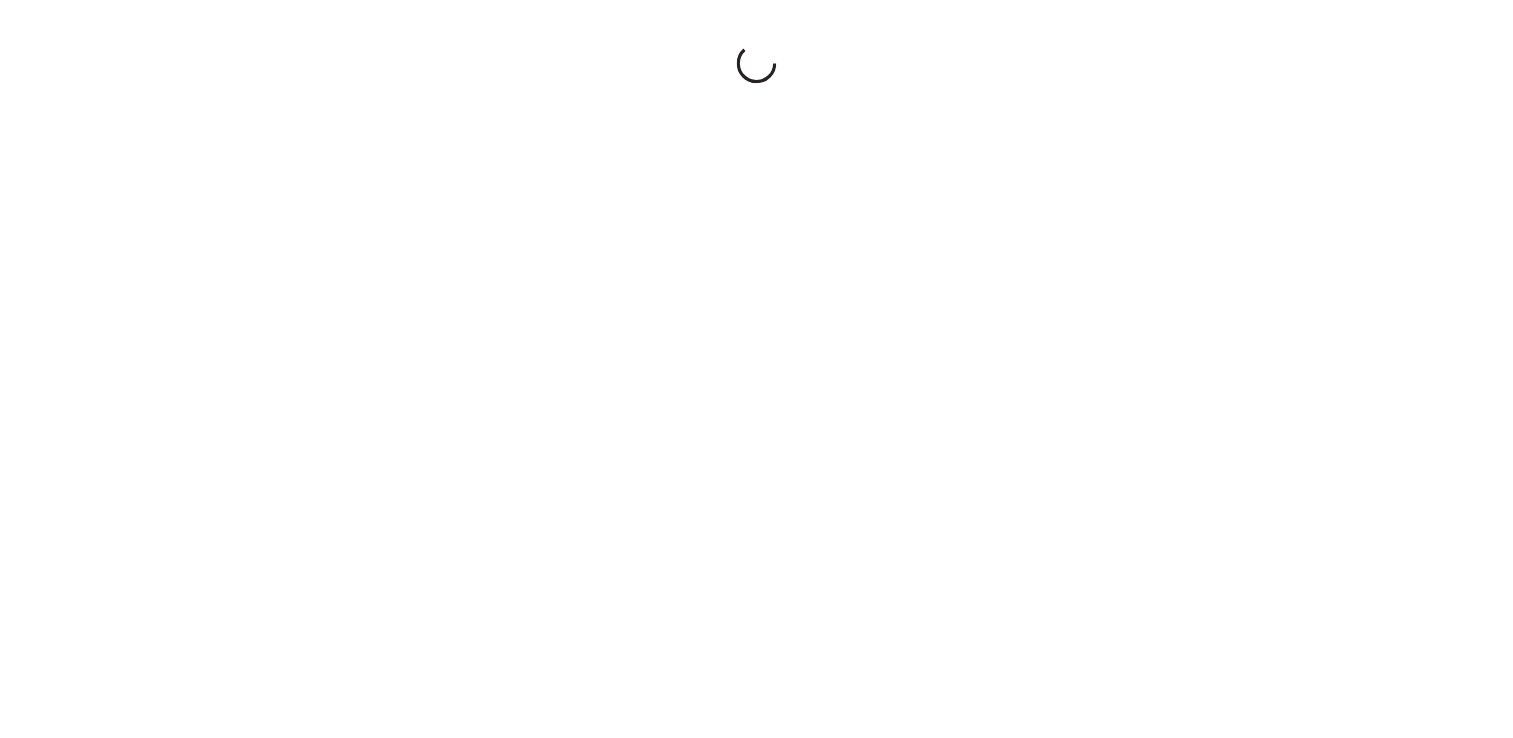 scroll, scrollTop: 0, scrollLeft: 0, axis: both 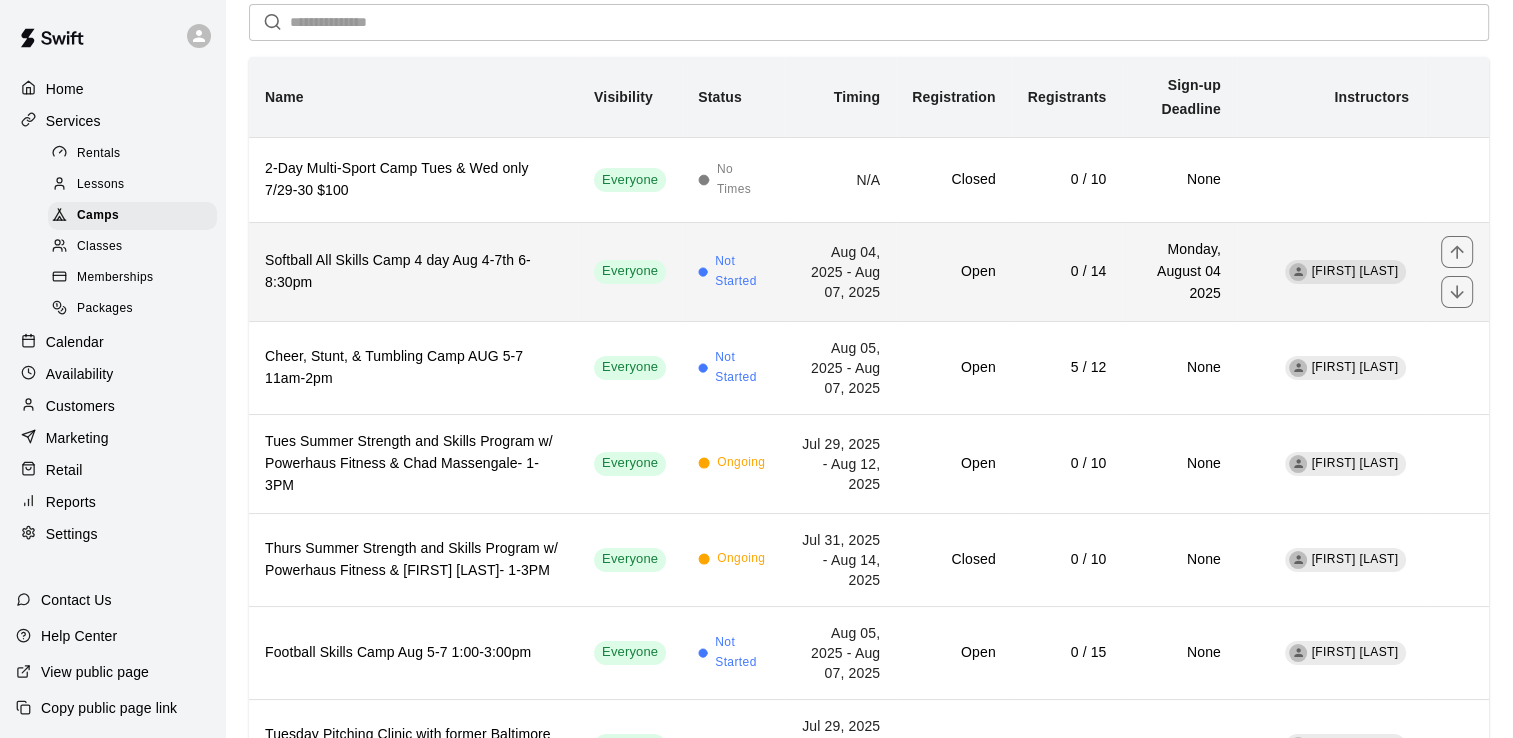 click on "Softball All Skills Camp 4 day Aug 4-7th 6-8:30pm" at bounding box center (413, 272) 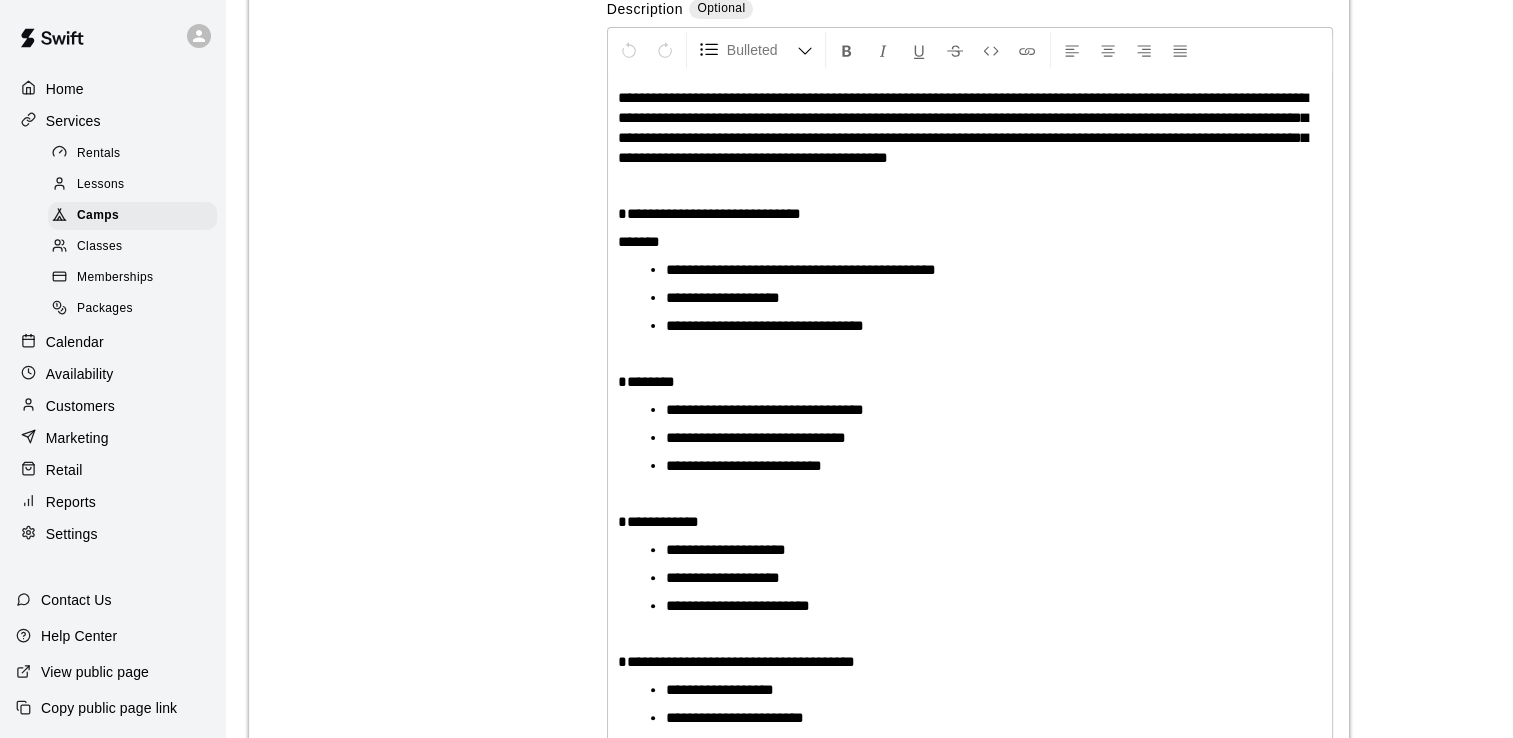 scroll, scrollTop: 397, scrollLeft: 0, axis: vertical 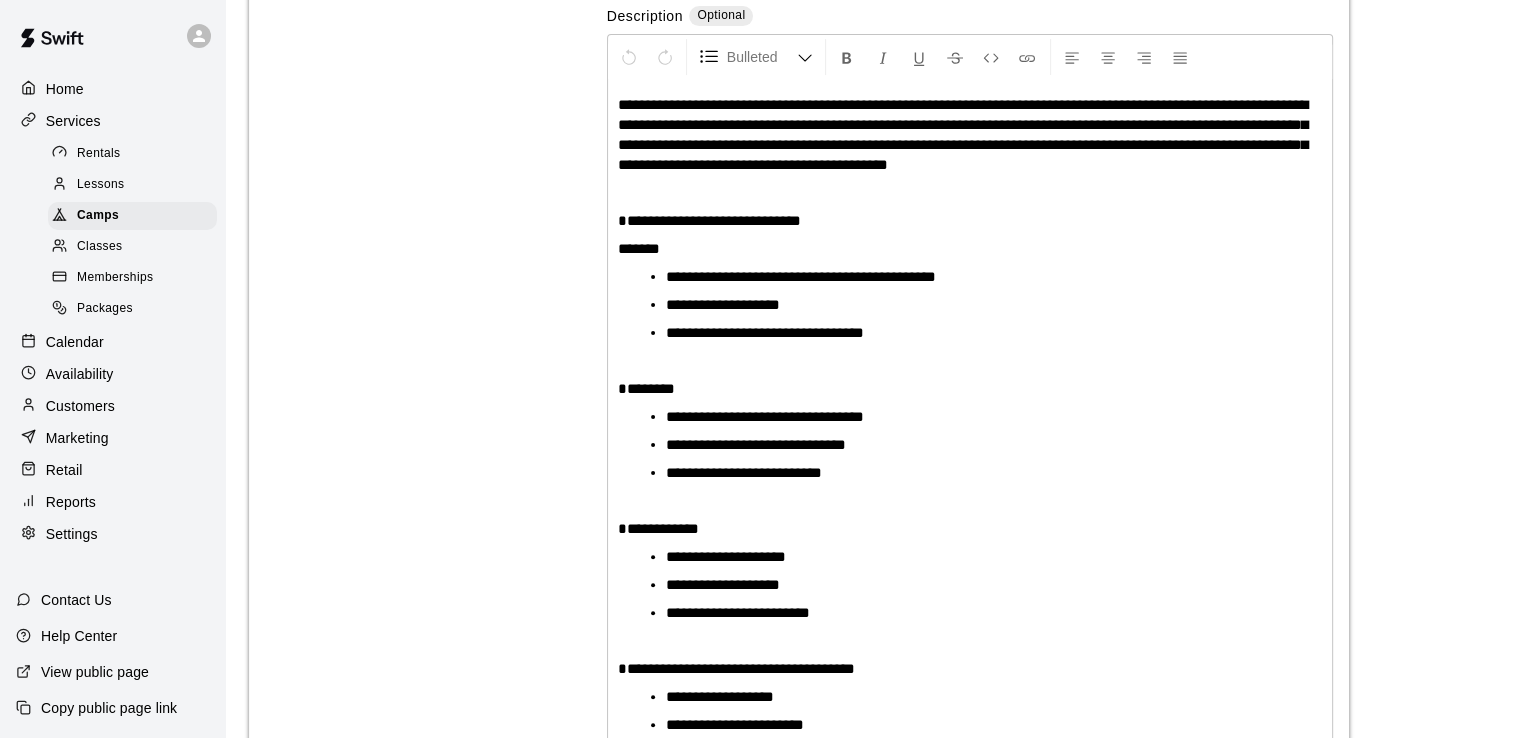 click on "*******" at bounding box center [639, 248] 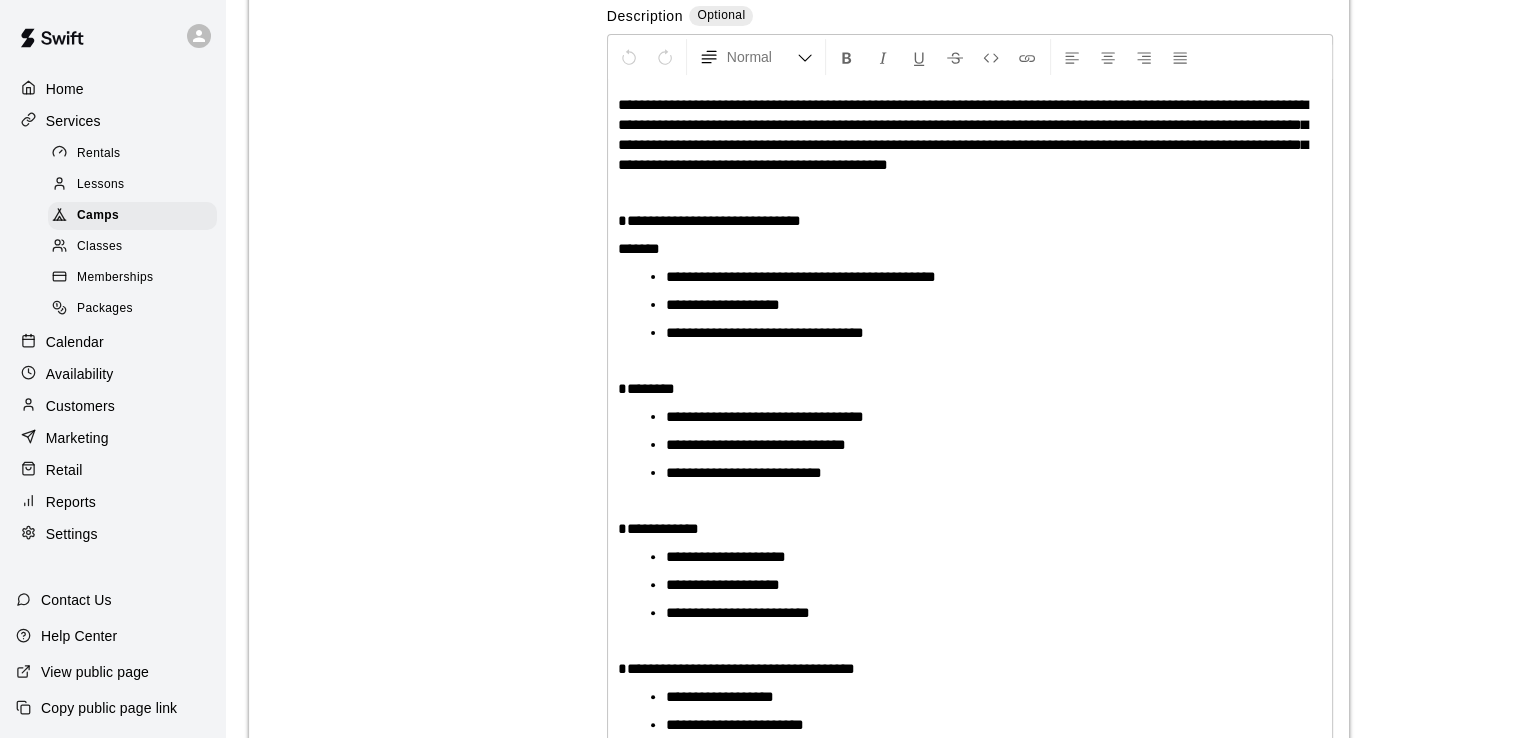 type 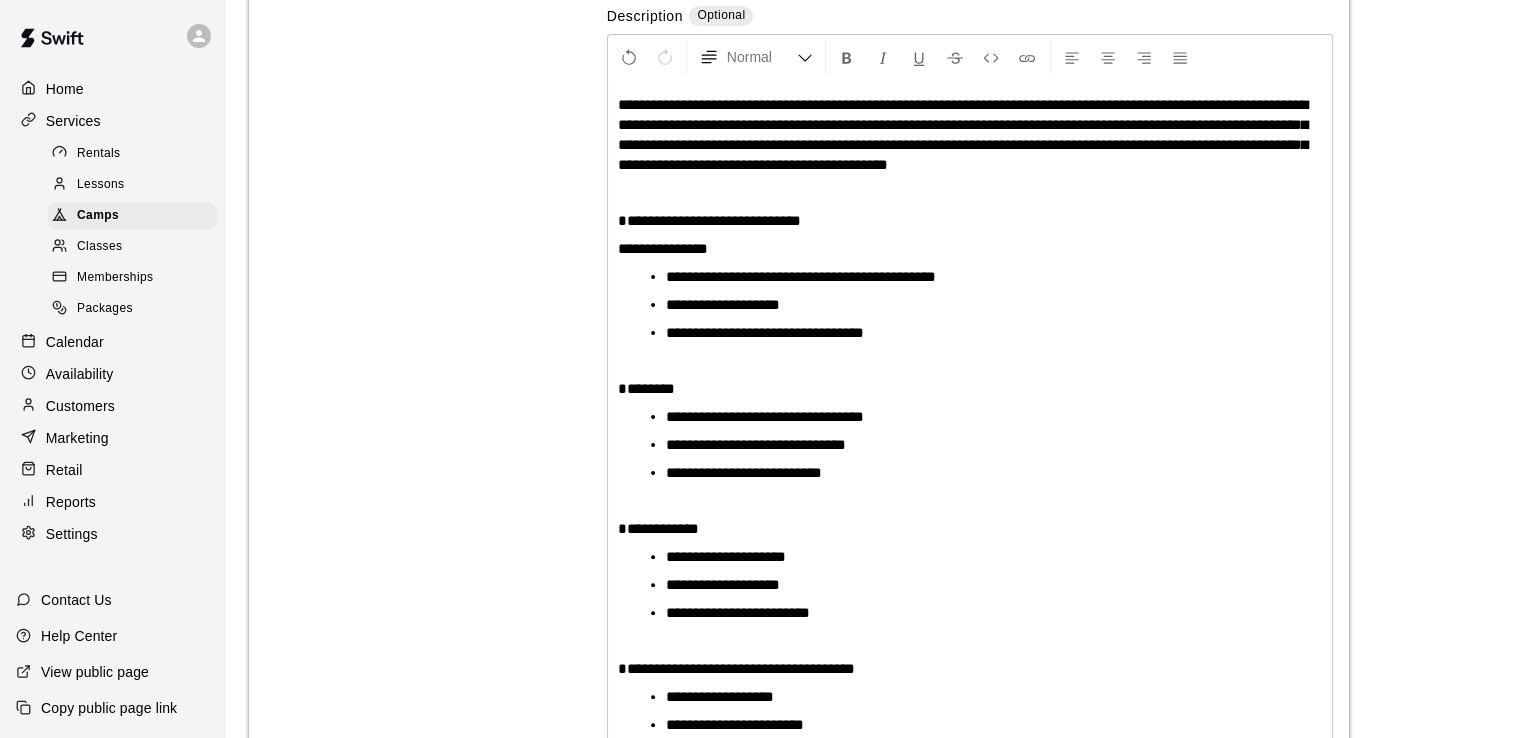 click on "**********" at bounding box center [970, 249] 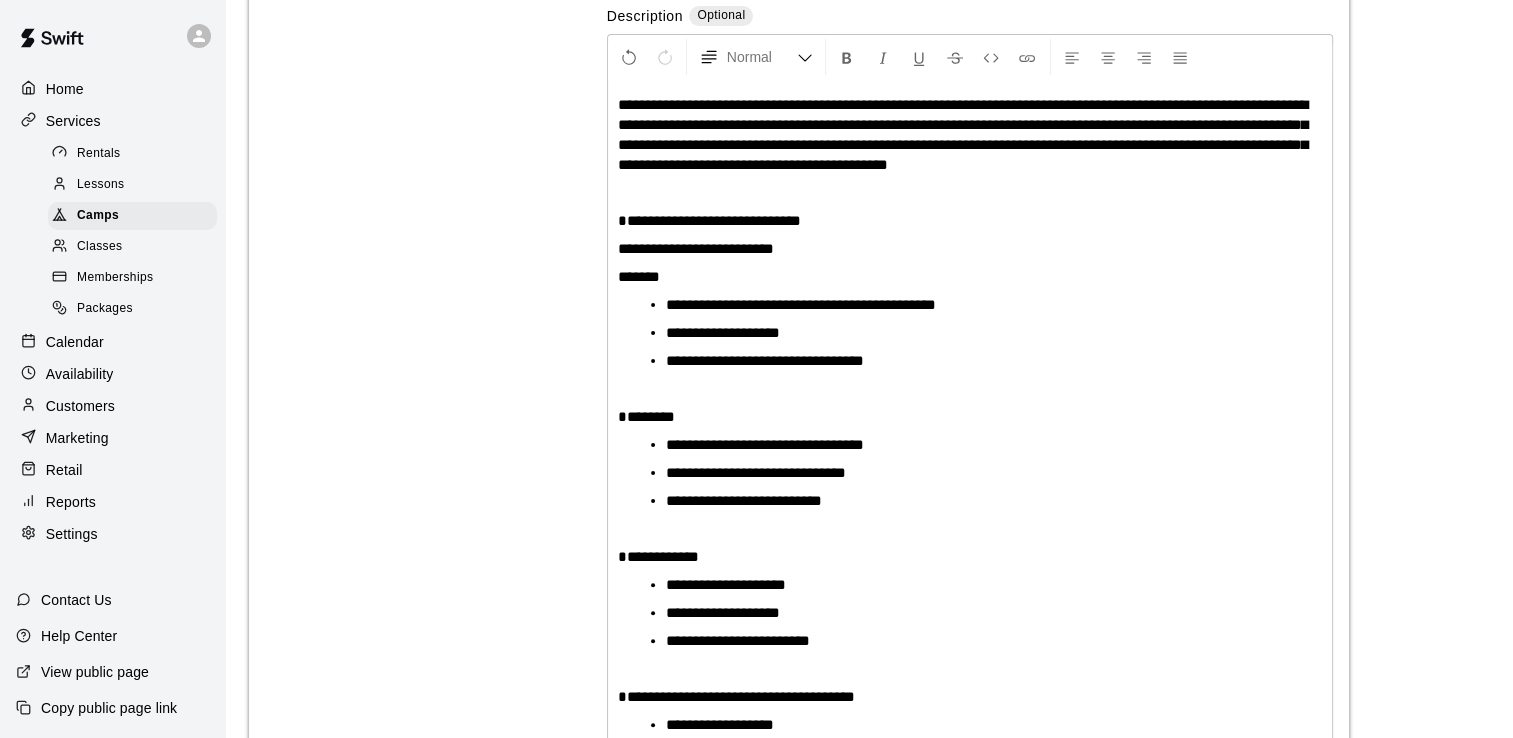 click on "**********" at bounding box center (970, 249) 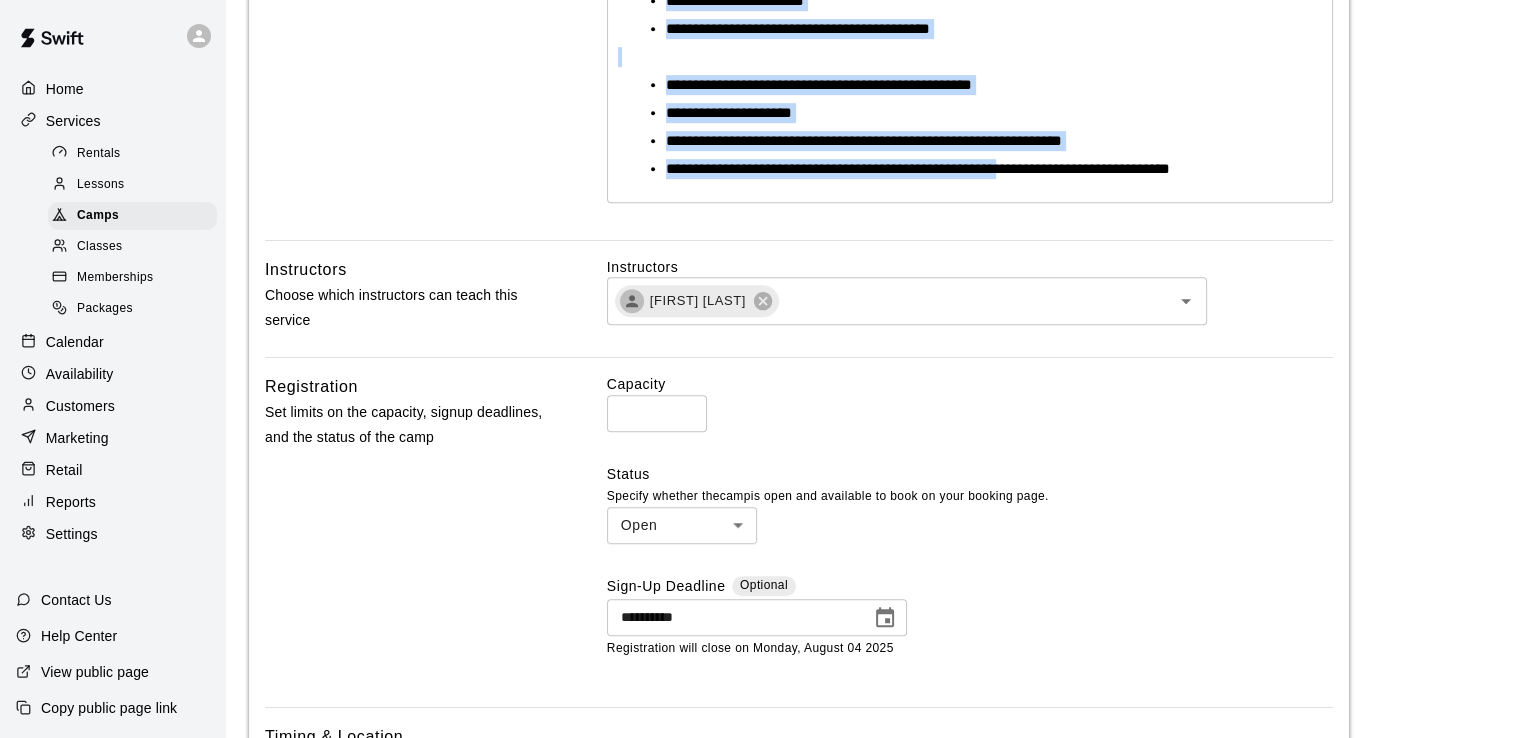 scroll, scrollTop: 1214, scrollLeft: 0, axis: vertical 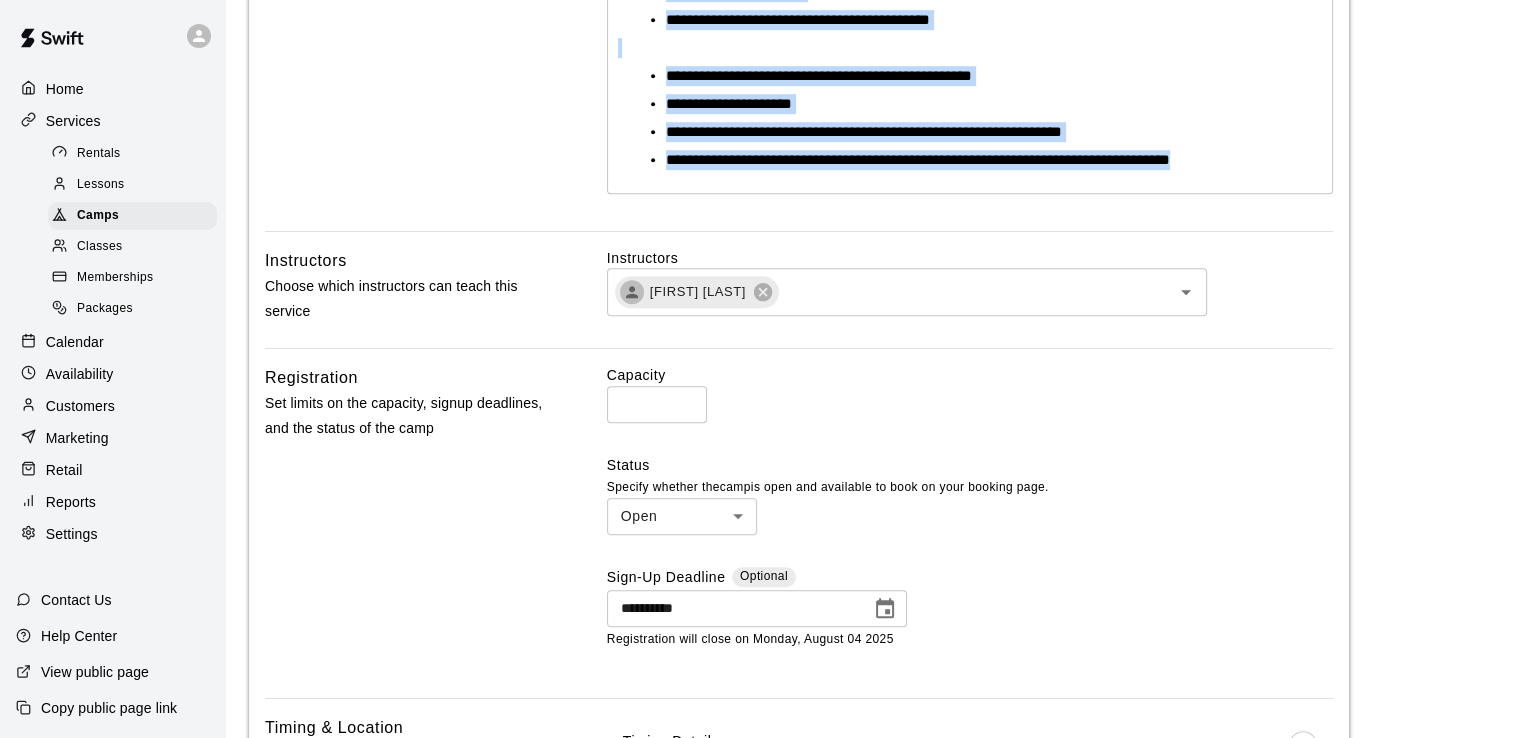 drag, startPoint x: 616, startPoint y: 105, endPoint x: 1250, endPoint y: 160, distance: 636.38116 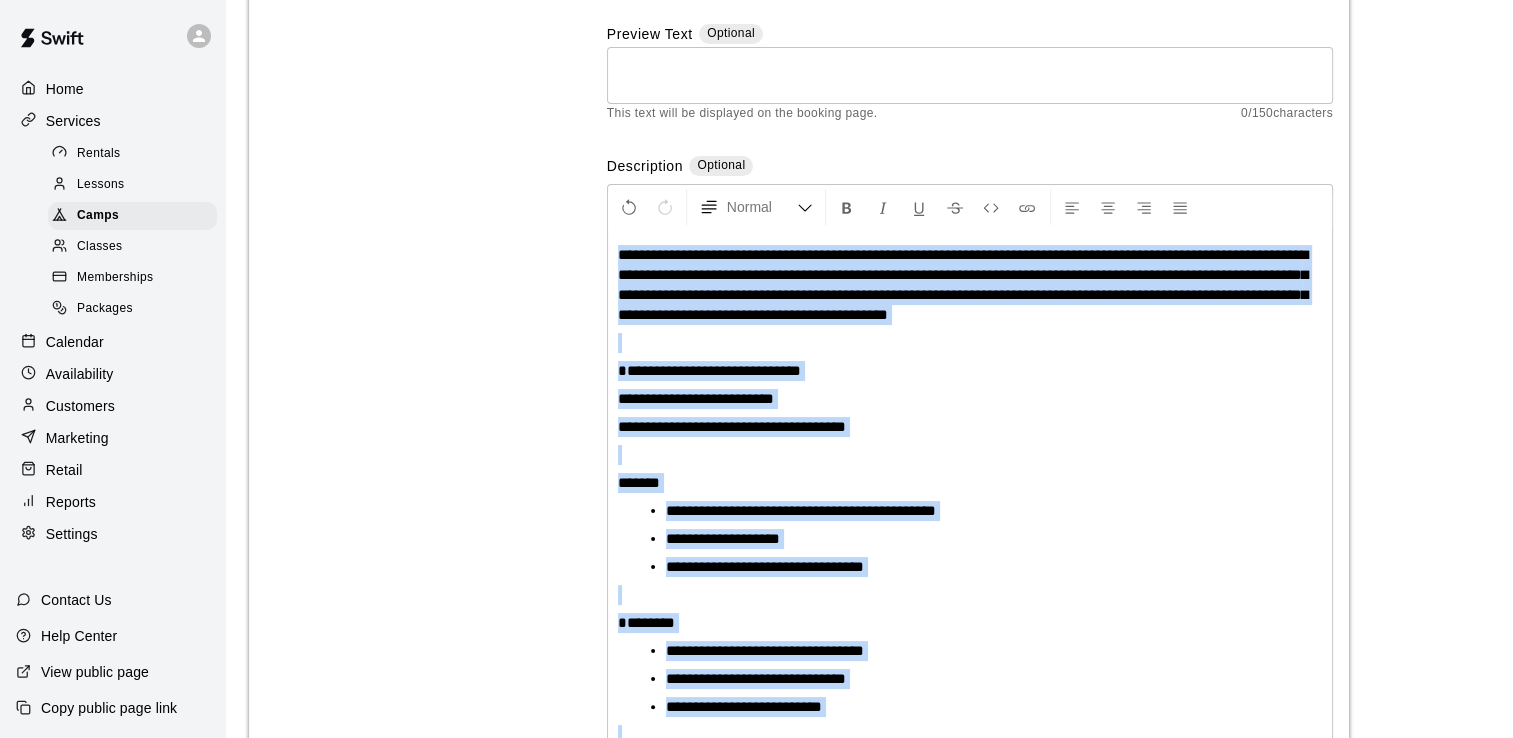 scroll, scrollTop: 0, scrollLeft: 0, axis: both 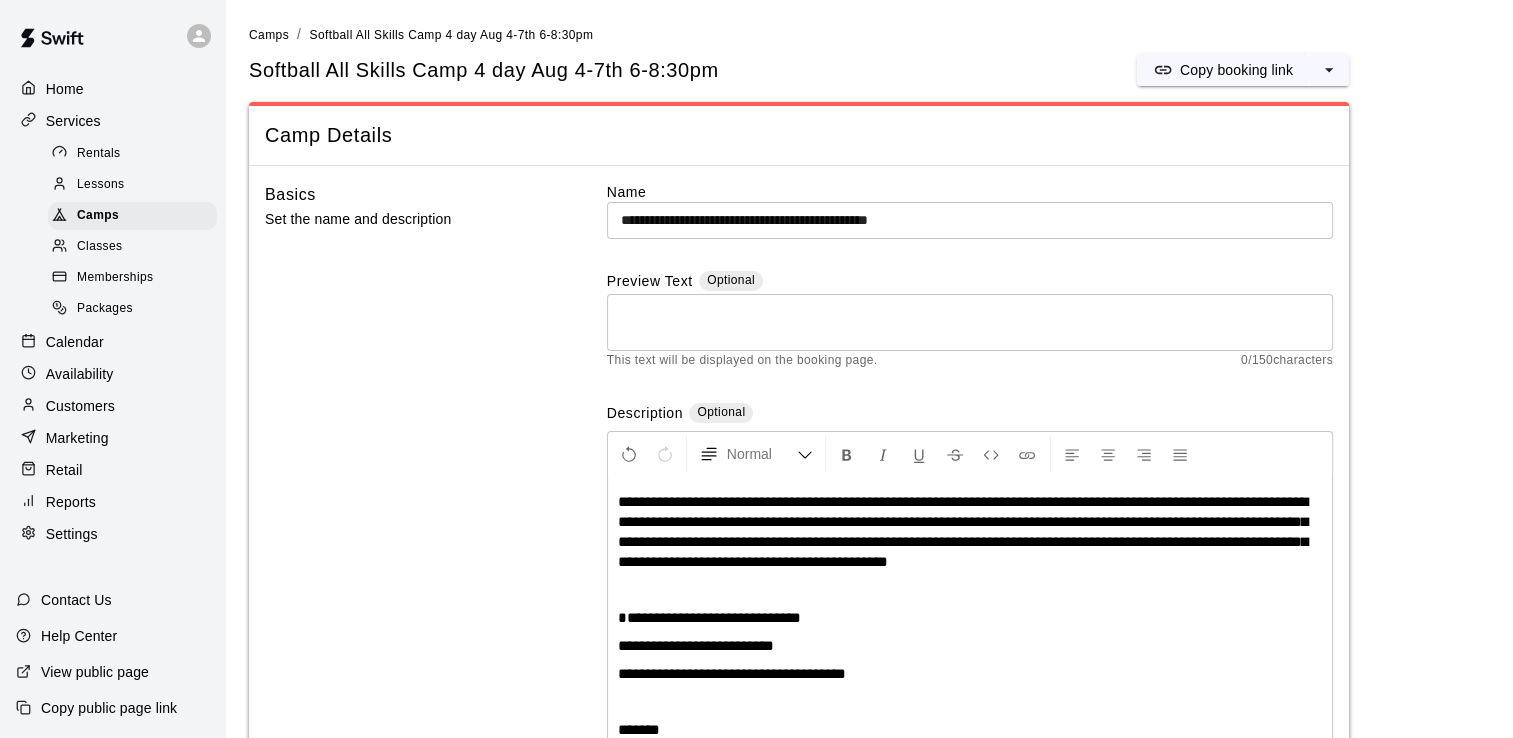 click on "**********" at bounding box center (970, 220) 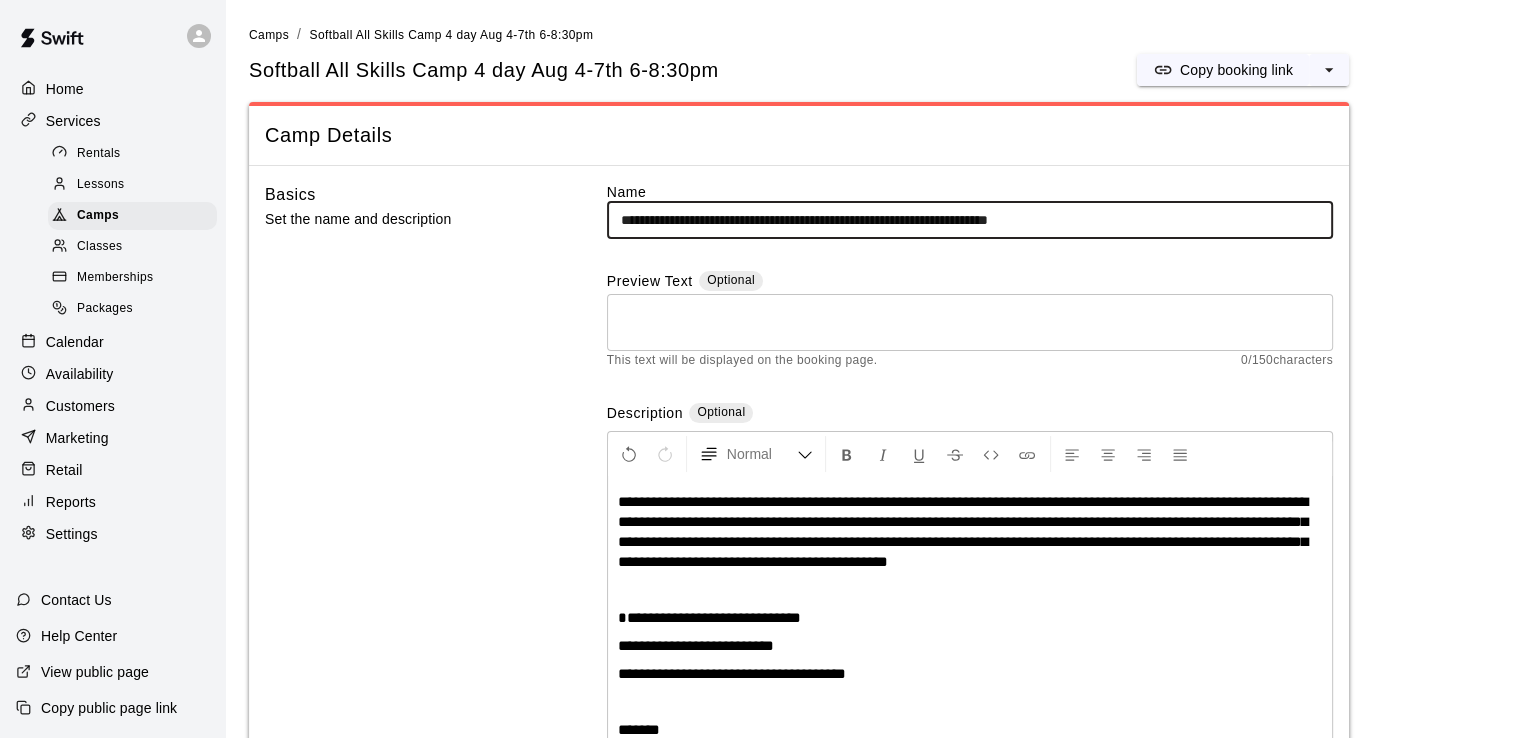 click on "**********" at bounding box center [970, 220] 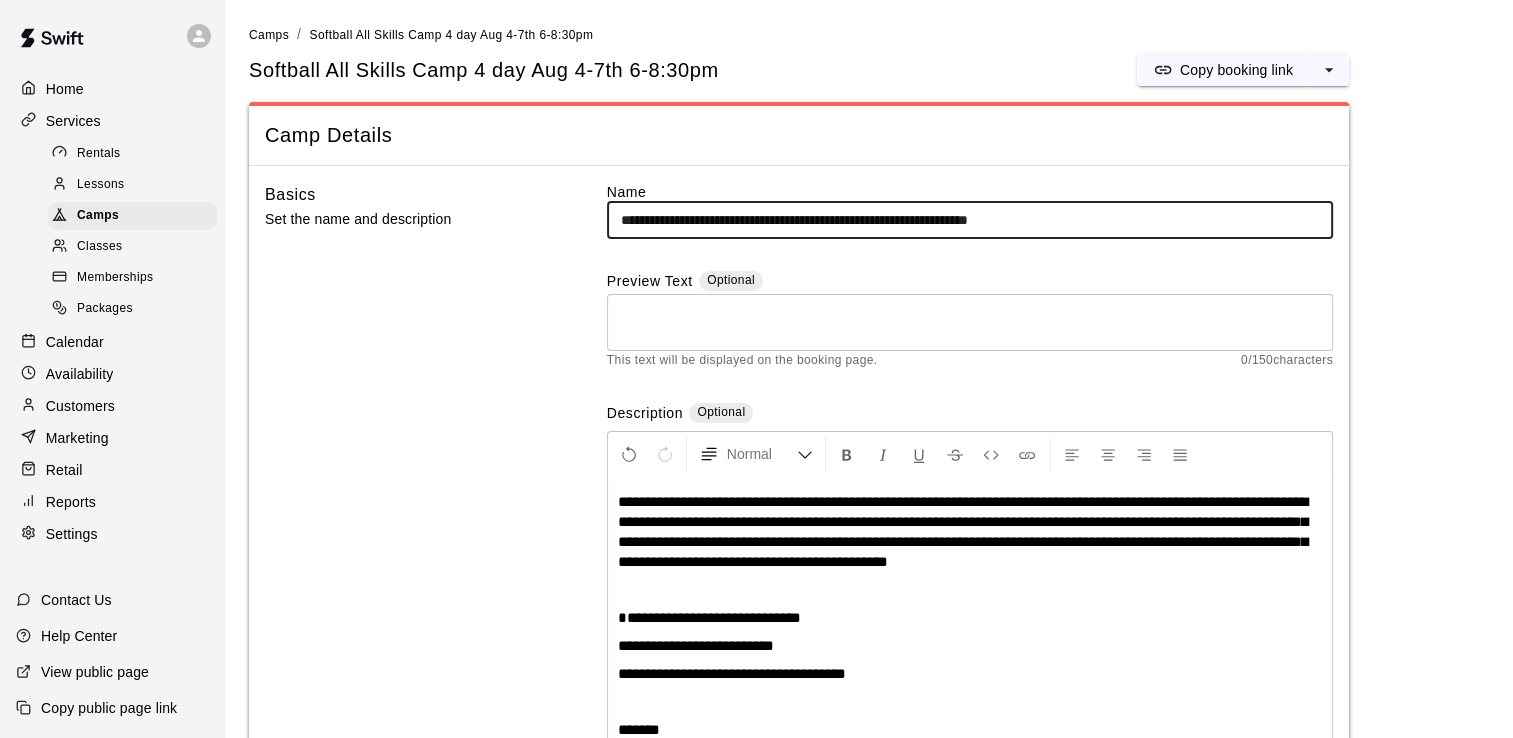 drag, startPoint x: 961, startPoint y: 220, endPoint x: 927, endPoint y: 222, distance: 34.058773 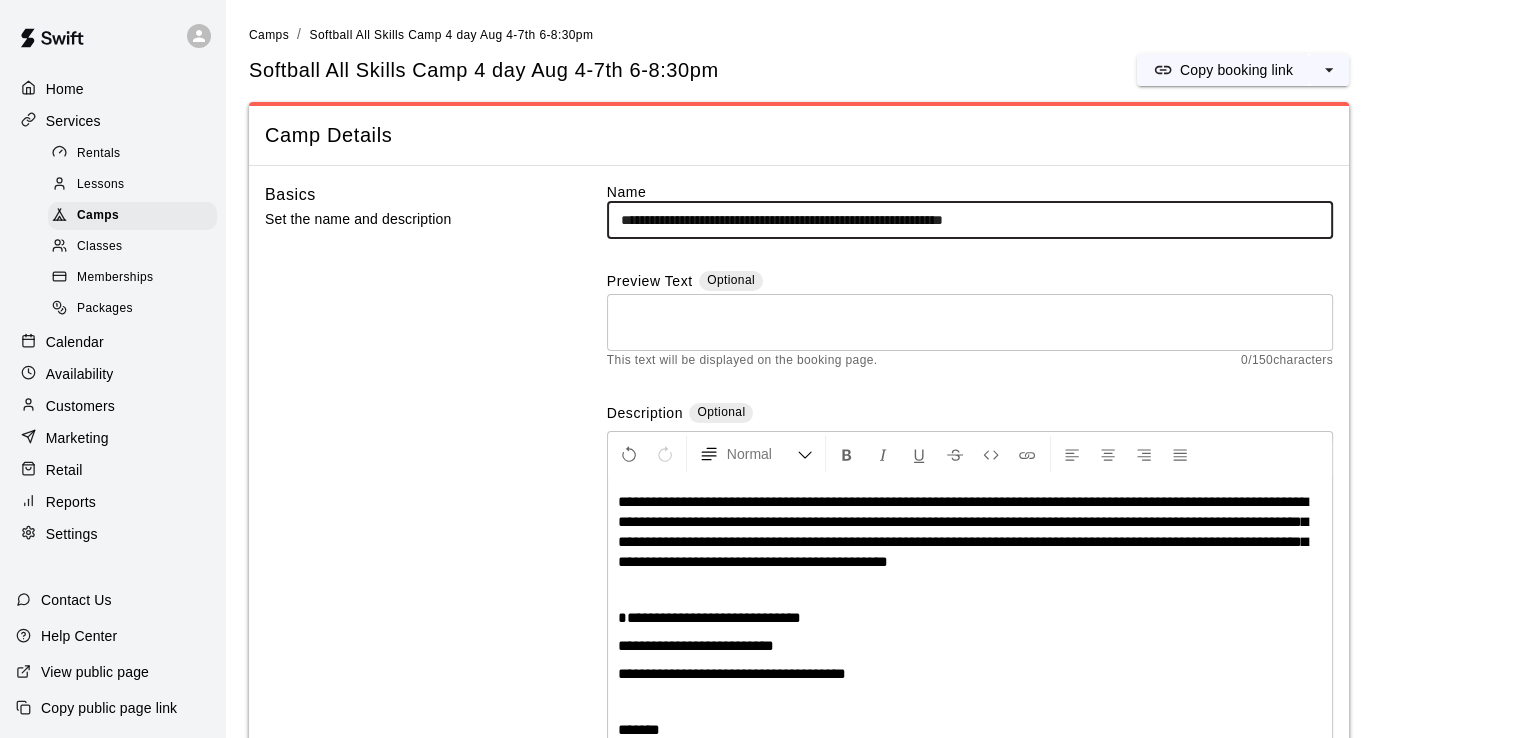 click on "**********" at bounding box center [970, 220] 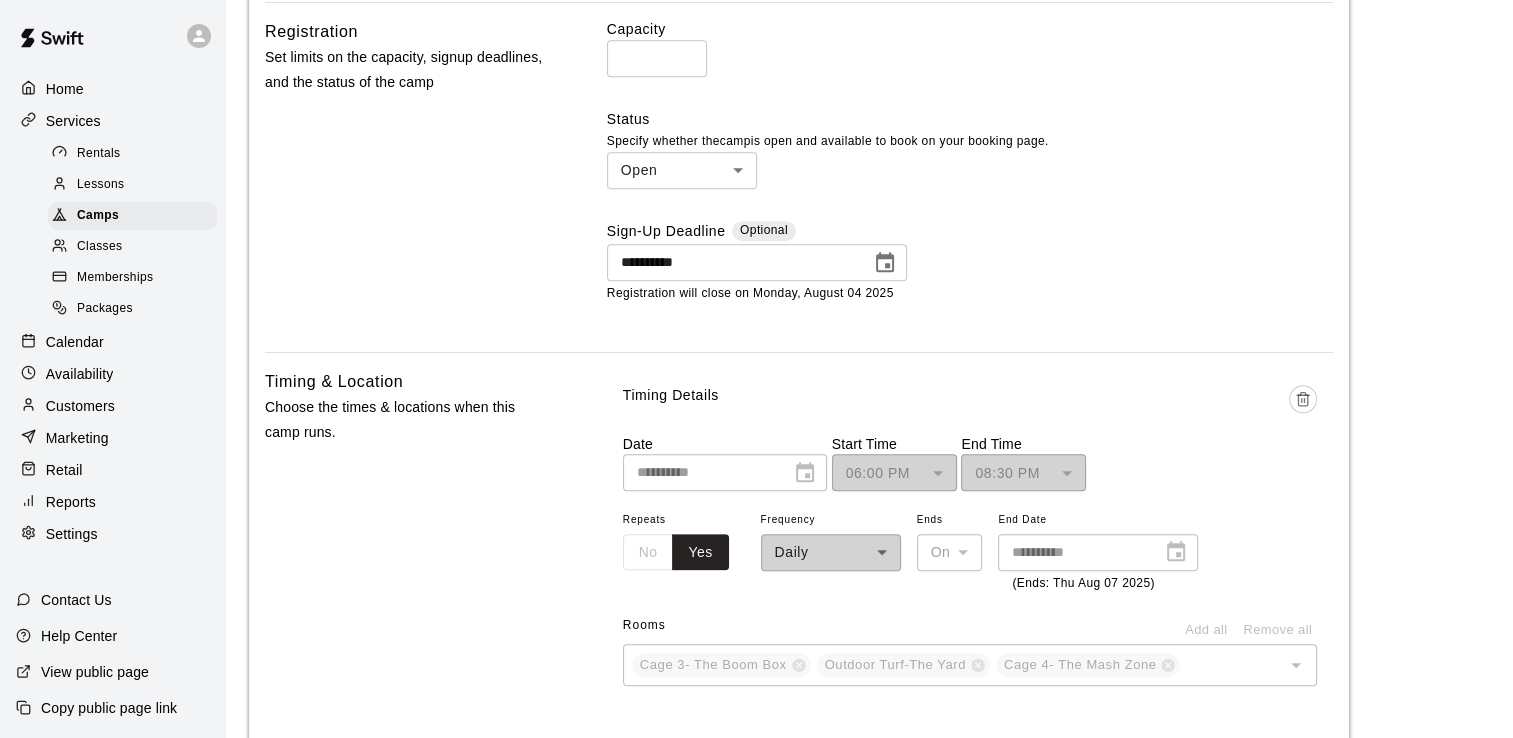 scroll, scrollTop: 1564, scrollLeft: 0, axis: vertical 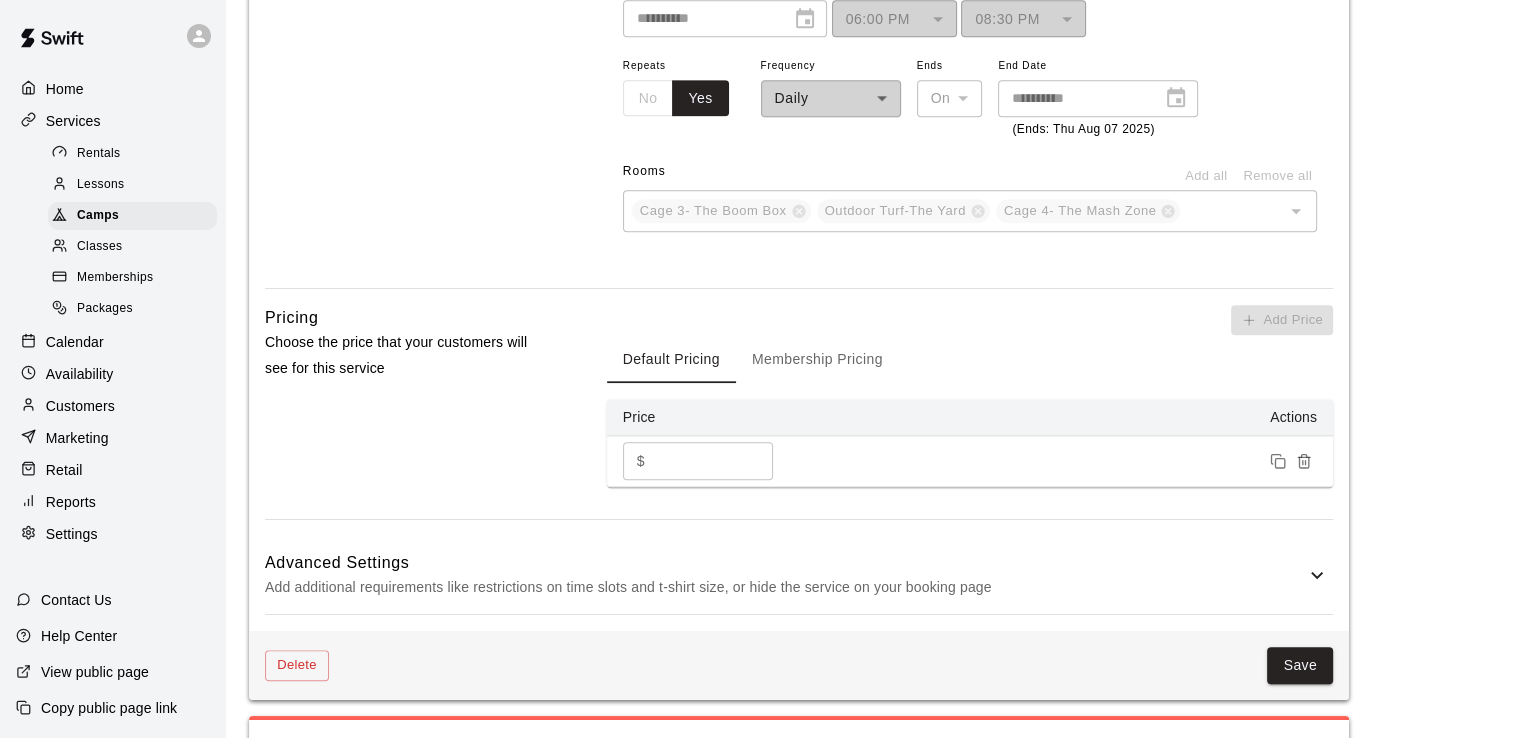 type on "**********" 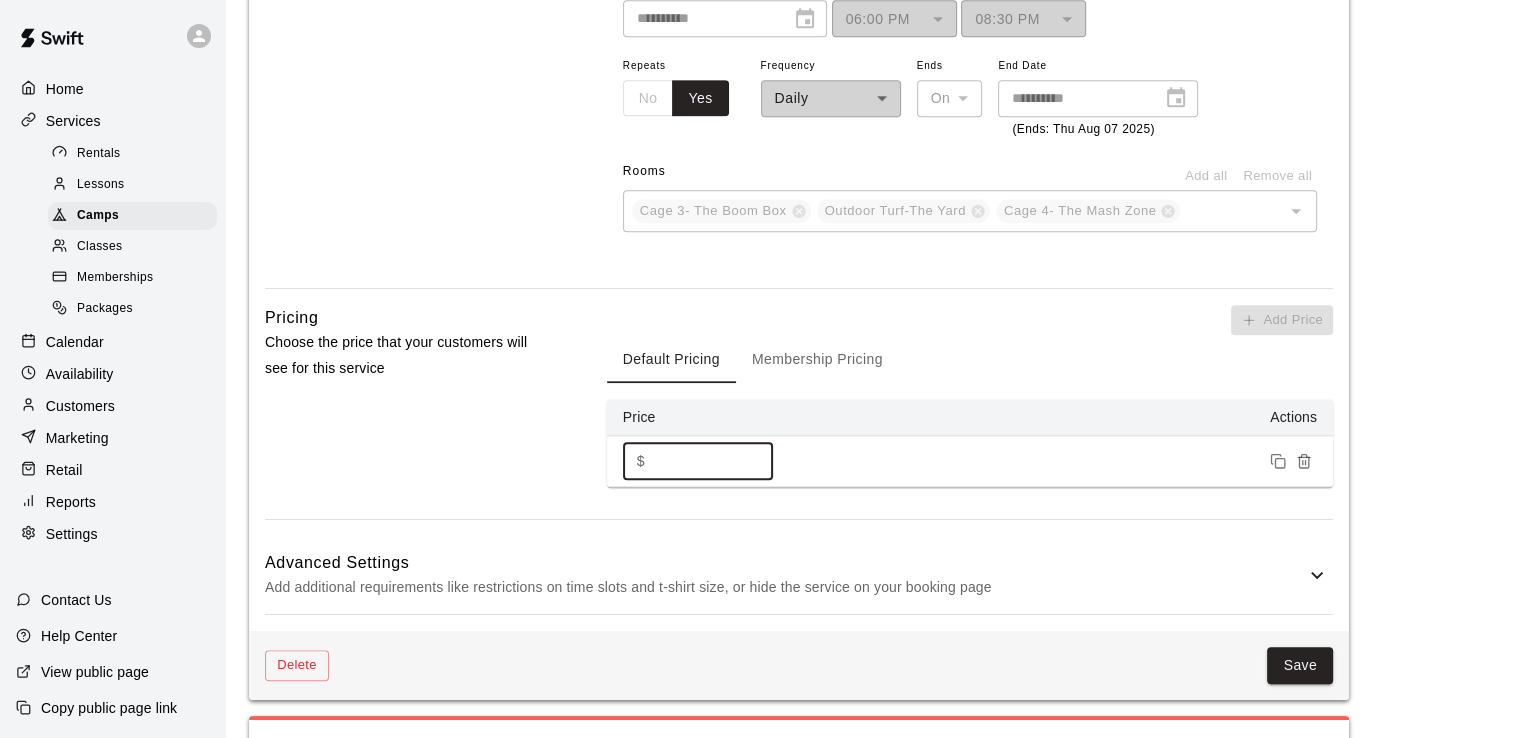drag, startPoint x: 689, startPoint y: 457, endPoint x: 619, endPoint y: 462, distance: 70.178345 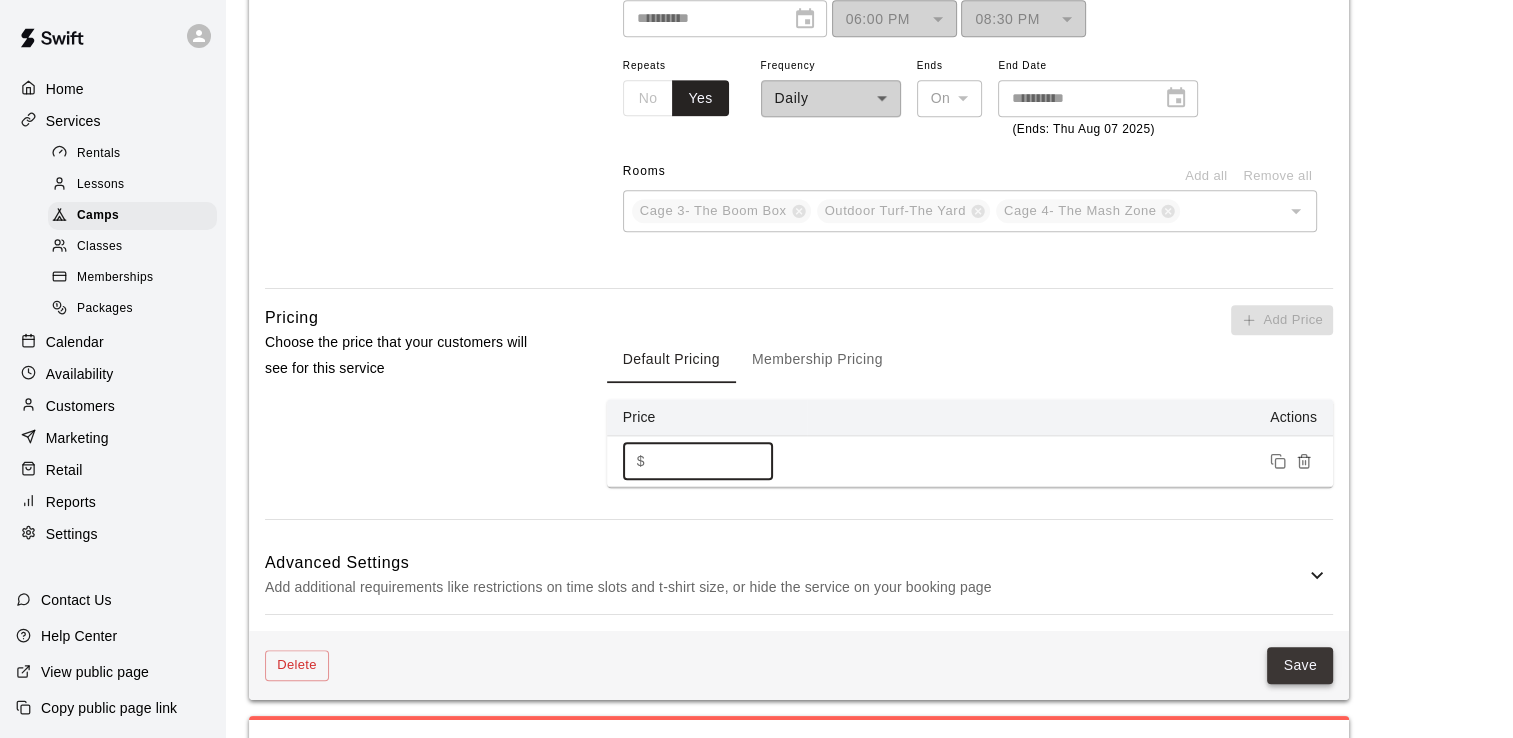 type on "**" 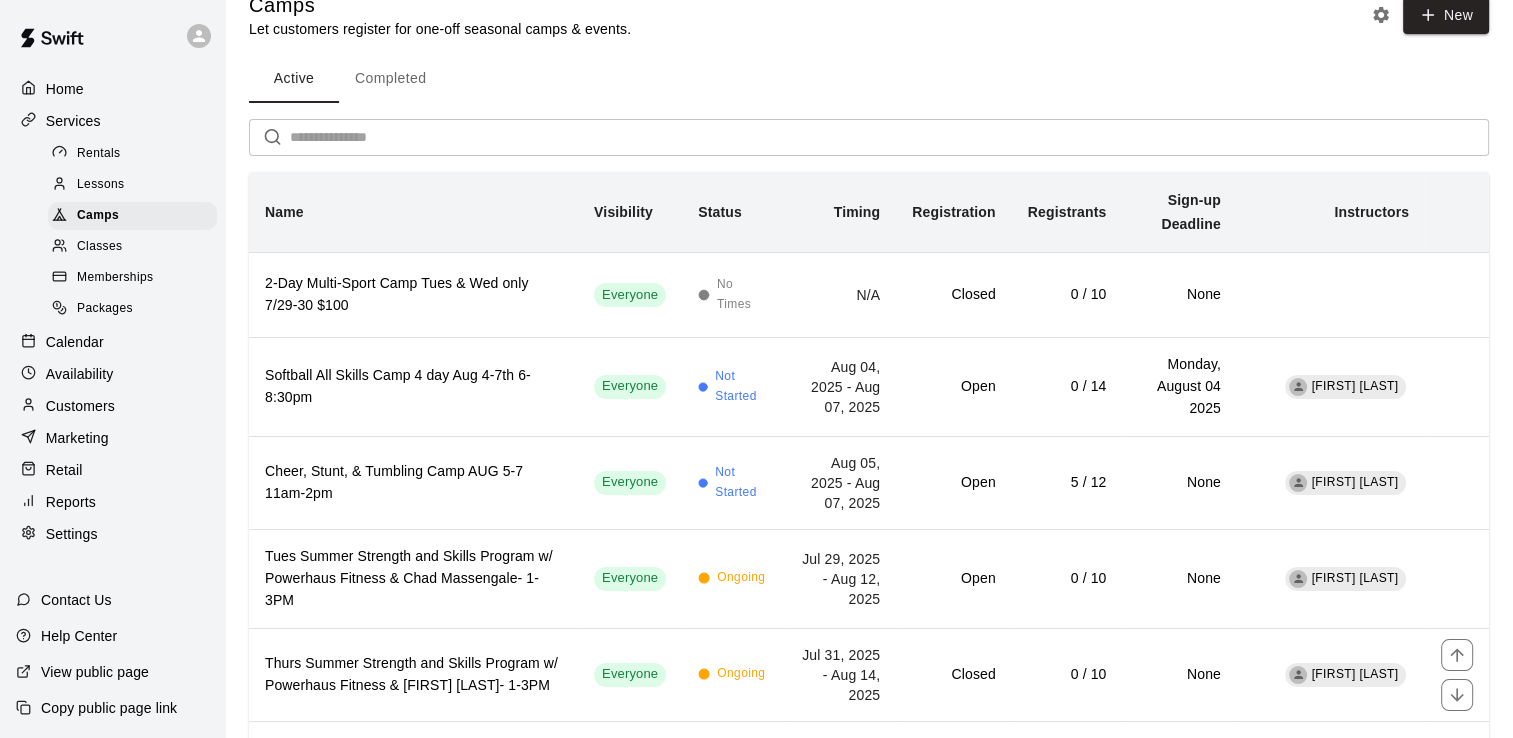 scroll, scrollTop: 0, scrollLeft: 0, axis: both 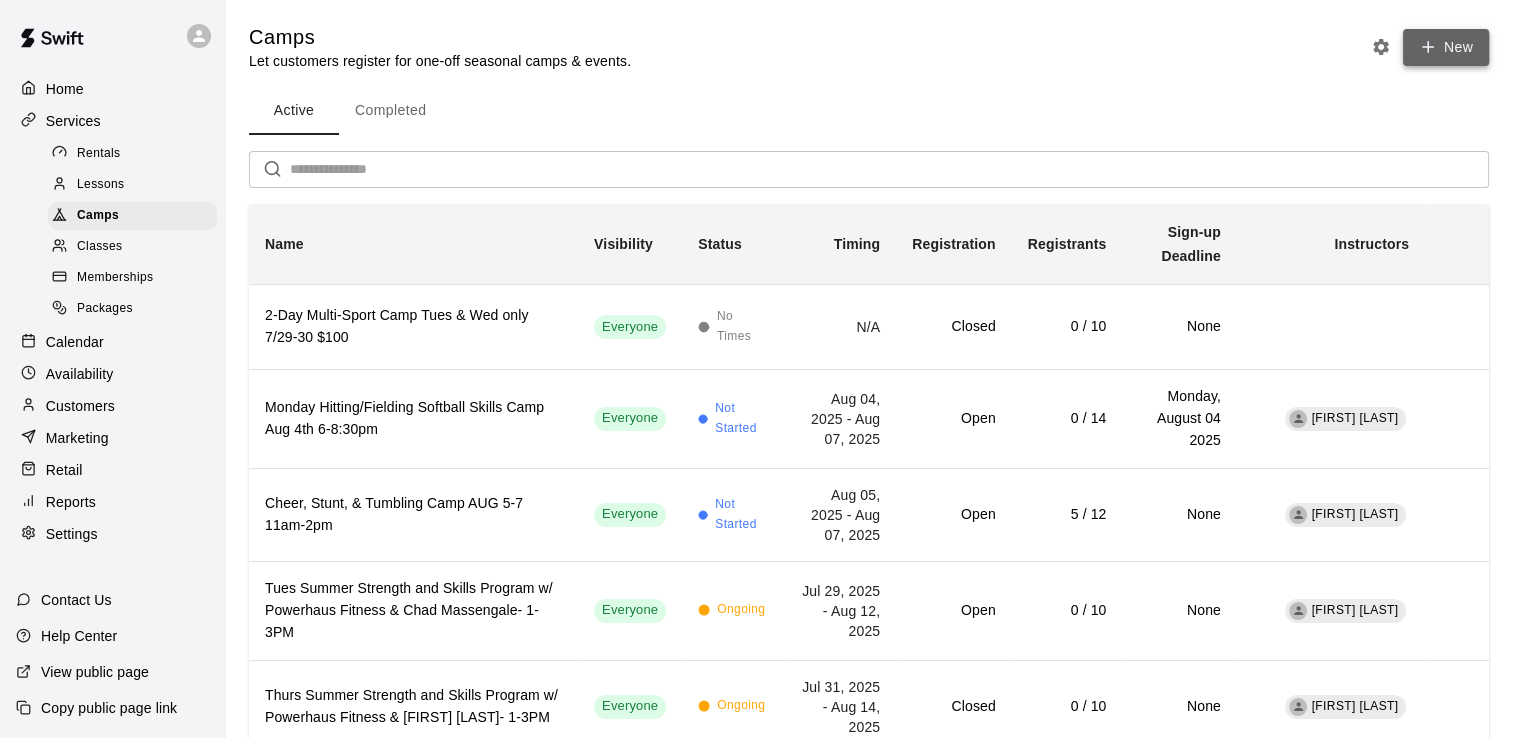 click 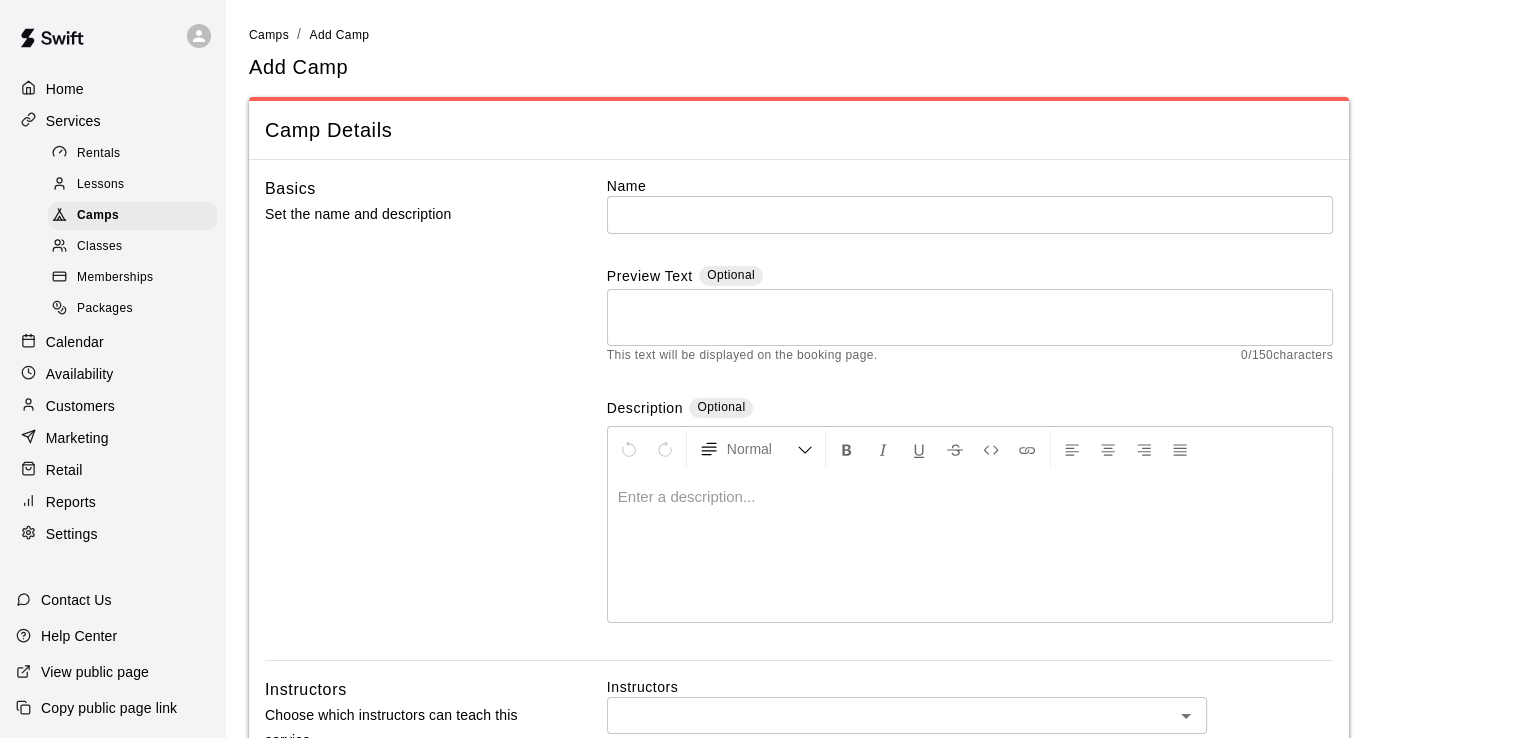 click at bounding box center (970, 497) 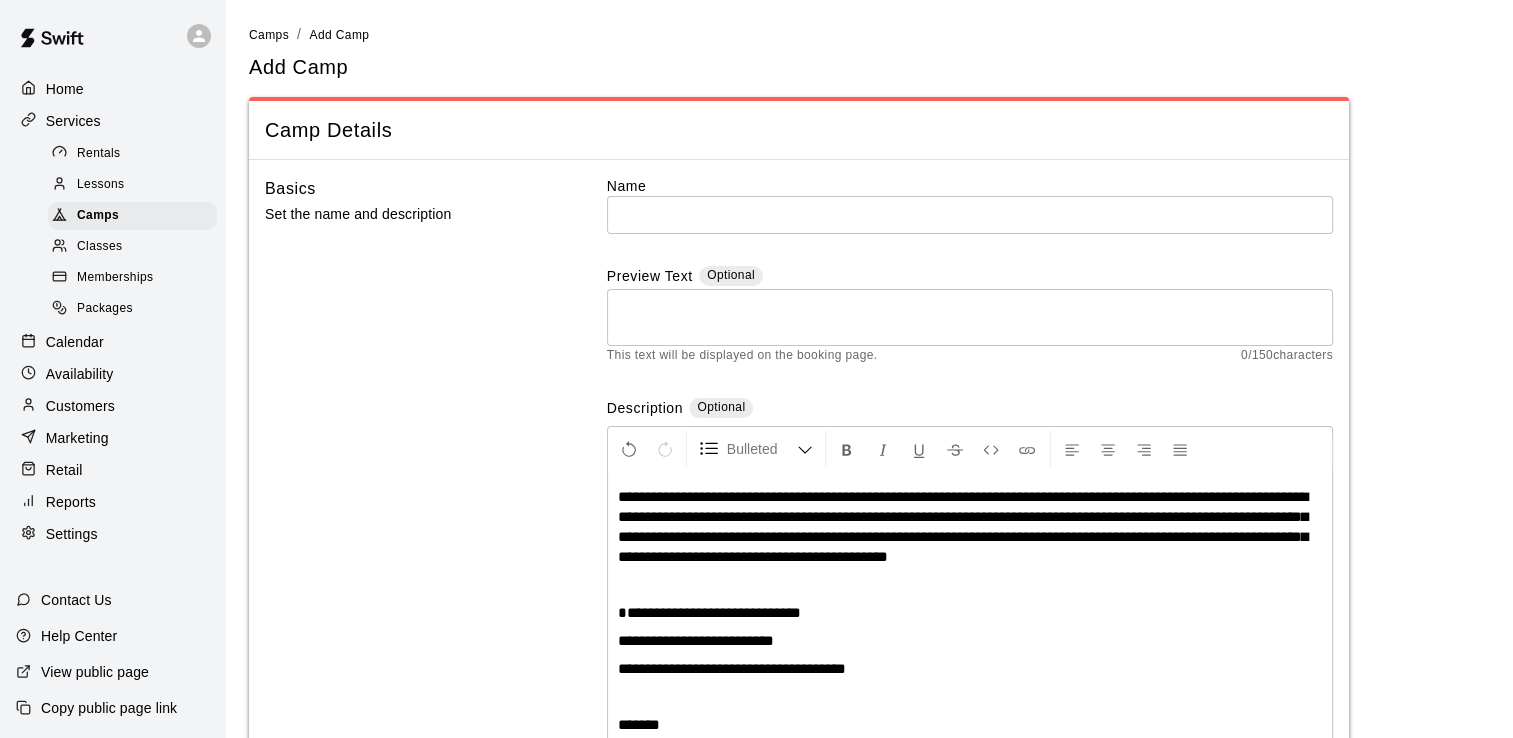 scroll, scrollTop: 640, scrollLeft: 0, axis: vertical 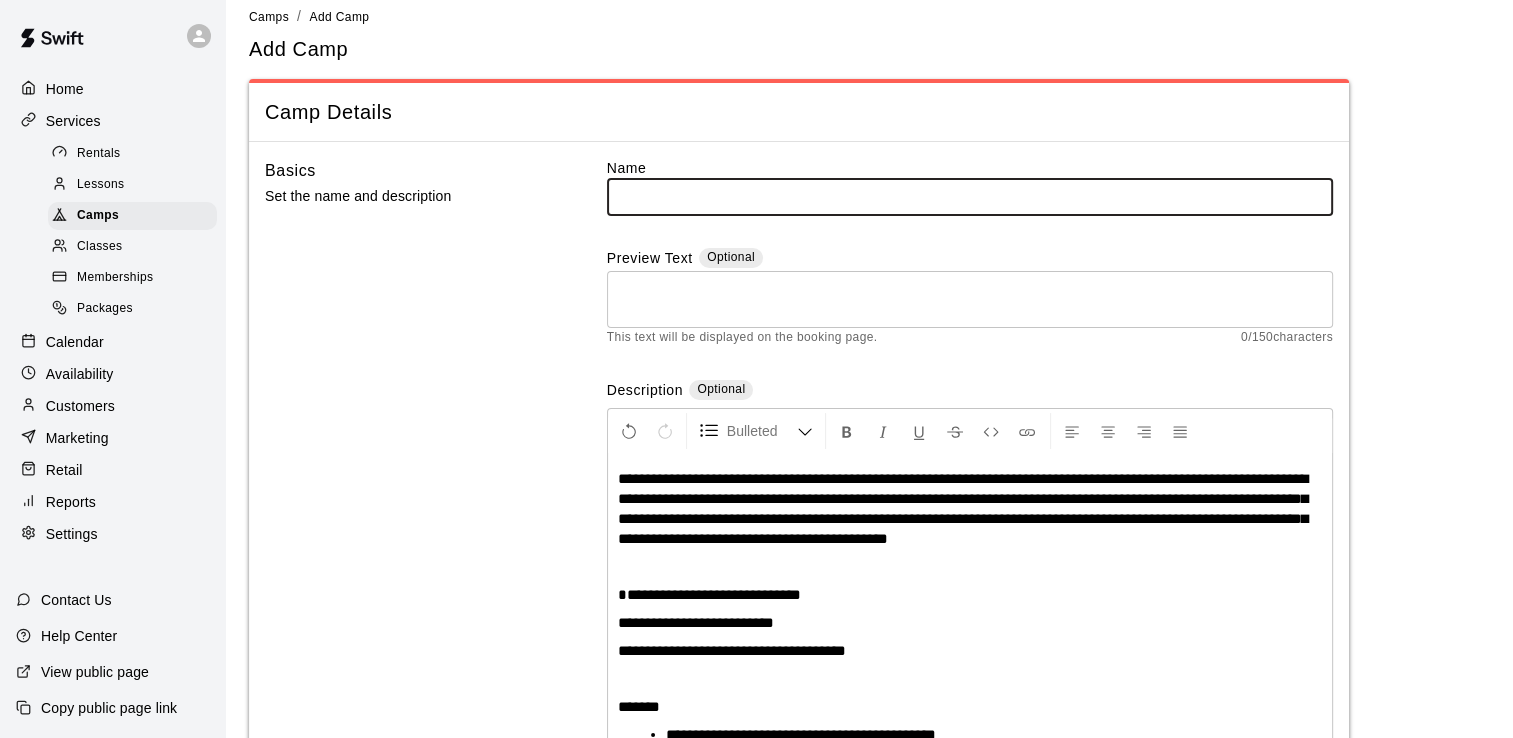 click at bounding box center [970, 196] 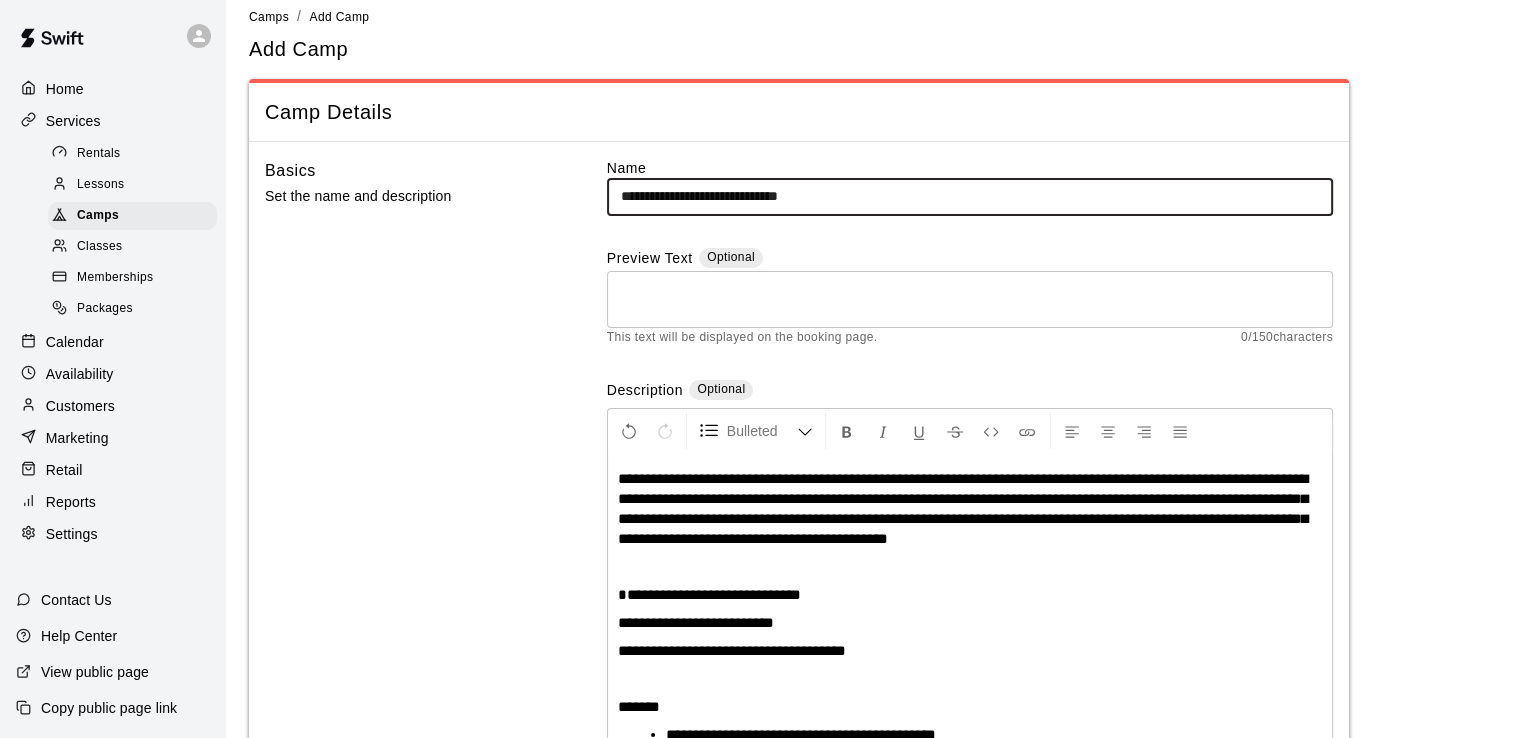 click on "**********" at bounding box center [970, 196] 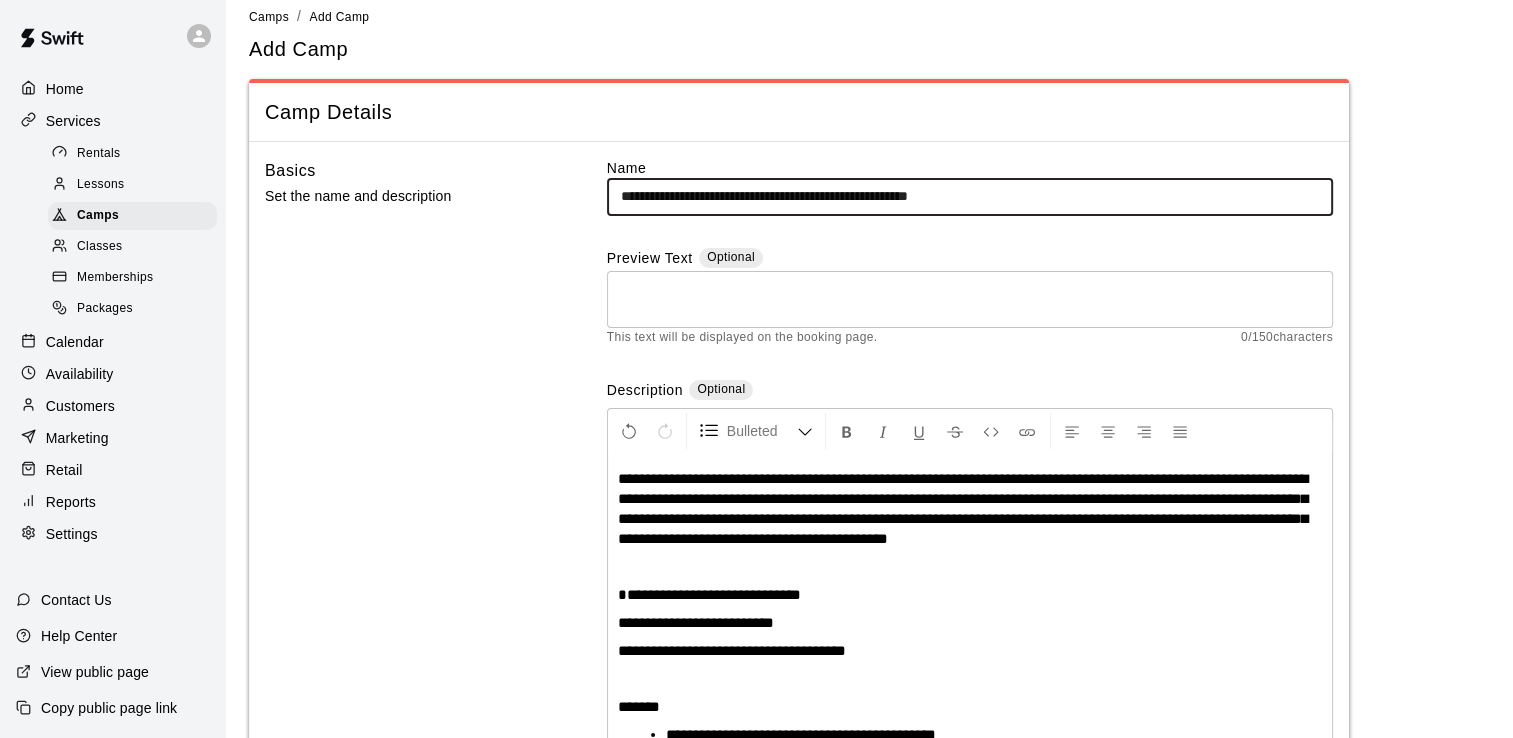 click on "**********" at bounding box center [970, 196] 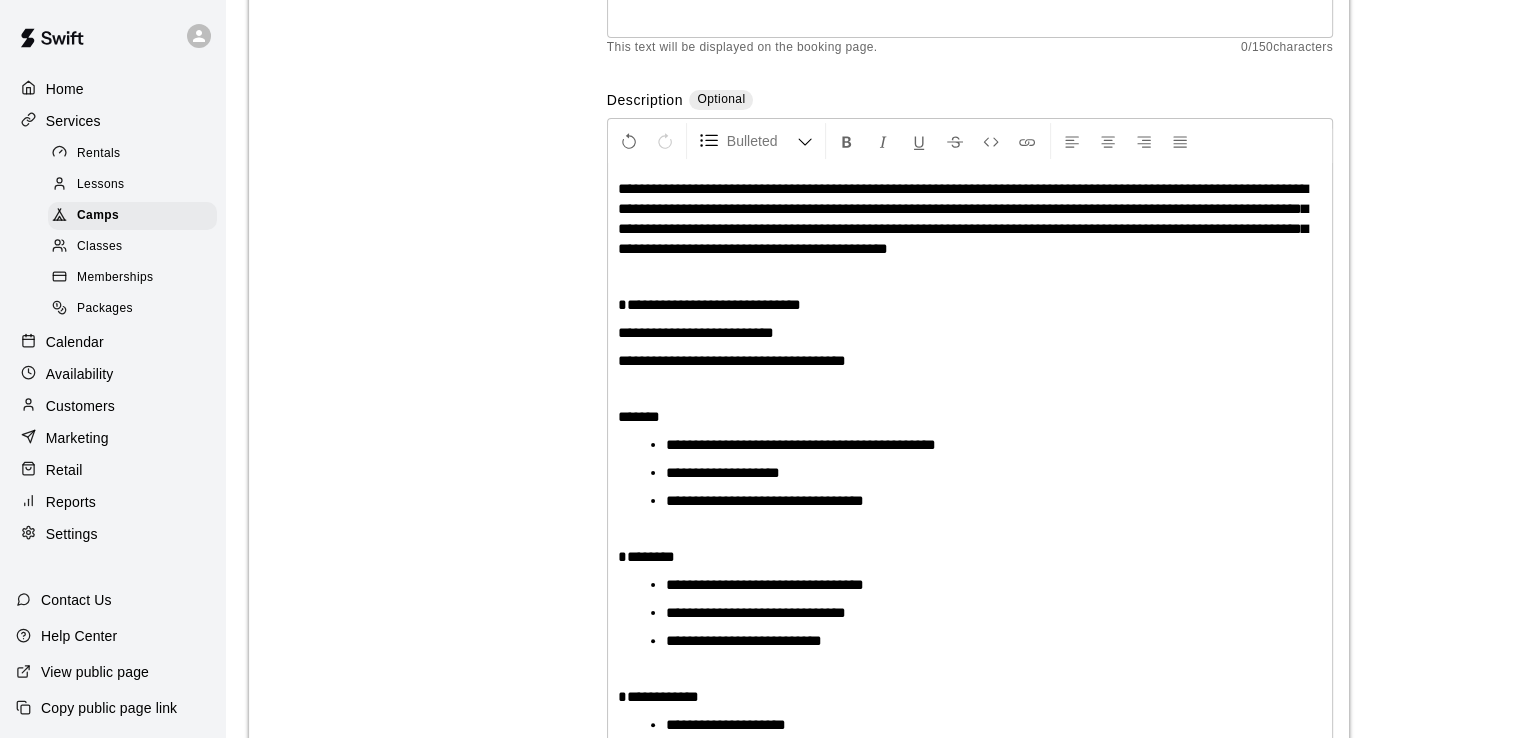 scroll, scrollTop: 327, scrollLeft: 0, axis: vertical 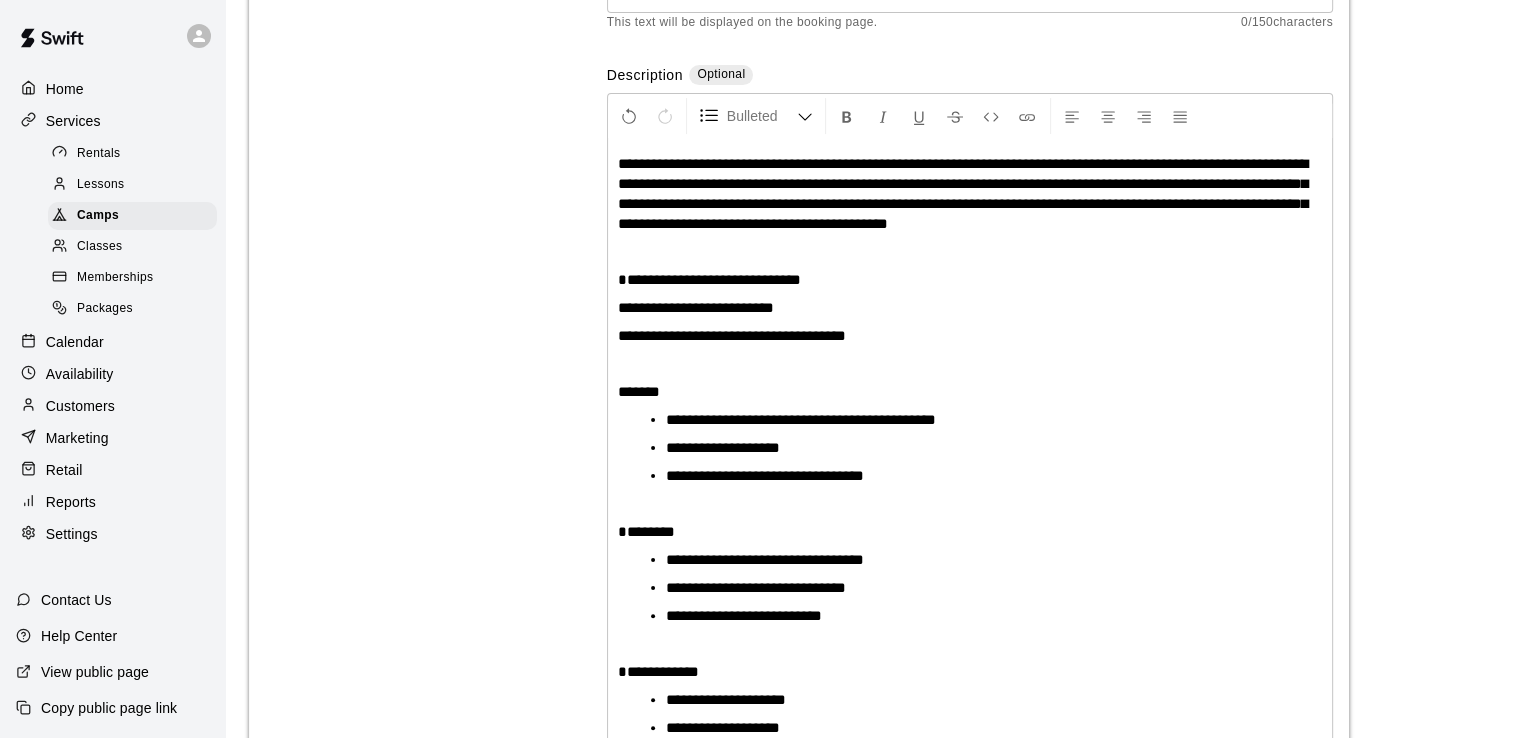 type on "**********" 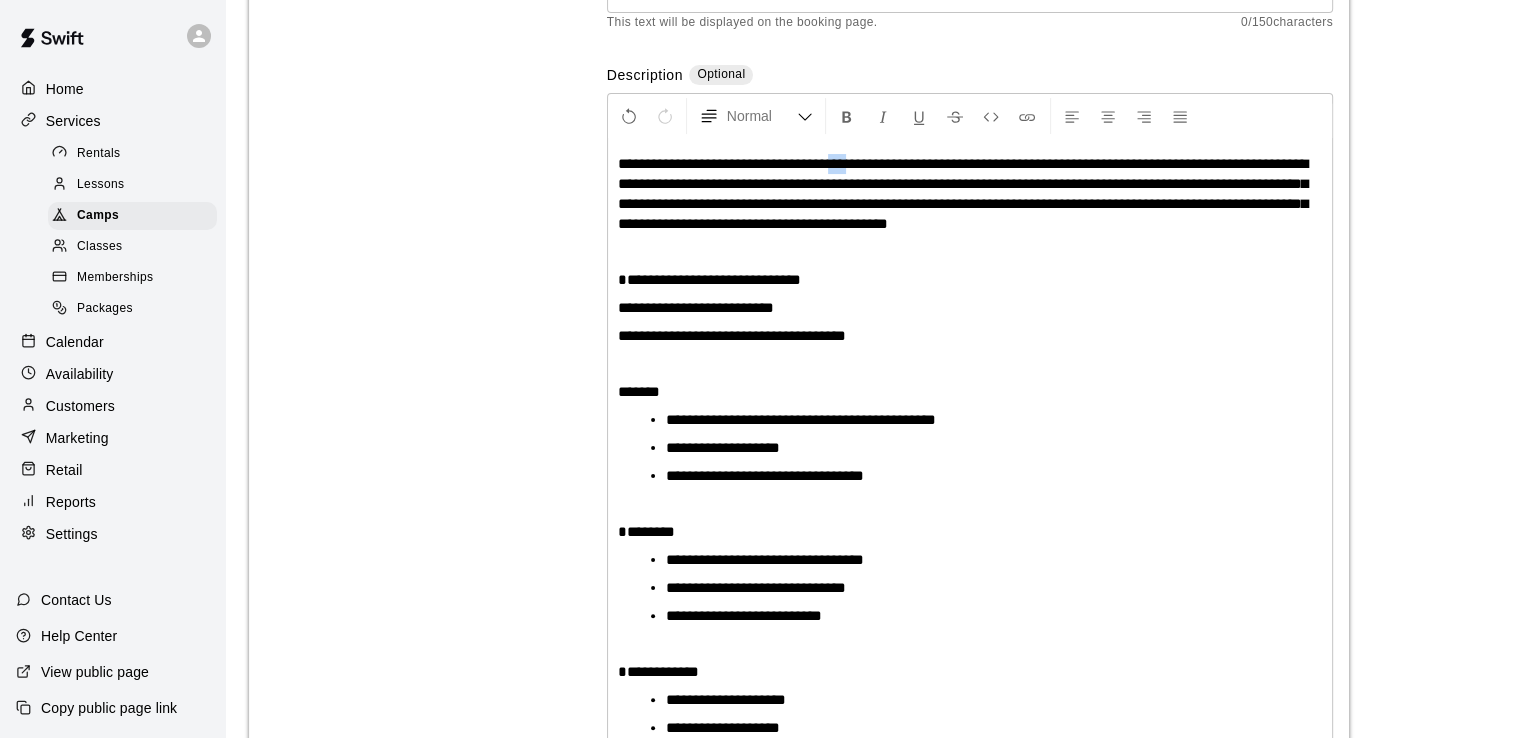 drag, startPoint x: 864, startPoint y: 166, endPoint x: 839, endPoint y: 166, distance: 25 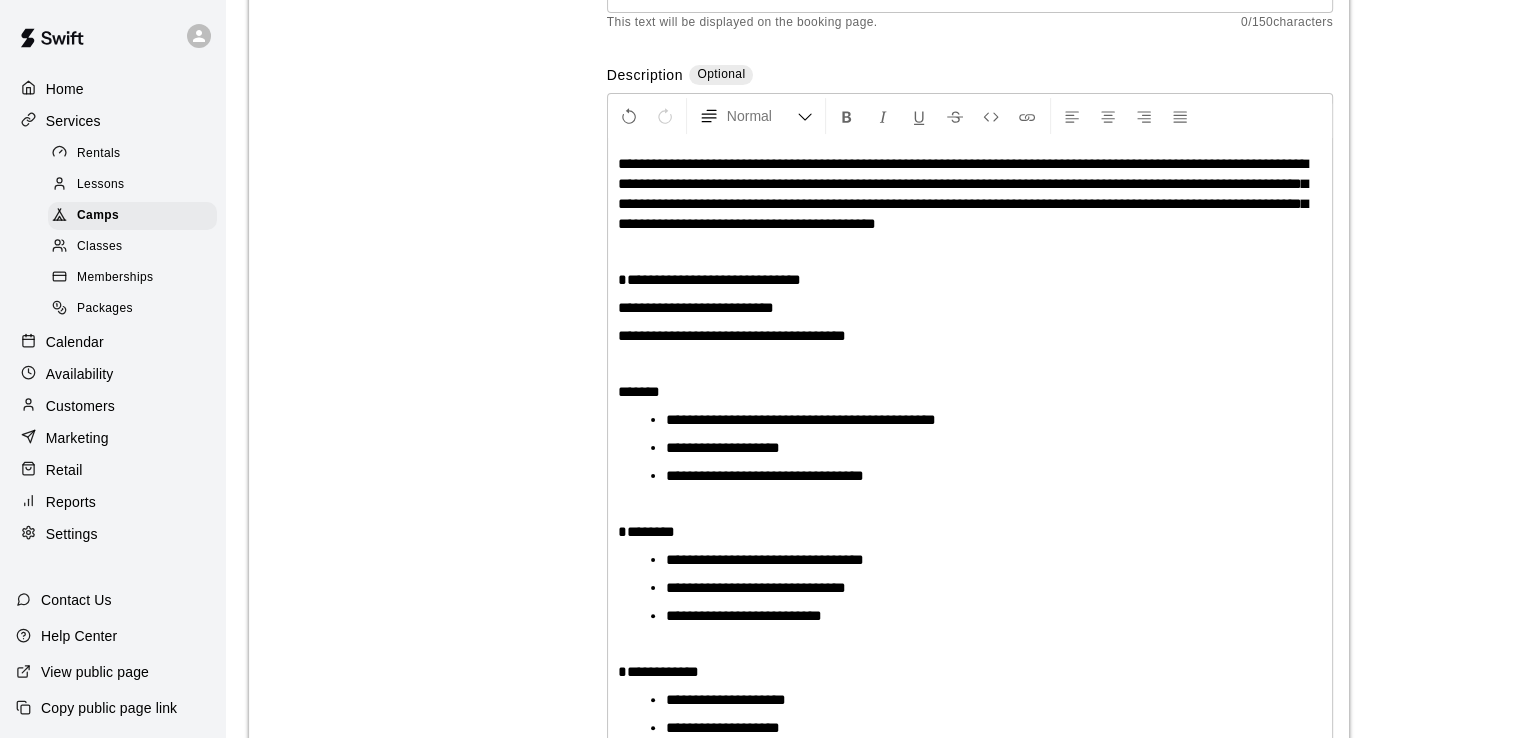 type 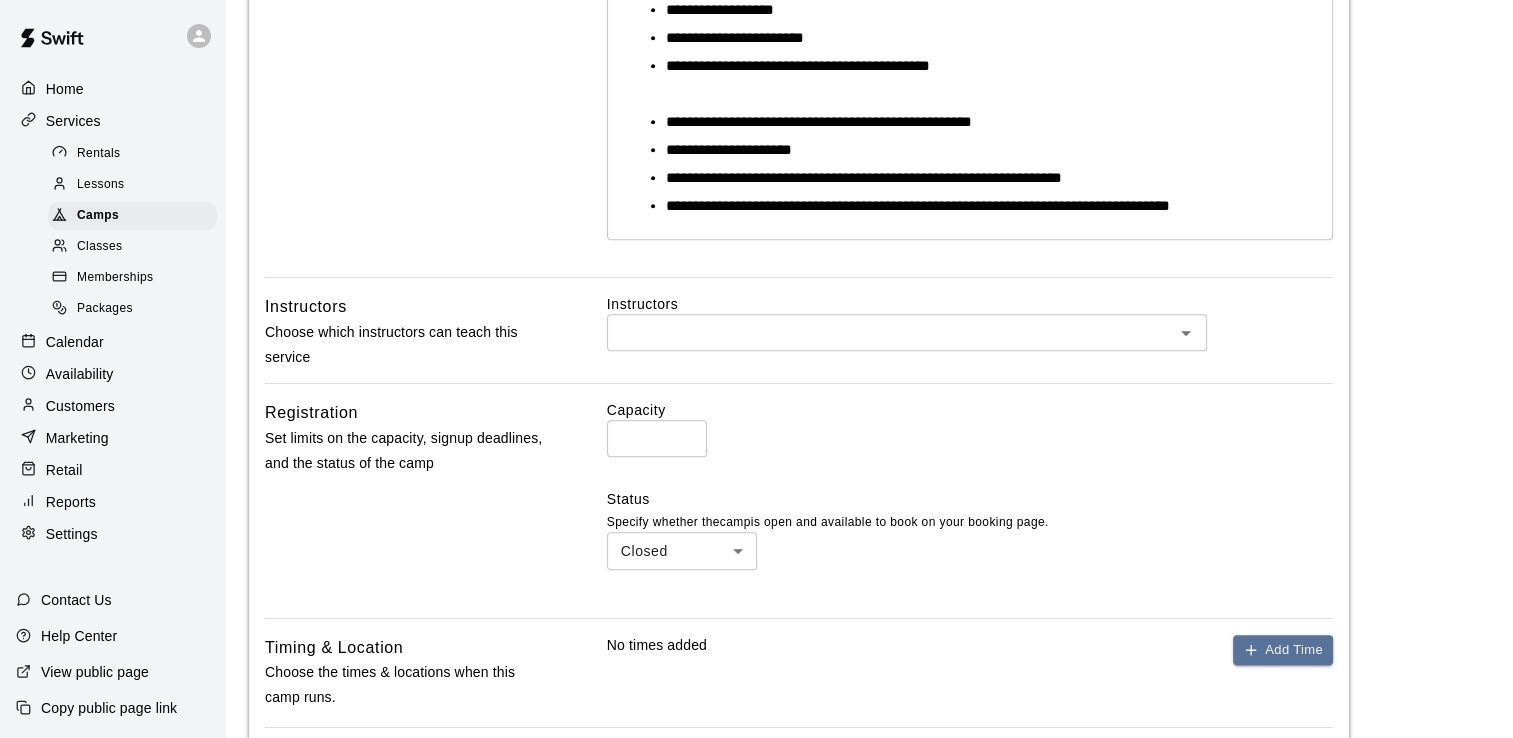 scroll, scrollTop: 1097, scrollLeft: 0, axis: vertical 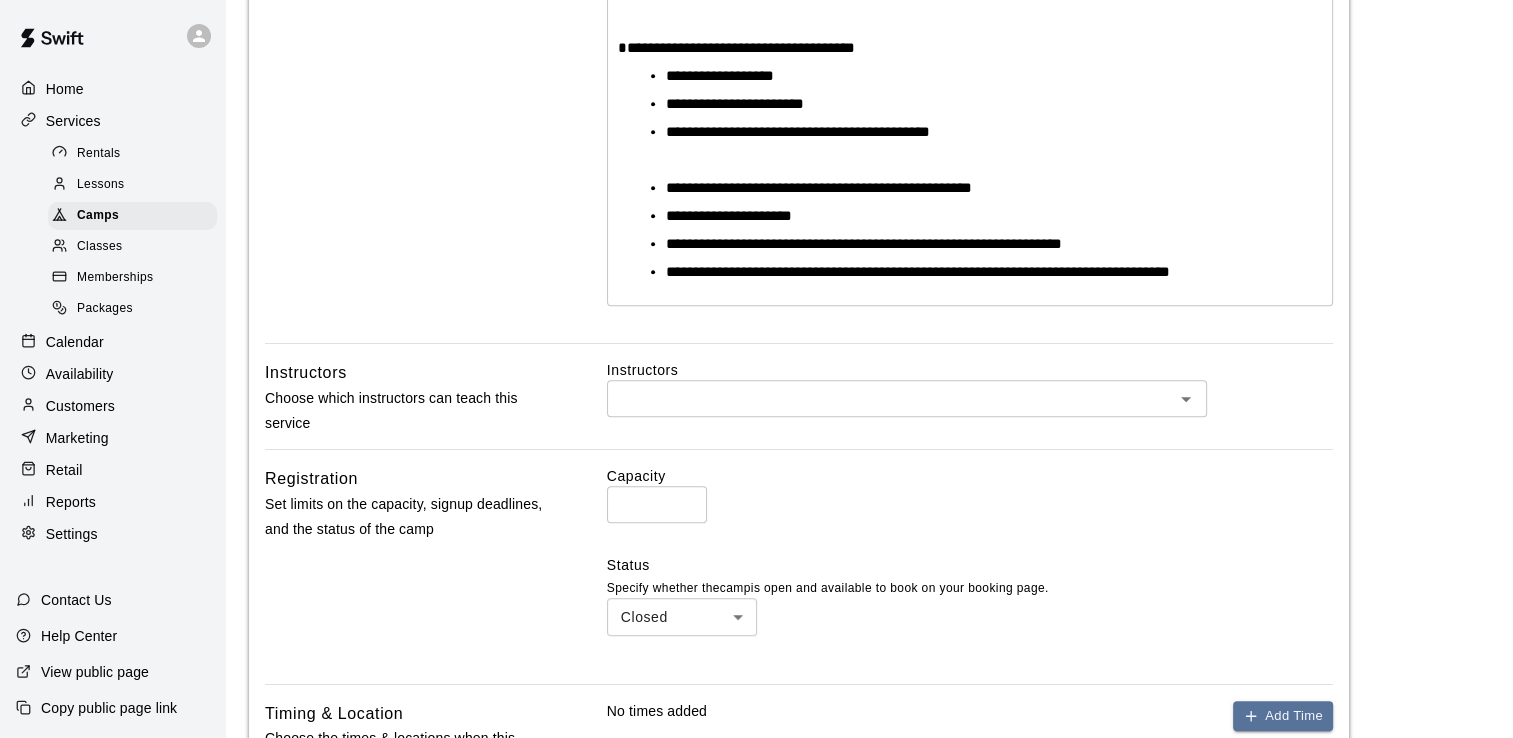 click at bounding box center (890, 398) 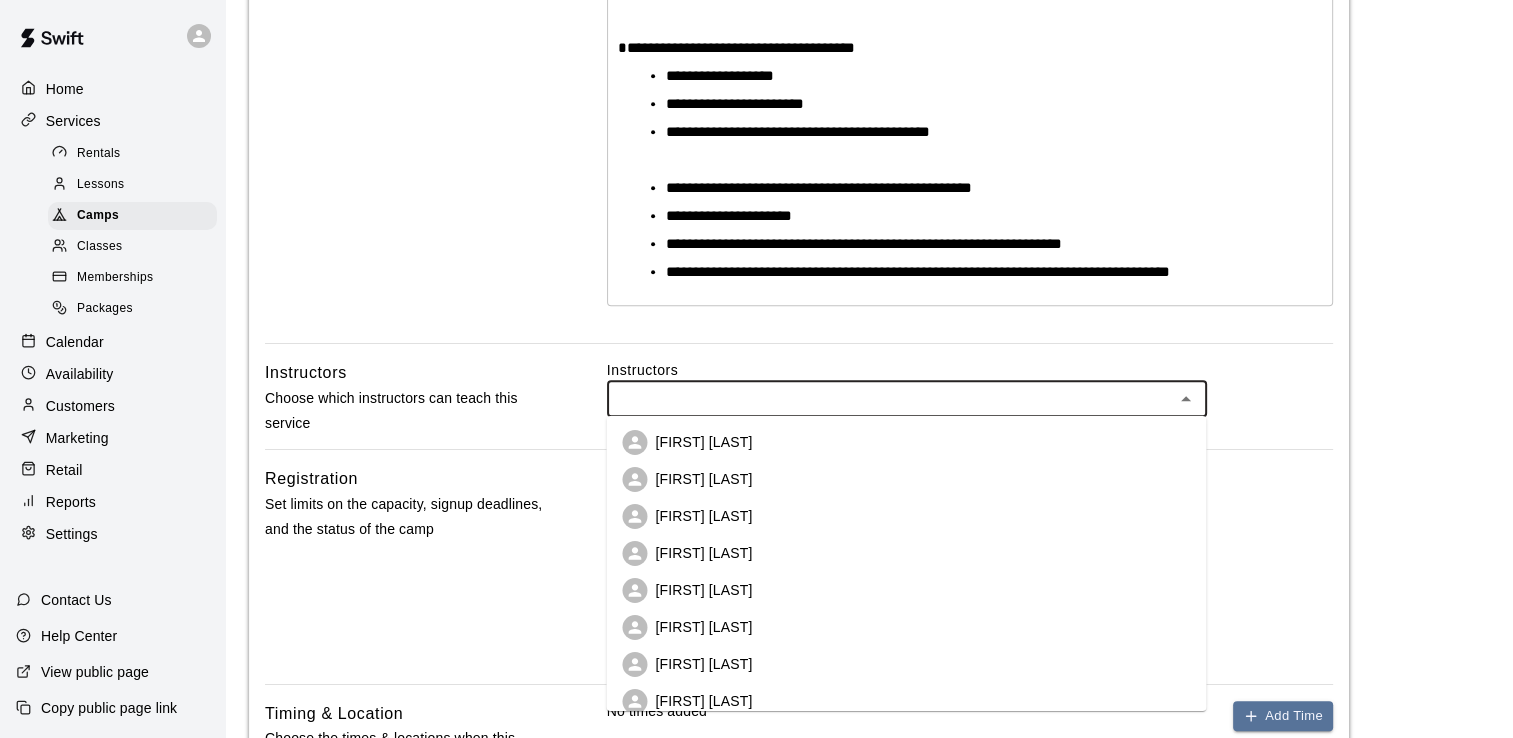 type on "*" 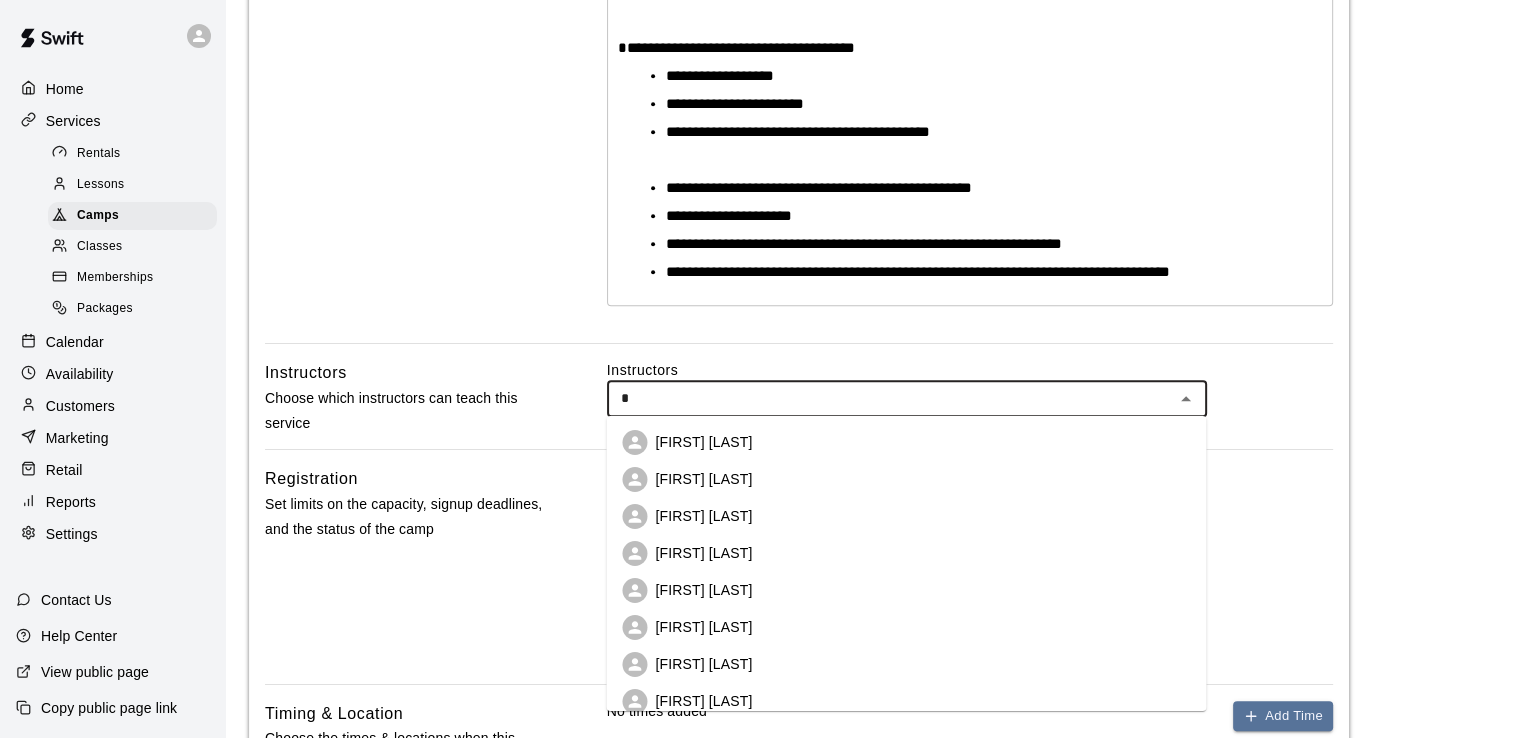 click on "[FIRST] [LAST]" at bounding box center [906, 442] 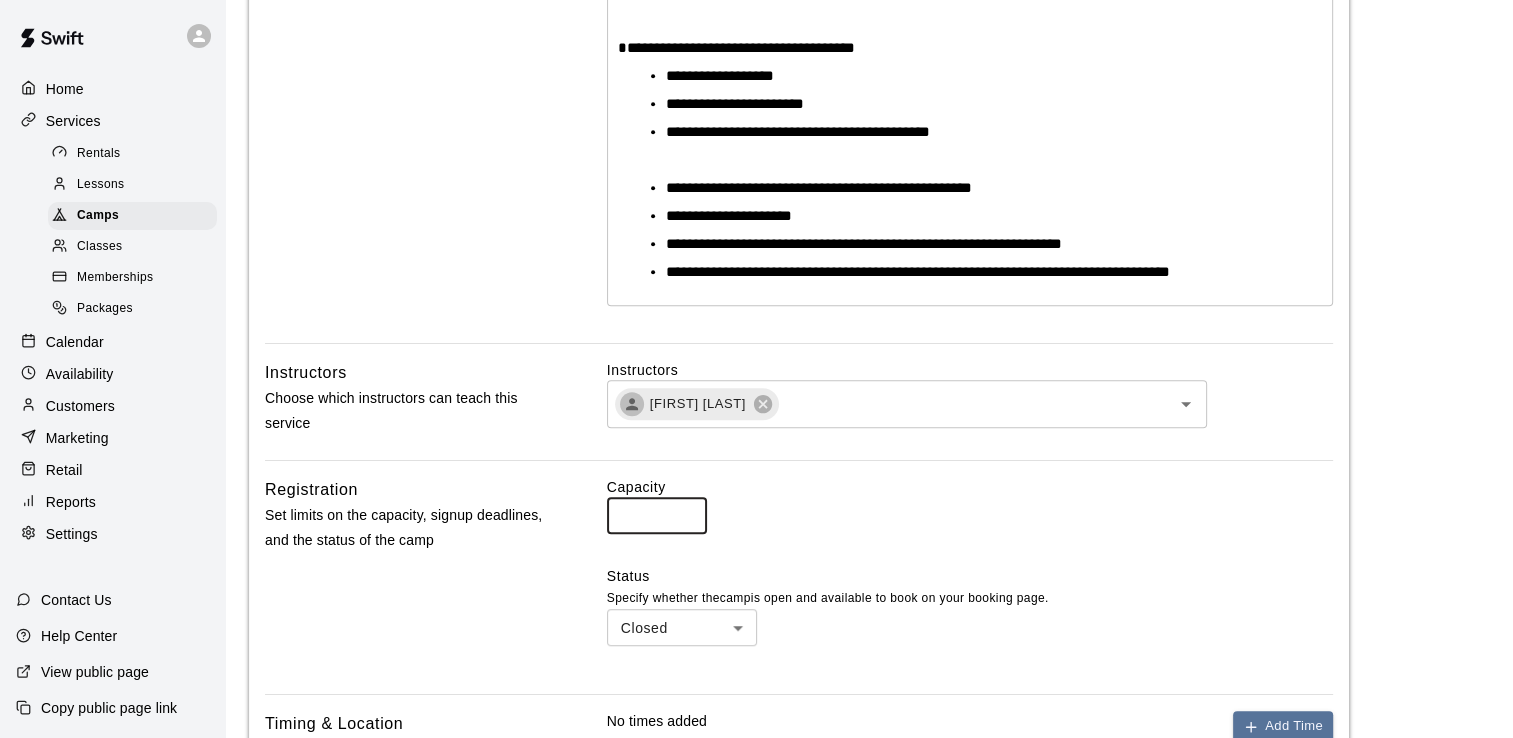 drag, startPoint x: 653, startPoint y: 516, endPoint x: 584, endPoint y: 510, distance: 69.260376 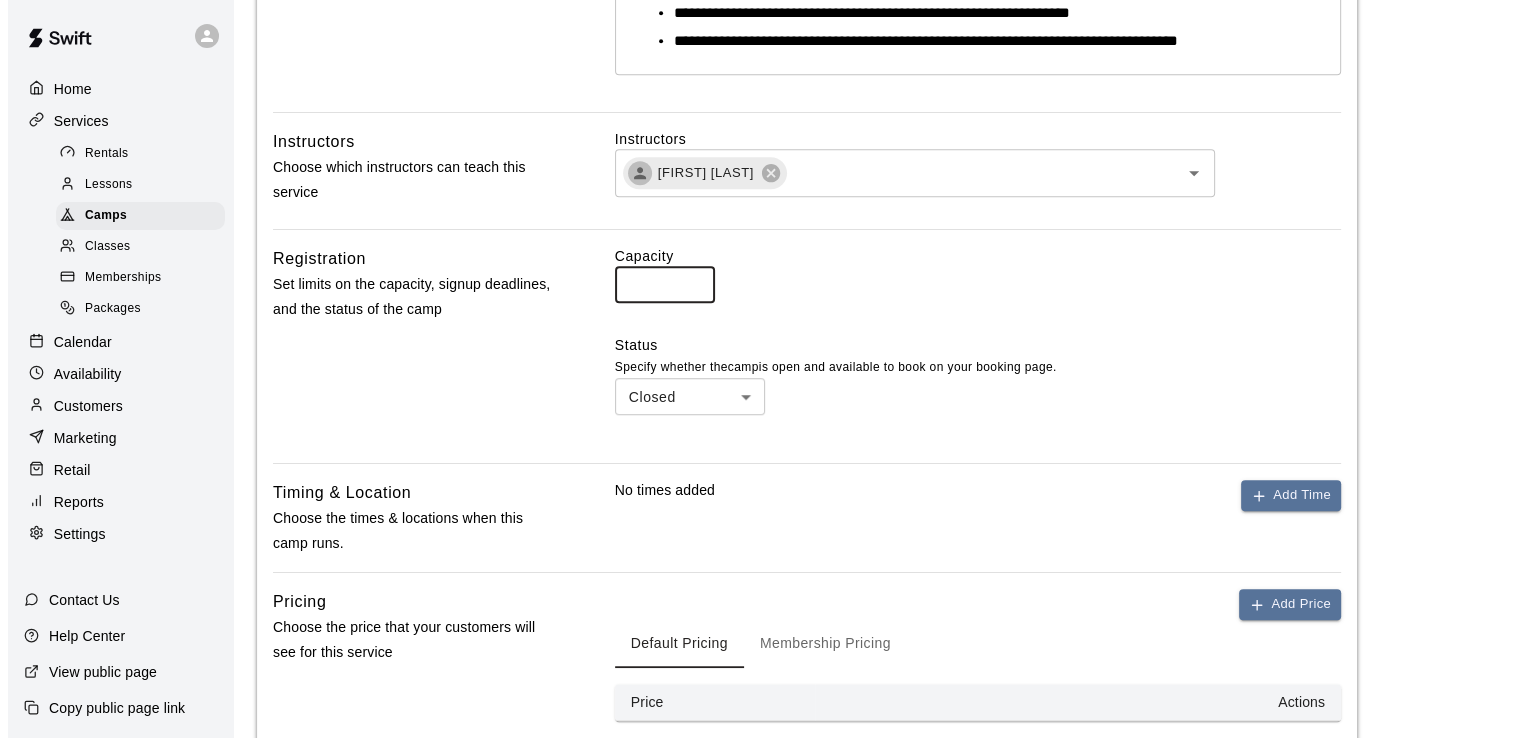 scroll, scrollTop: 1349, scrollLeft: 0, axis: vertical 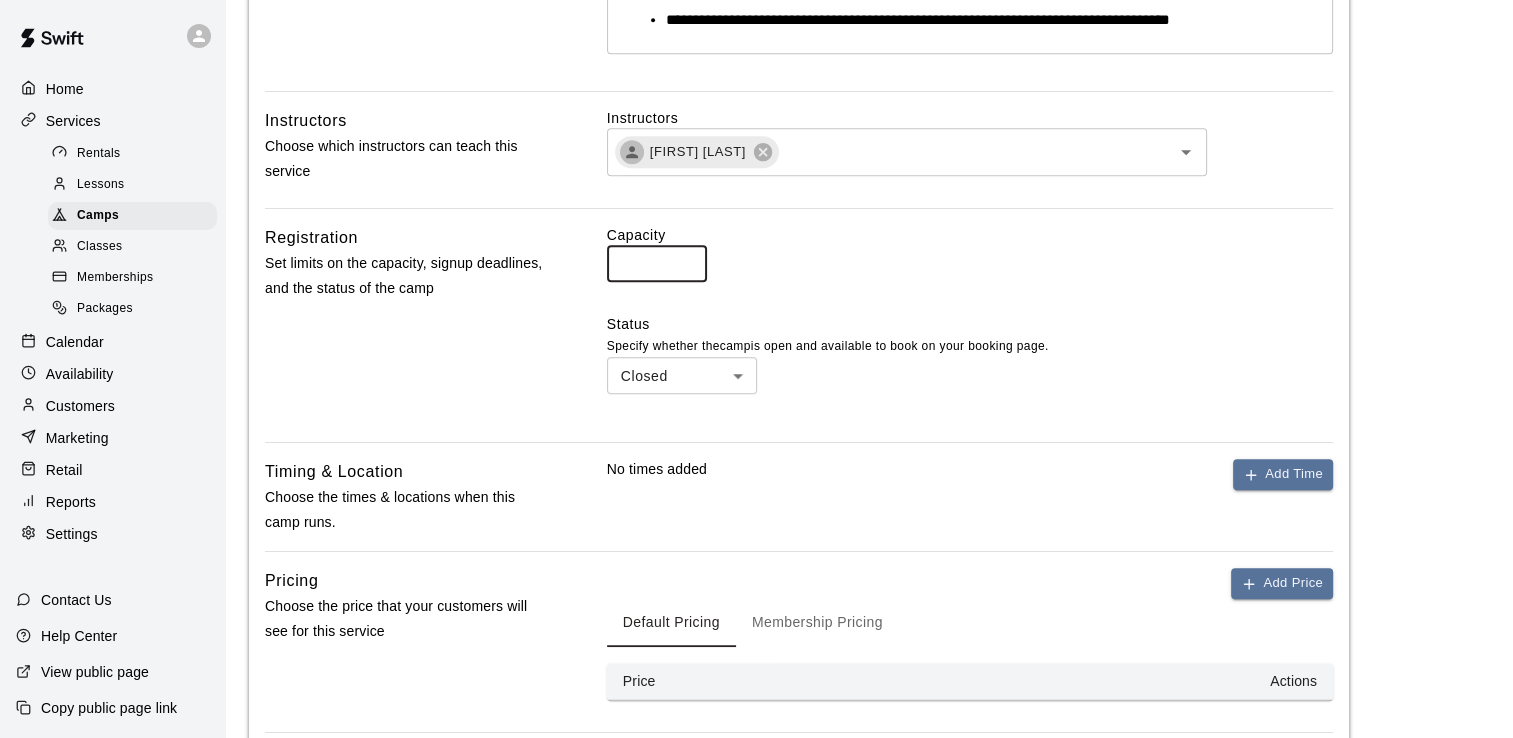 type on "**" 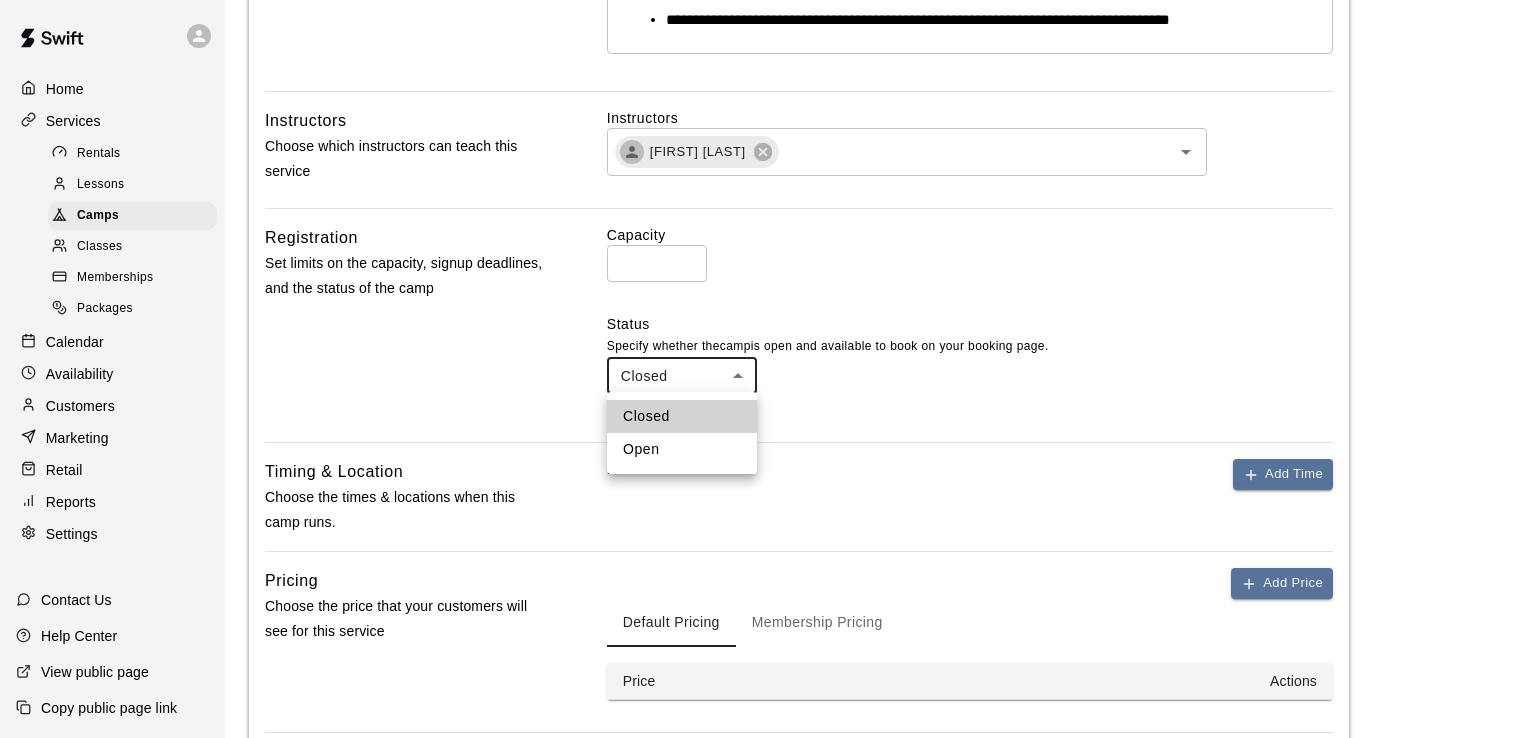 click on "Open" at bounding box center [682, 449] 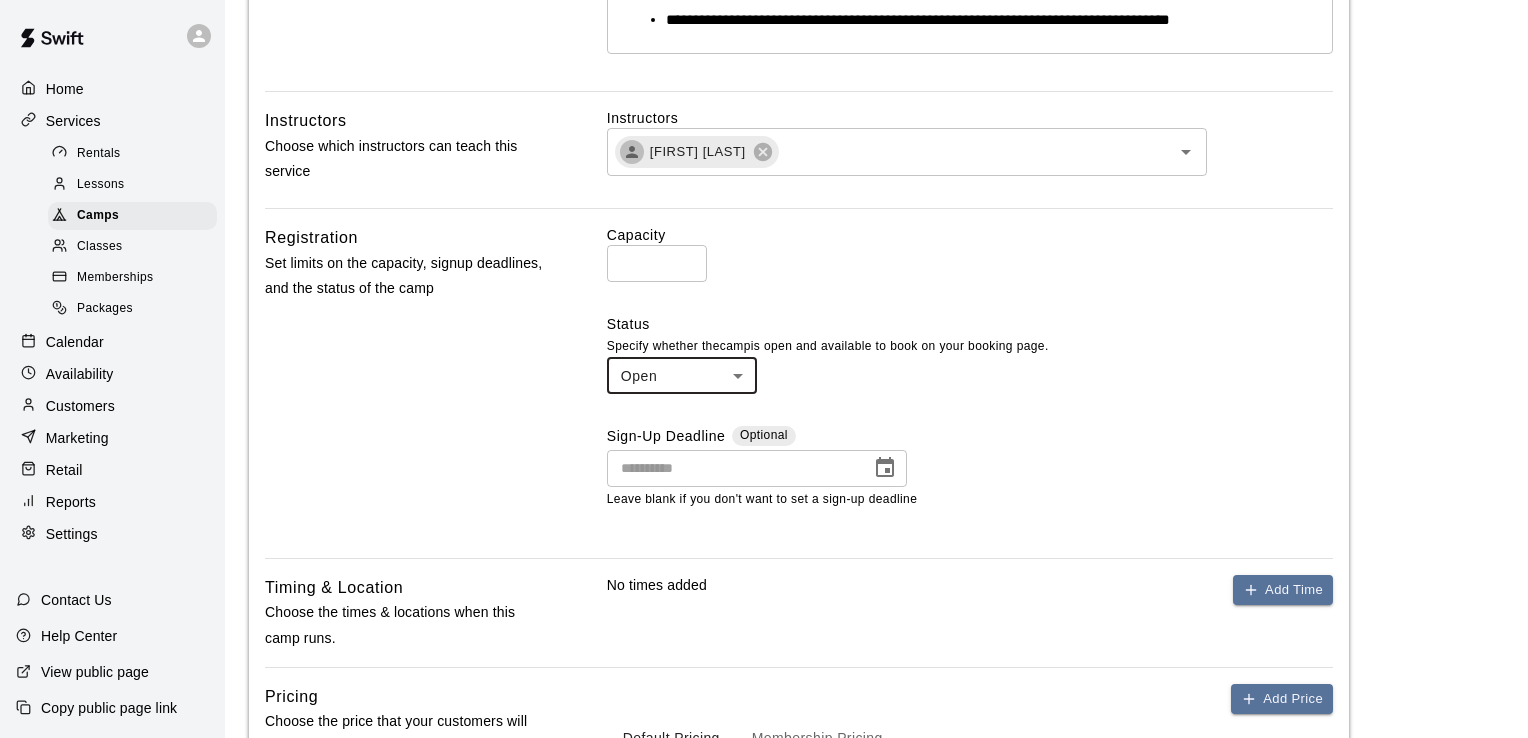 type on "****" 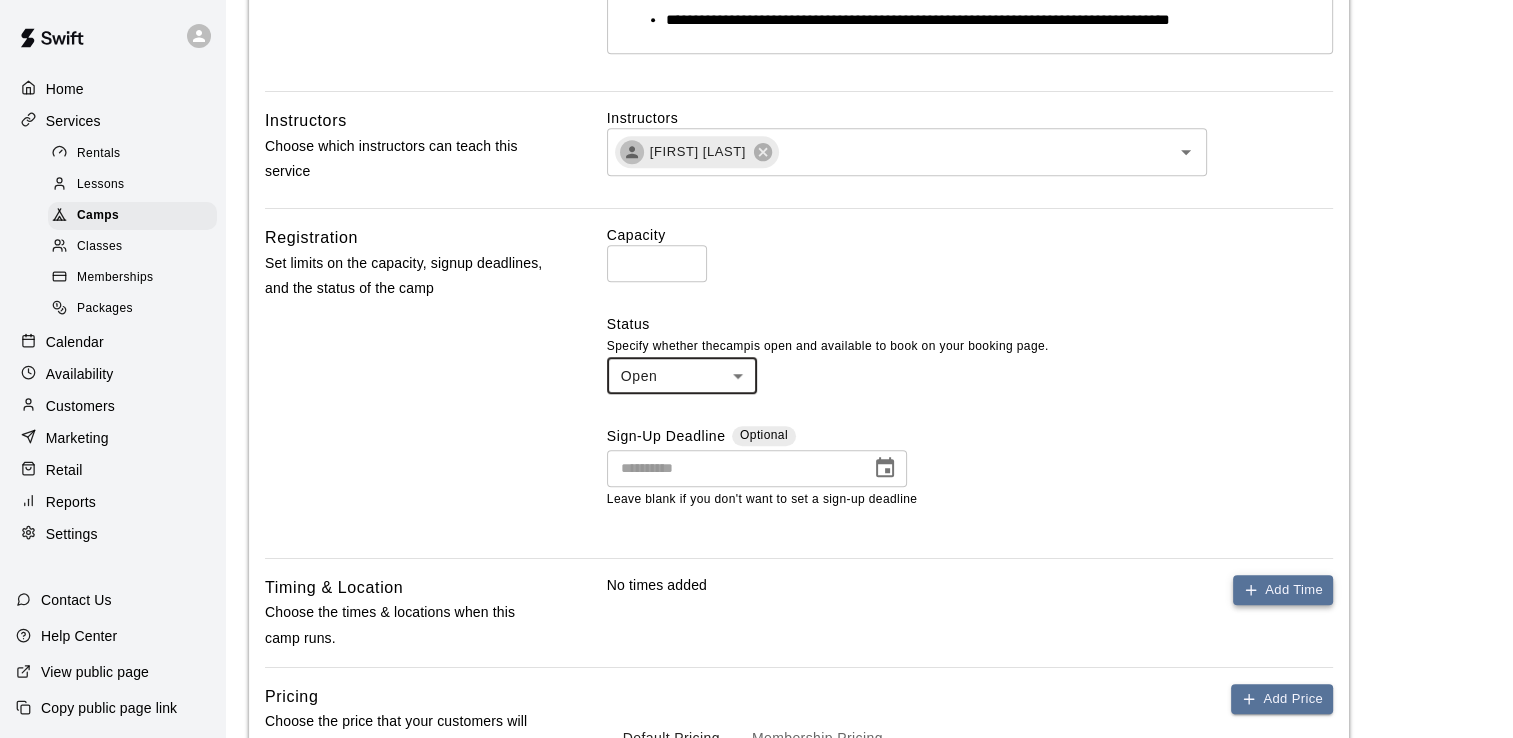 click on "Add Time" at bounding box center (1283, 590) 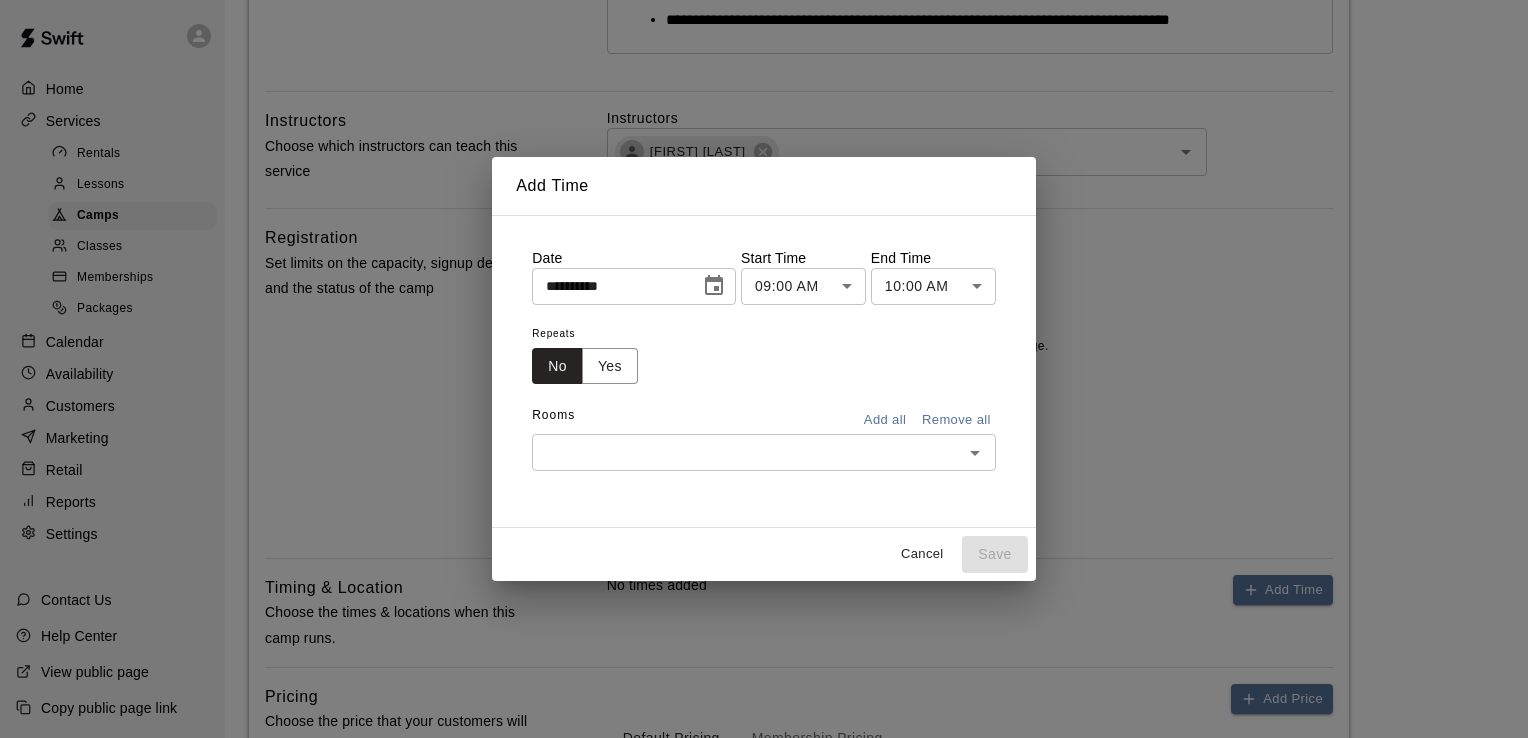 click 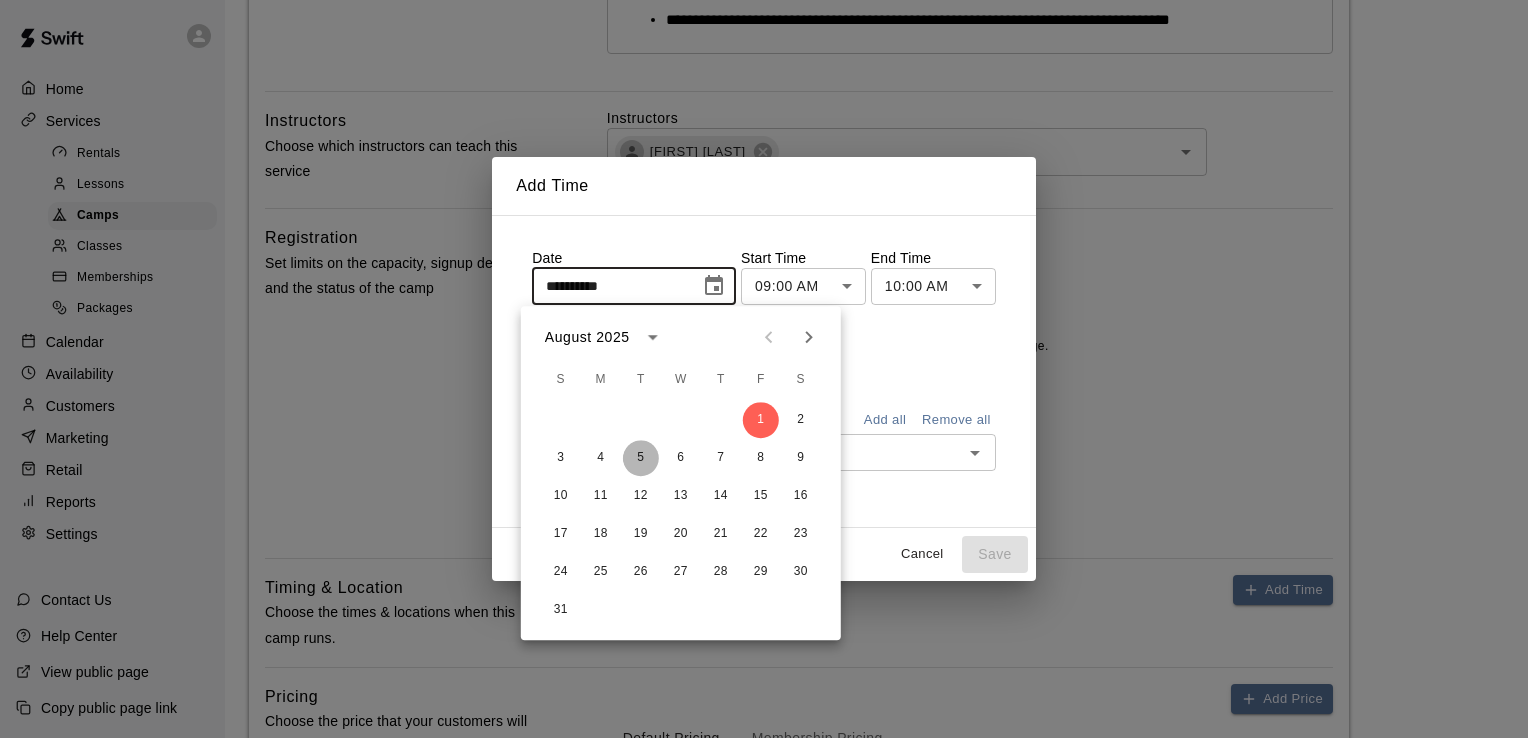 click on "5" at bounding box center [641, 458] 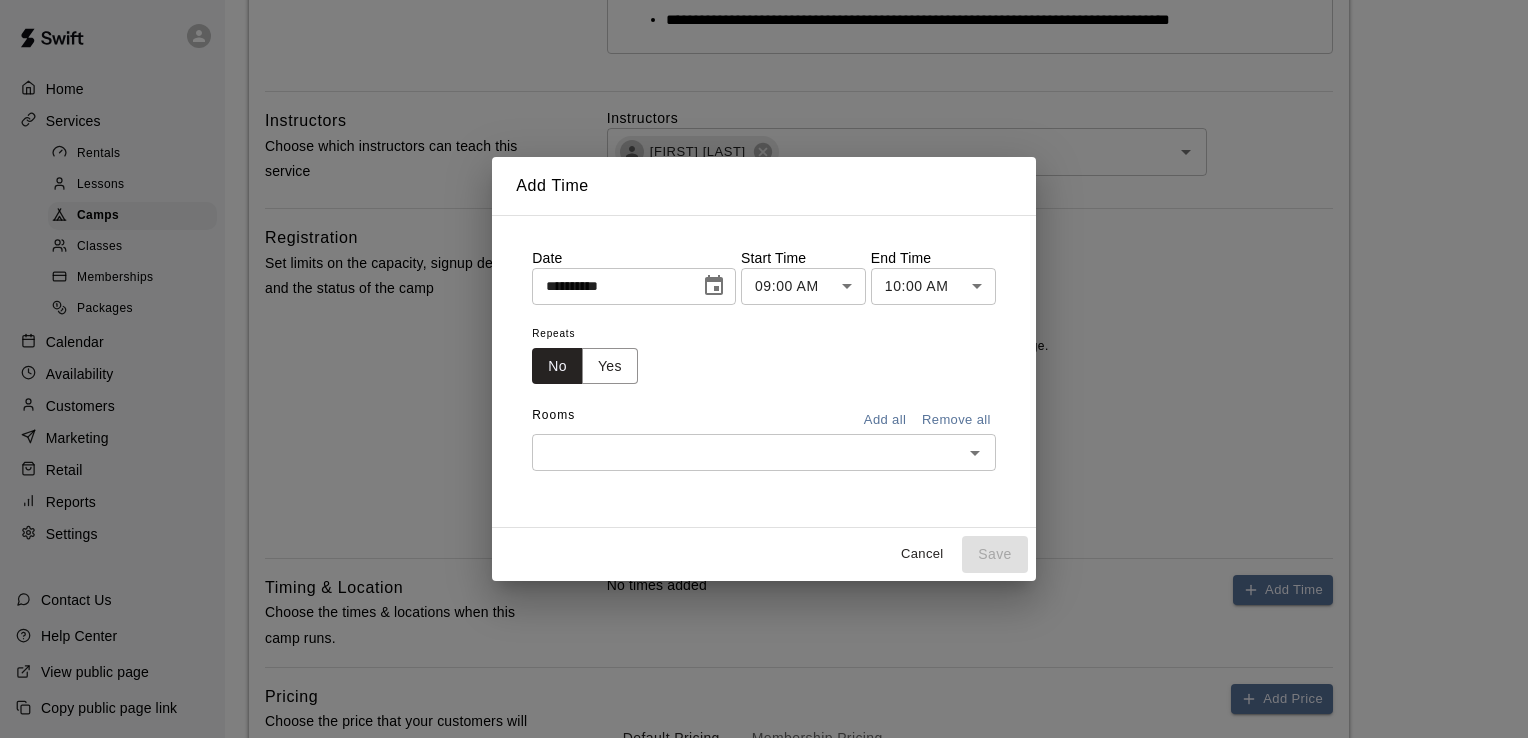 click on "**********" at bounding box center [764, -148] 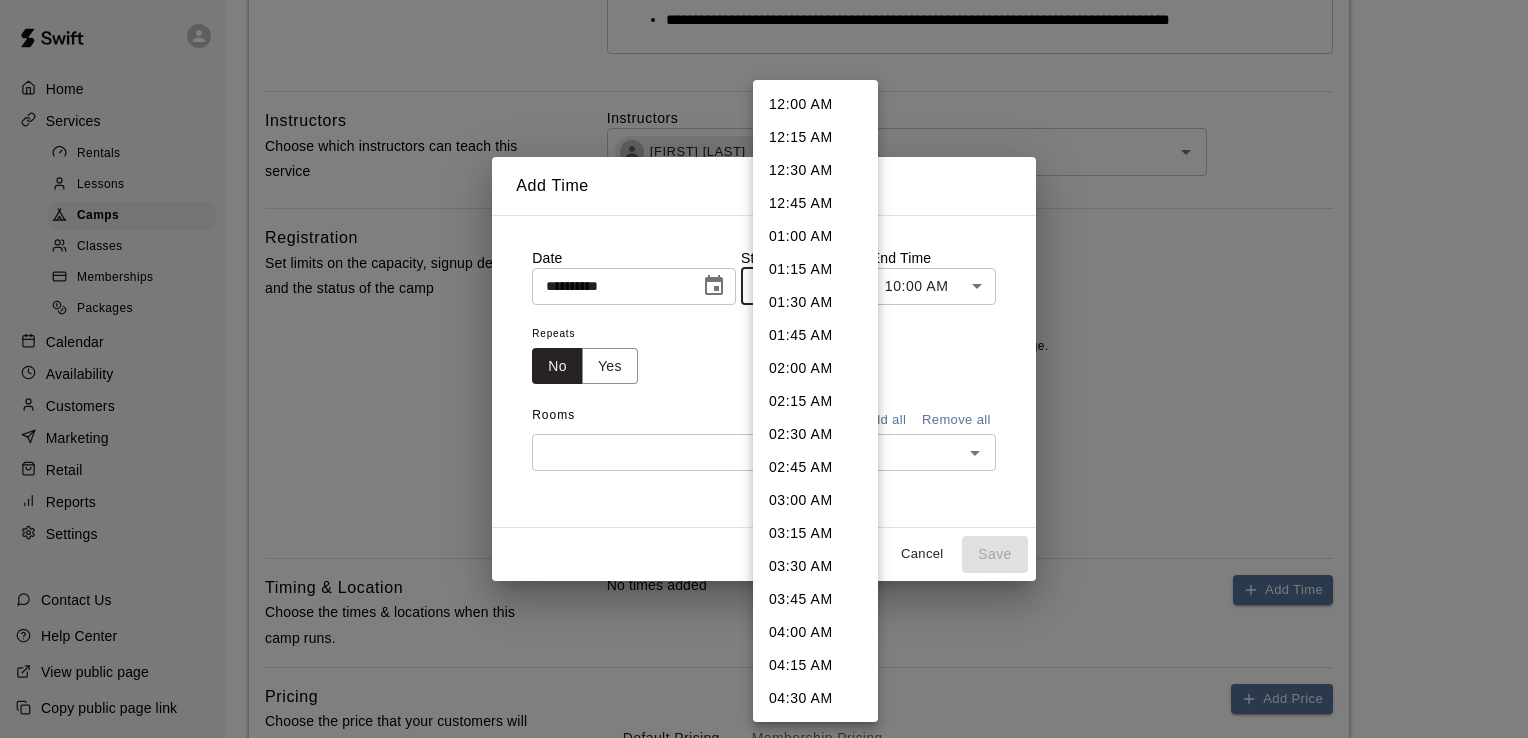scroll, scrollTop: 891, scrollLeft: 0, axis: vertical 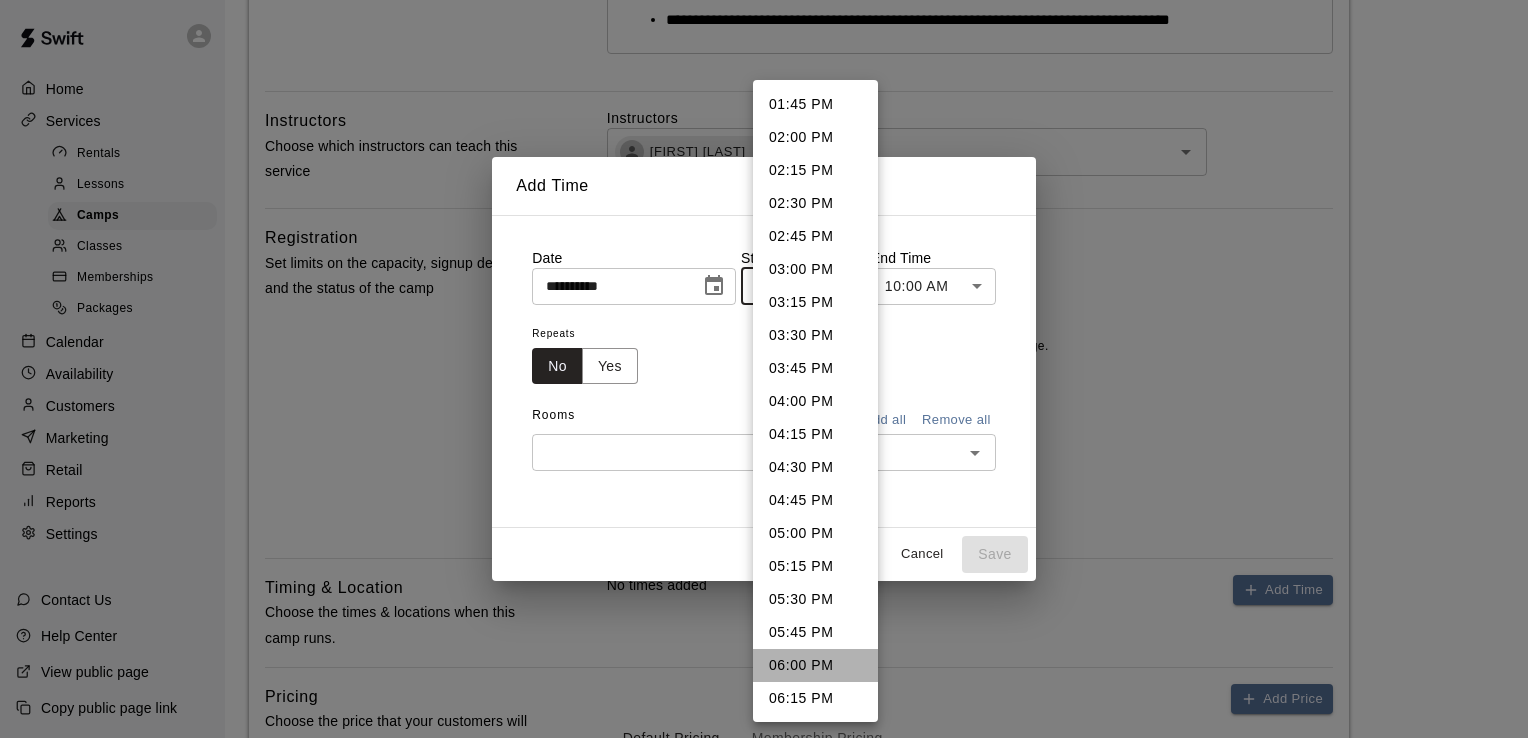 click on "06:00 PM" at bounding box center (815, 665) 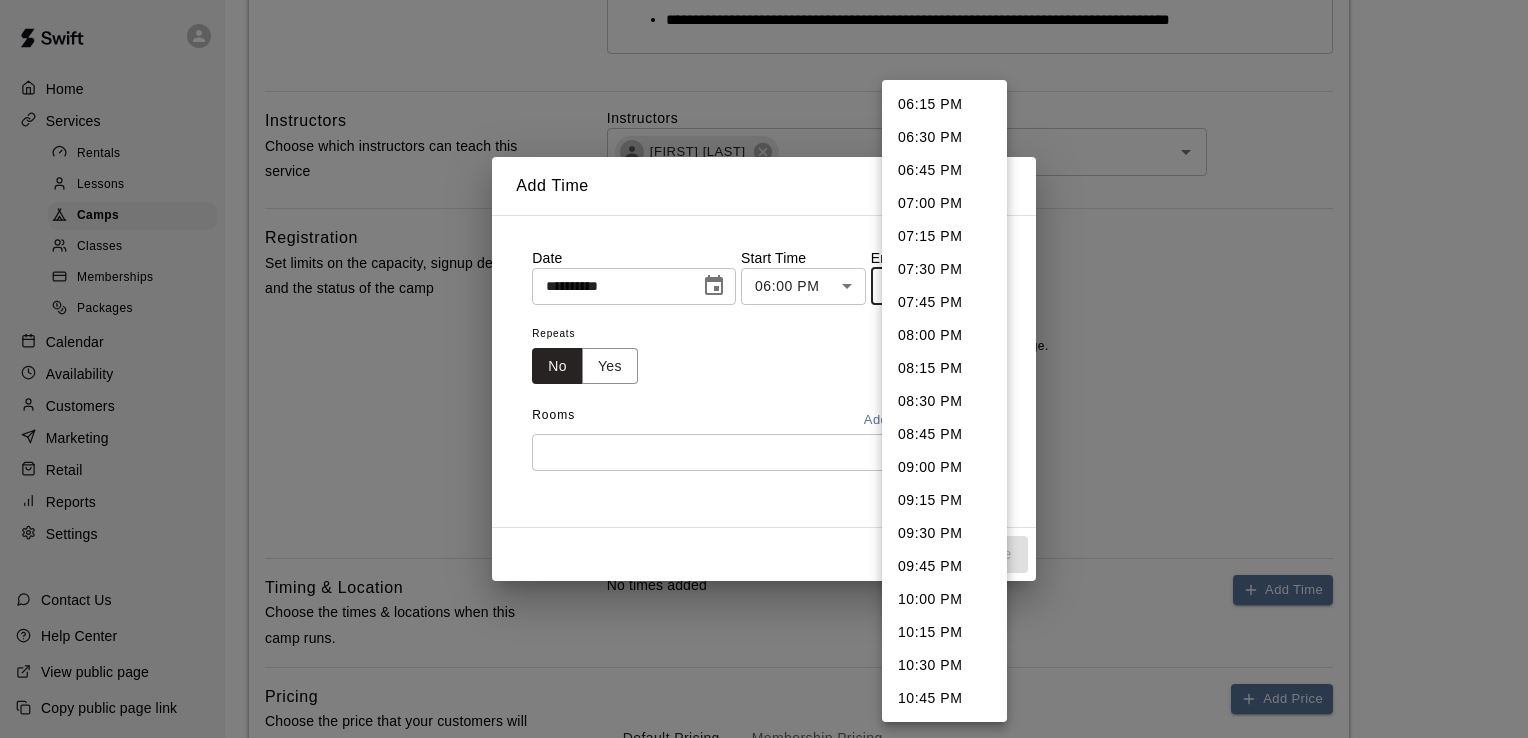 click on "**********" at bounding box center [764, -148] 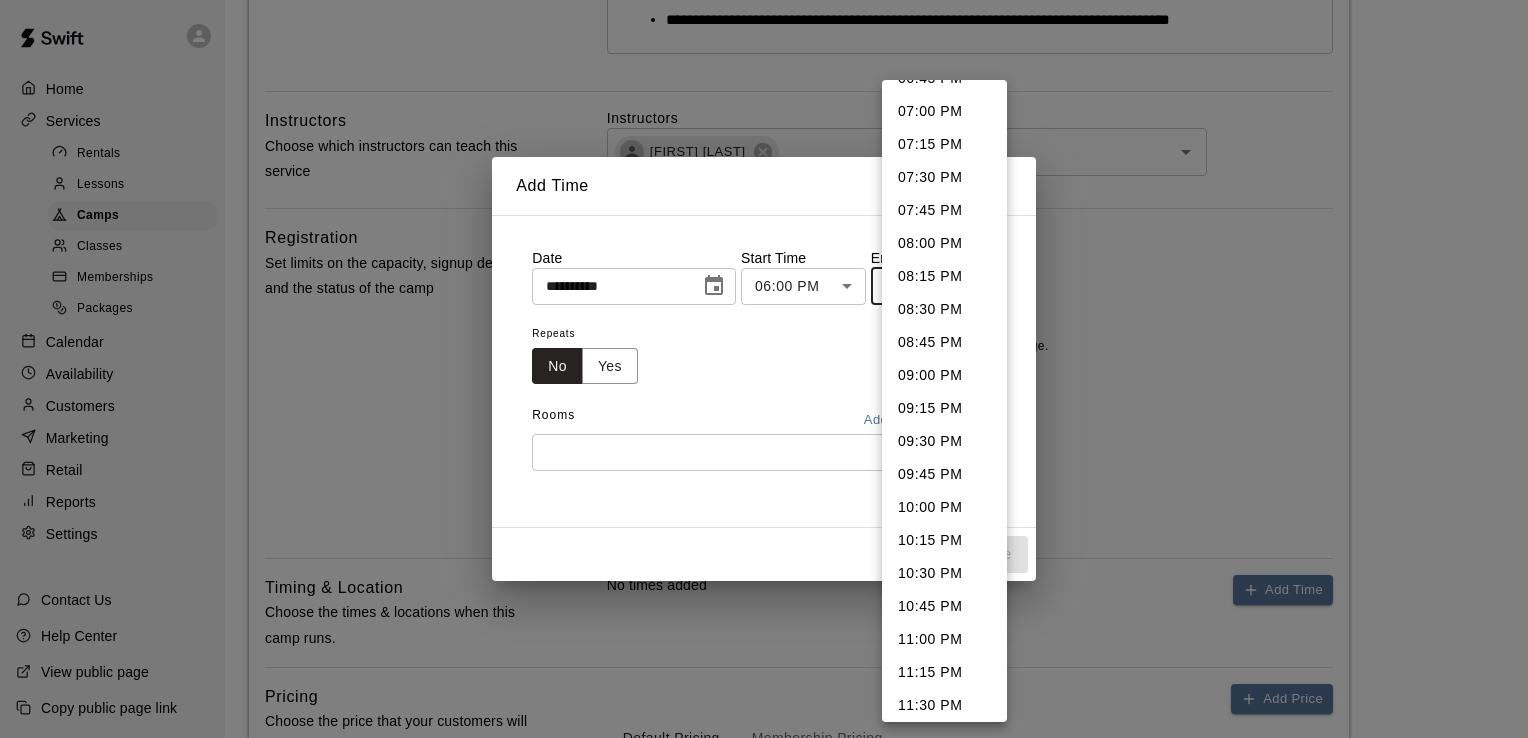 scroll, scrollTop: 92, scrollLeft: 0, axis: vertical 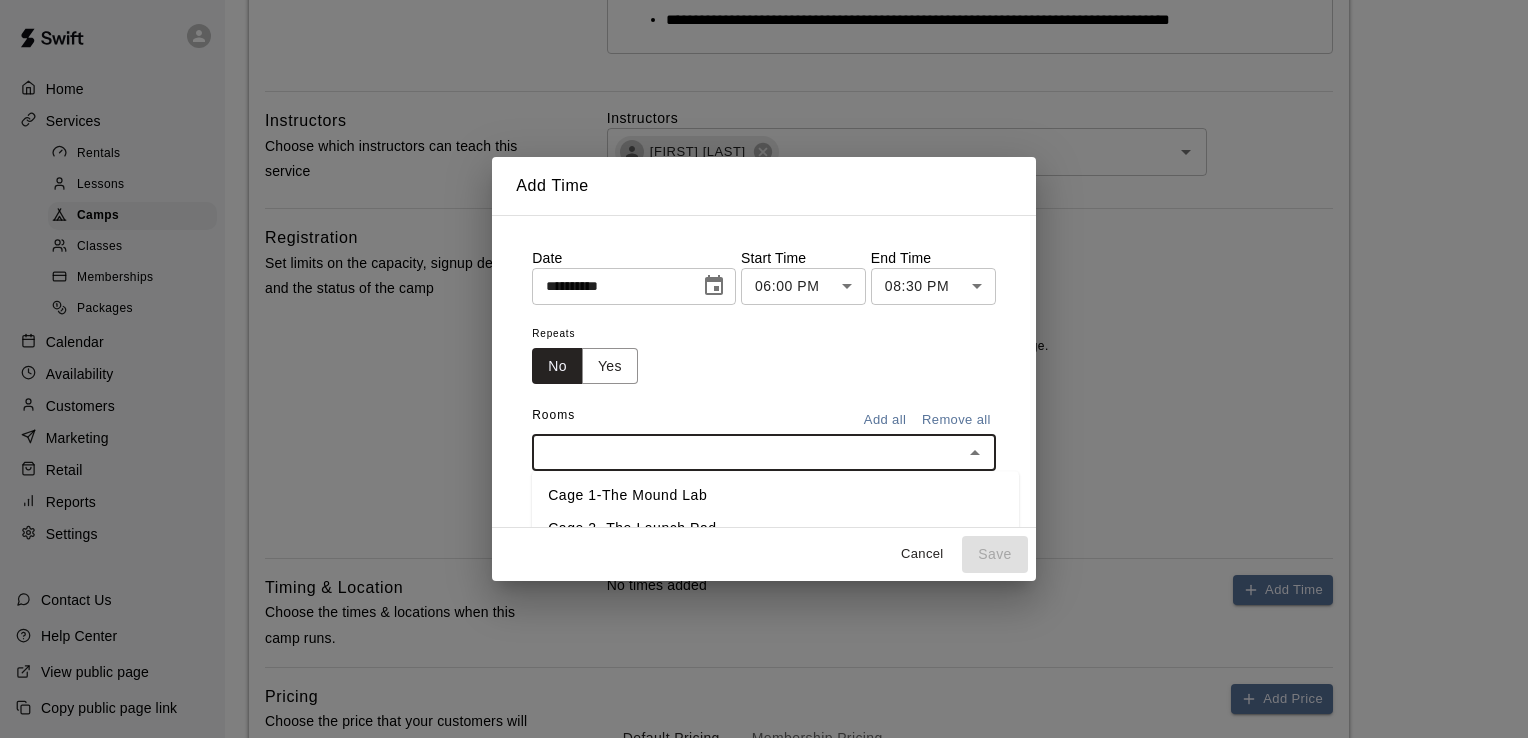 click at bounding box center (747, 452) 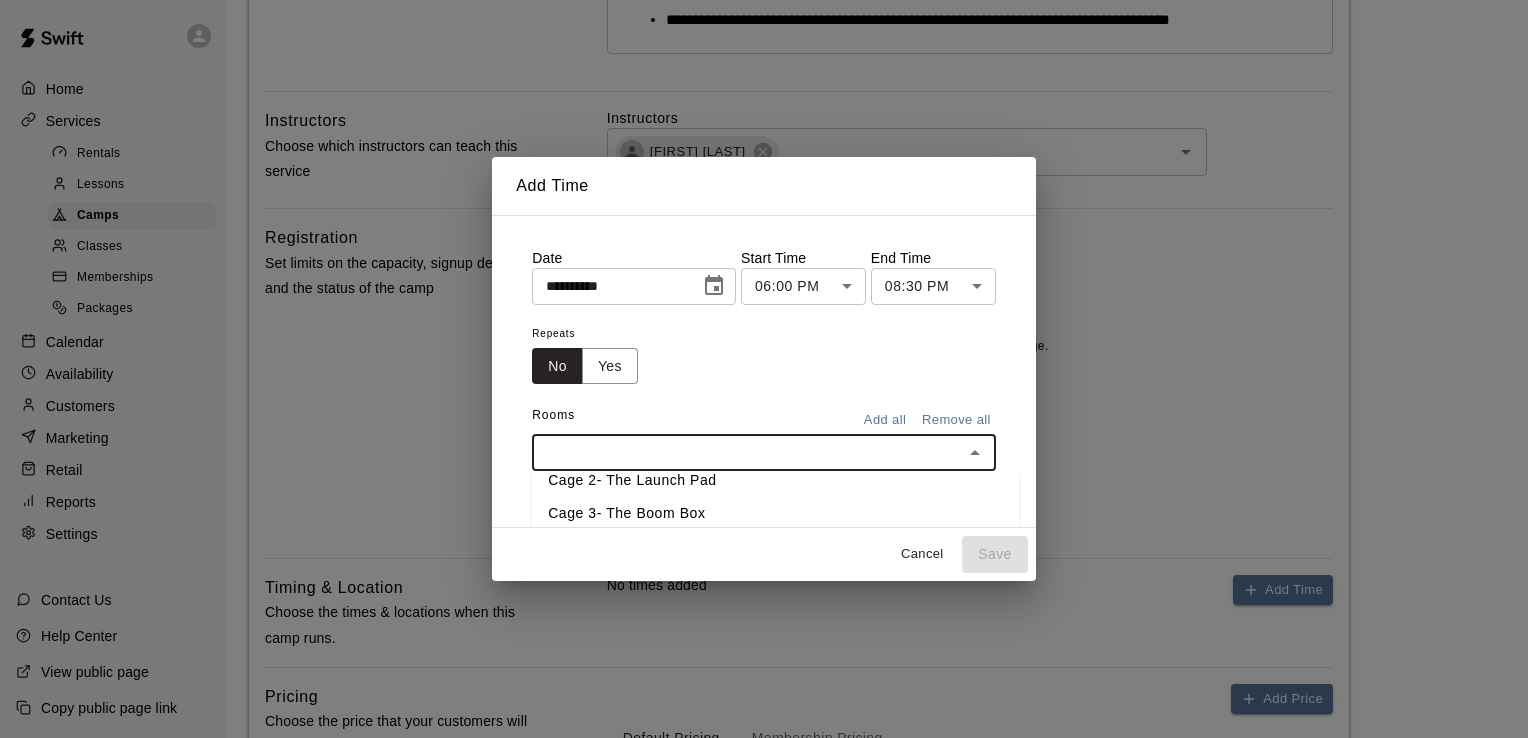 scroll, scrollTop: 67, scrollLeft: 0, axis: vertical 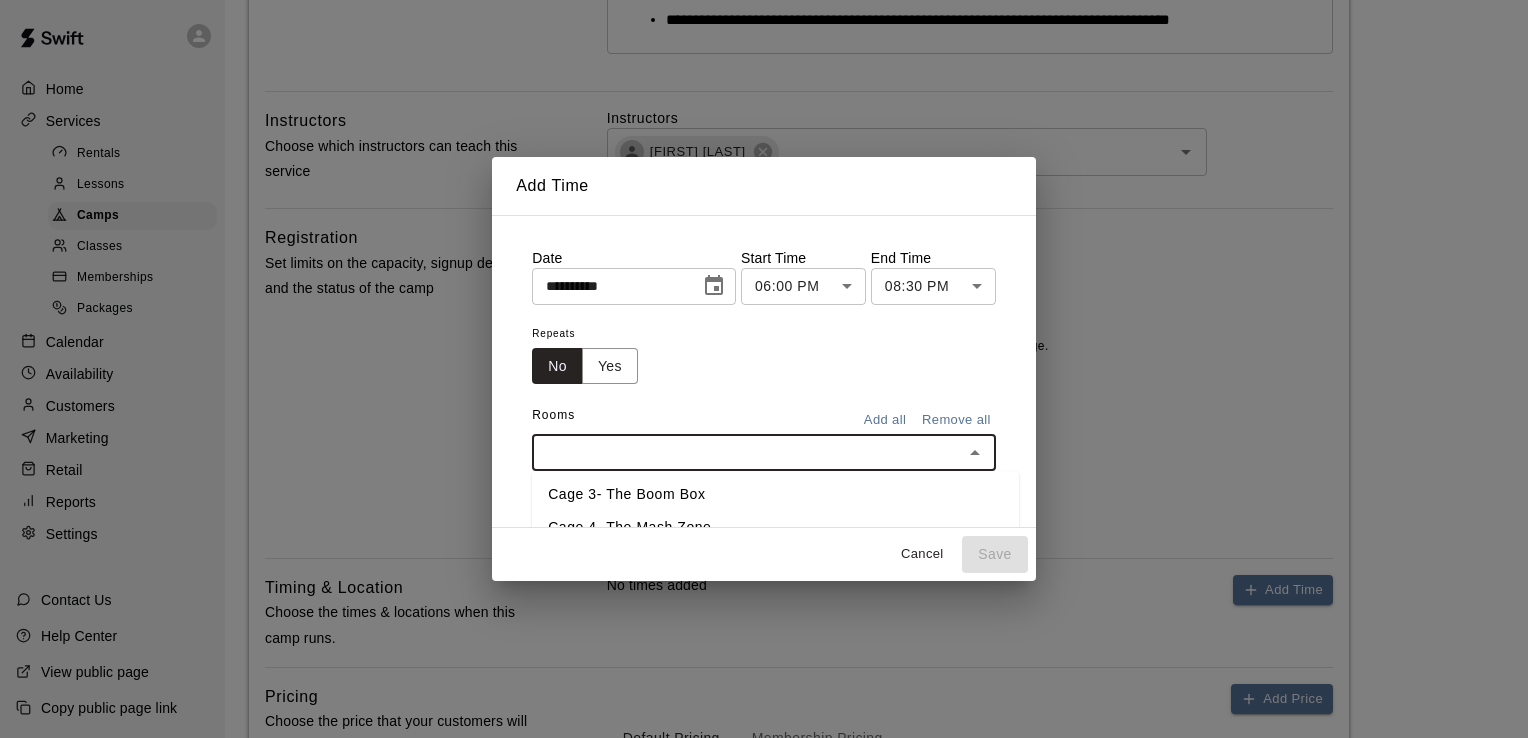 click on "Cage 3- The Boom Box" at bounding box center [775, 494] 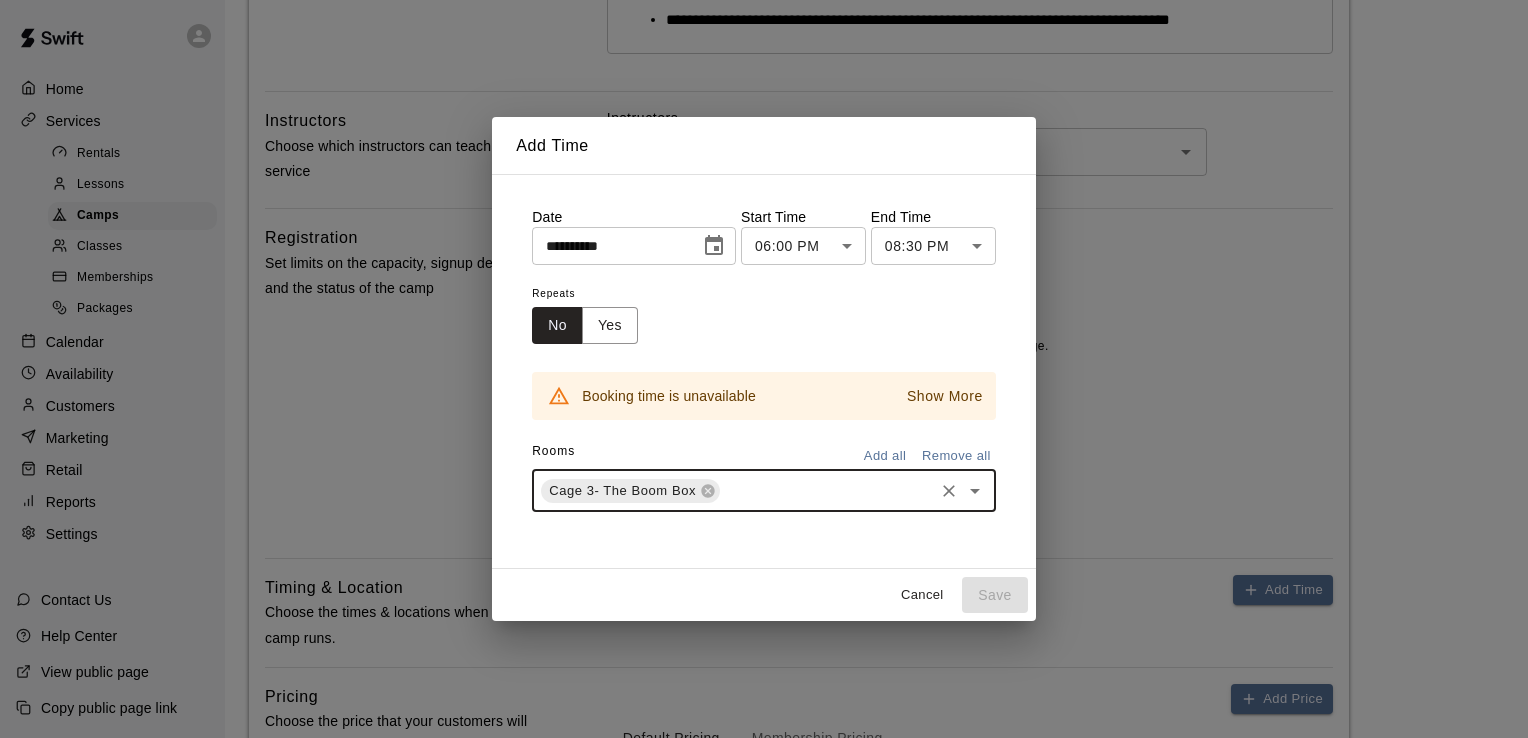 click 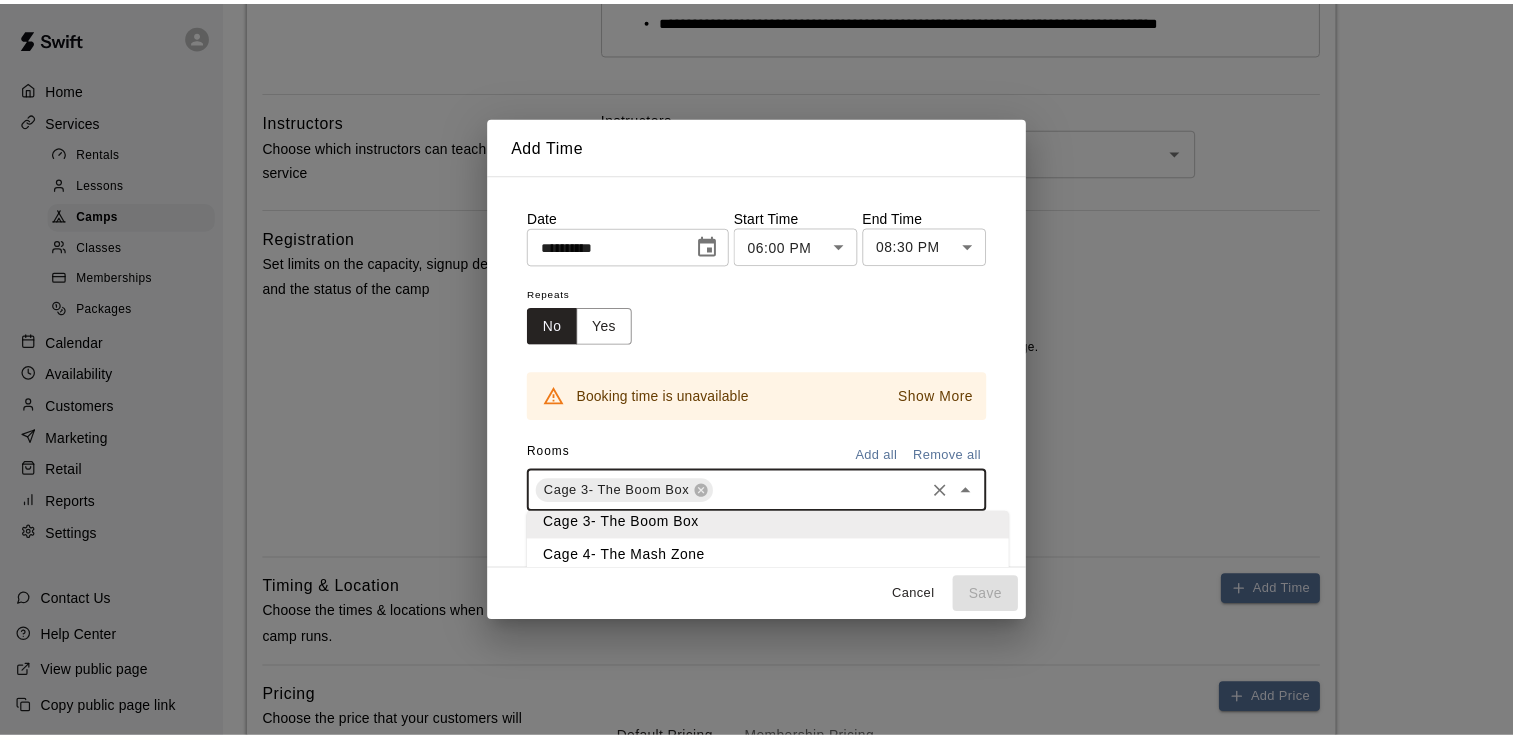 scroll, scrollTop: 89, scrollLeft: 0, axis: vertical 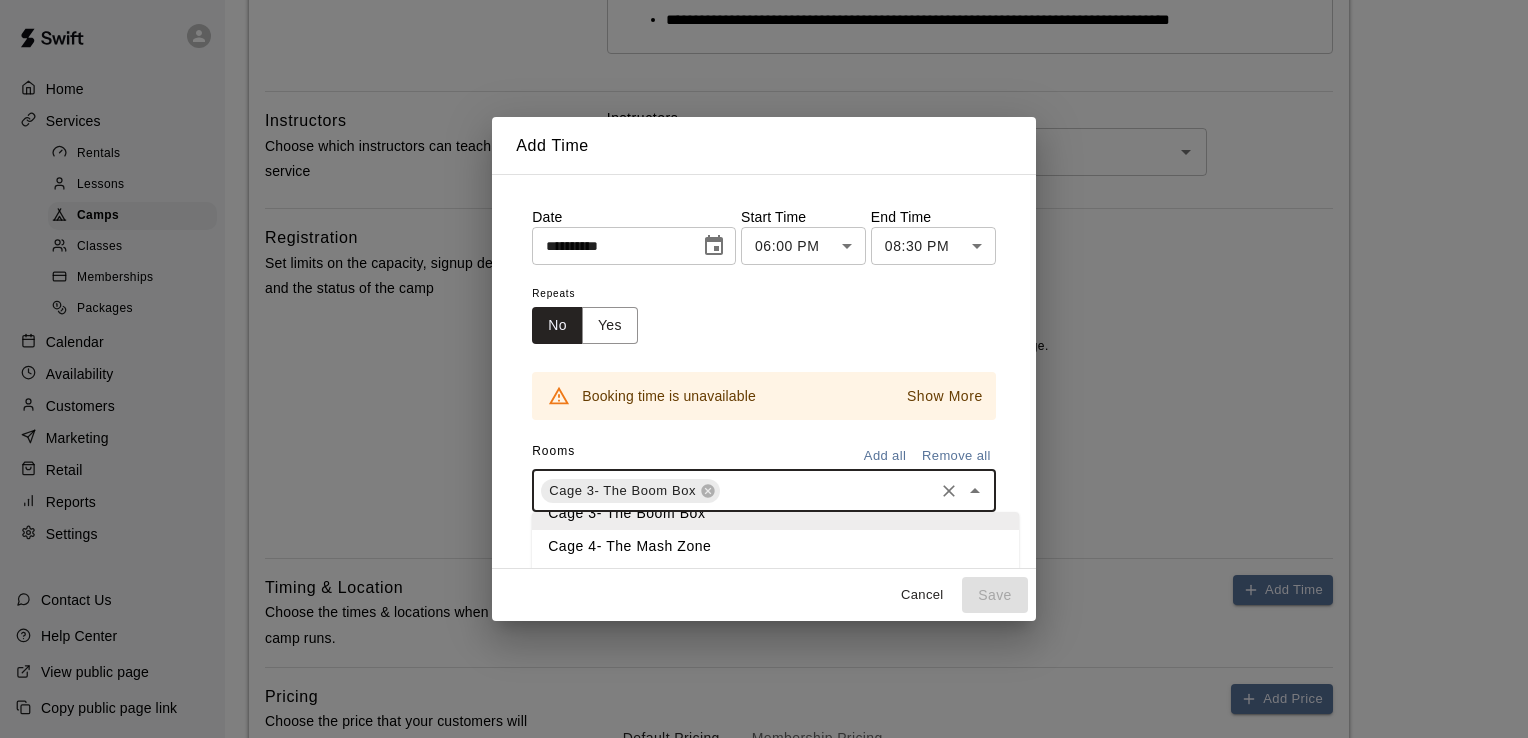 click on "Cage 4- The Mash Zone" at bounding box center (775, 546) 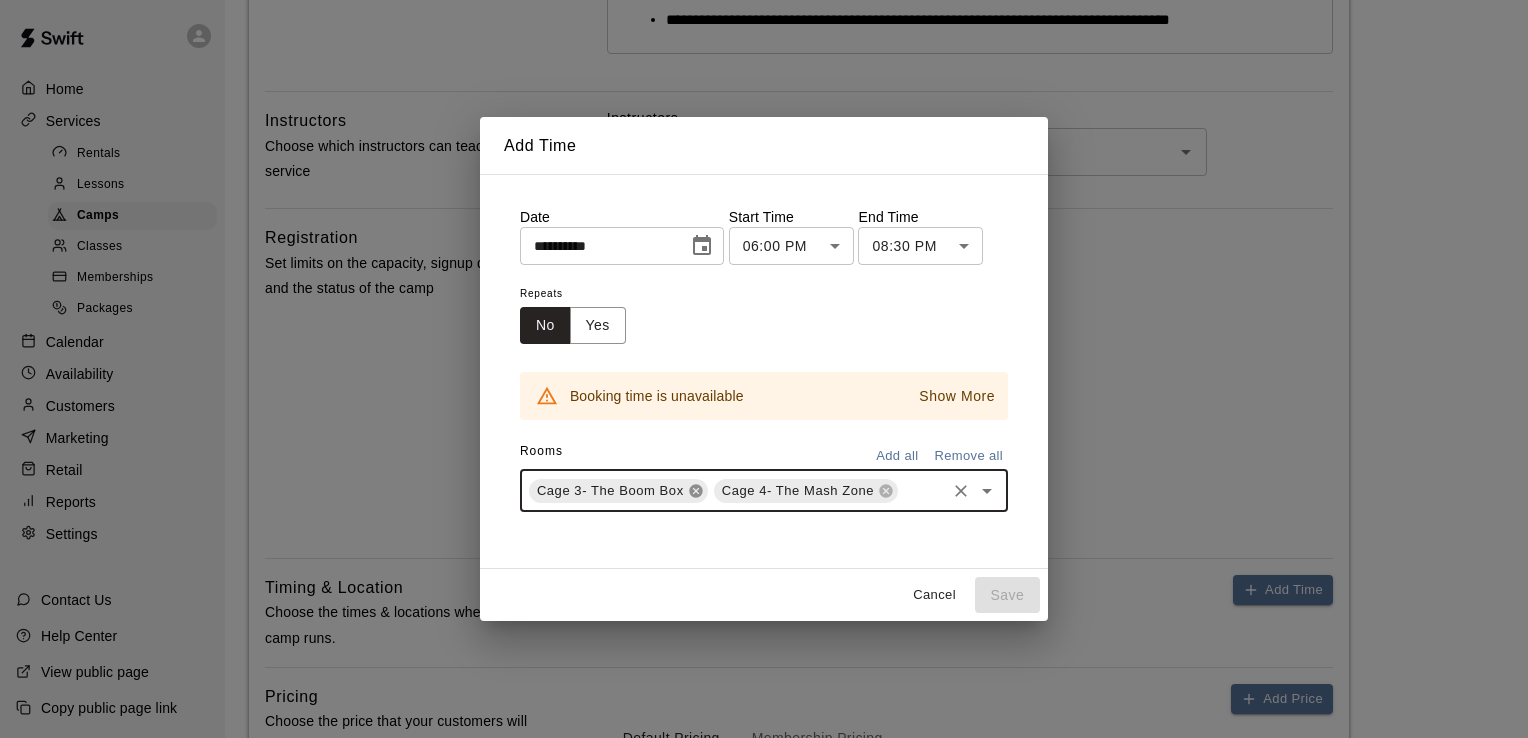 click 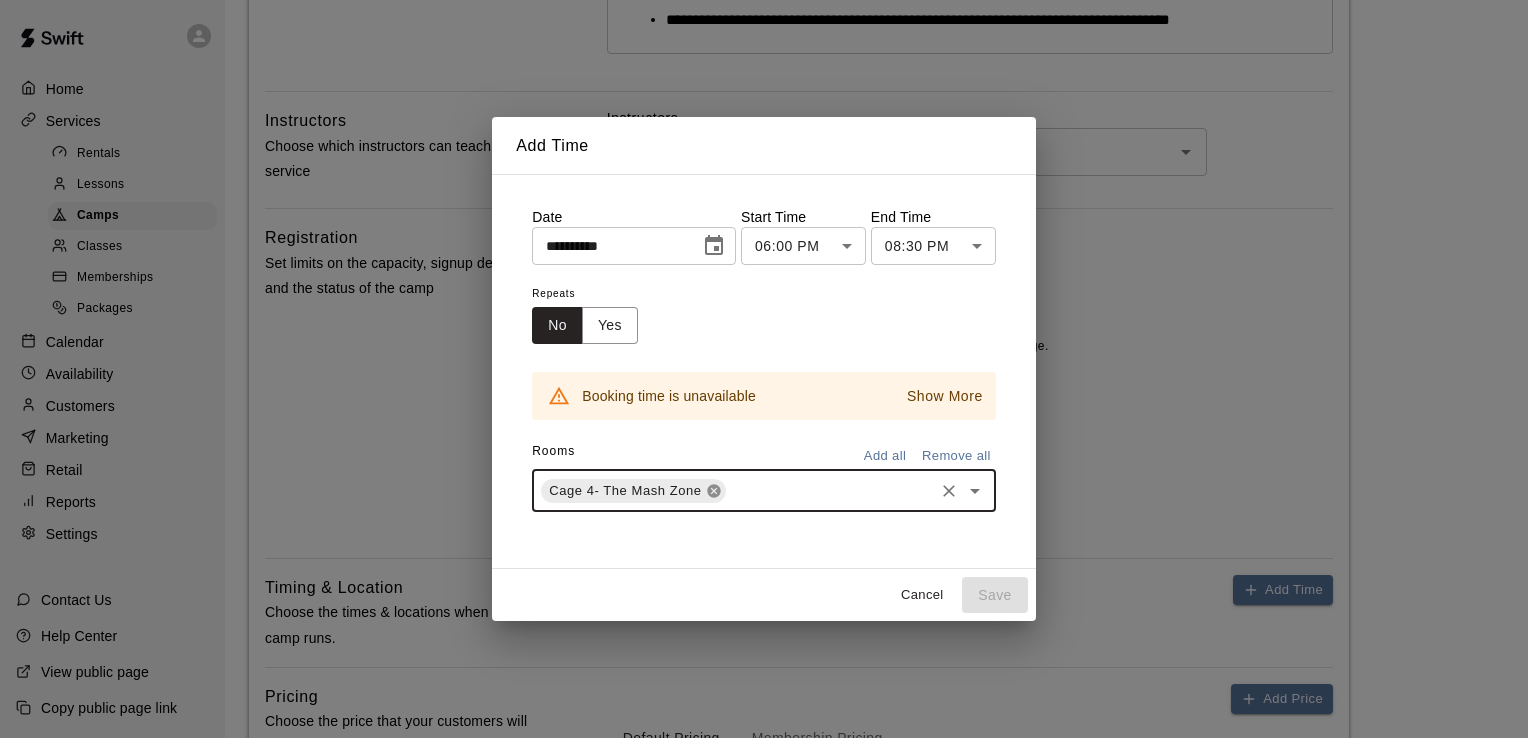 click 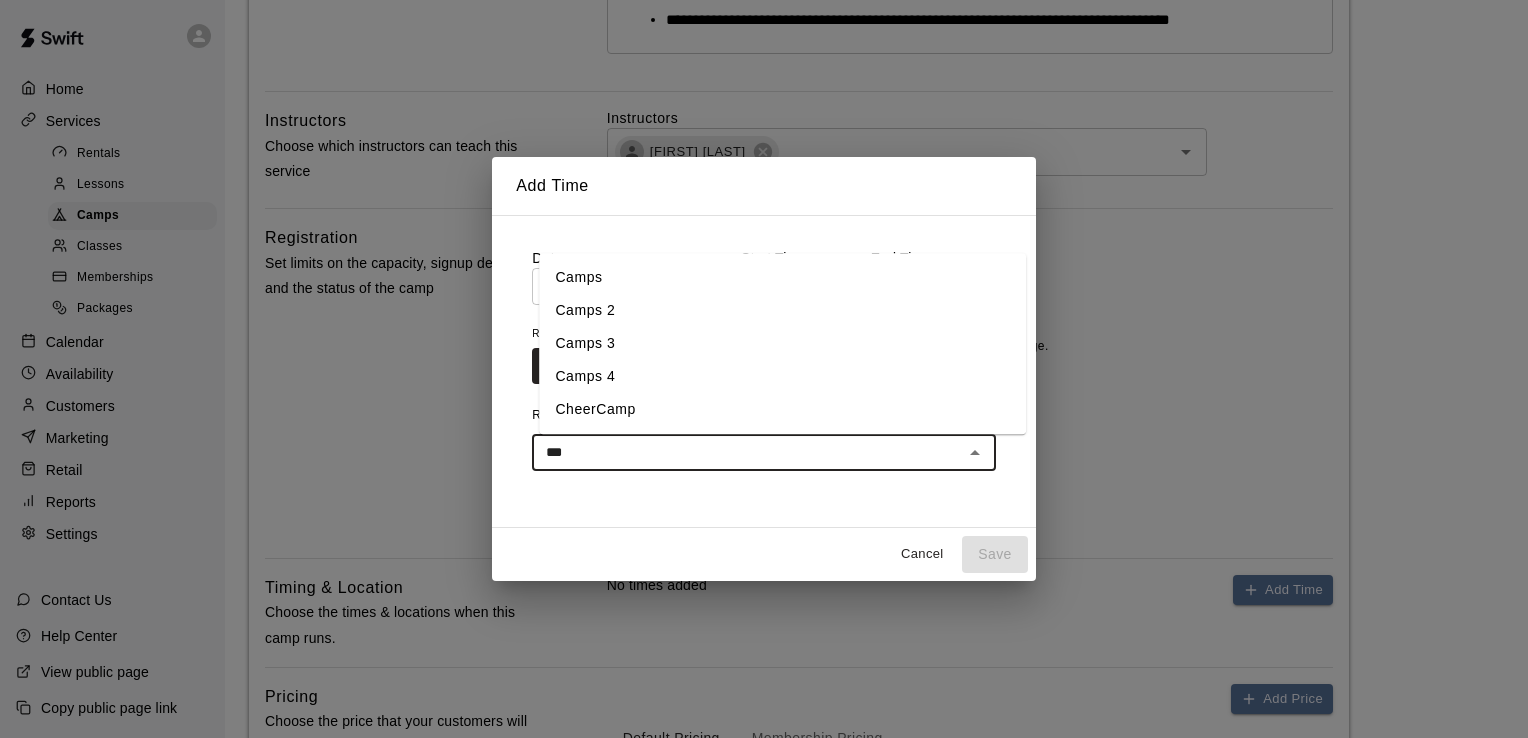 type on "****" 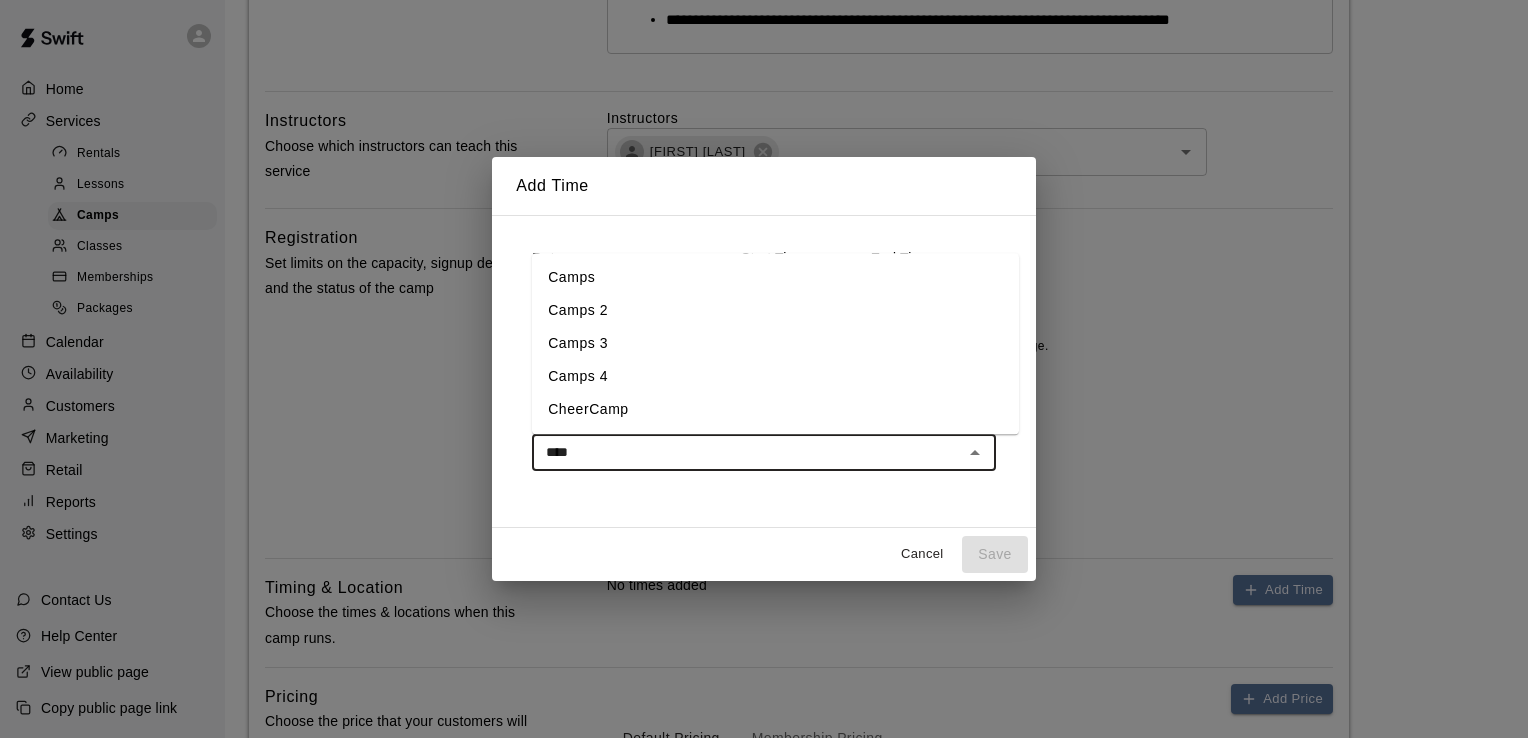 click on "Camps 3" at bounding box center (775, 343) 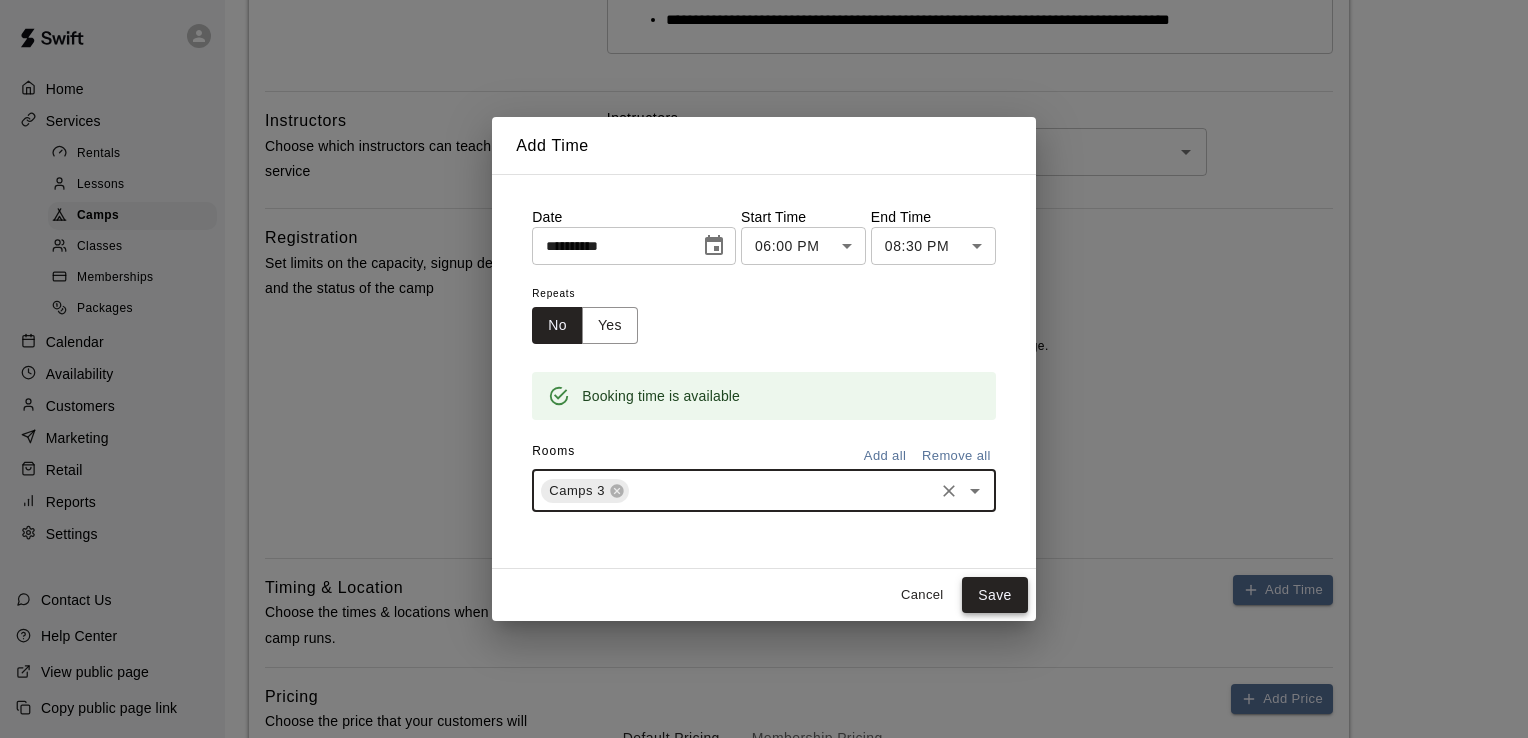 click on "Save" at bounding box center [995, 595] 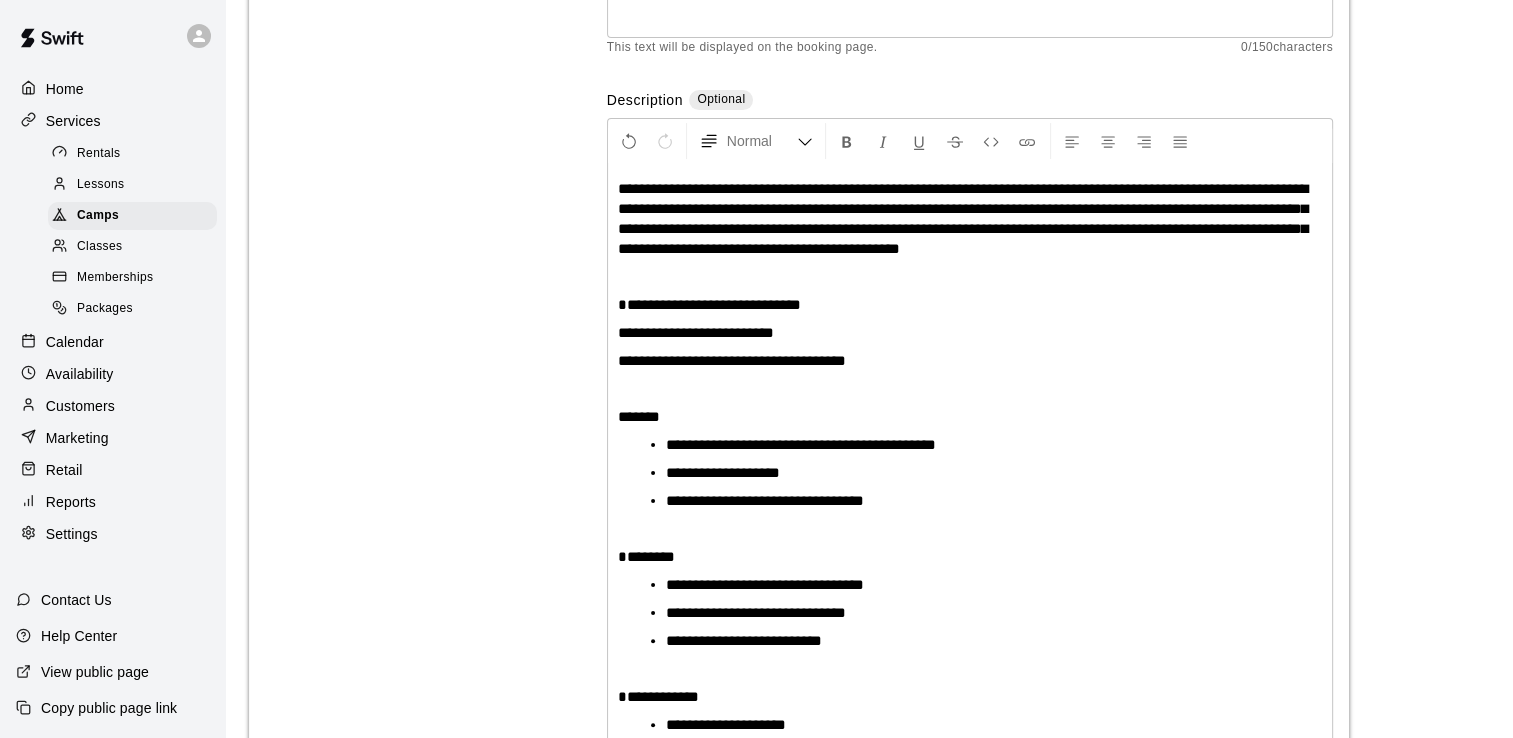 scroll, scrollTop: 0, scrollLeft: 0, axis: both 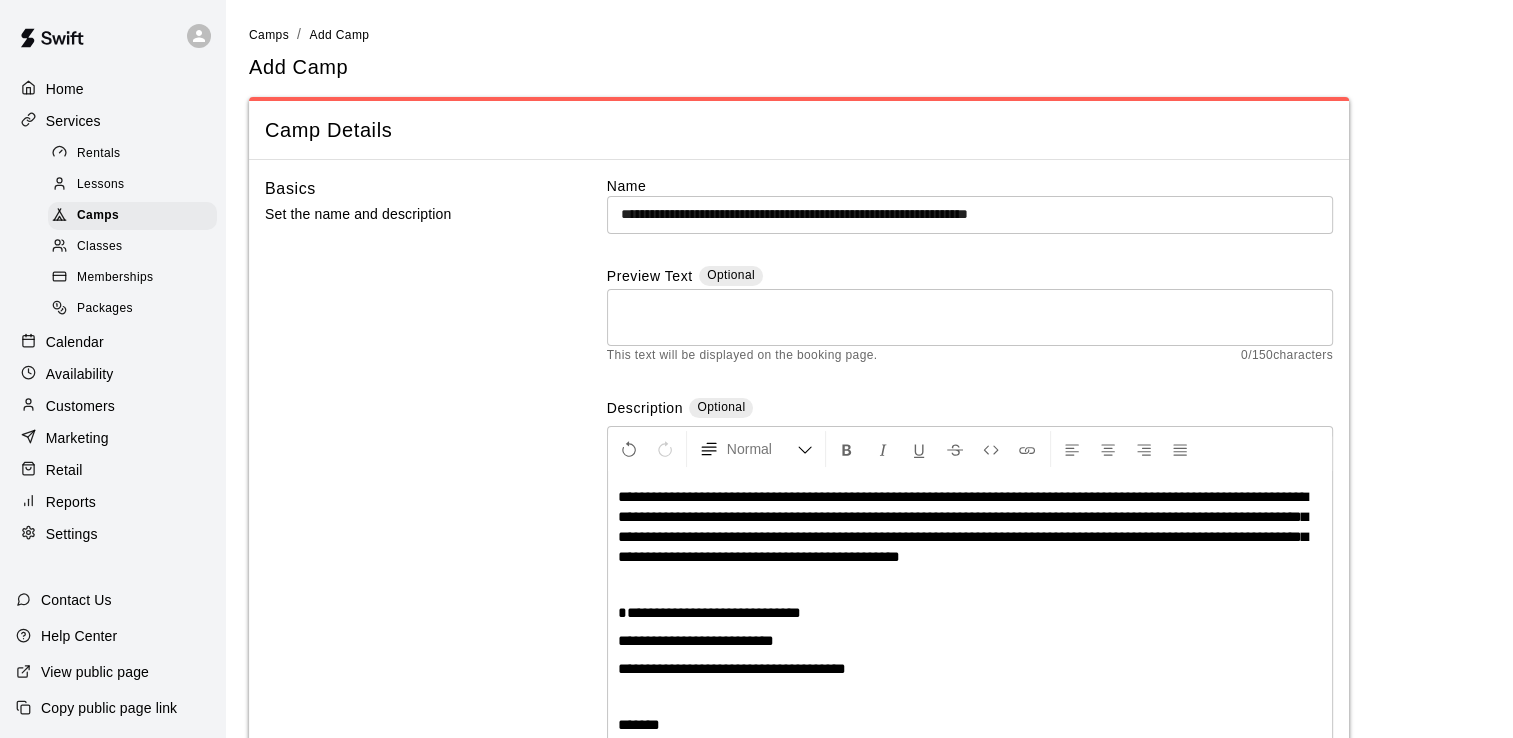 click on "**********" at bounding box center (970, 214) 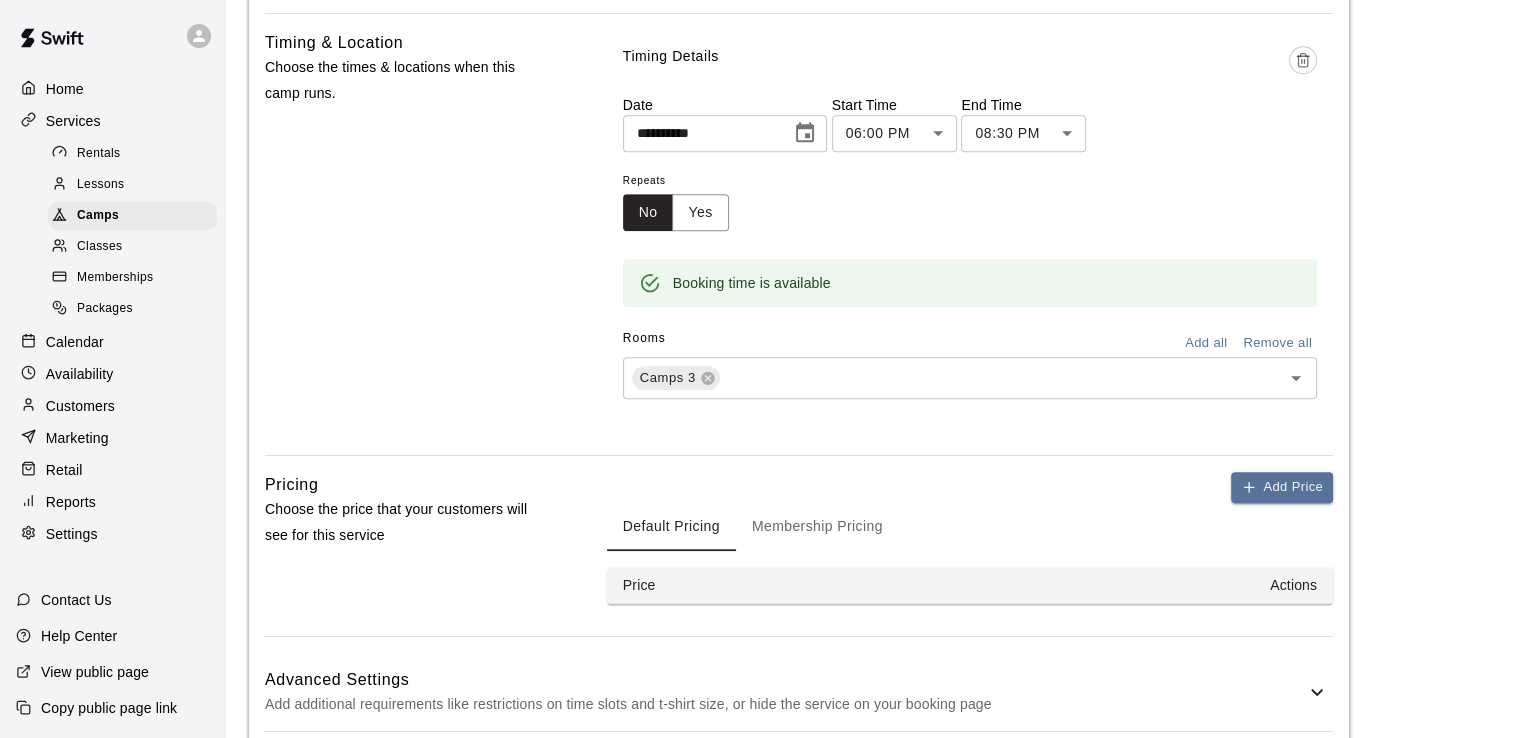 scroll, scrollTop: 1928, scrollLeft: 0, axis: vertical 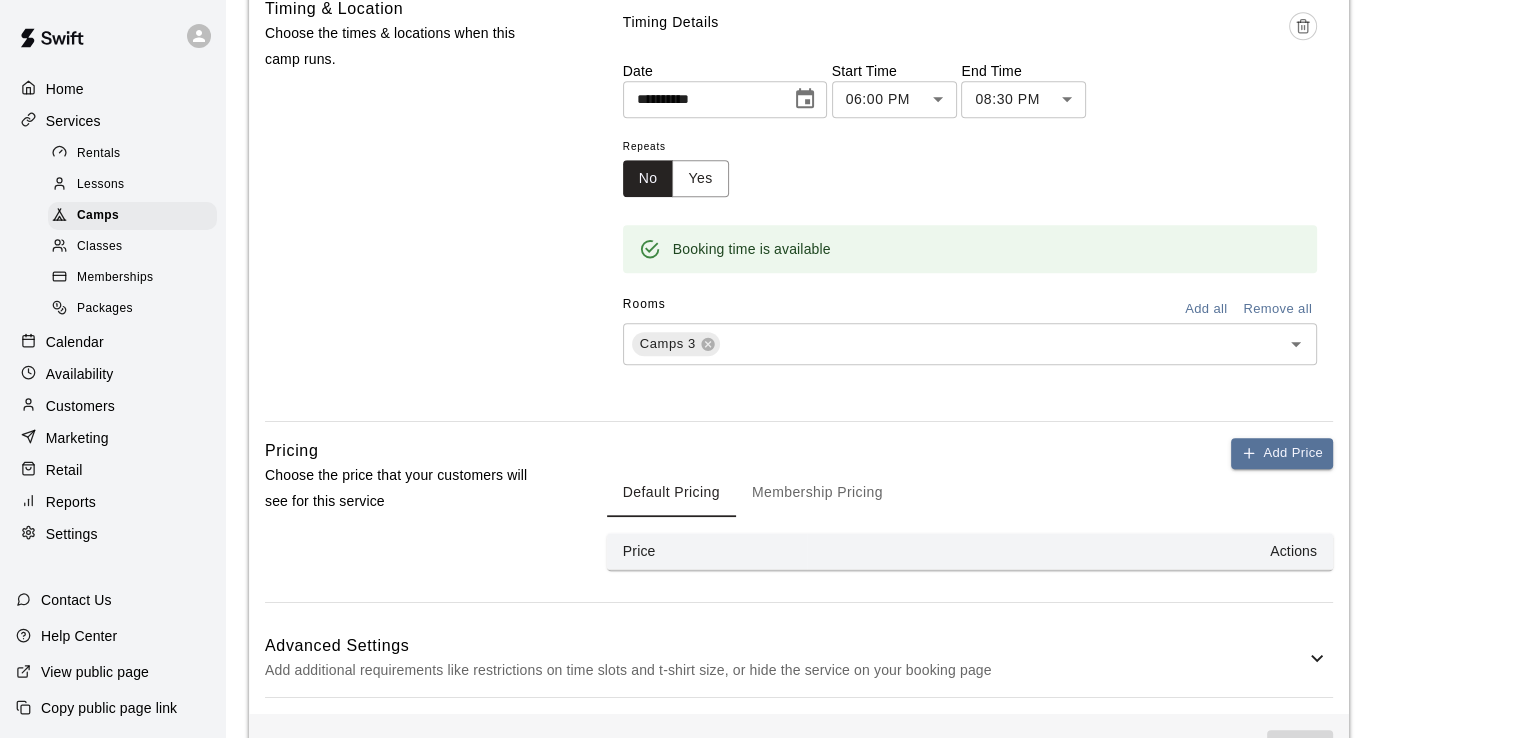 type on "**********" 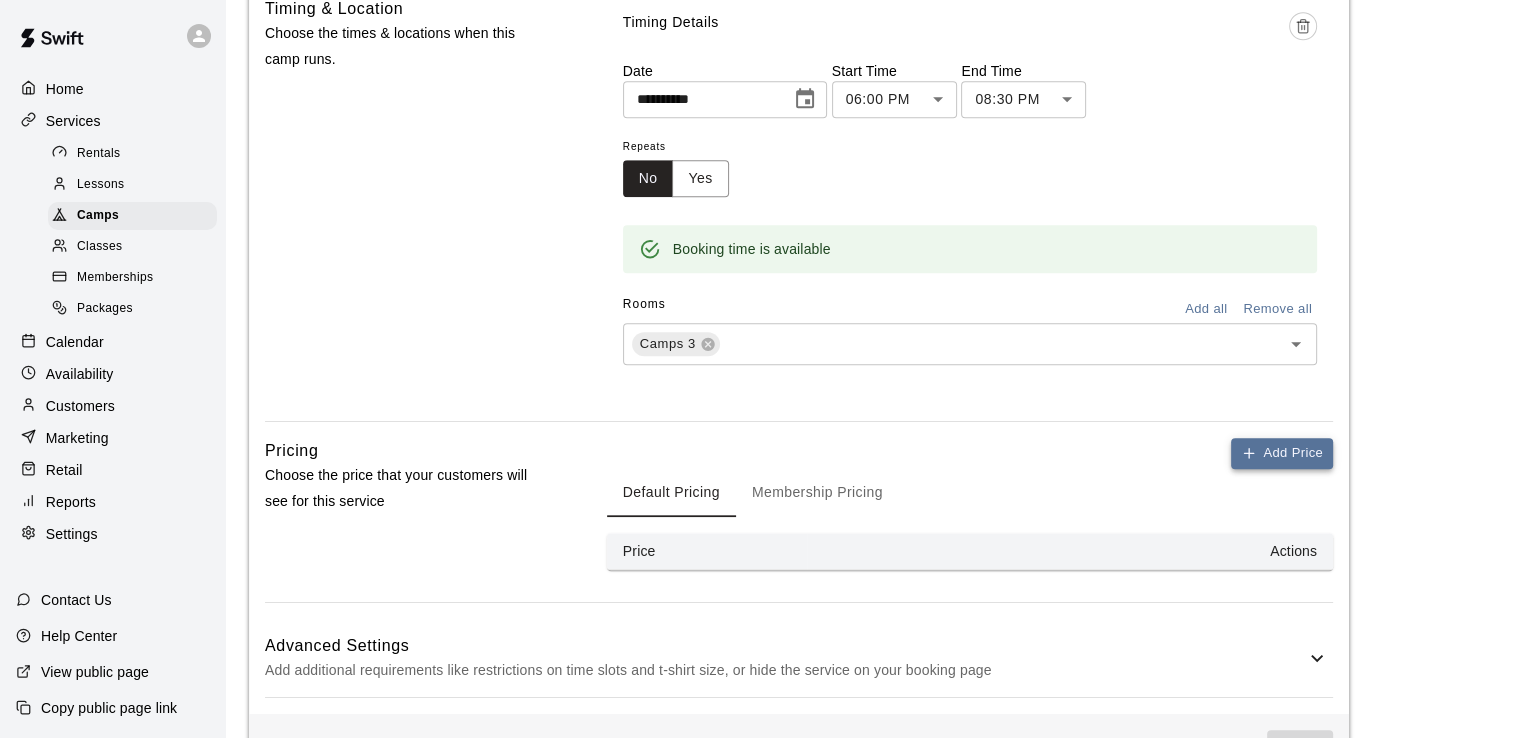 click 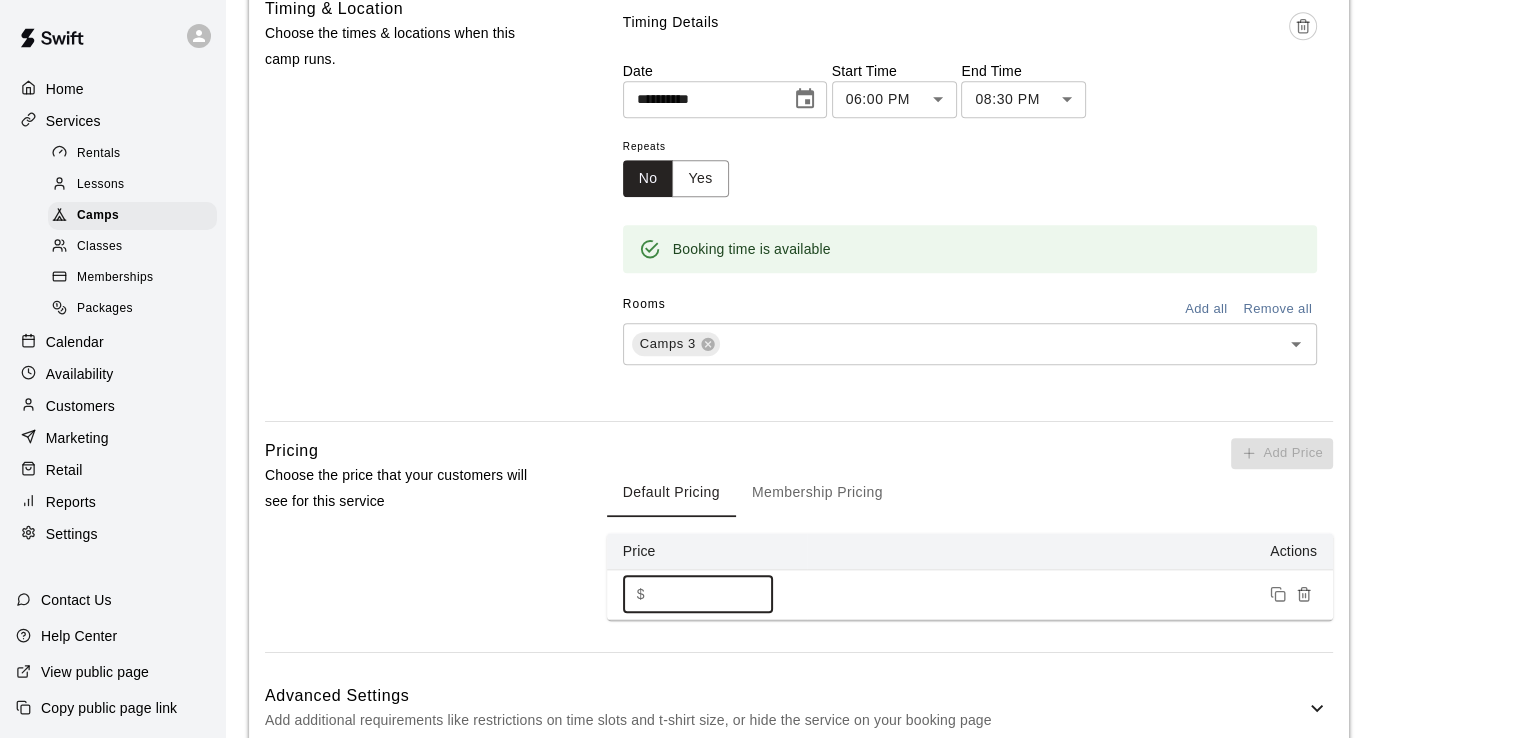 drag, startPoint x: 696, startPoint y: 590, endPoint x: 609, endPoint y: 594, distance: 87.0919 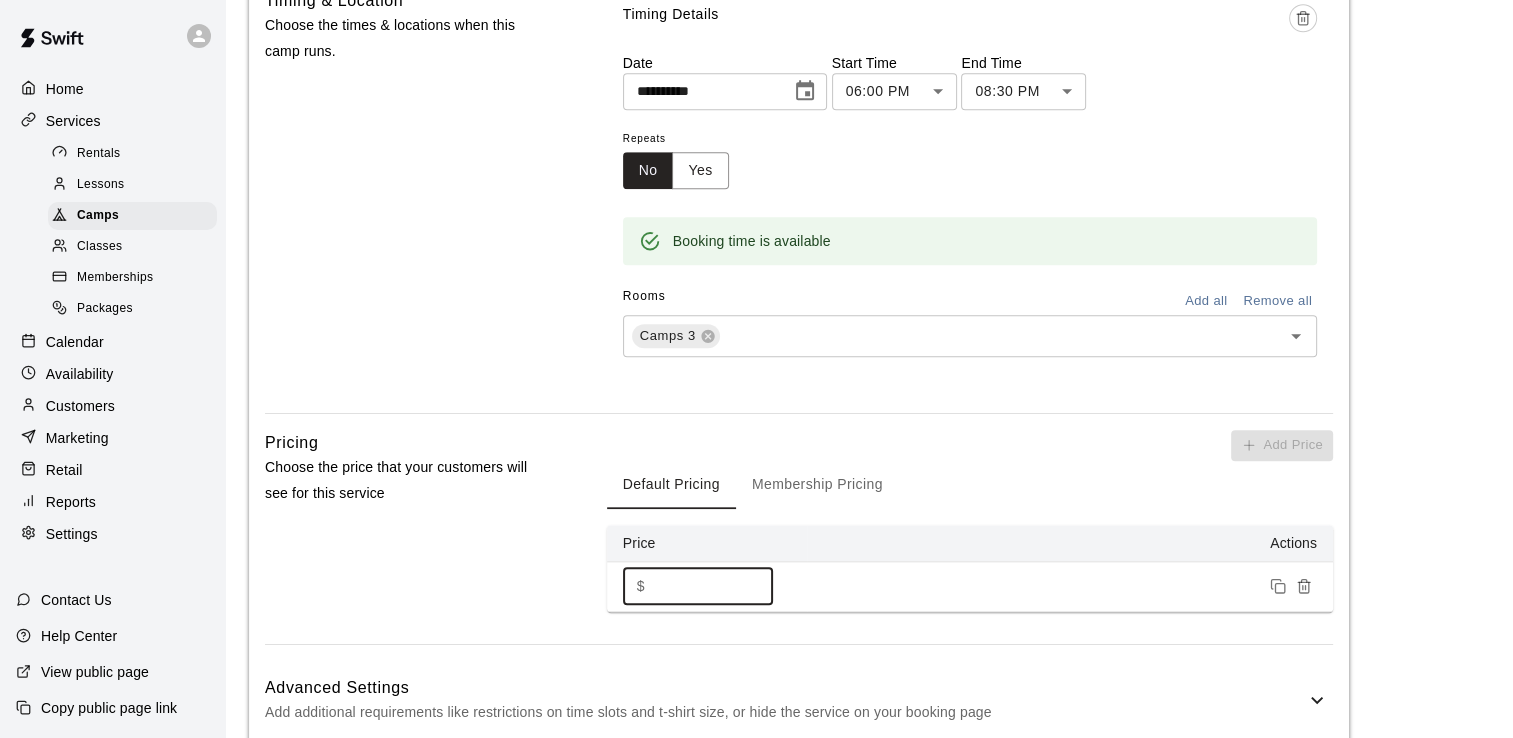 scroll, scrollTop: 2044, scrollLeft: 0, axis: vertical 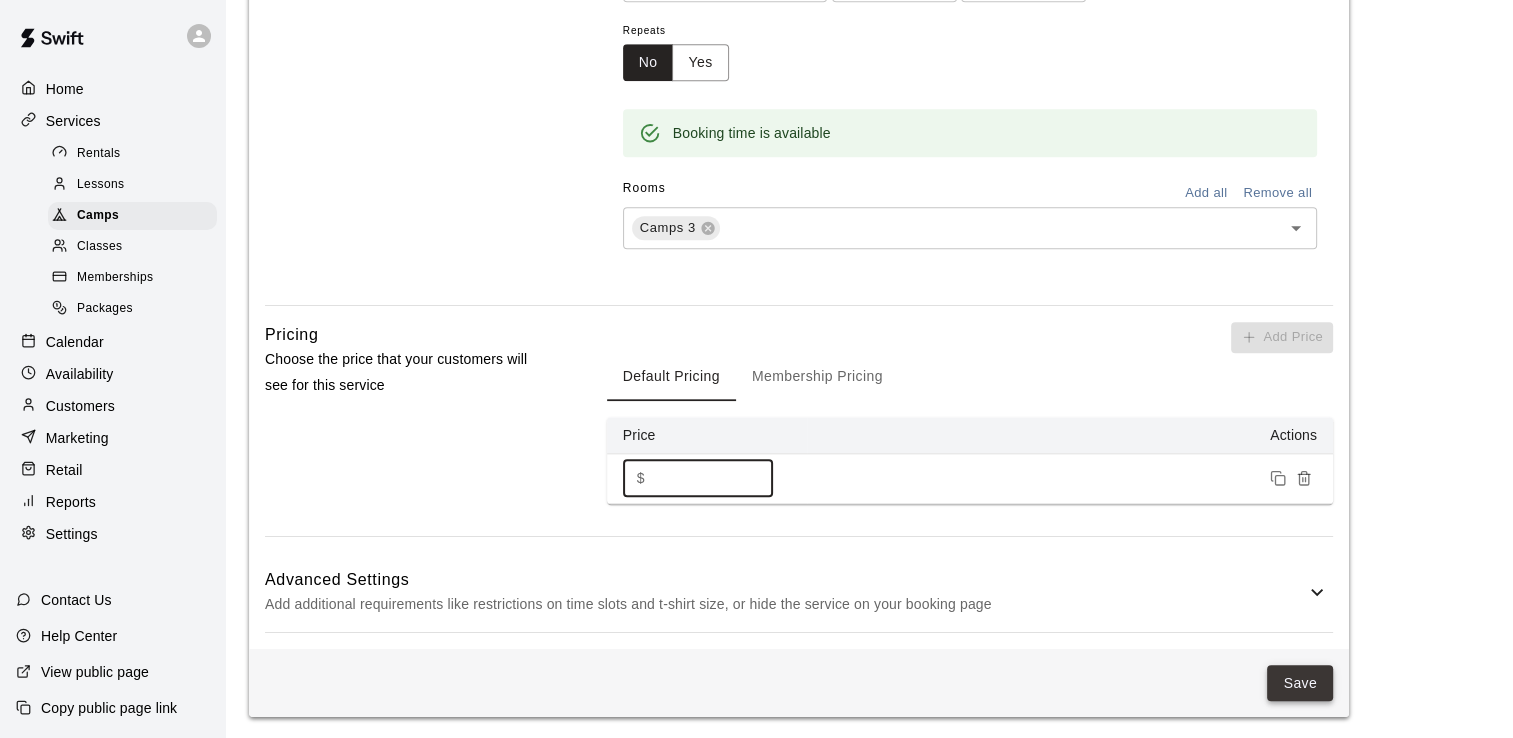 type on "**" 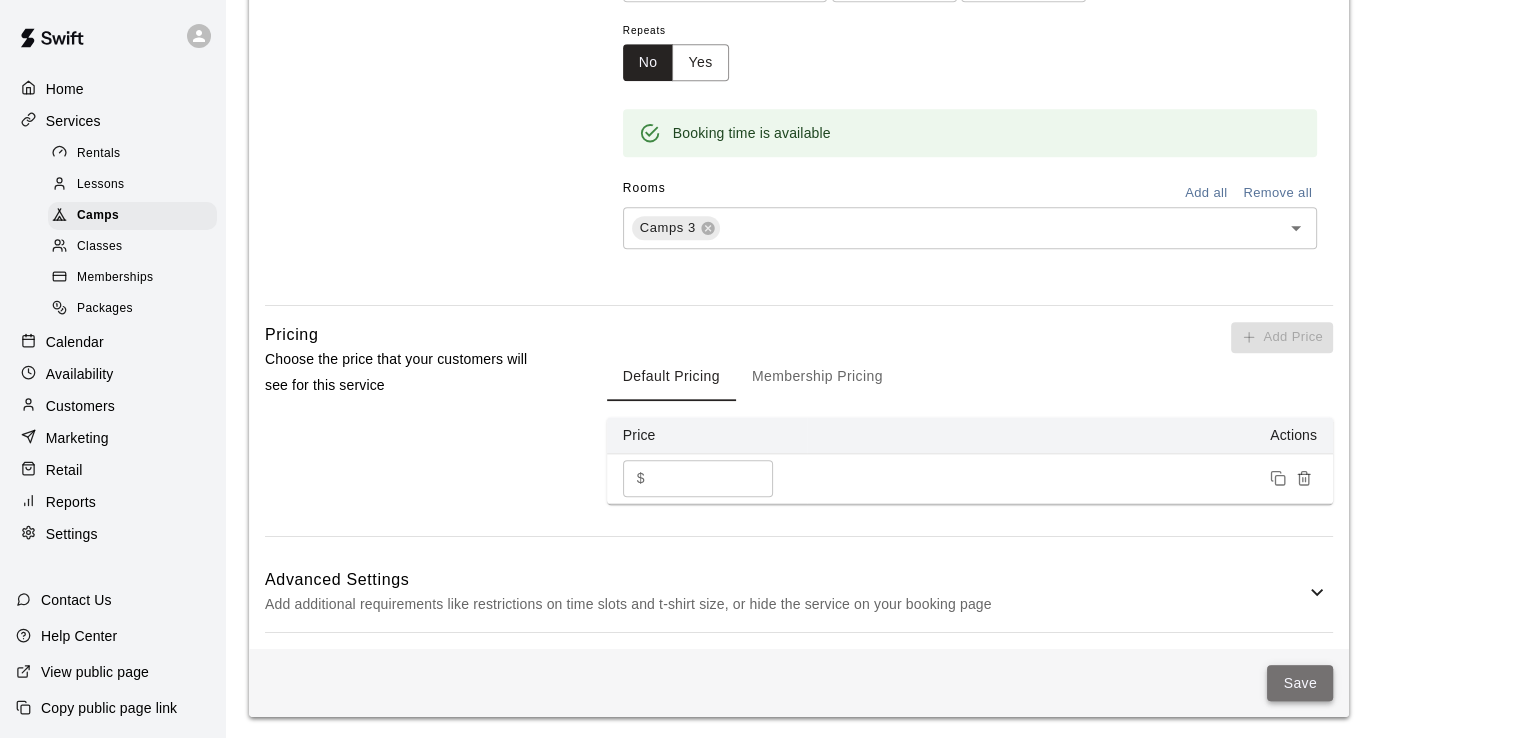 click on "Save" at bounding box center (1300, 683) 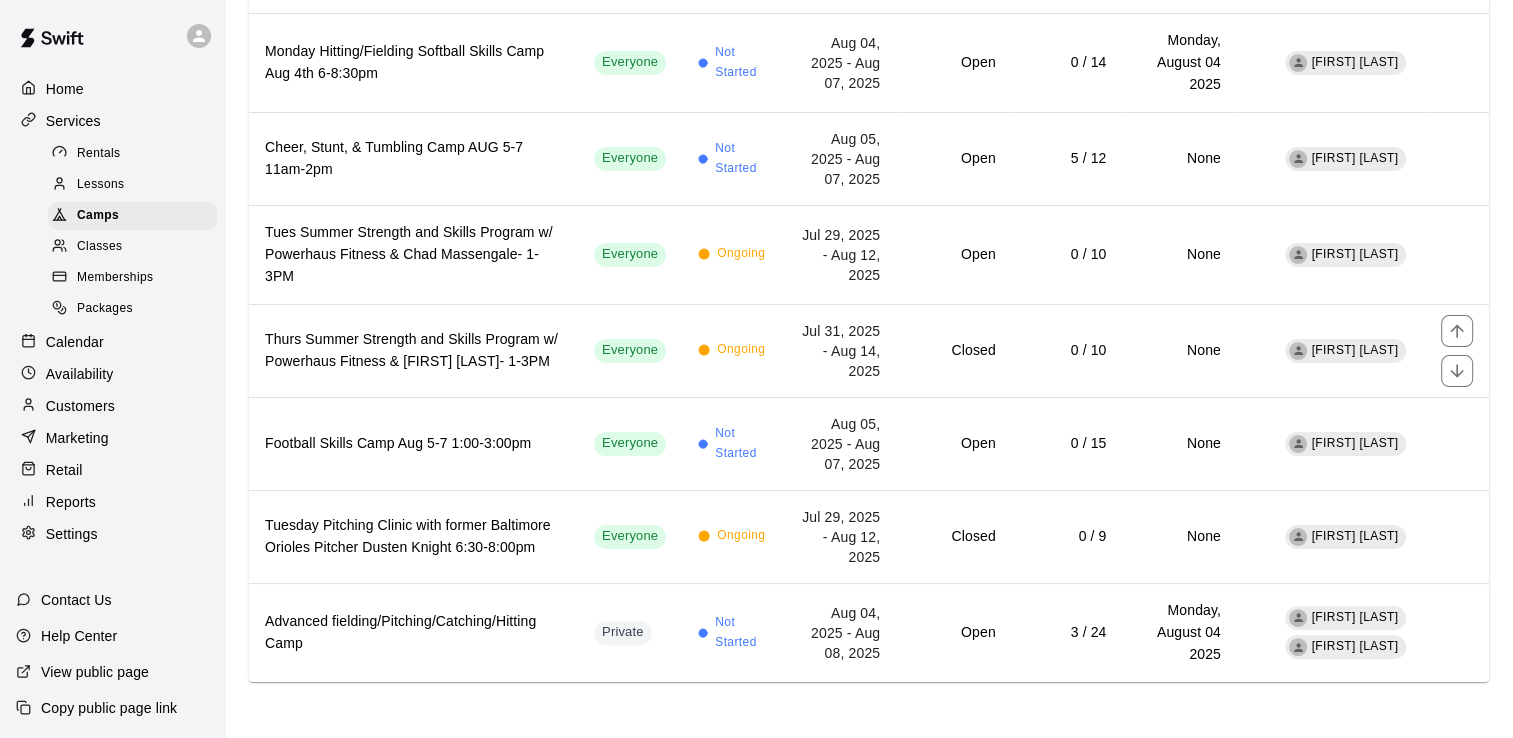 scroll, scrollTop: 0, scrollLeft: 0, axis: both 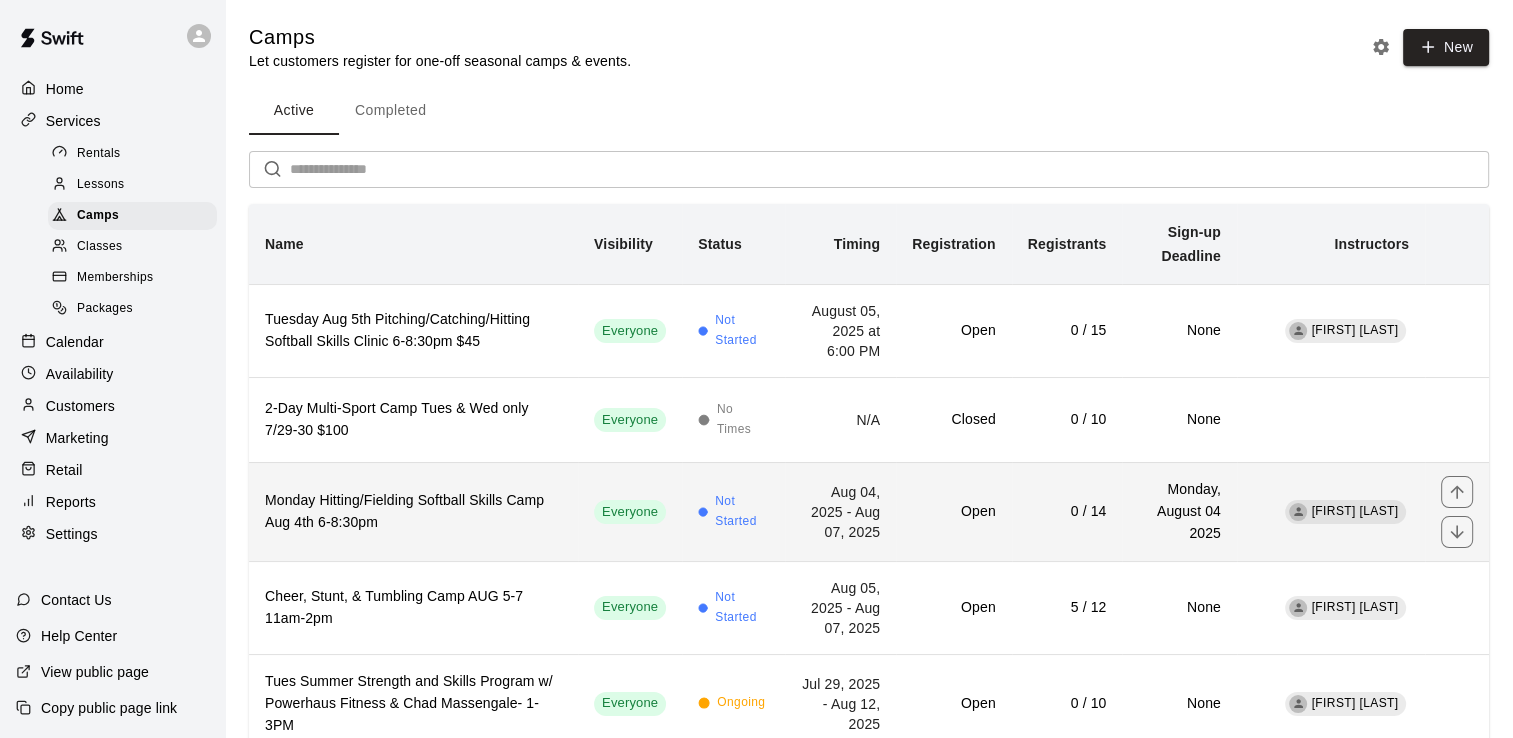 click on "Monday Hitting/Fielding Softball Skills Camp  Aug 4th 6-8:30pm" at bounding box center (413, 512) 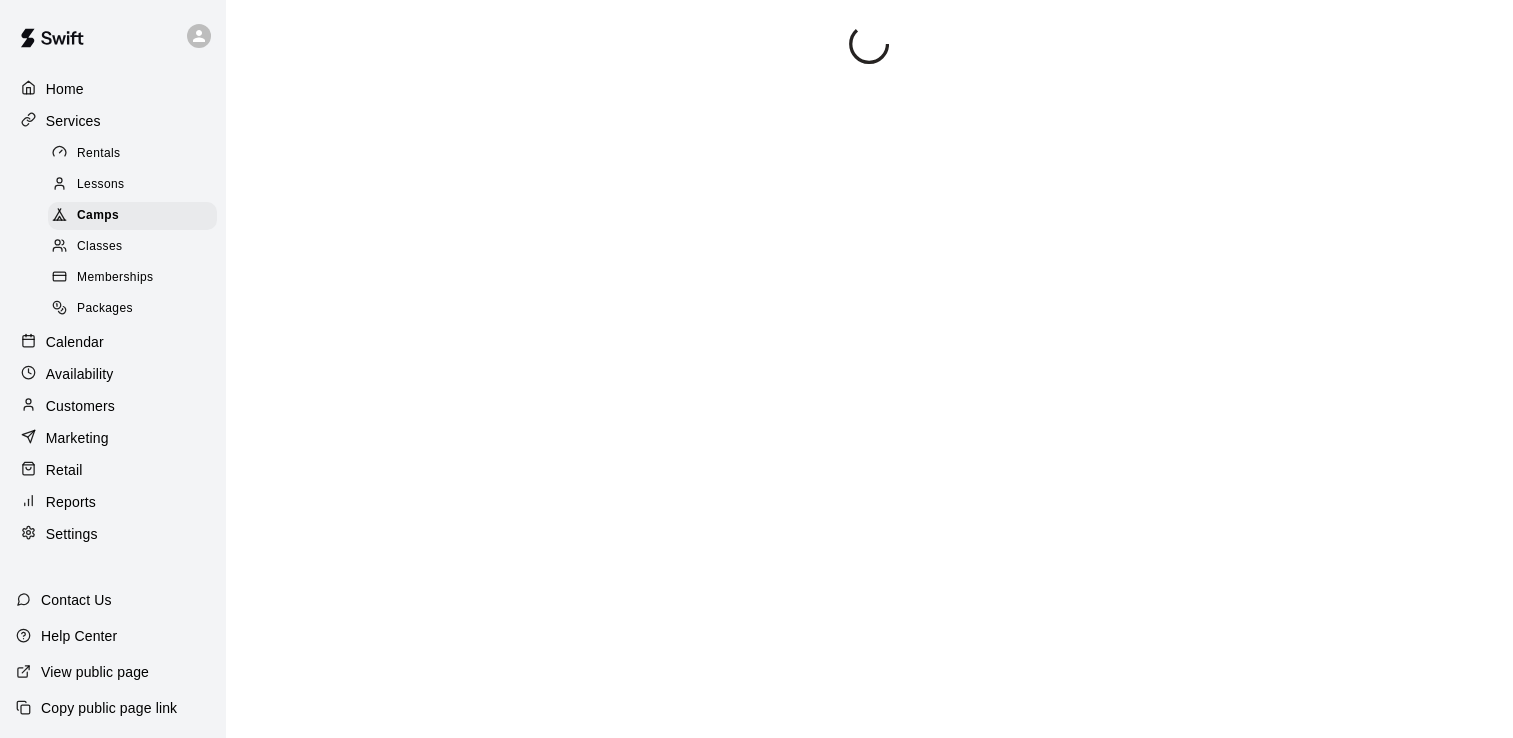 drag, startPoint x: 504, startPoint y: 516, endPoint x: 512, endPoint y: 477, distance: 39.812057 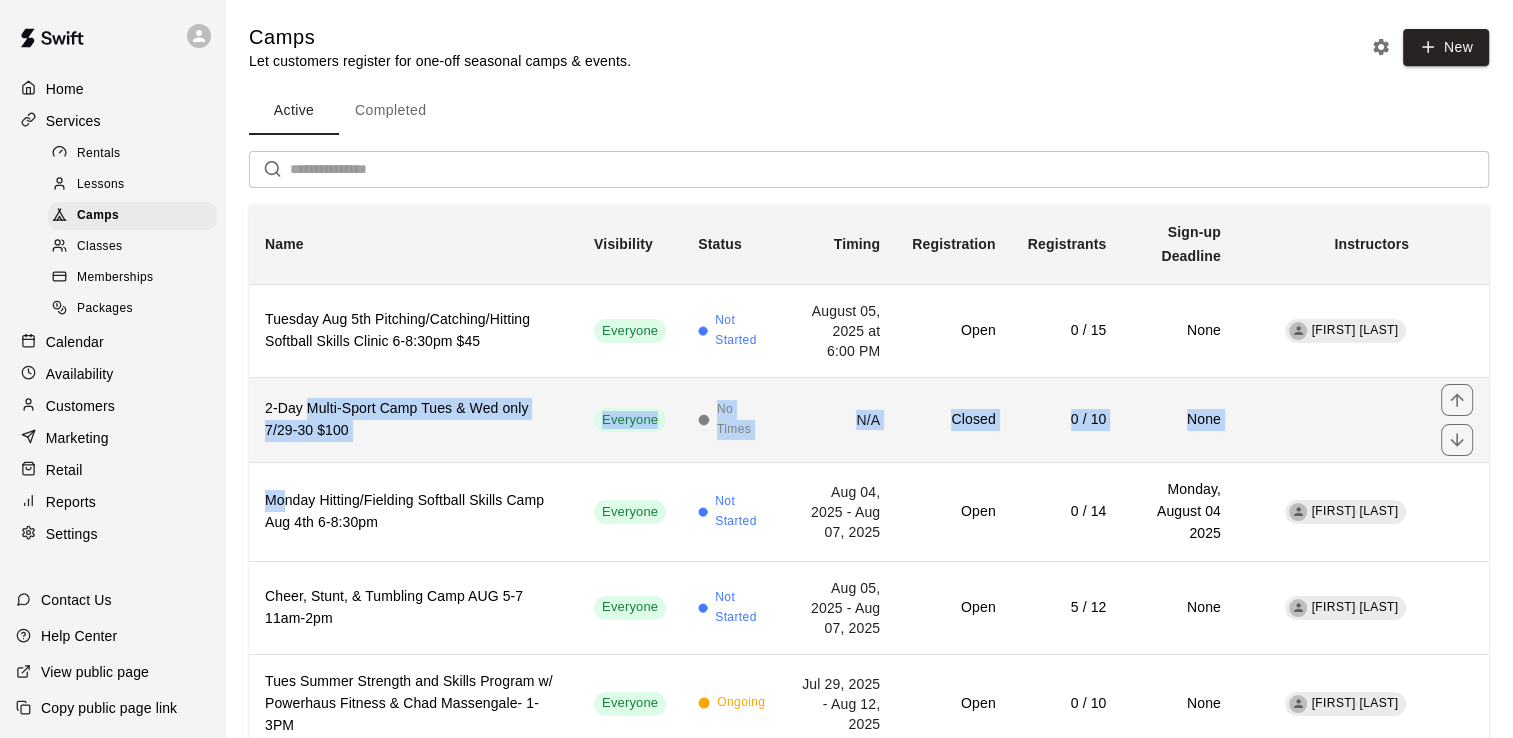 drag, startPoint x: 287, startPoint y: 494, endPoint x: 308, endPoint y: 378, distance: 117.88554 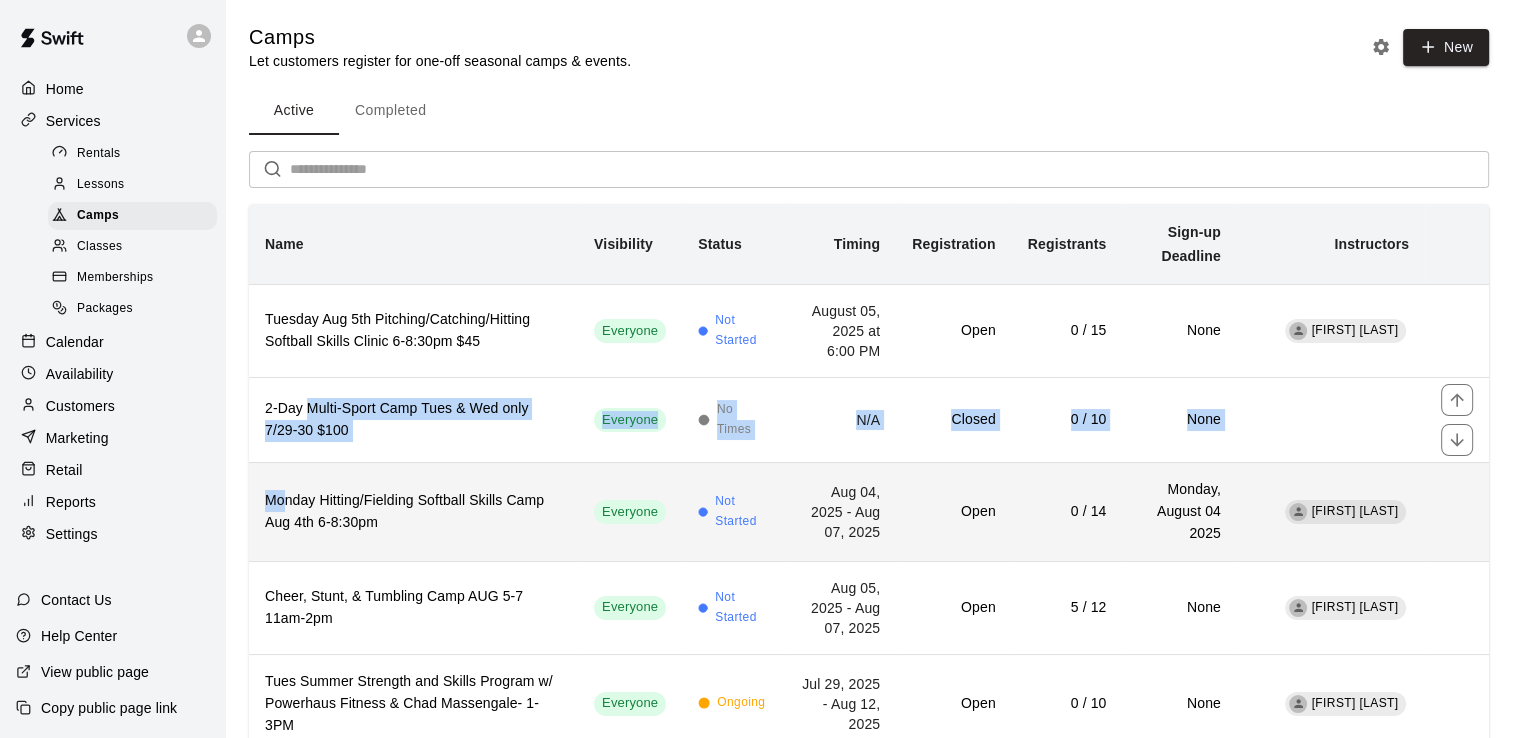 drag, startPoint x: 308, startPoint y: 378, endPoint x: 361, endPoint y: 467, distance: 103.58572 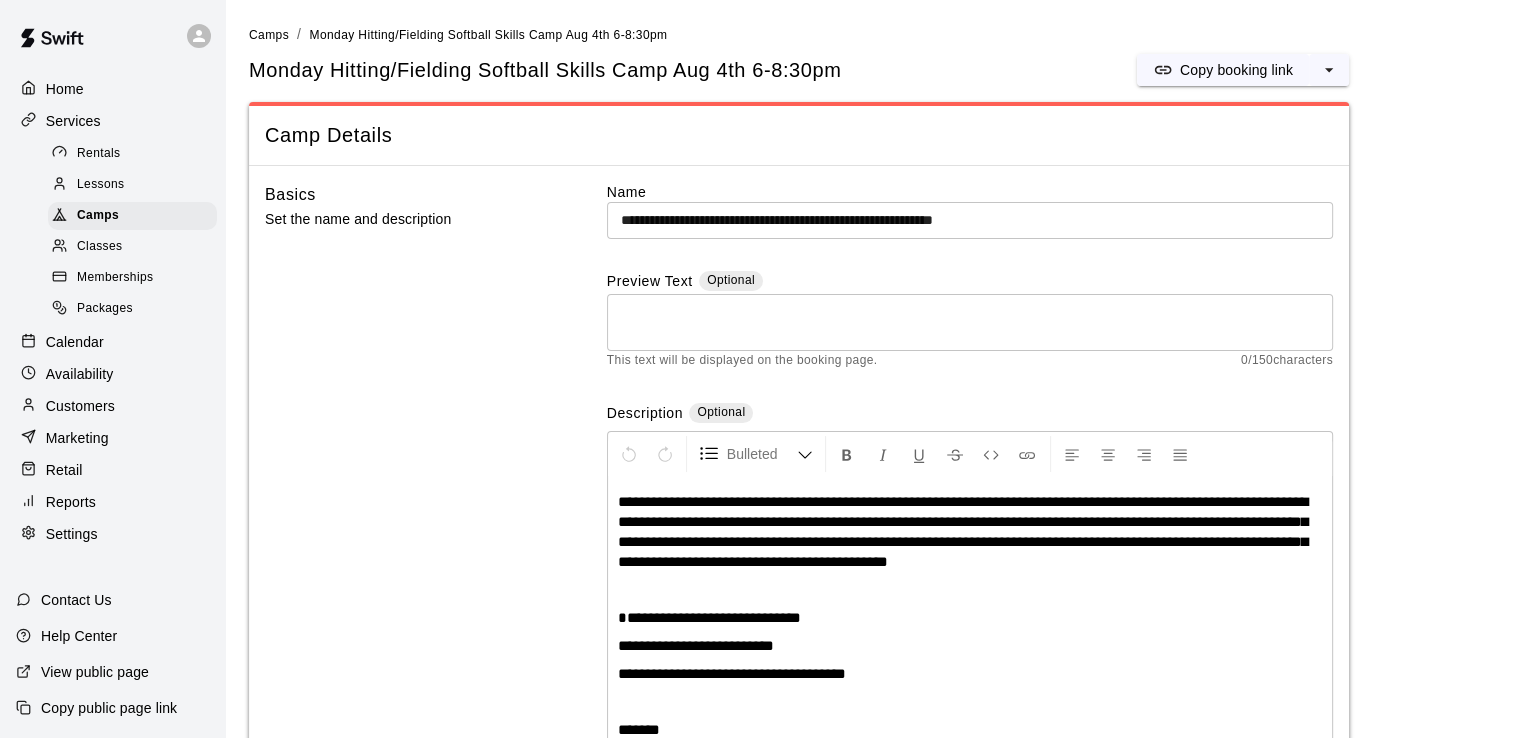 scroll, scrollTop: 645, scrollLeft: 0, axis: vertical 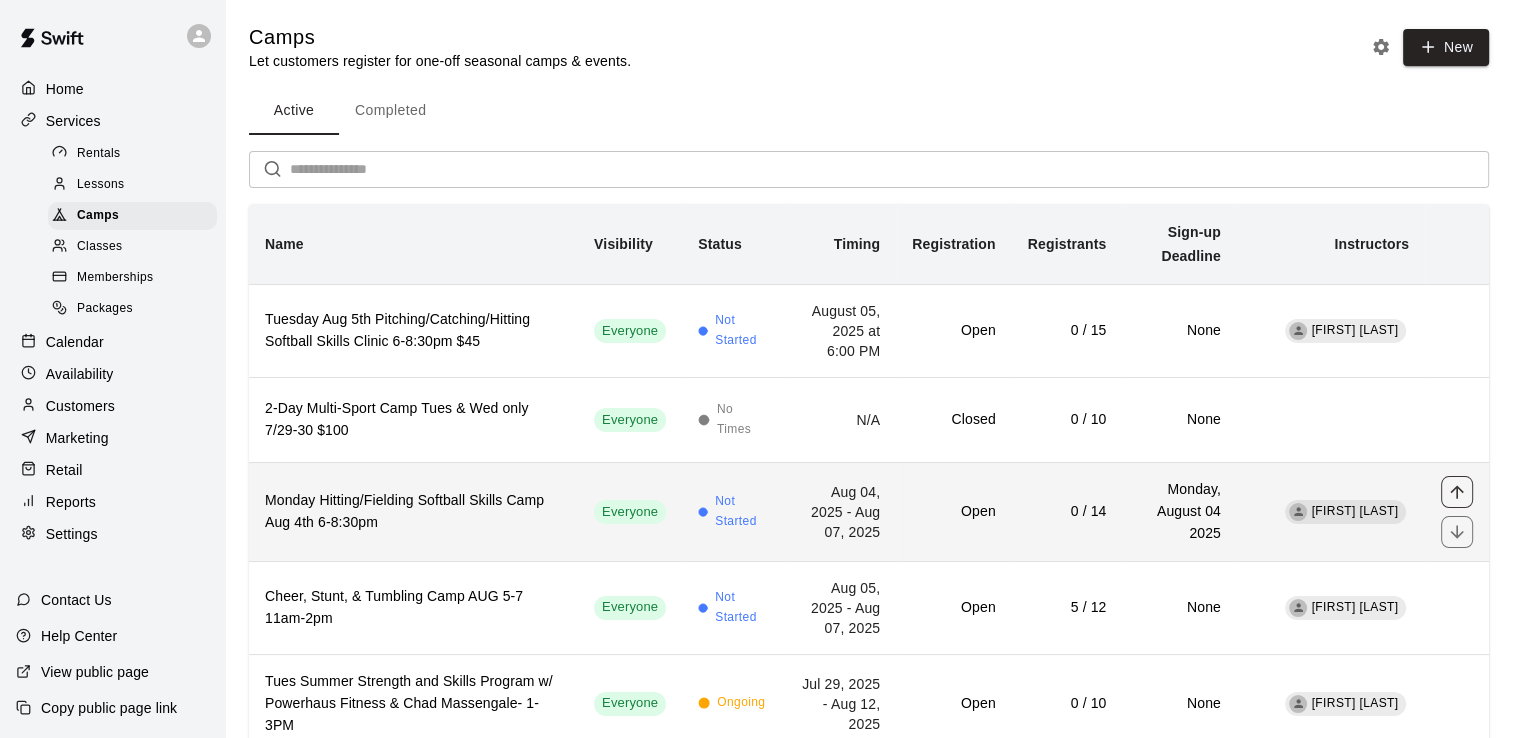 click 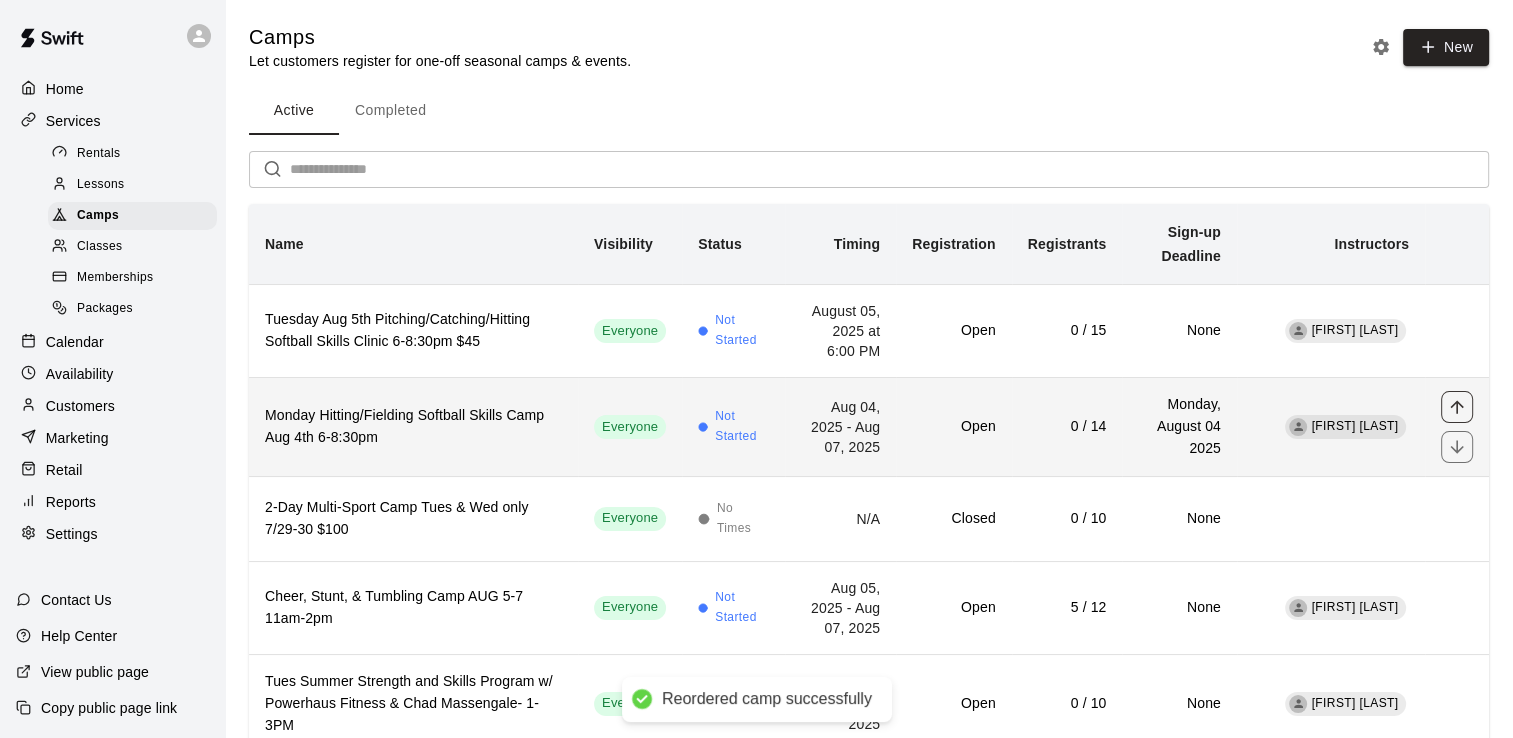 click 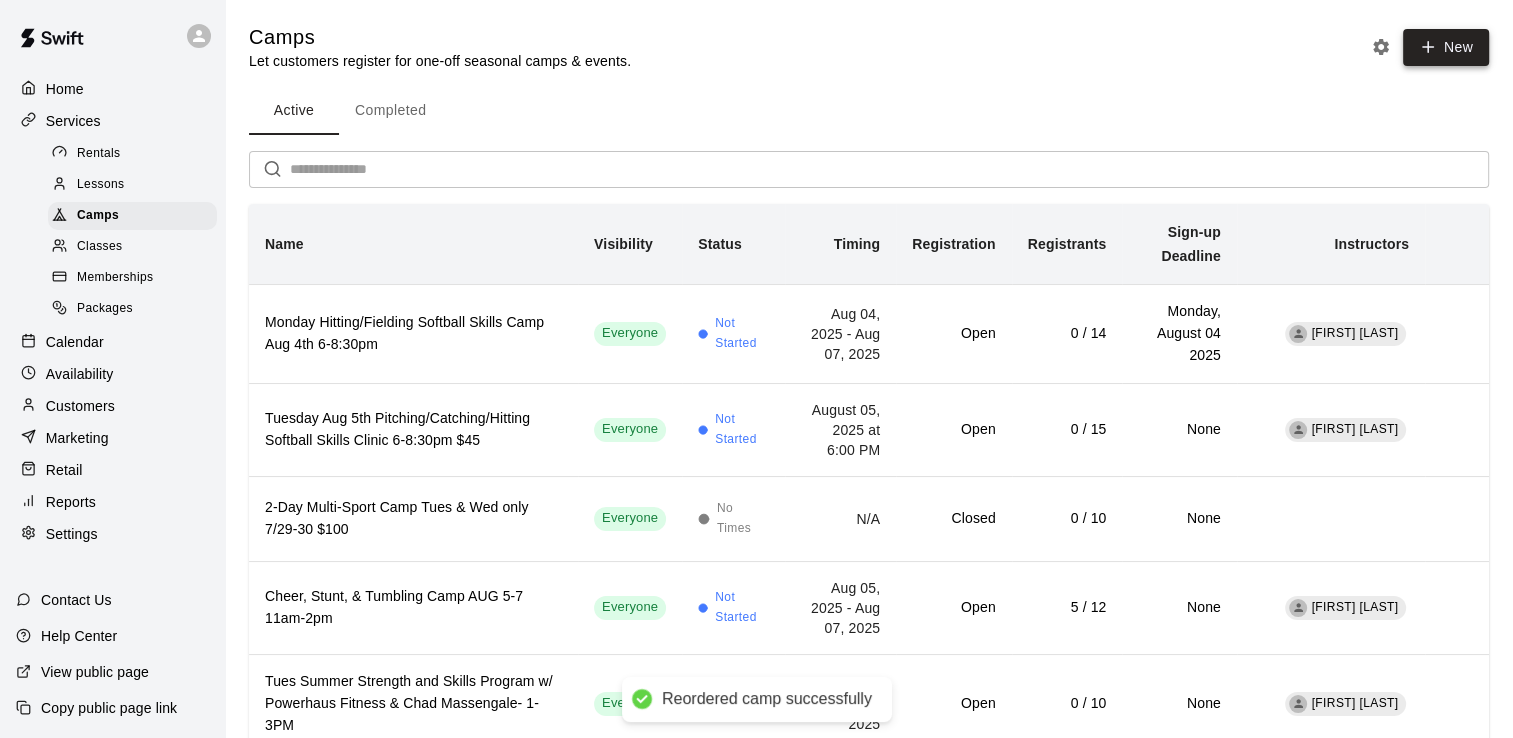 click 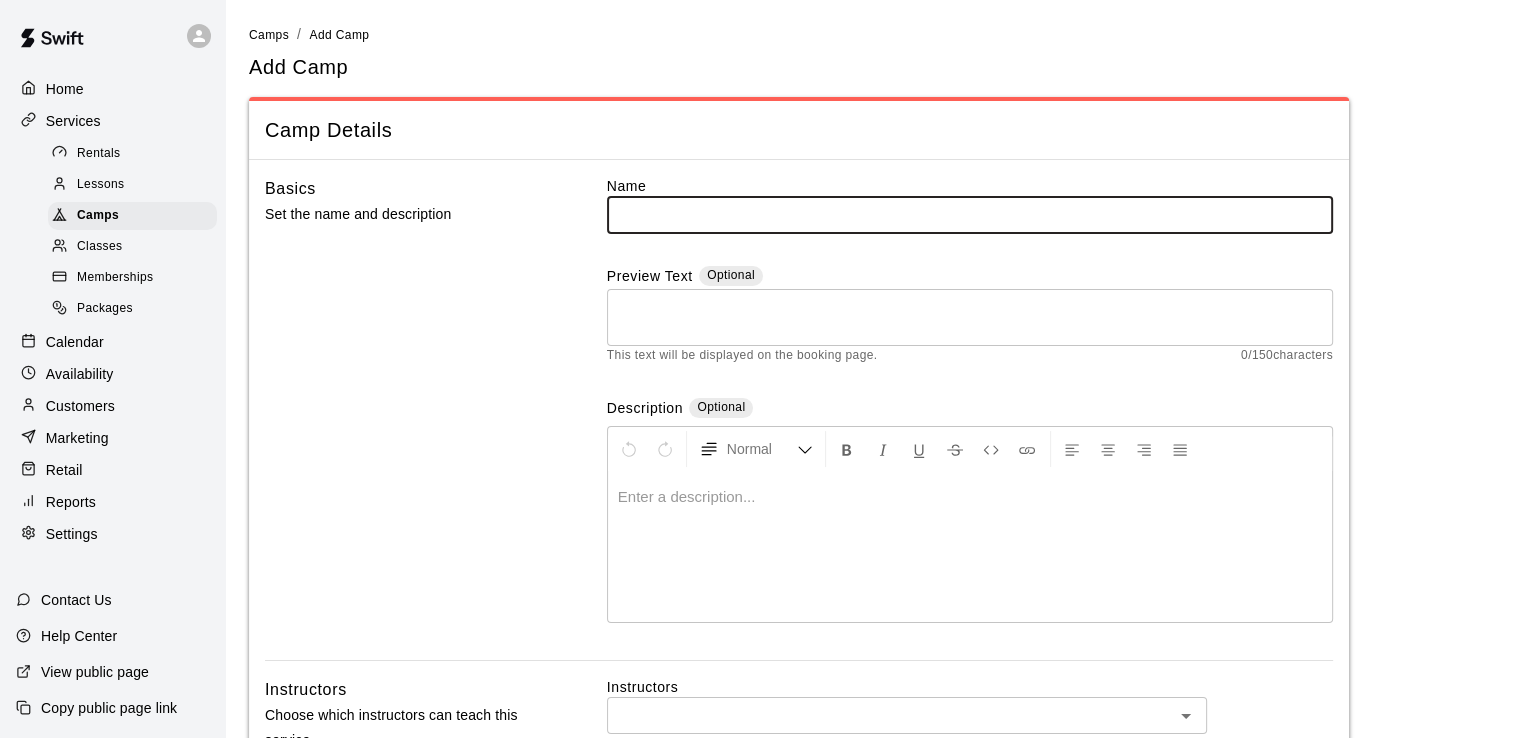 click at bounding box center (970, 497) 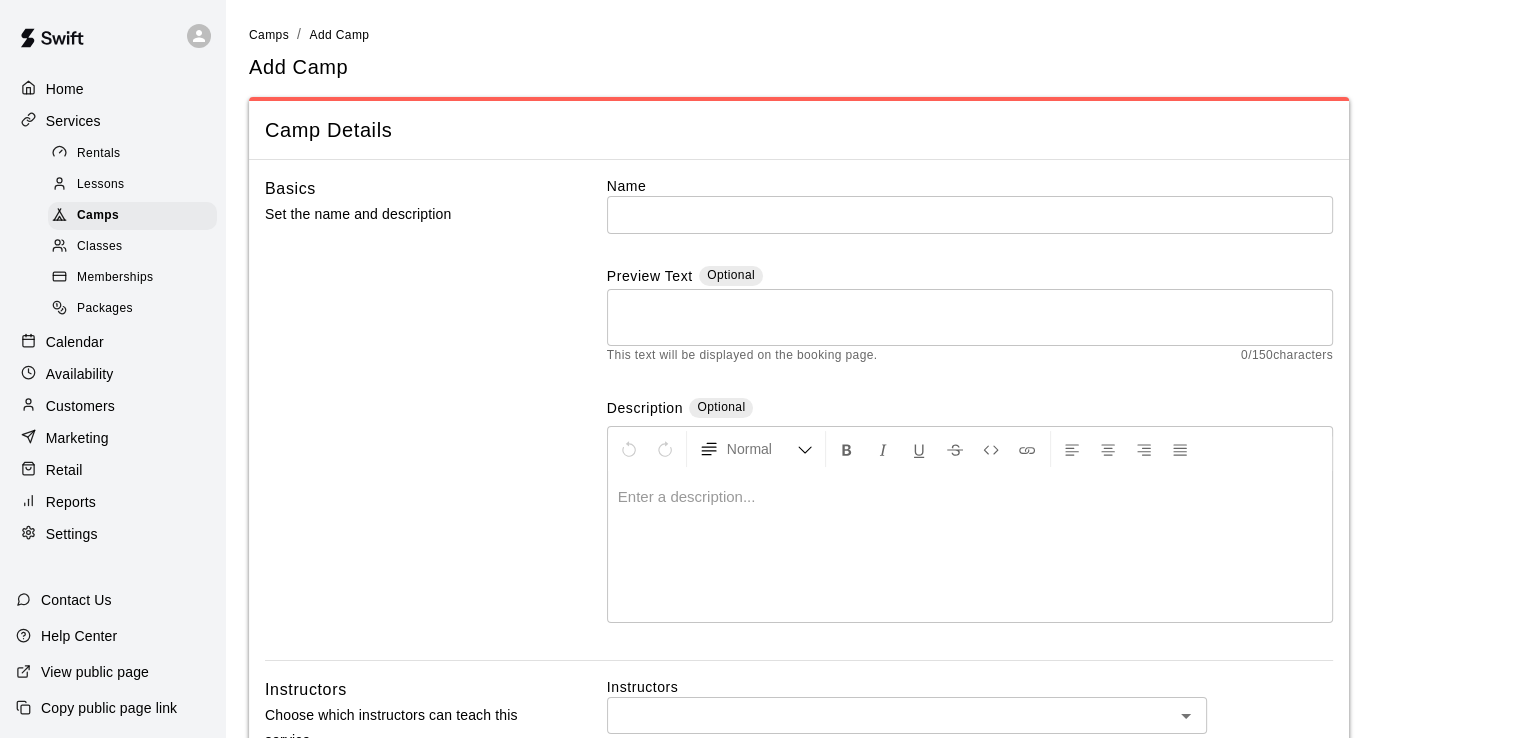 click at bounding box center [970, 497] 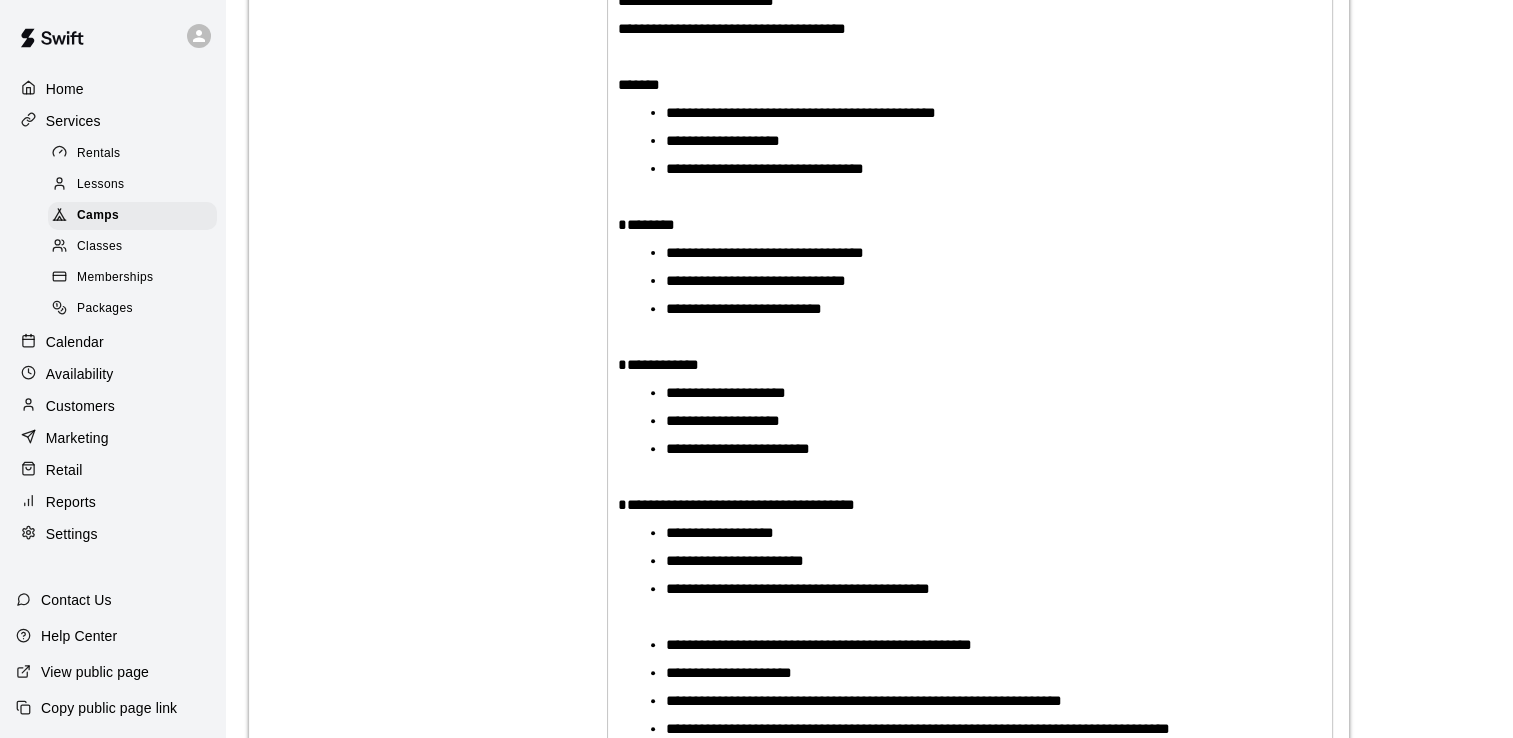 scroll, scrollTop: 0, scrollLeft: 0, axis: both 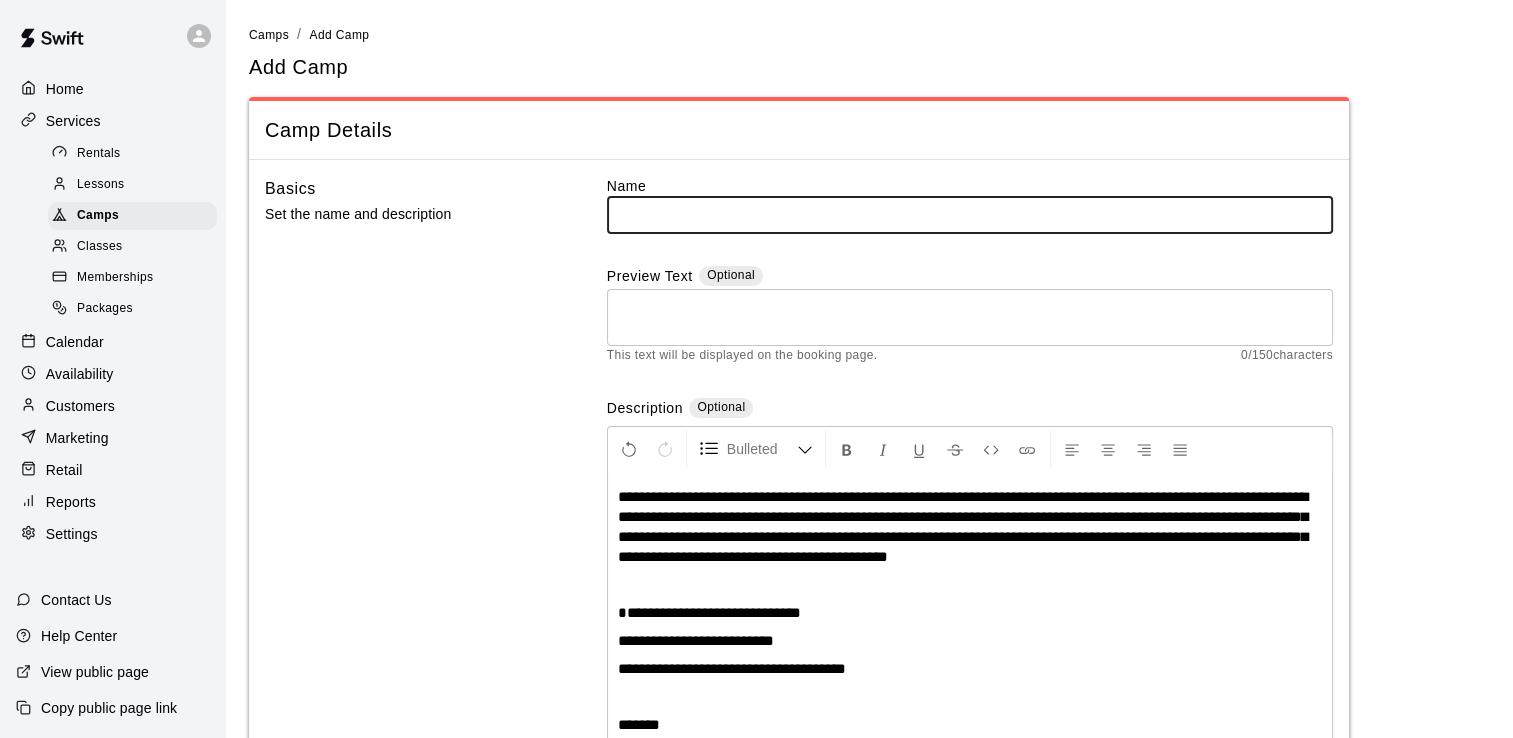 click at bounding box center (970, 214) 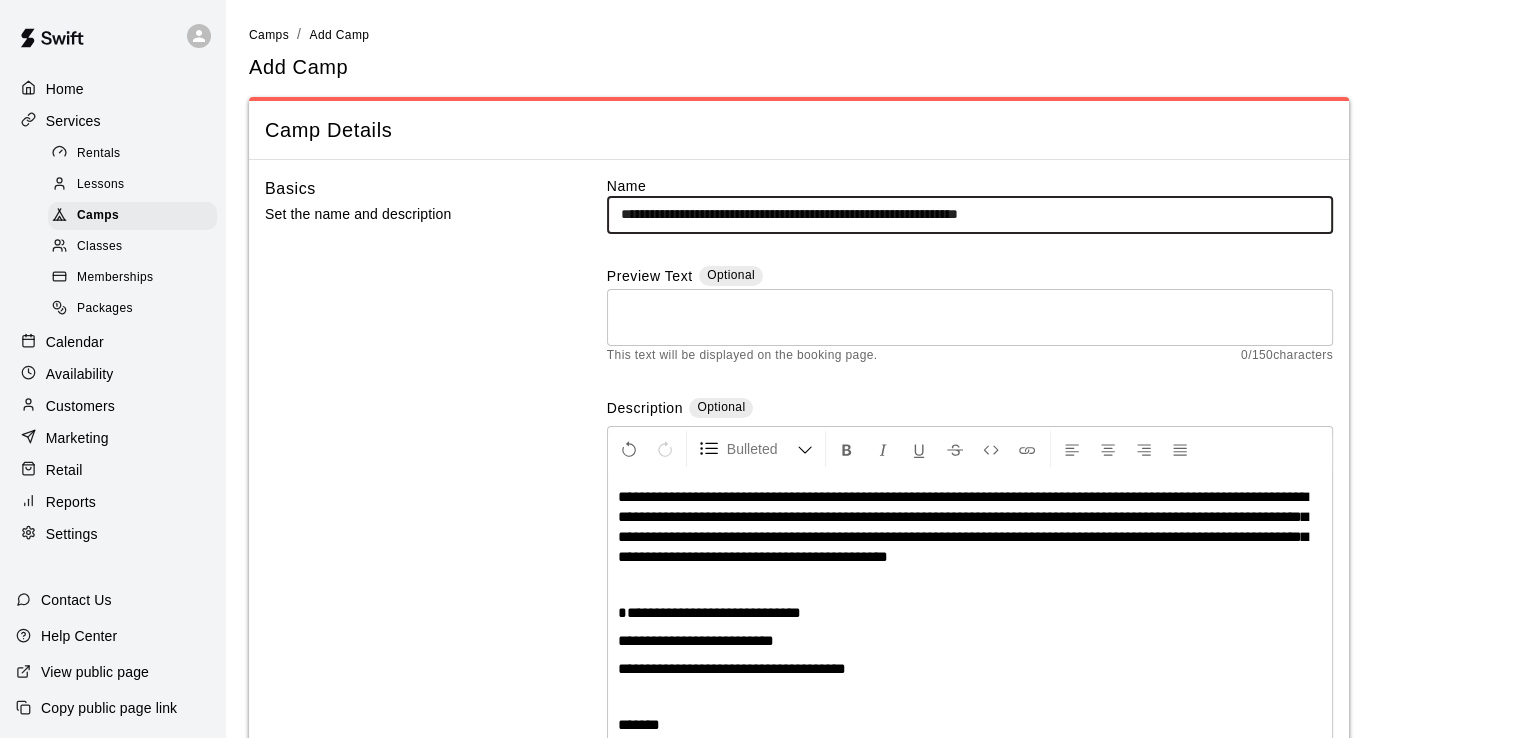 click on "**********" at bounding box center [970, 214] 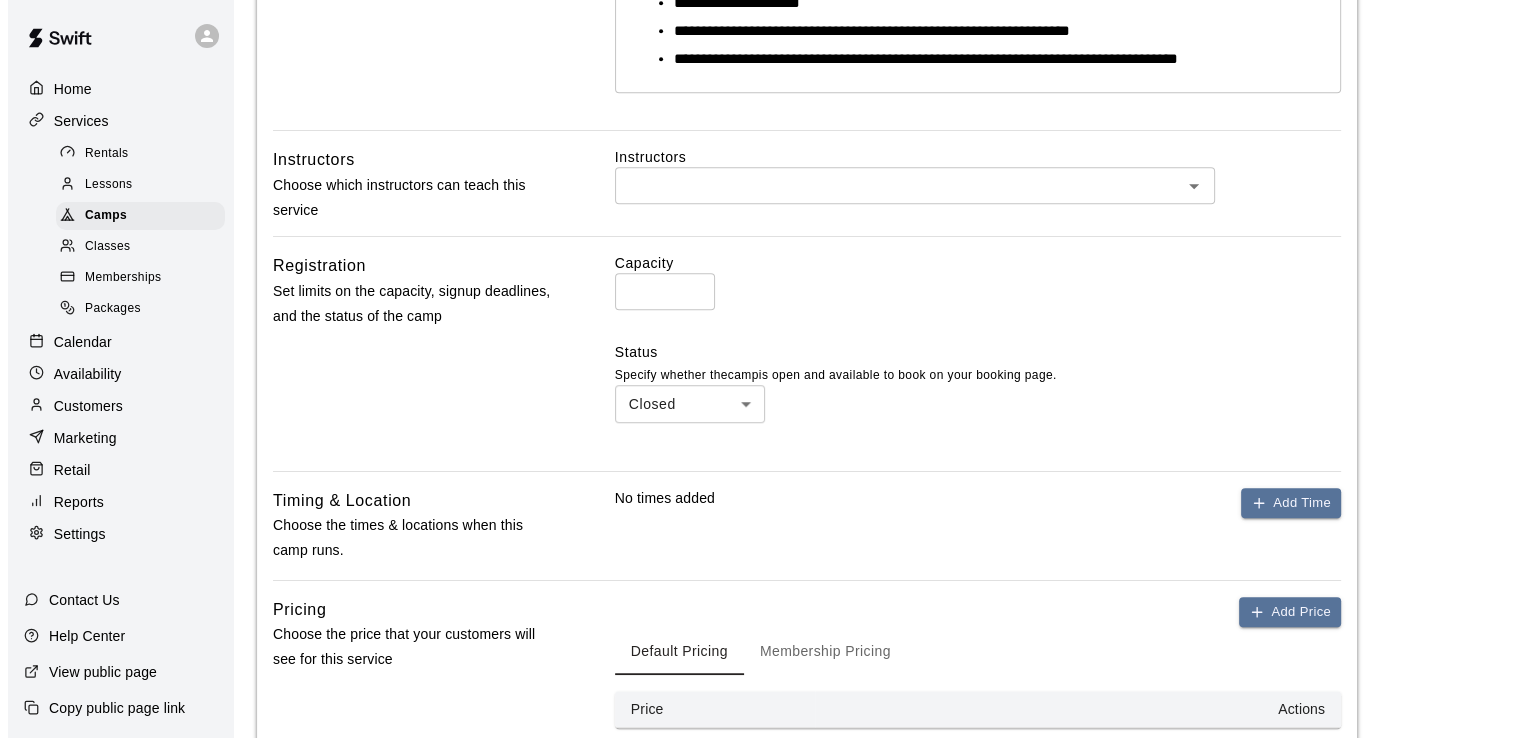 scroll, scrollTop: 1339, scrollLeft: 0, axis: vertical 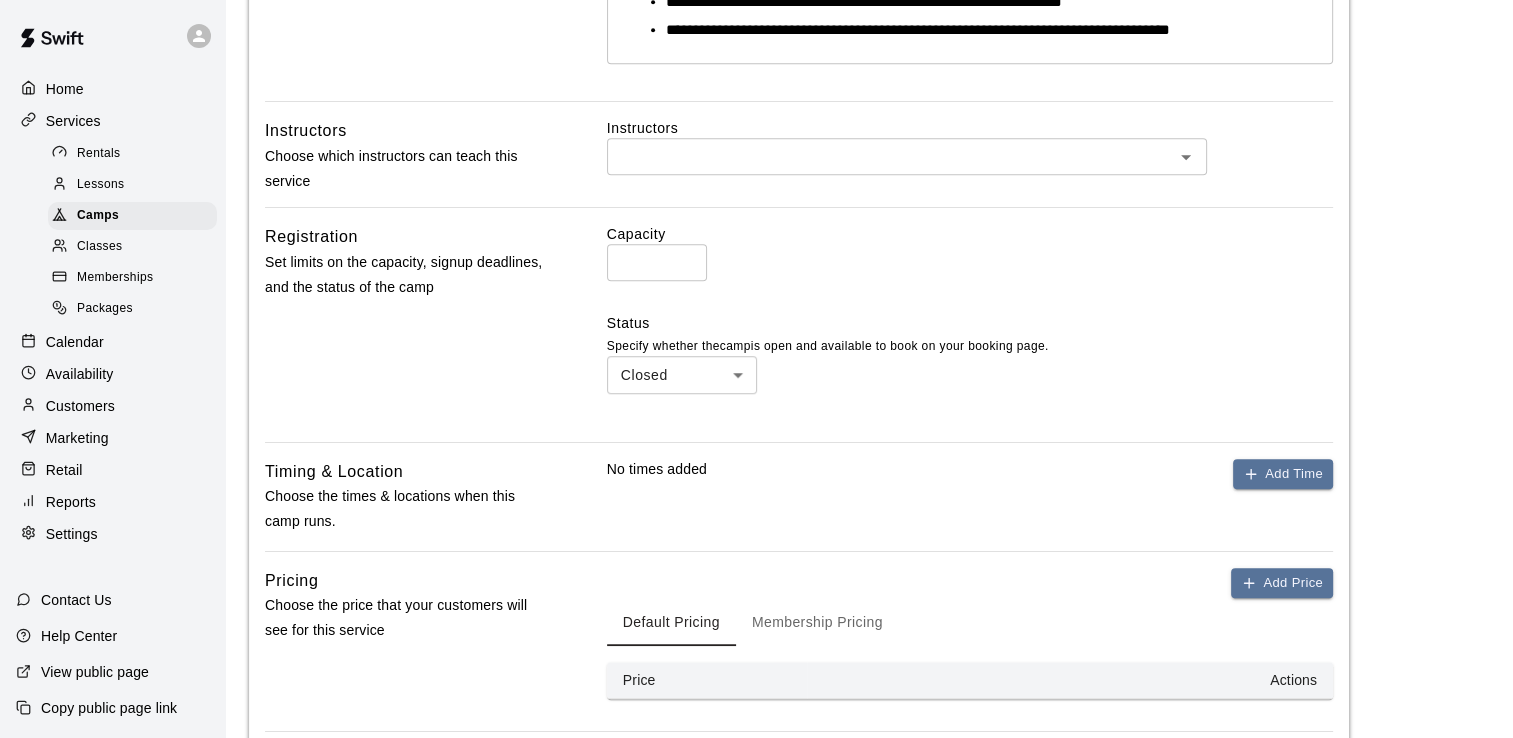 type on "**********" 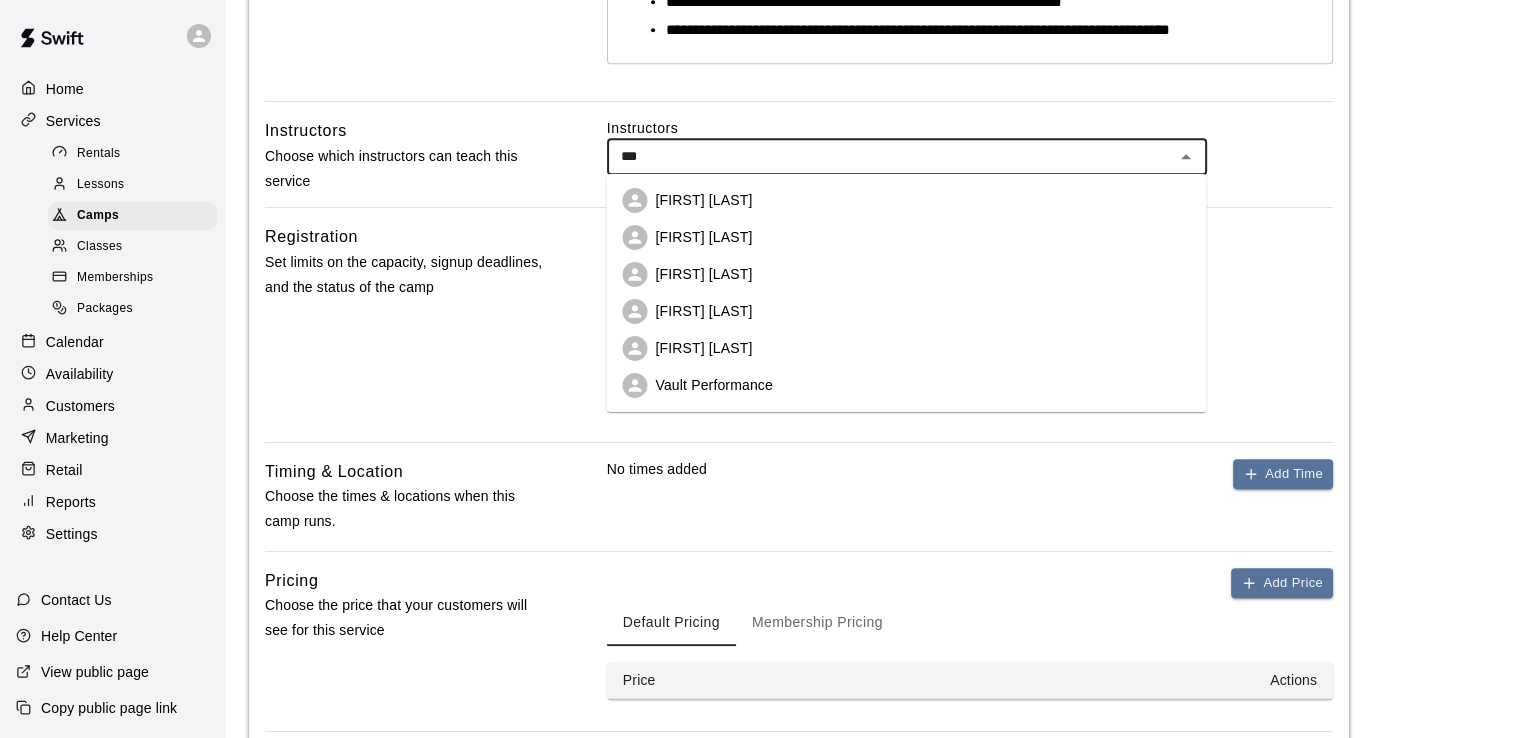 type on "****" 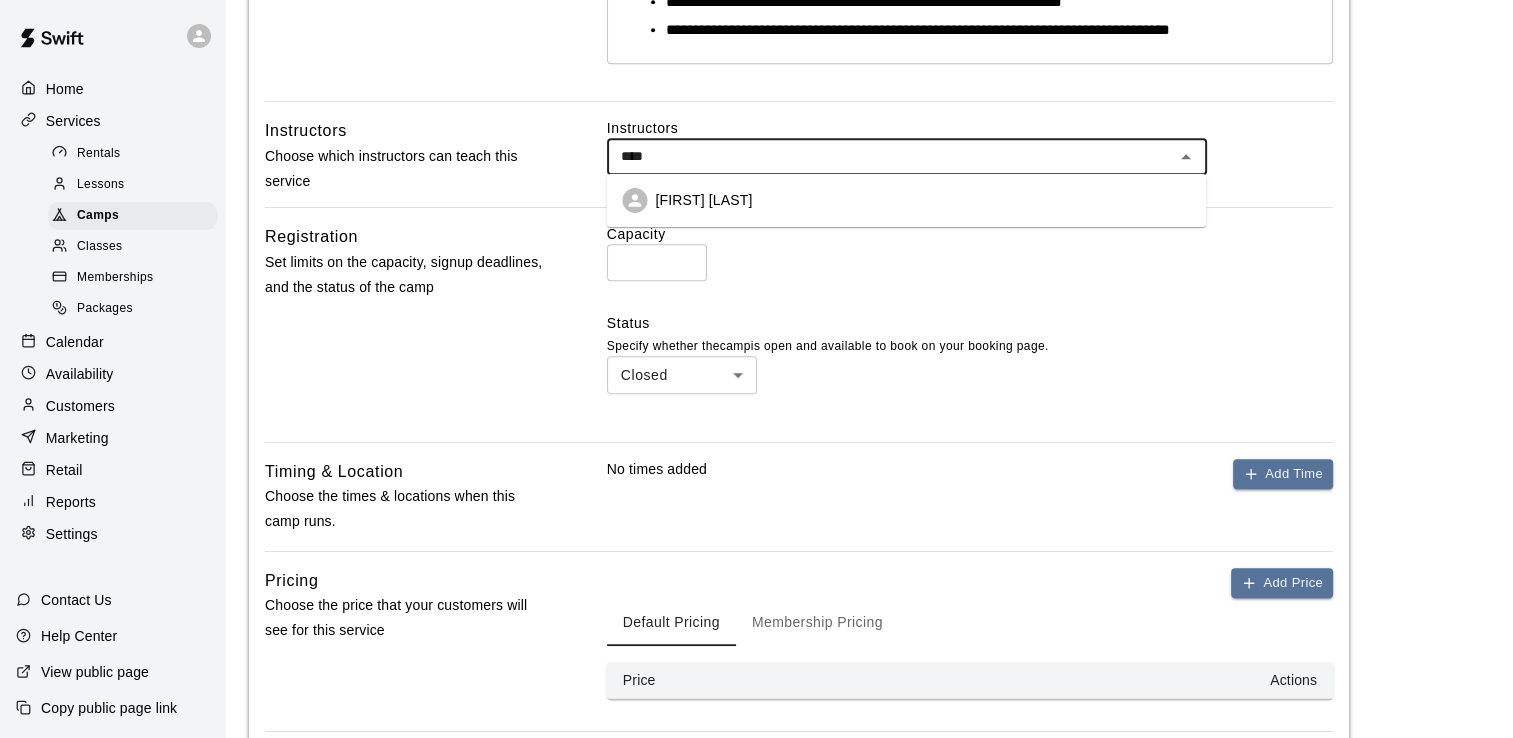 click on "[FIRST] [LAST]" at bounding box center [906, 200] 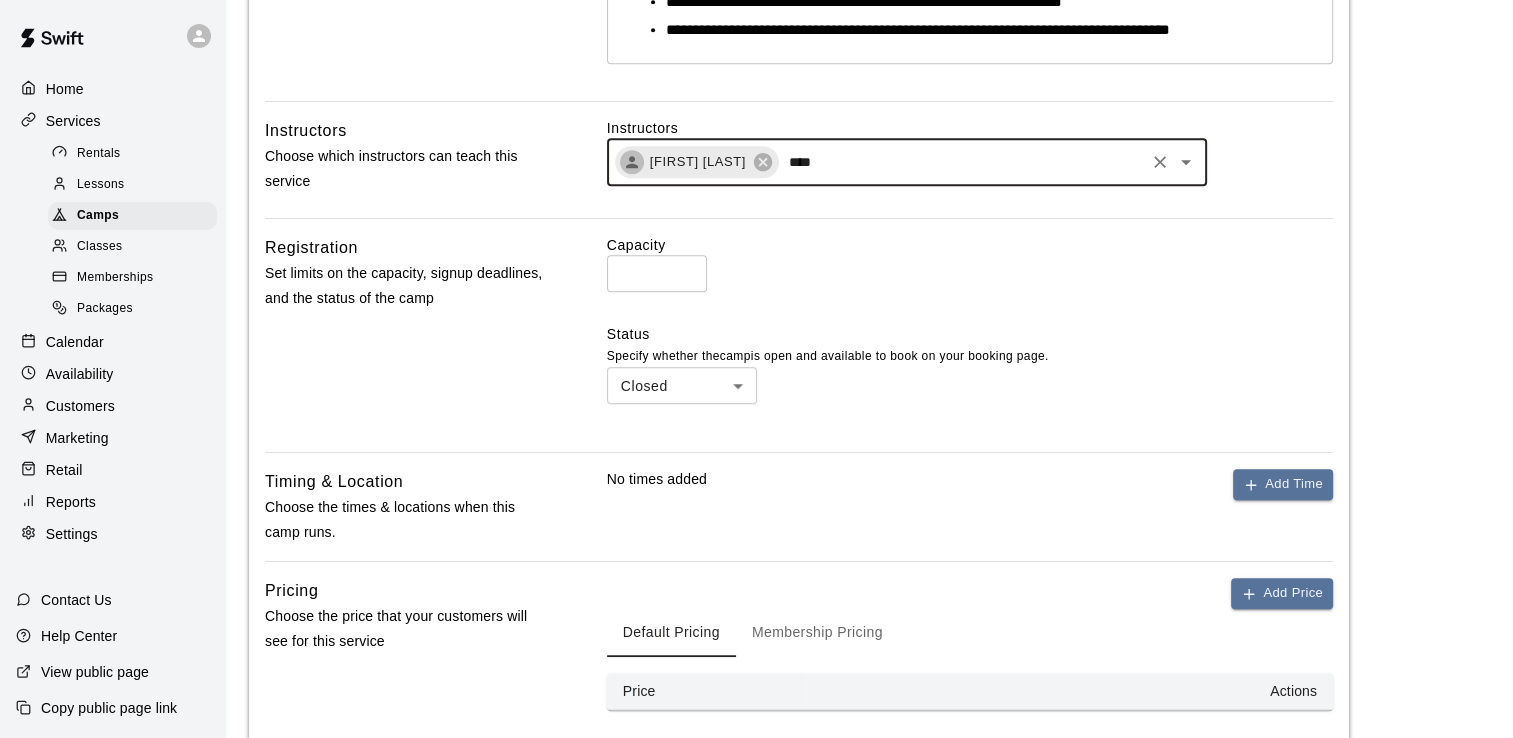 type 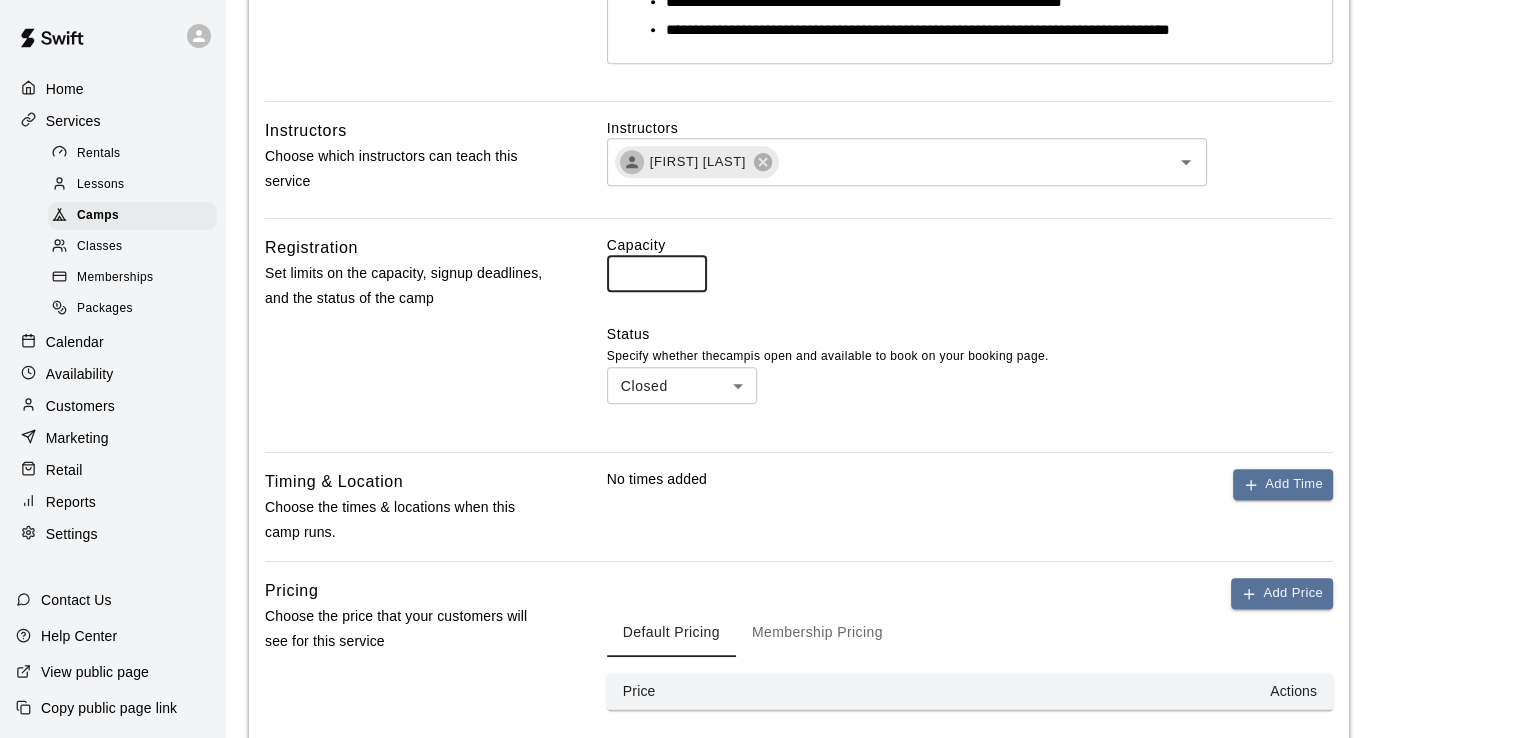 drag, startPoint x: 653, startPoint y: 263, endPoint x: 572, endPoint y: 273, distance: 81.61495 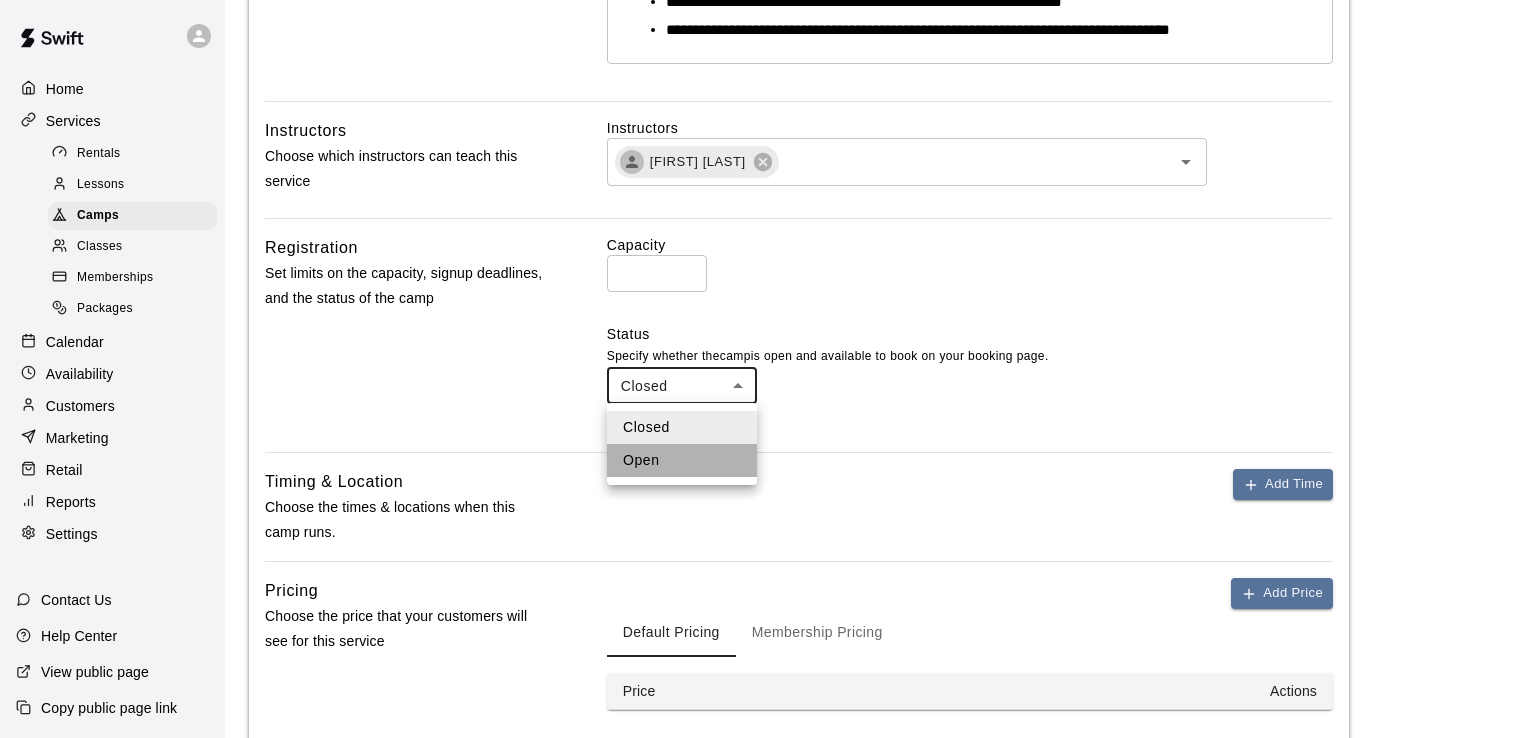 click on "Open" at bounding box center (682, 460) 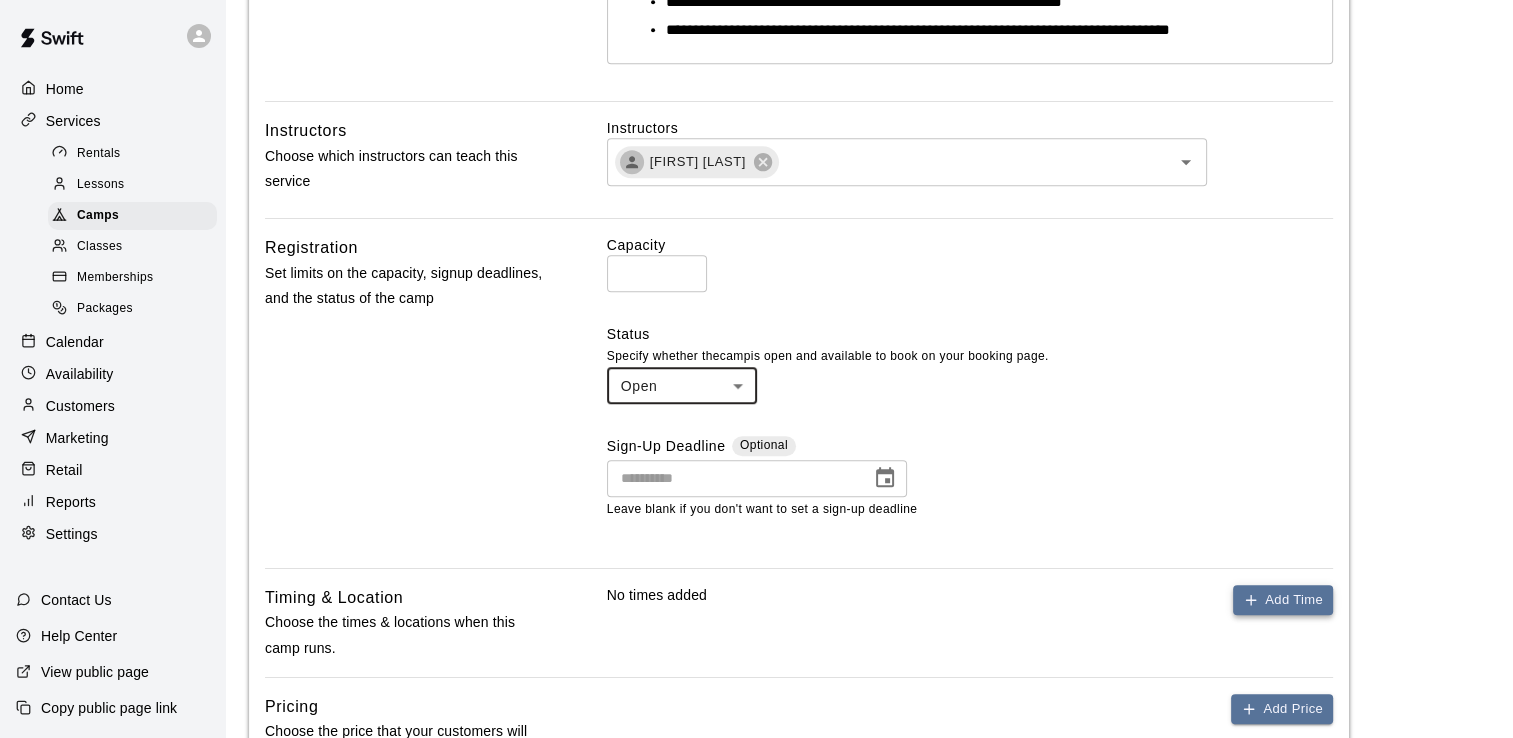 click 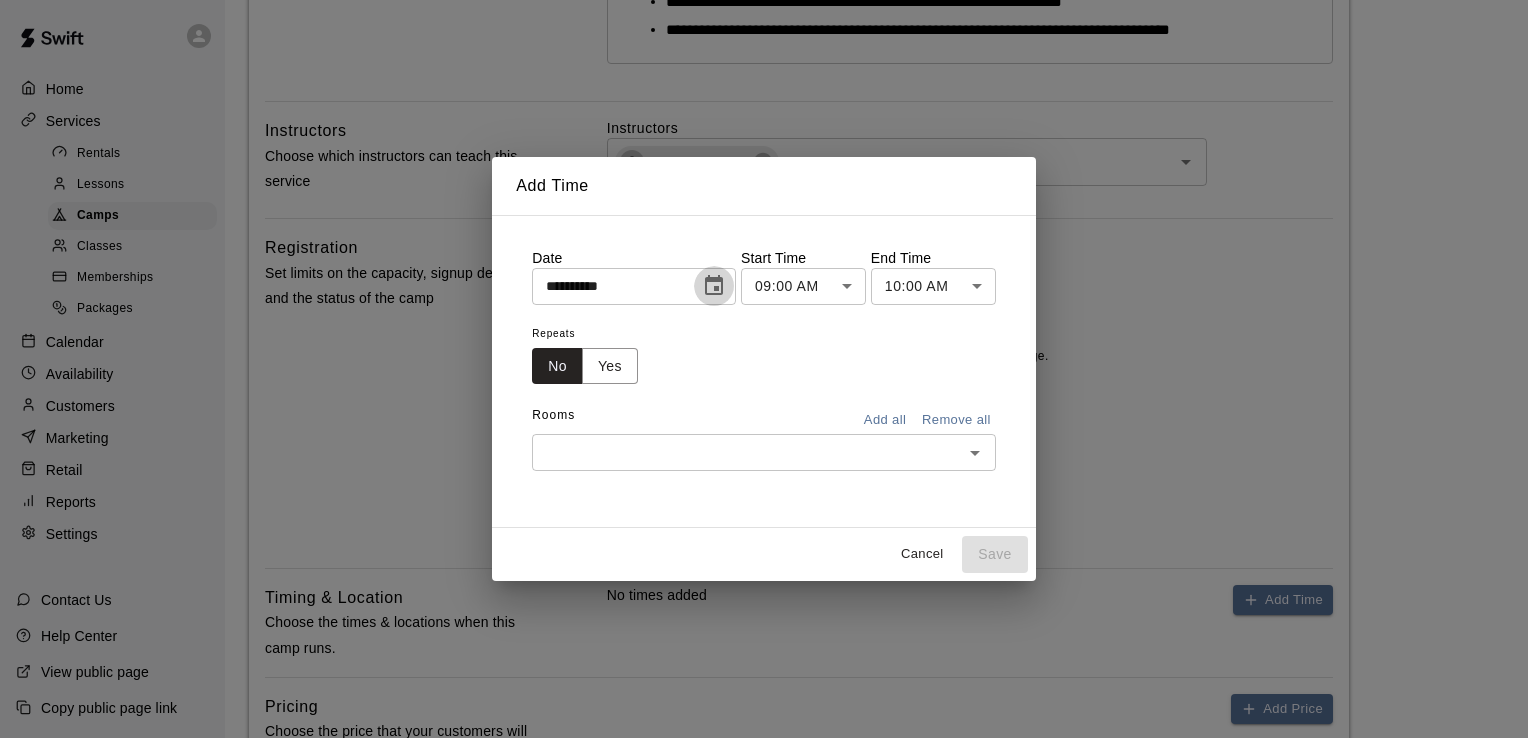 click 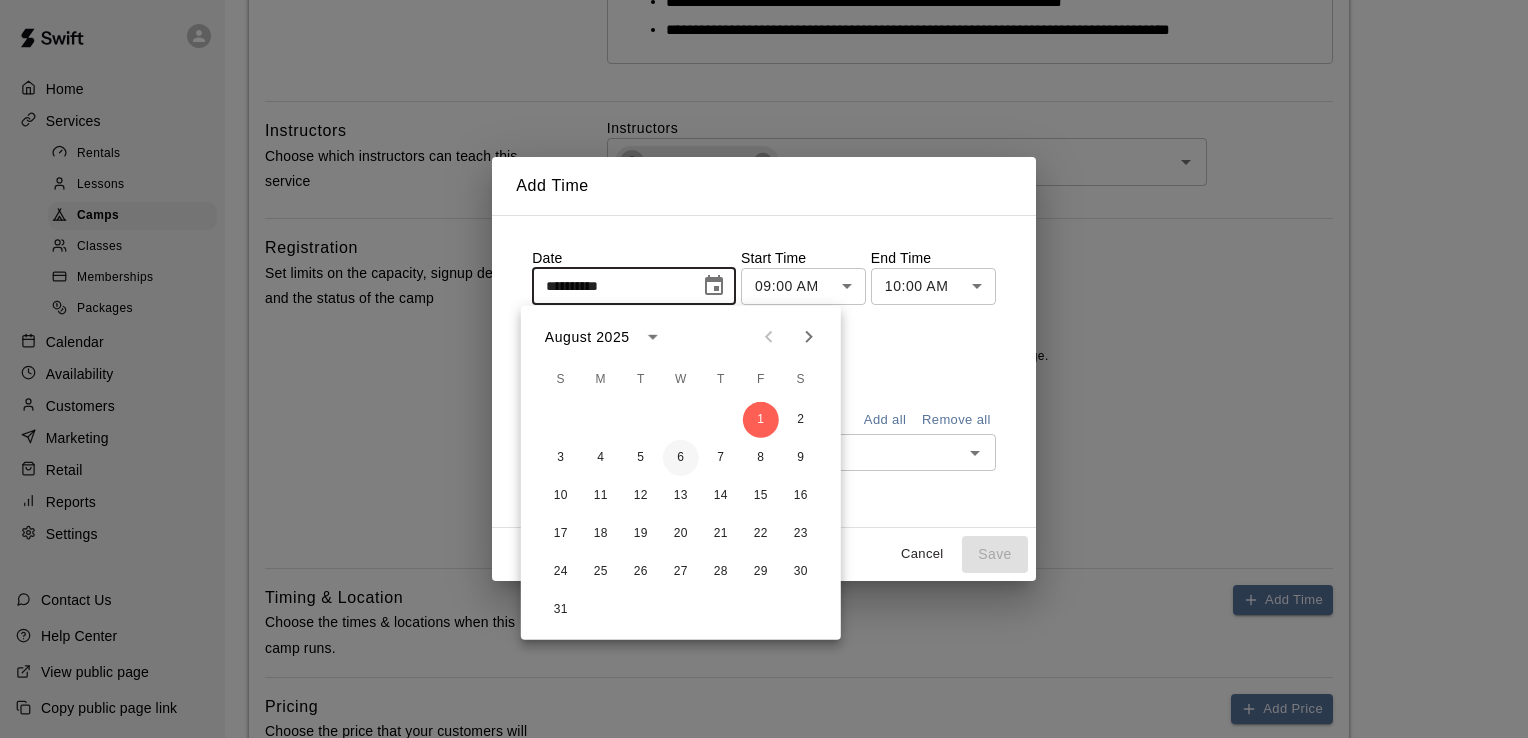 click on "6" at bounding box center [681, 458] 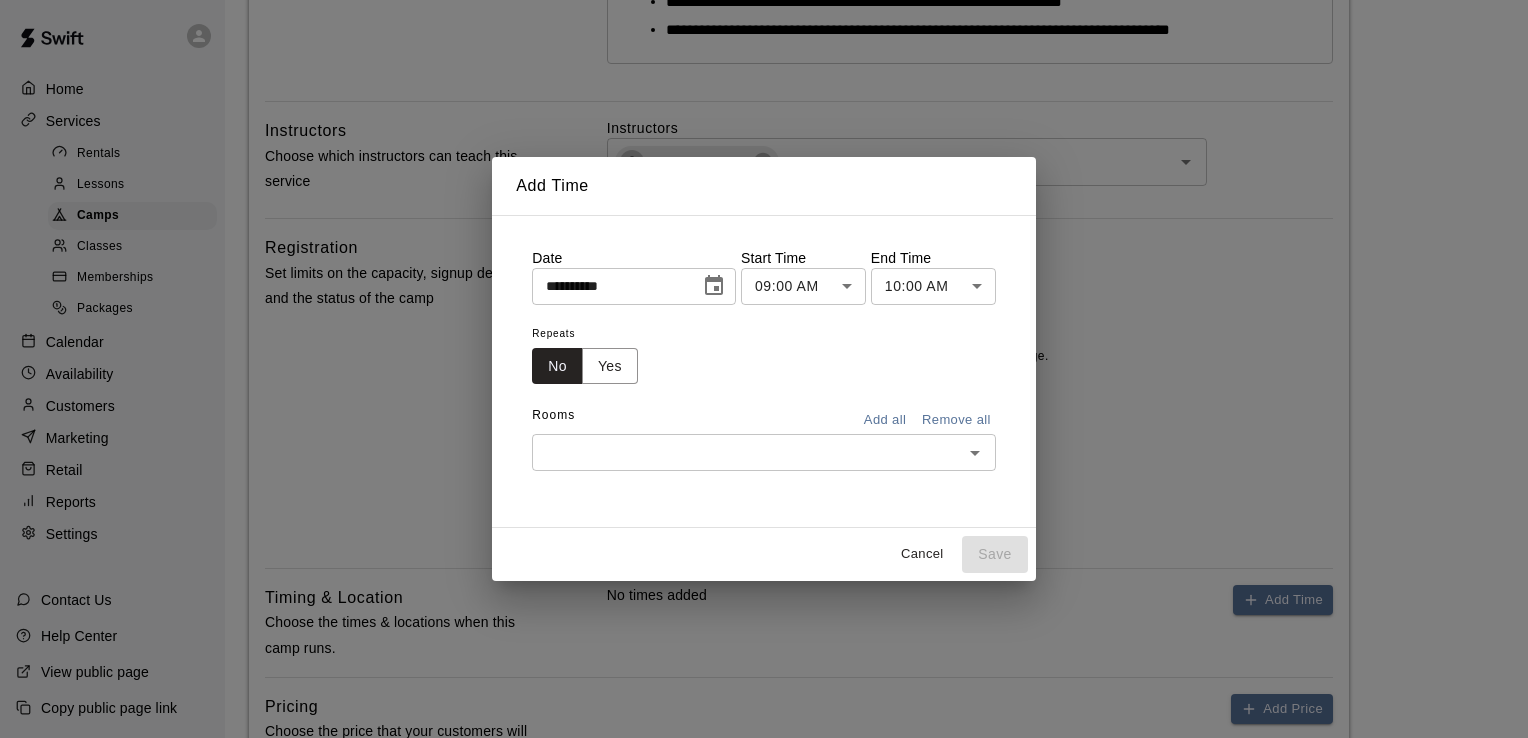 type on "**********" 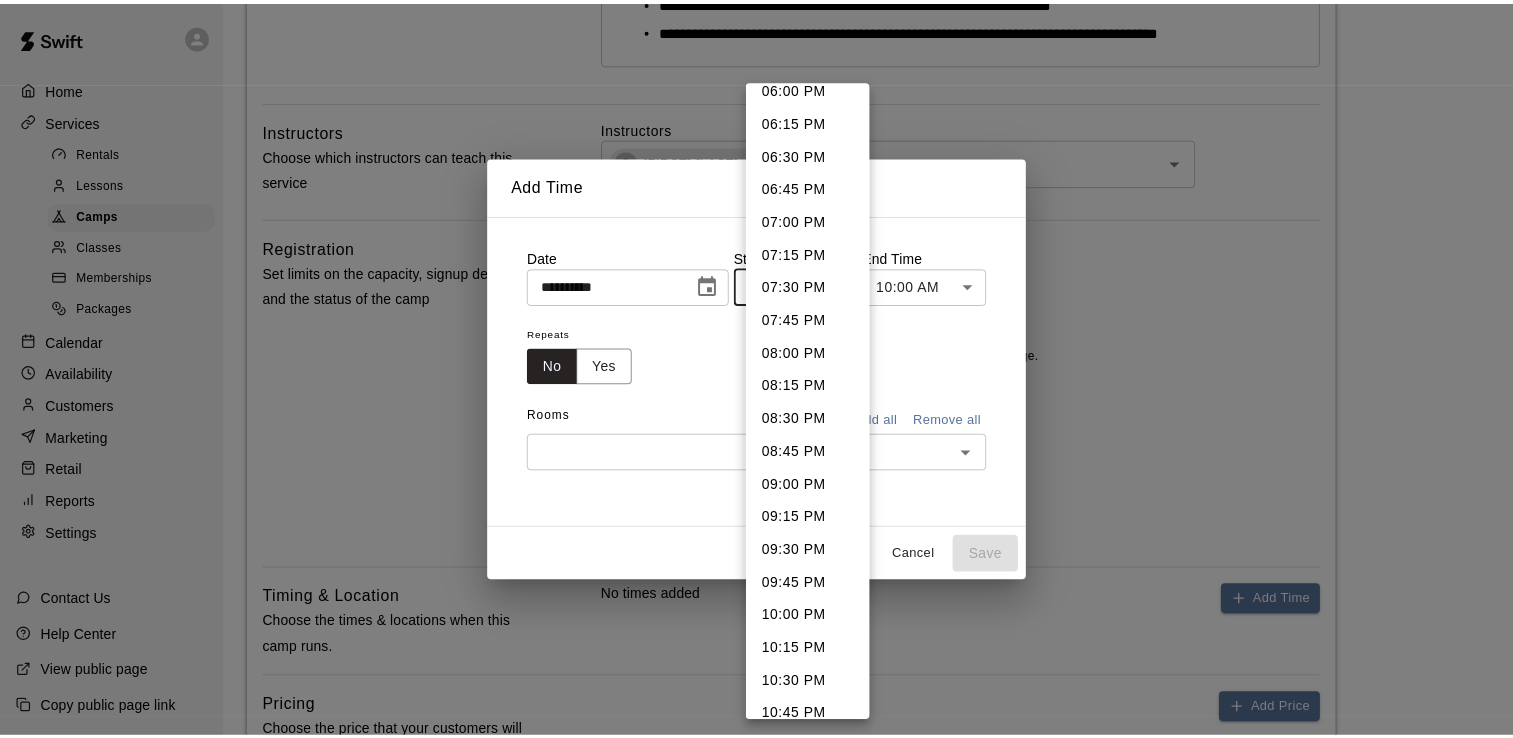 scroll, scrollTop: 2384, scrollLeft: 0, axis: vertical 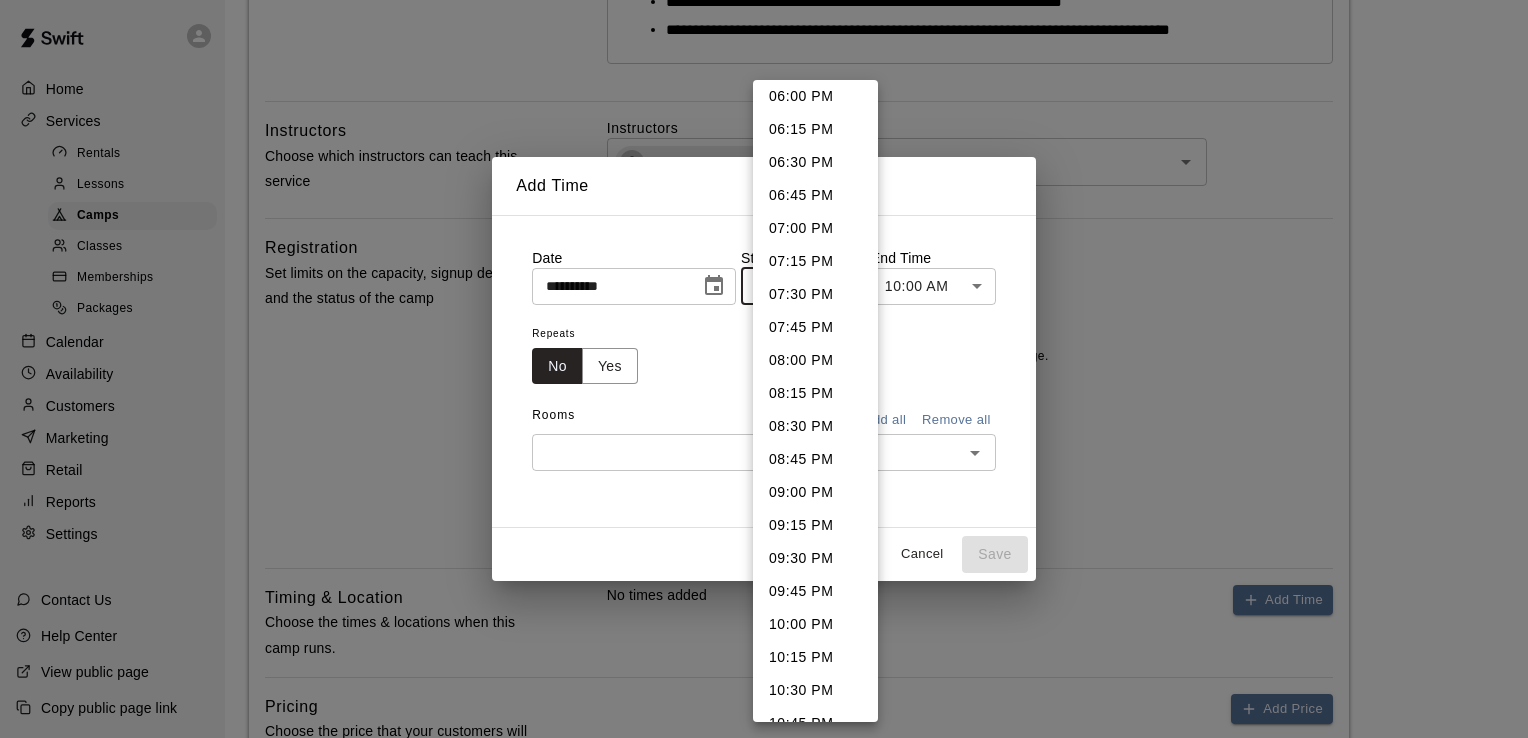 click on "06:00 PM" at bounding box center (815, 96) 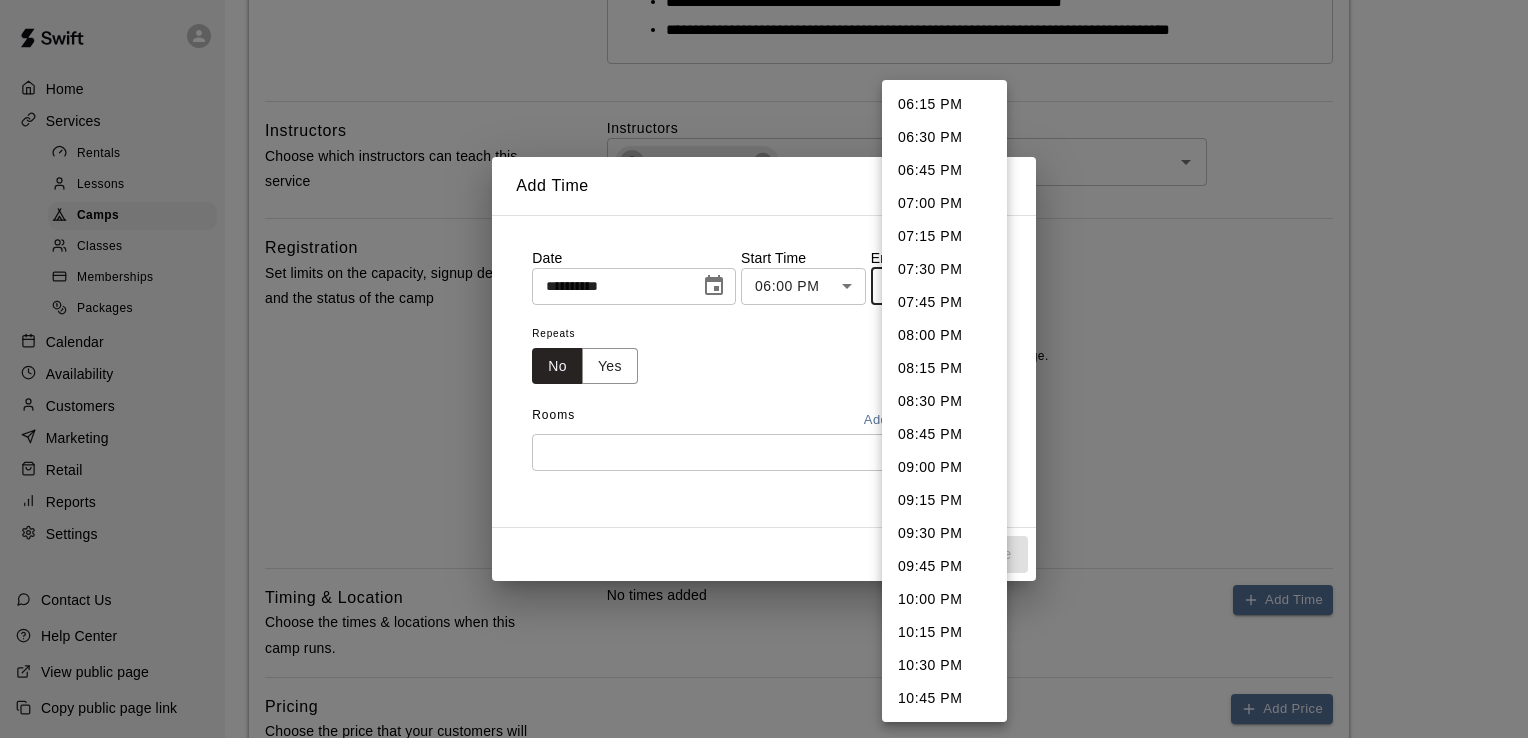 click on "**********" at bounding box center [764, -138] 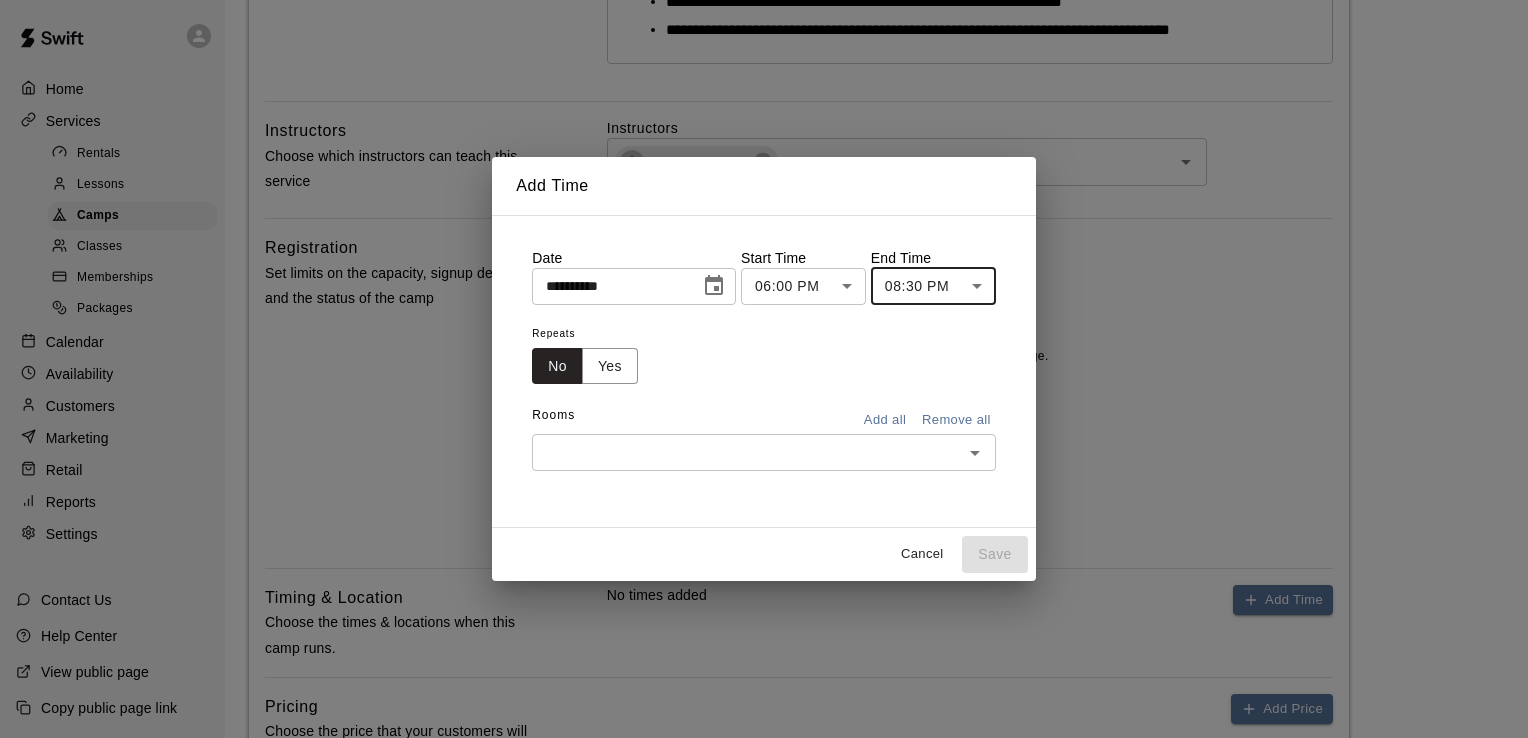 click at bounding box center (747, 452) 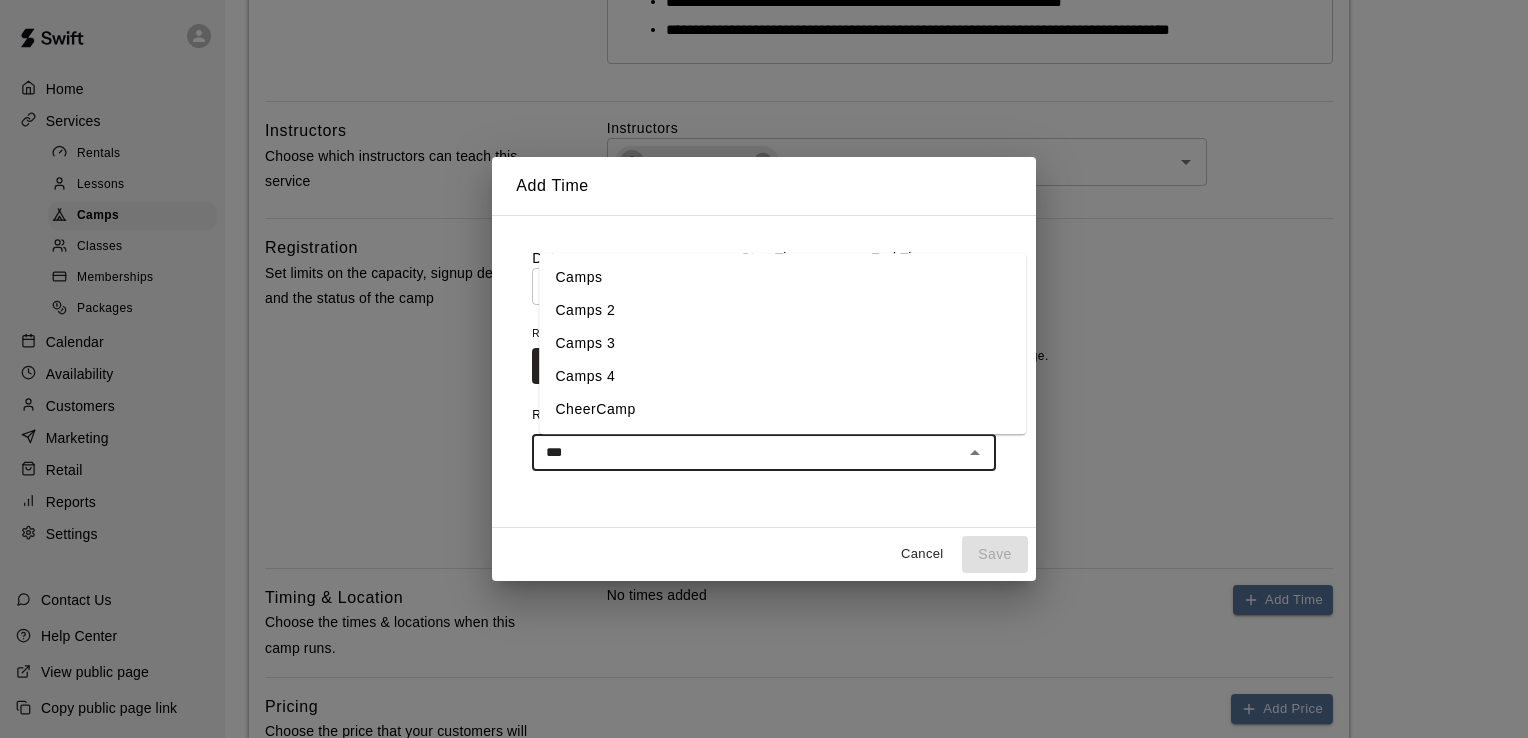 type on "****" 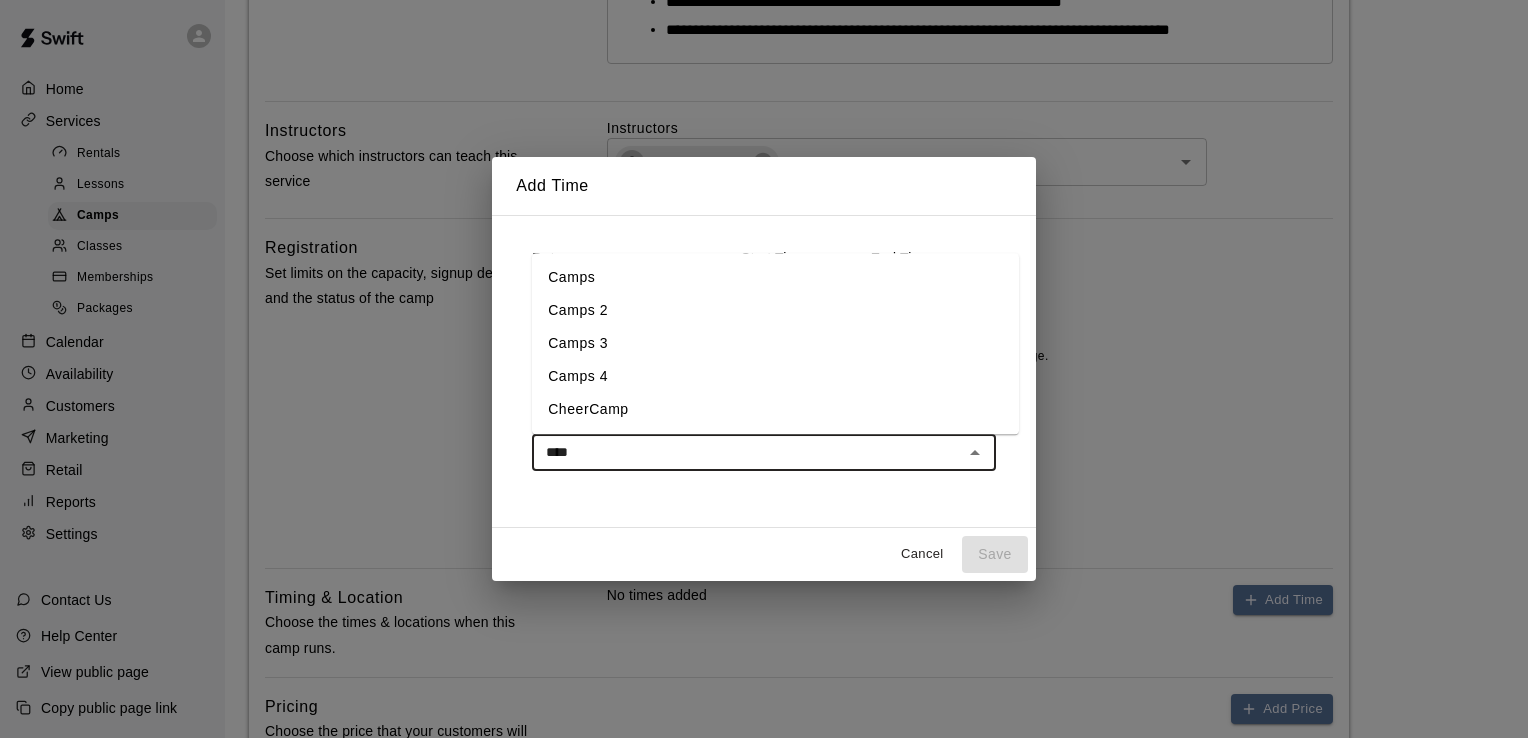 click on "Camps 3" at bounding box center [775, 343] 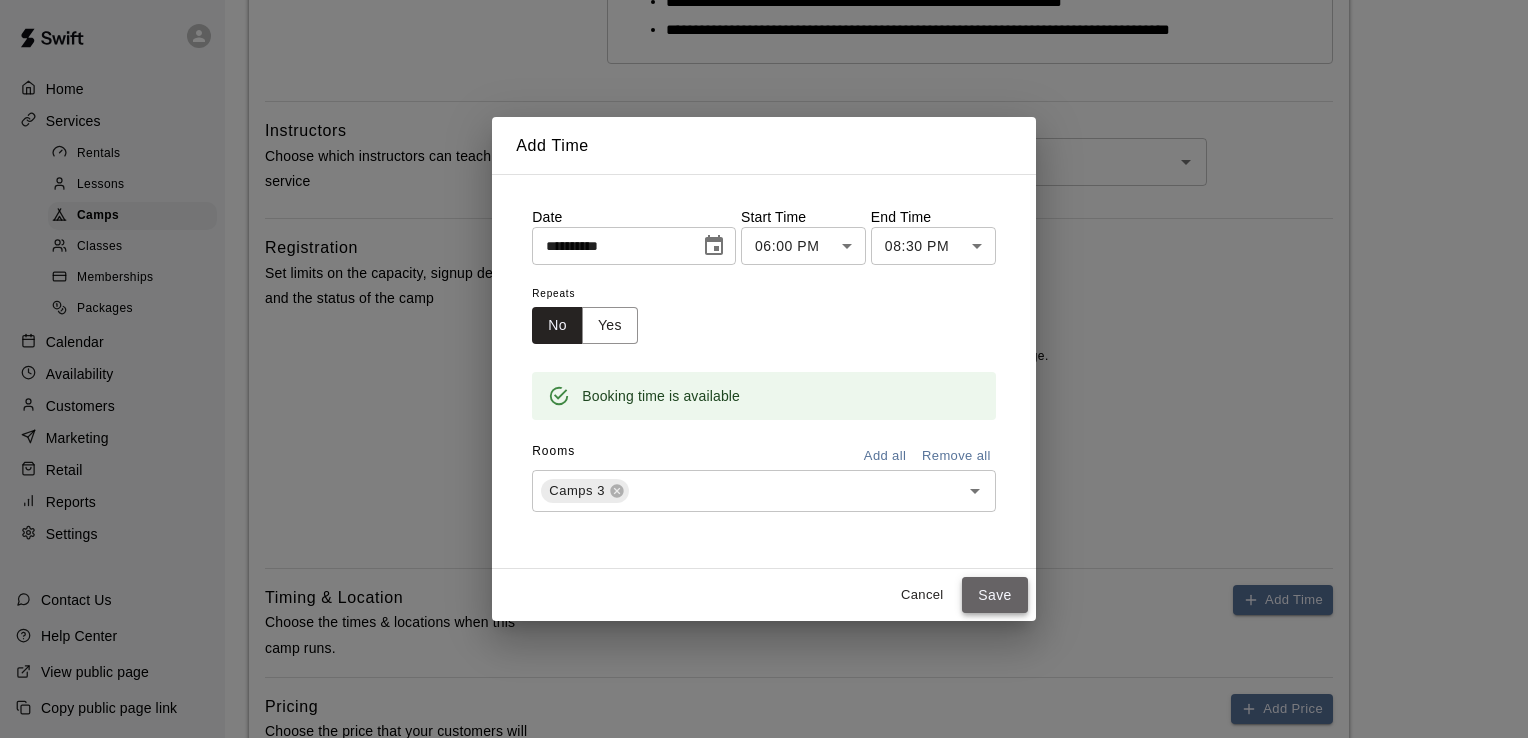 click on "Save" at bounding box center [995, 595] 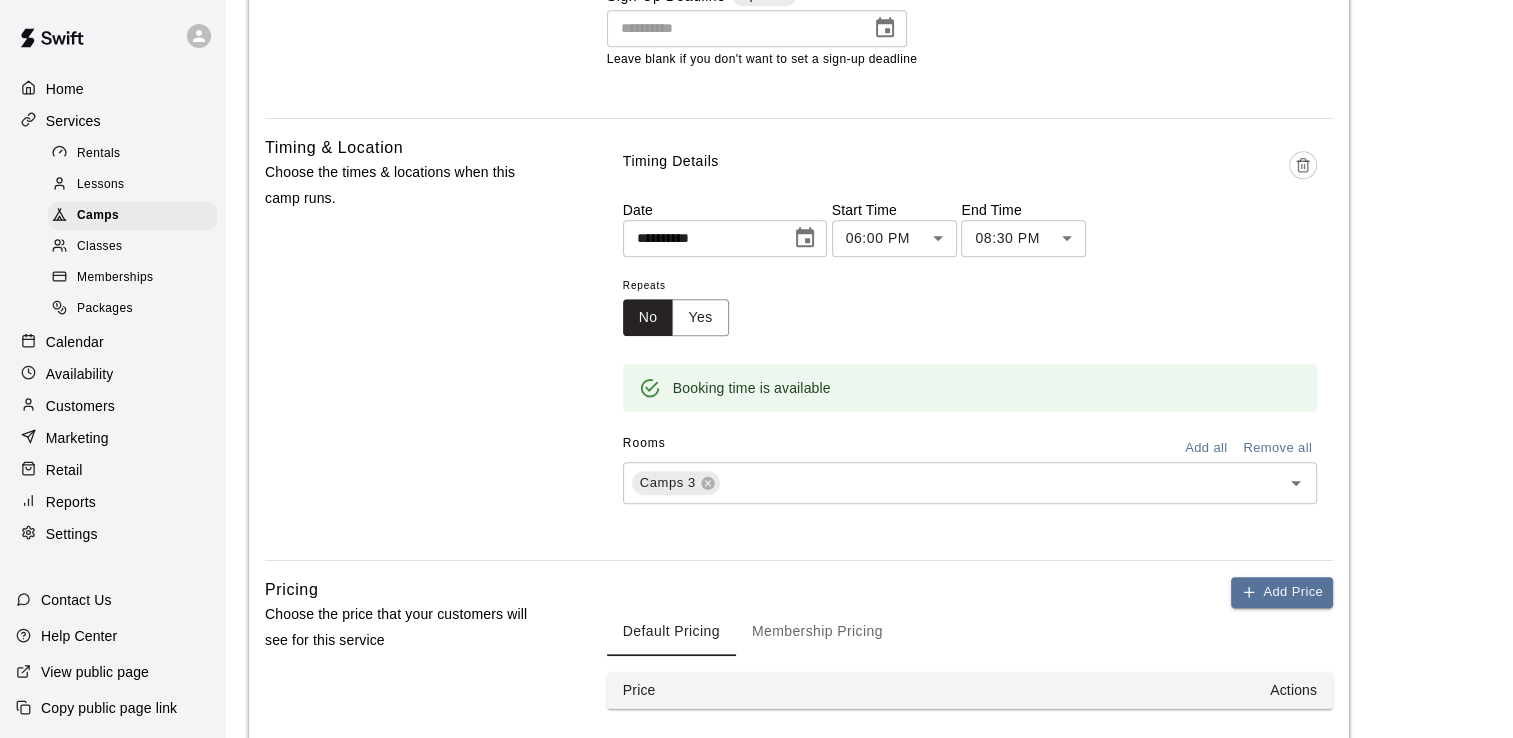 scroll, scrollTop: 1796, scrollLeft: 0, axis: vertical 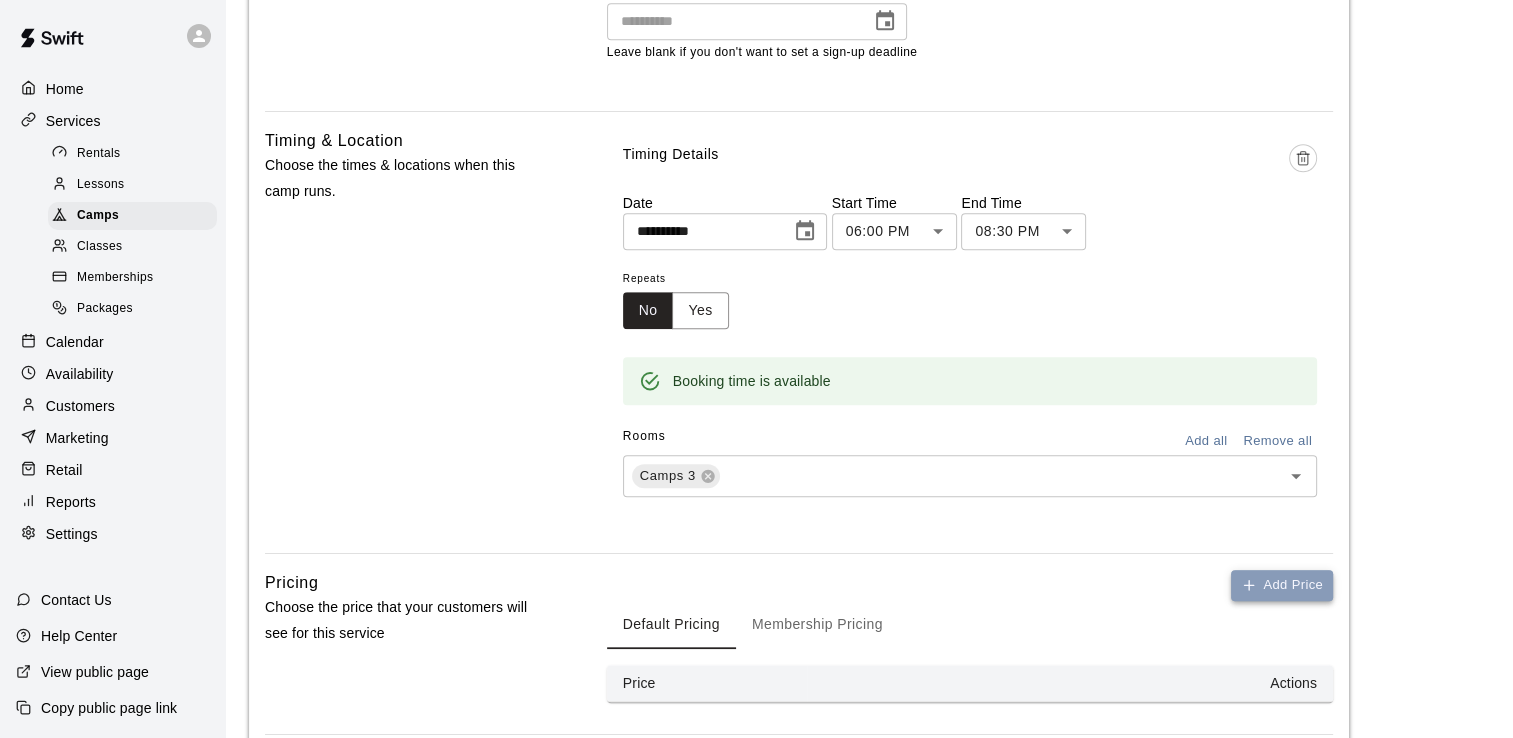 click on "Add Price" at bounding box center (1282, 585) 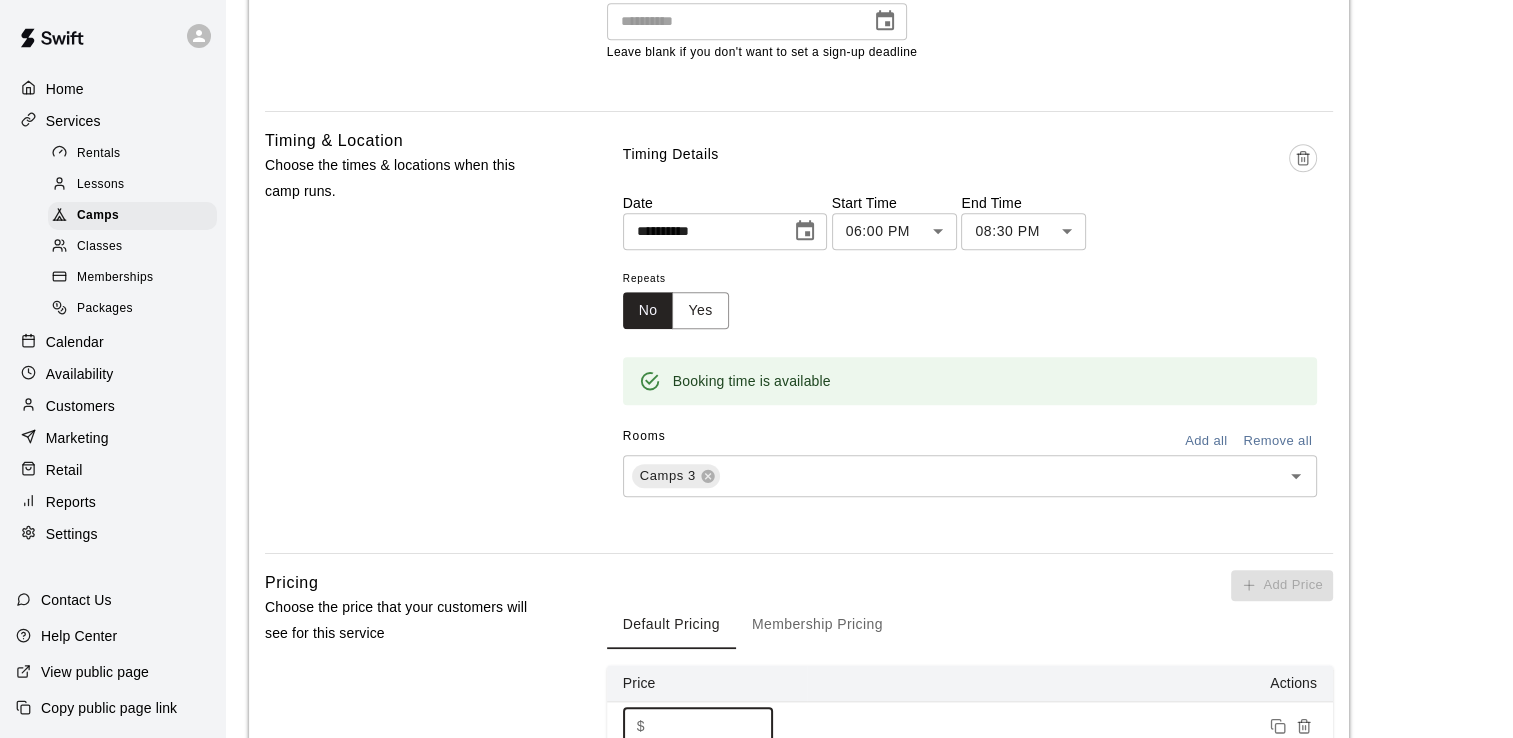 drag, startPoint x: 636, startPoint y: 716, endPoint x: 609, endPoint y: 716, distance: 27 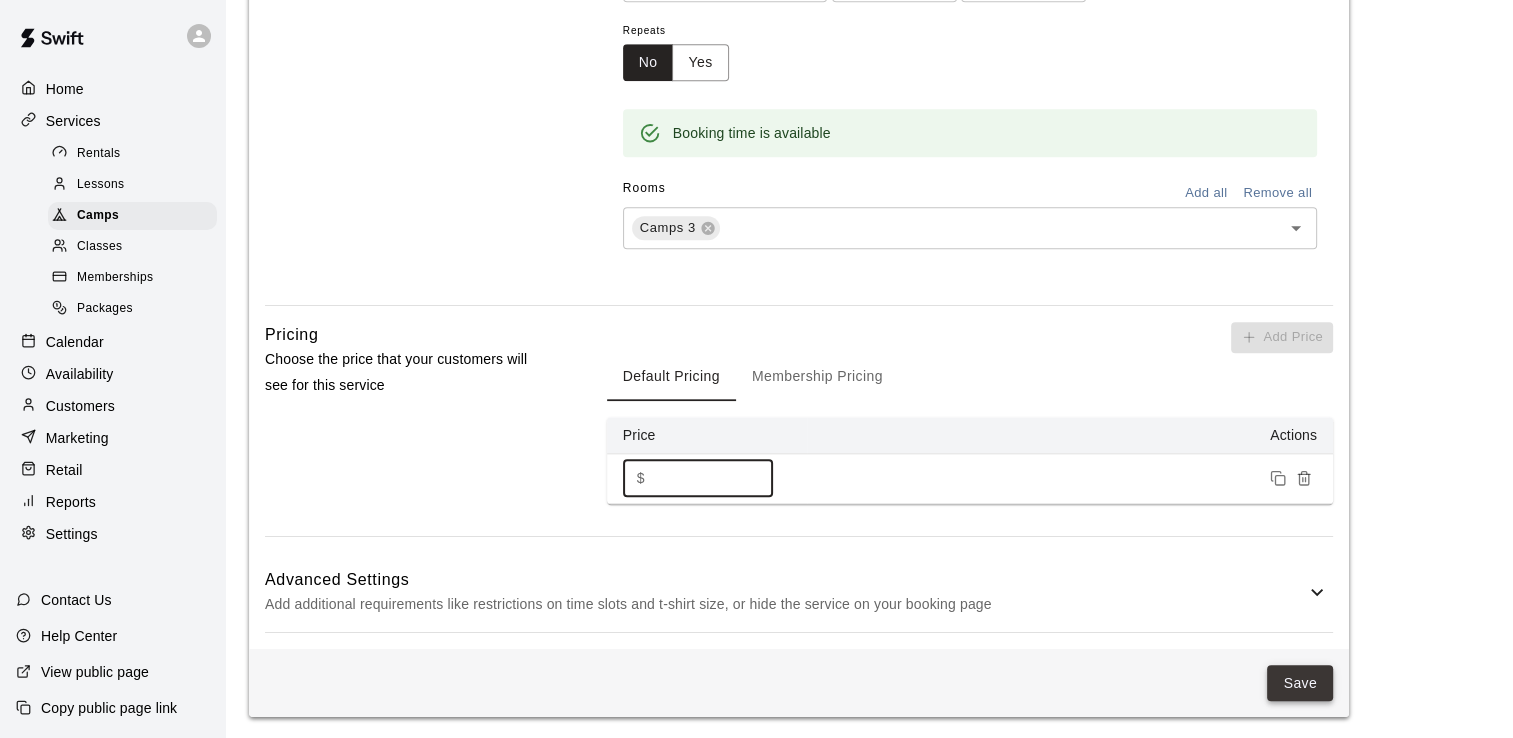 type on "**" 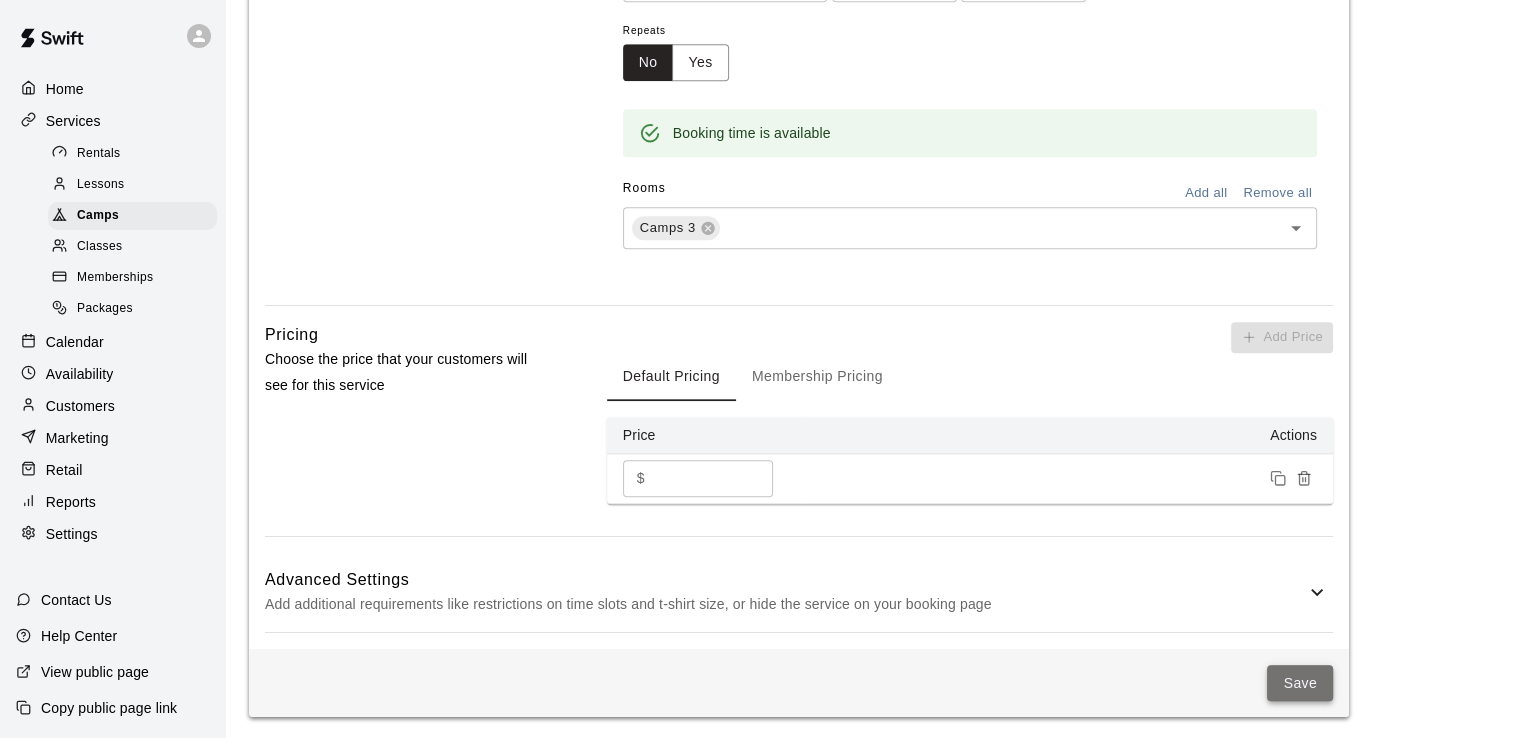 click on "Save" at bounding box center (1300, 683) 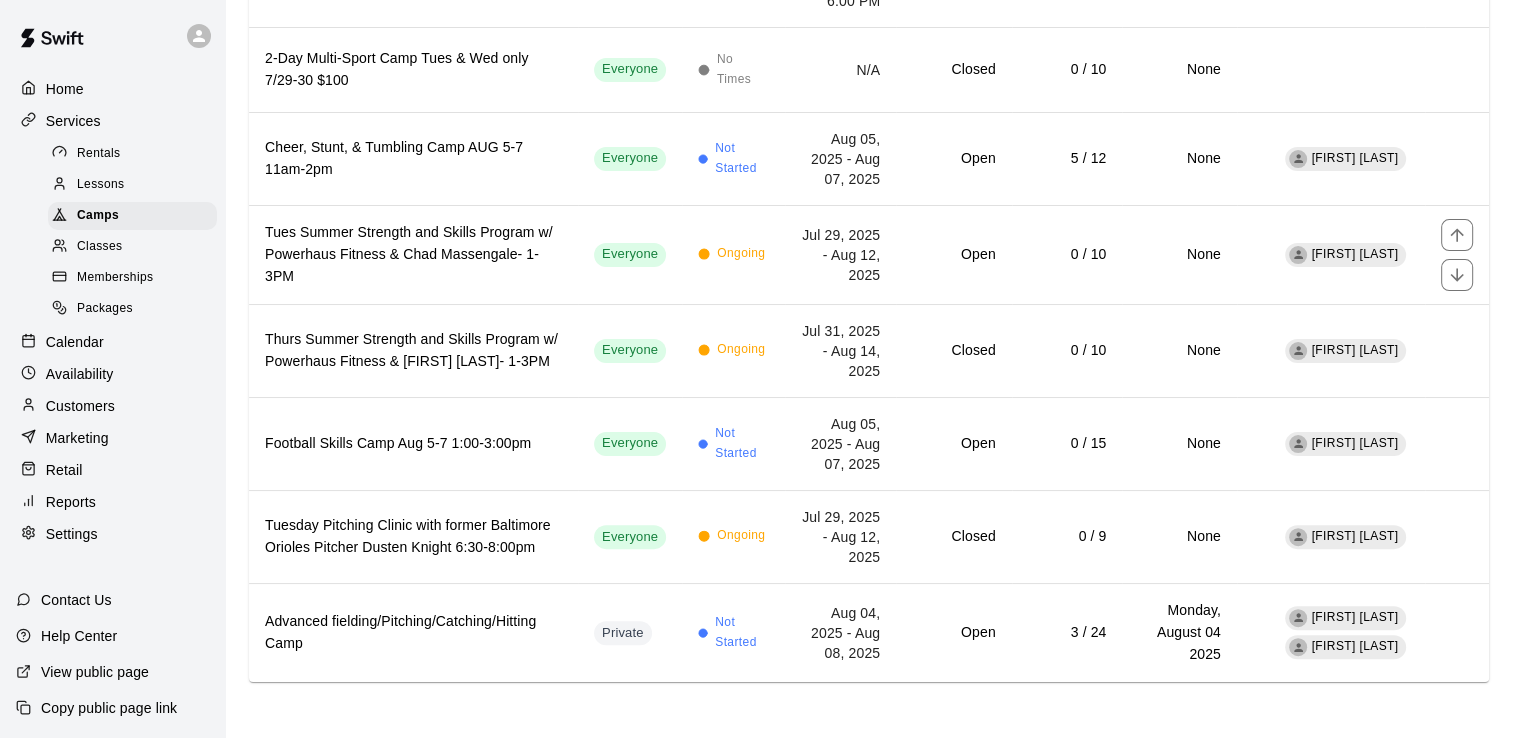 scroll, scrollTop: 0, scrollLeft: 0, axis: both 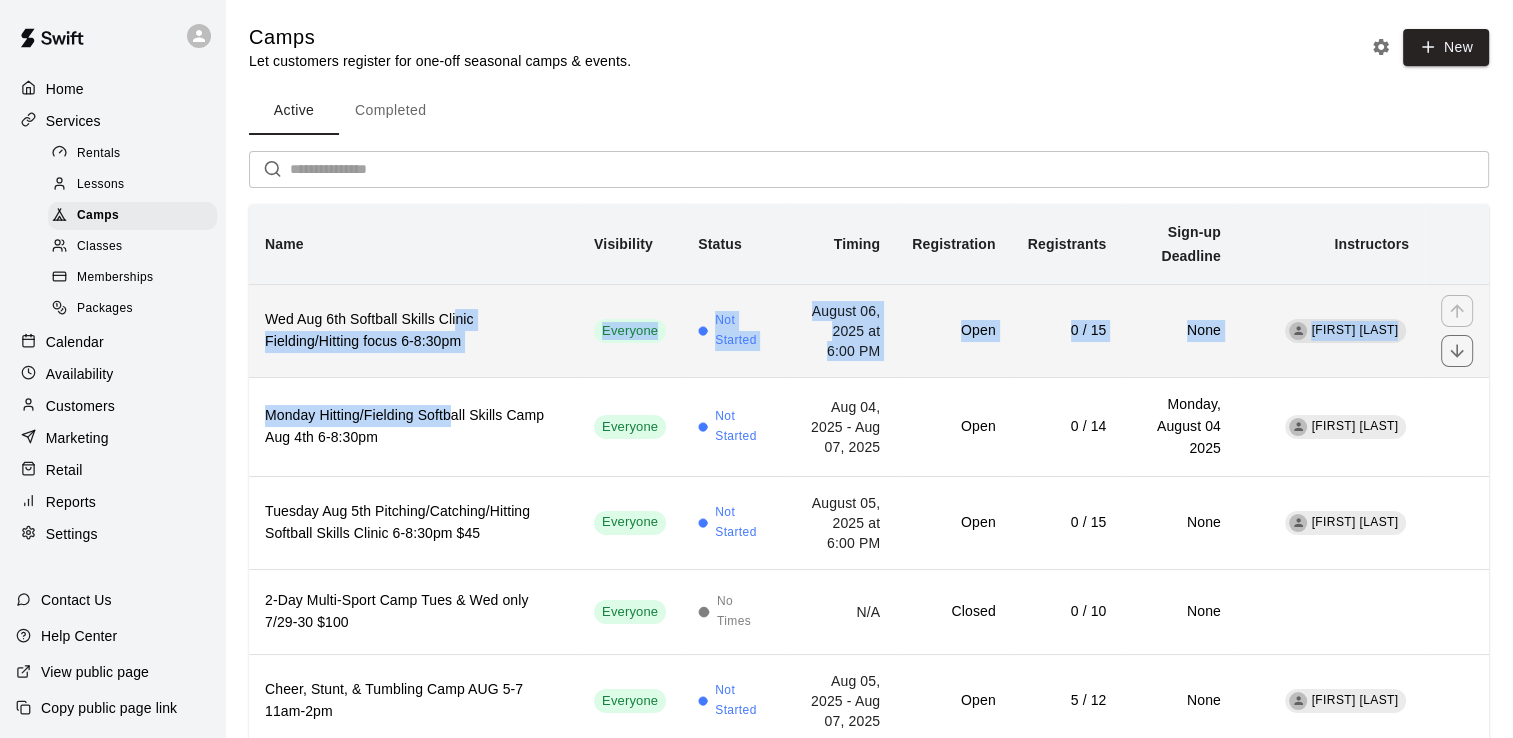drag, startPoint x: 453, startPoint y: 426, endPoint x: 452, endPoint y: 322, distance: 104.00481 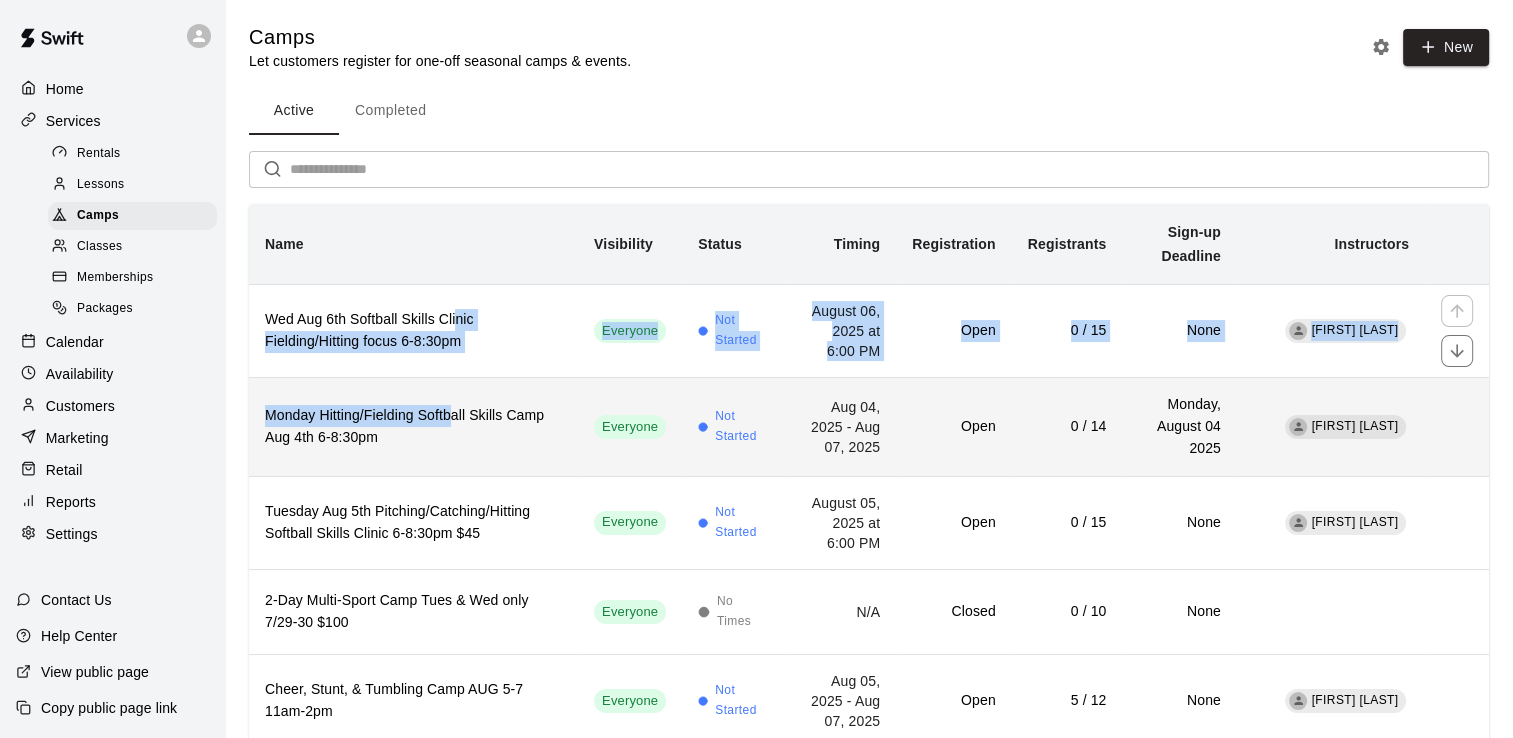drag, startPoint x: 452, startPoint y: 322, endPoint x: 532, endPoint y: 379, distance: 98.229324 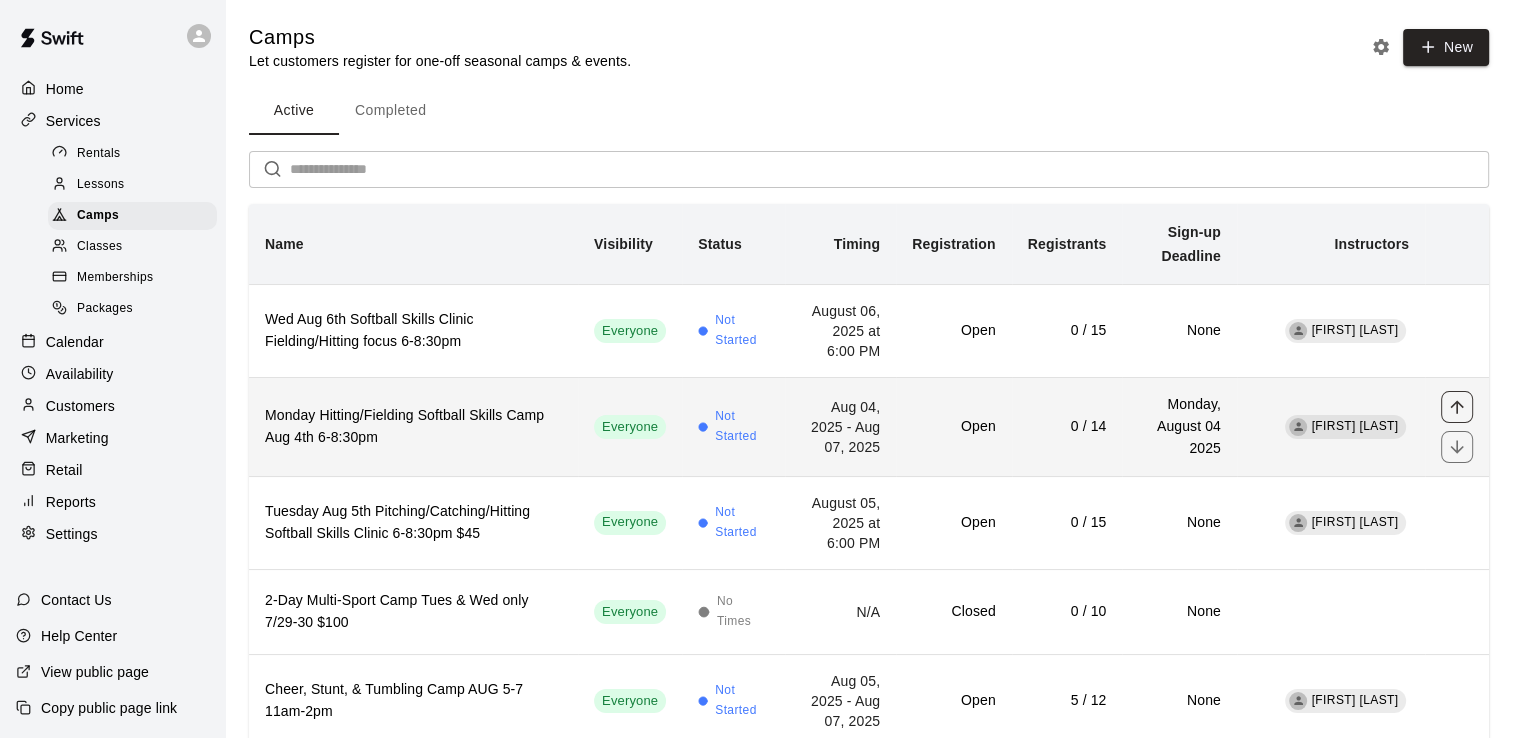 click 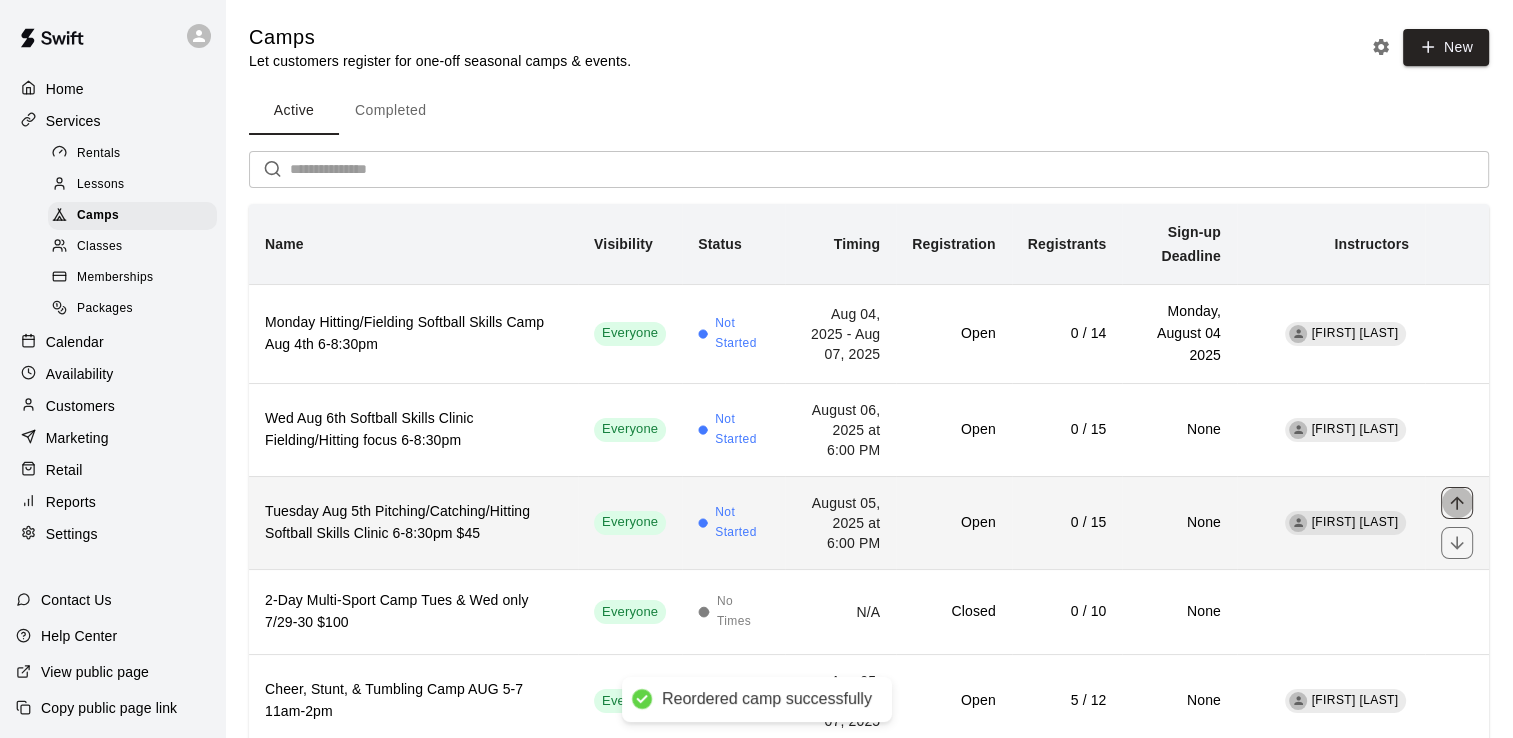 click 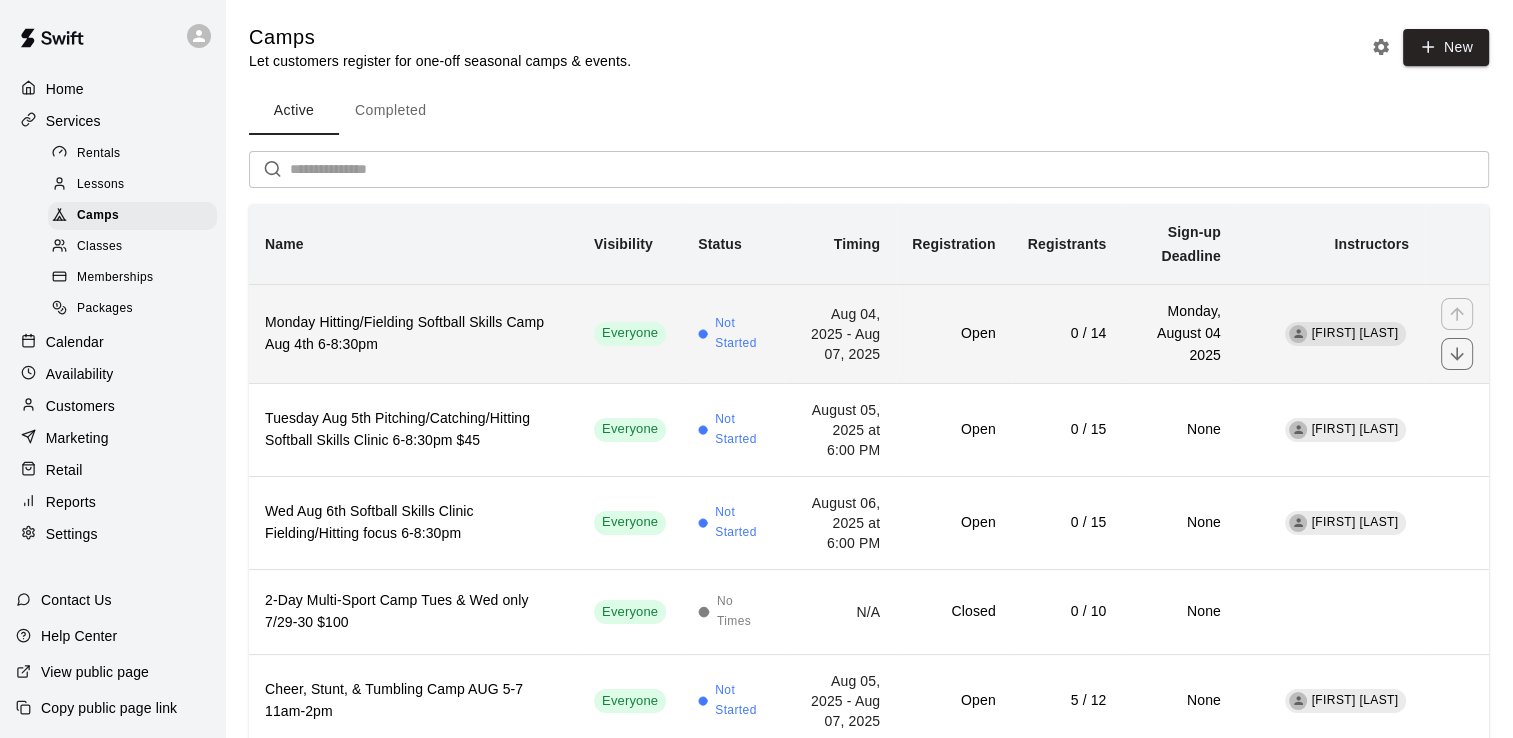 click on "Monday Hitting/Fielding Softball Skills Camp  Aug 4th 6-8:30pm" at bounding box center [413, 334] 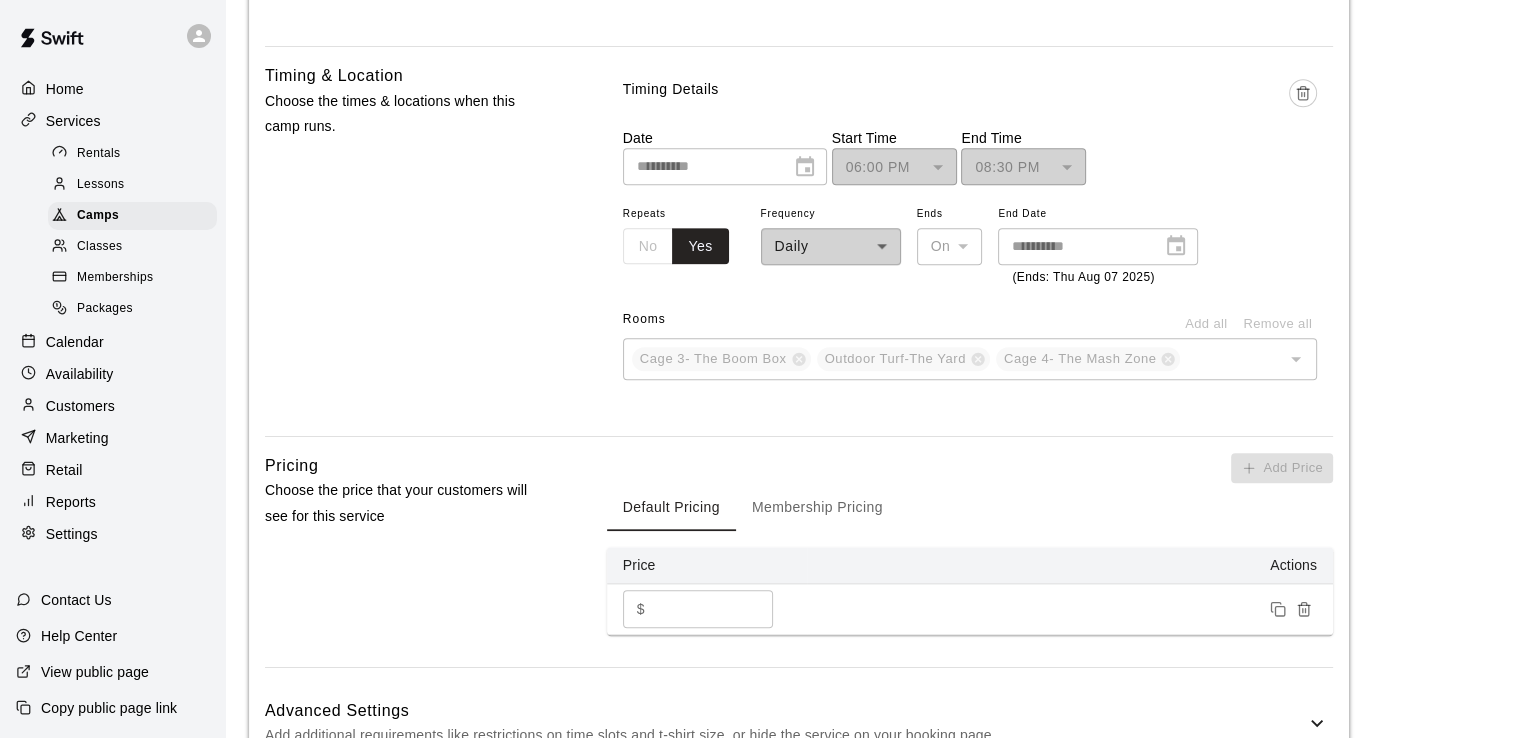 scroll, scrollTop: 1869, scrollLeft: 0, axis: vertical 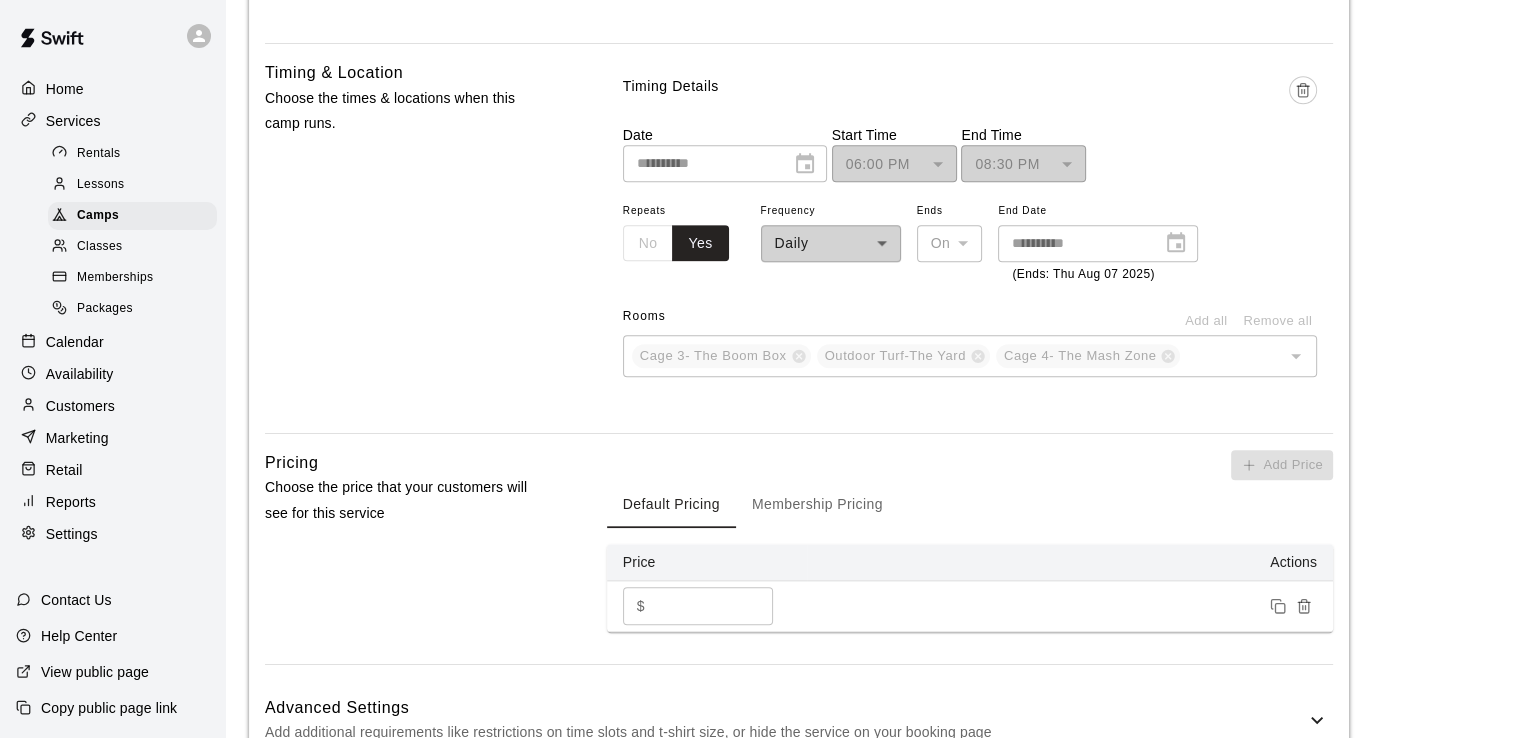 click on "**********" at bounding box center (831, 241) 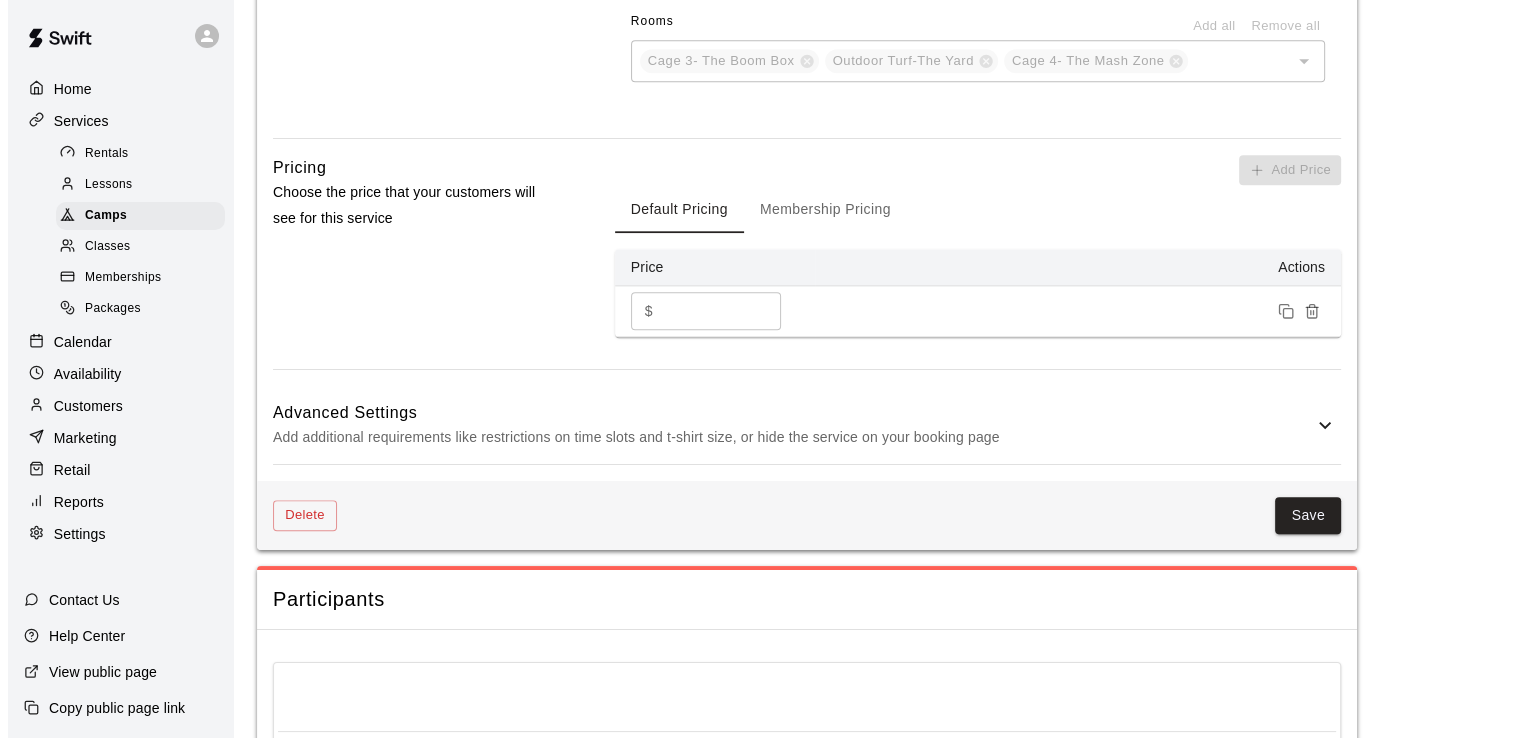 scroll, scrollTop: 1607, scrollLeft: 0, axis: vertical 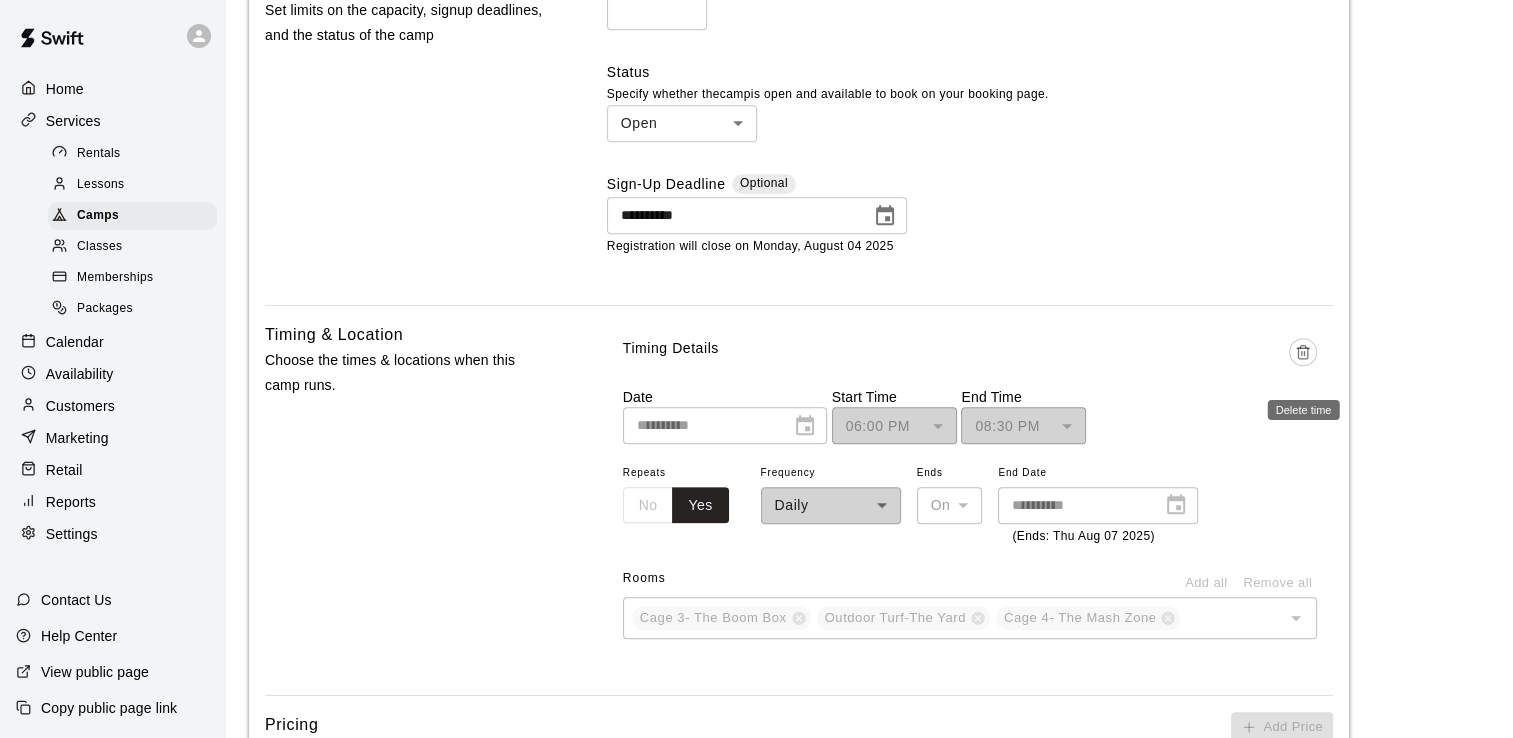 click 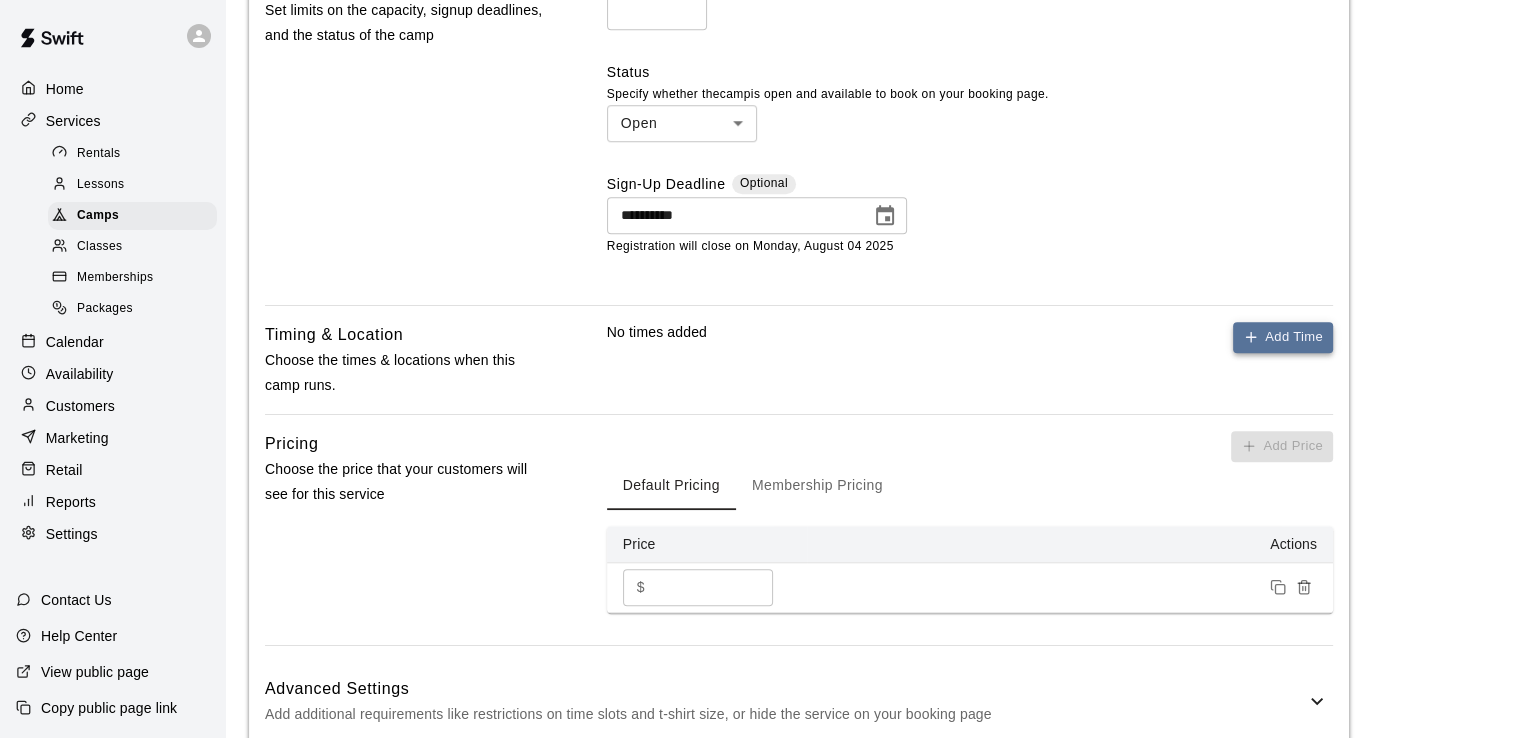click on "Add Time" at bounding box center (1283, 337) 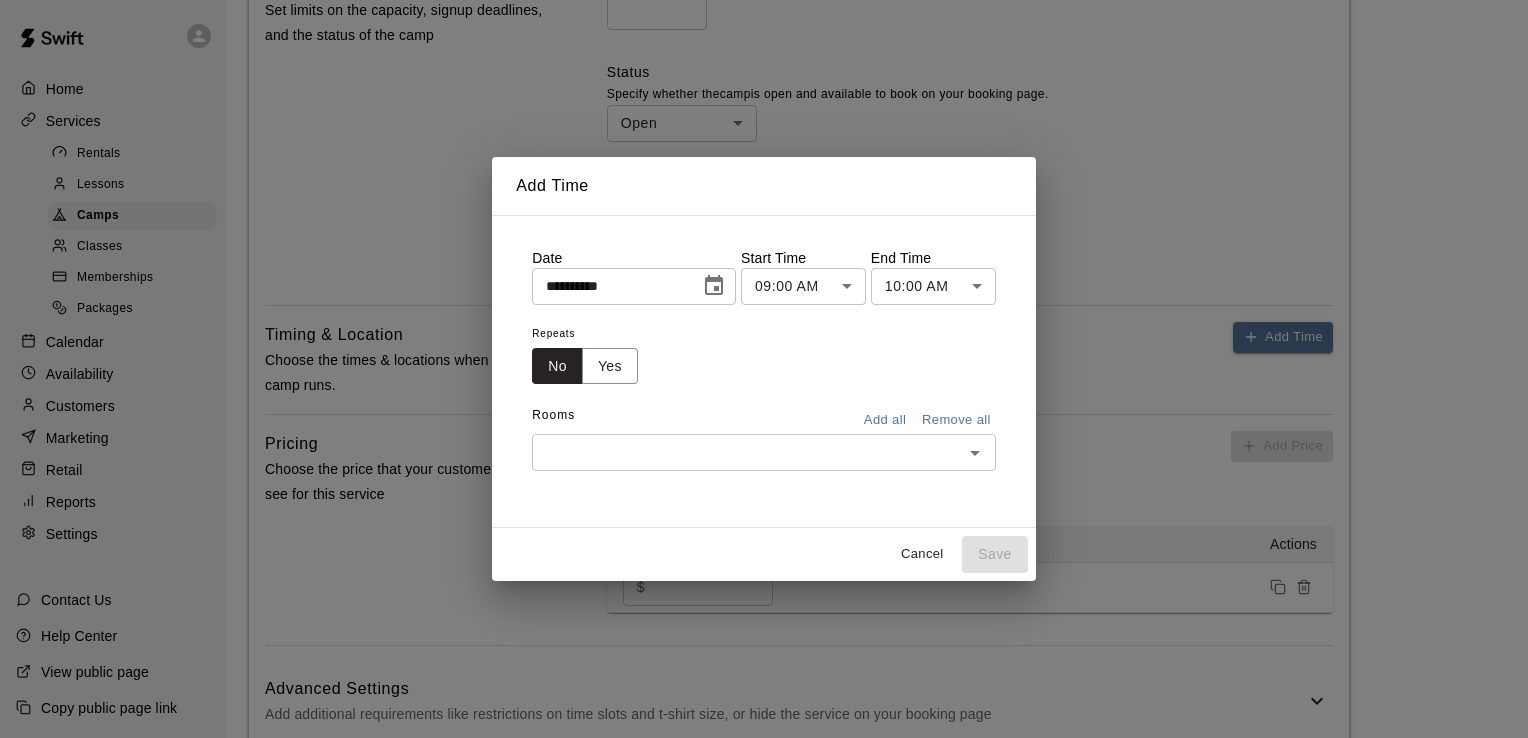 click 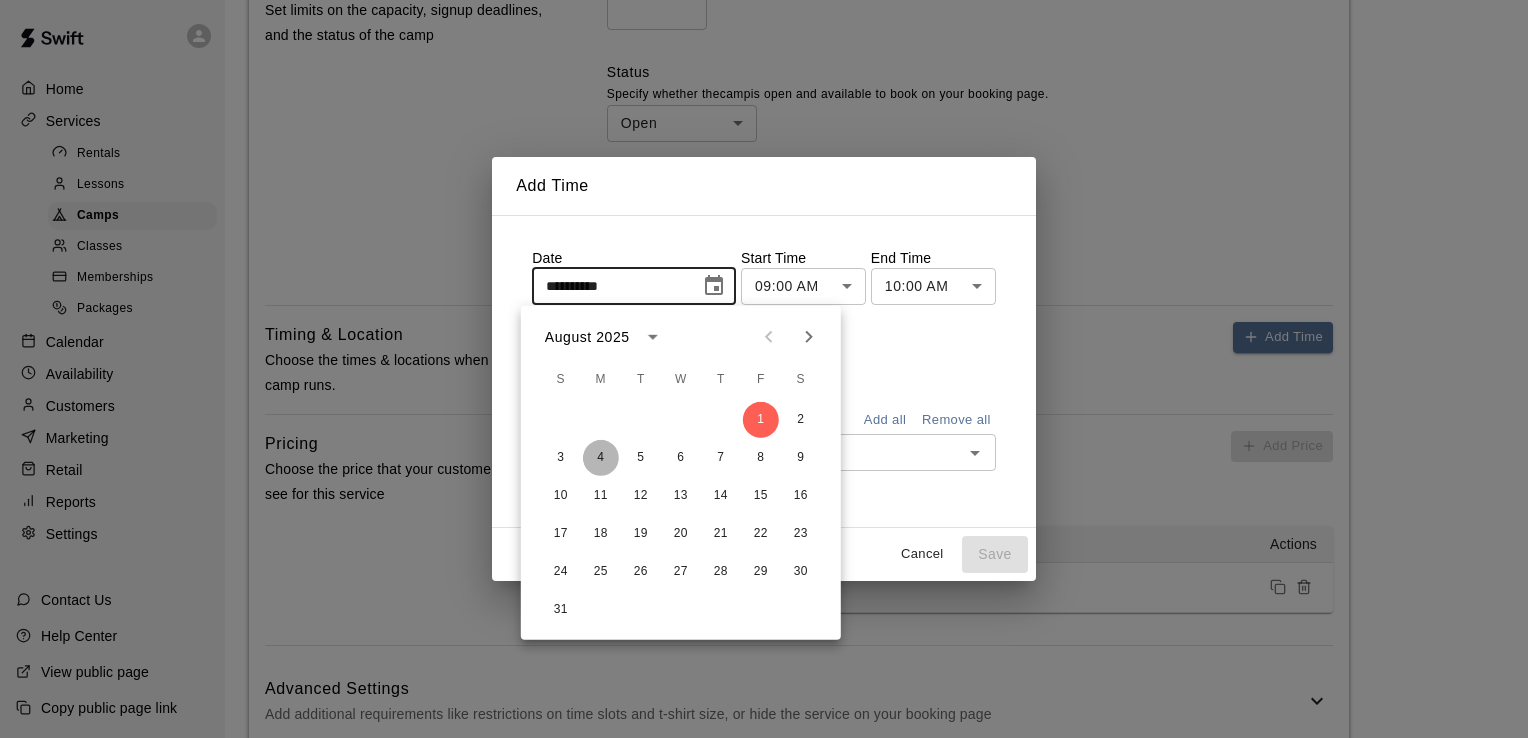 click on "4" at bounding box center (601, 458) 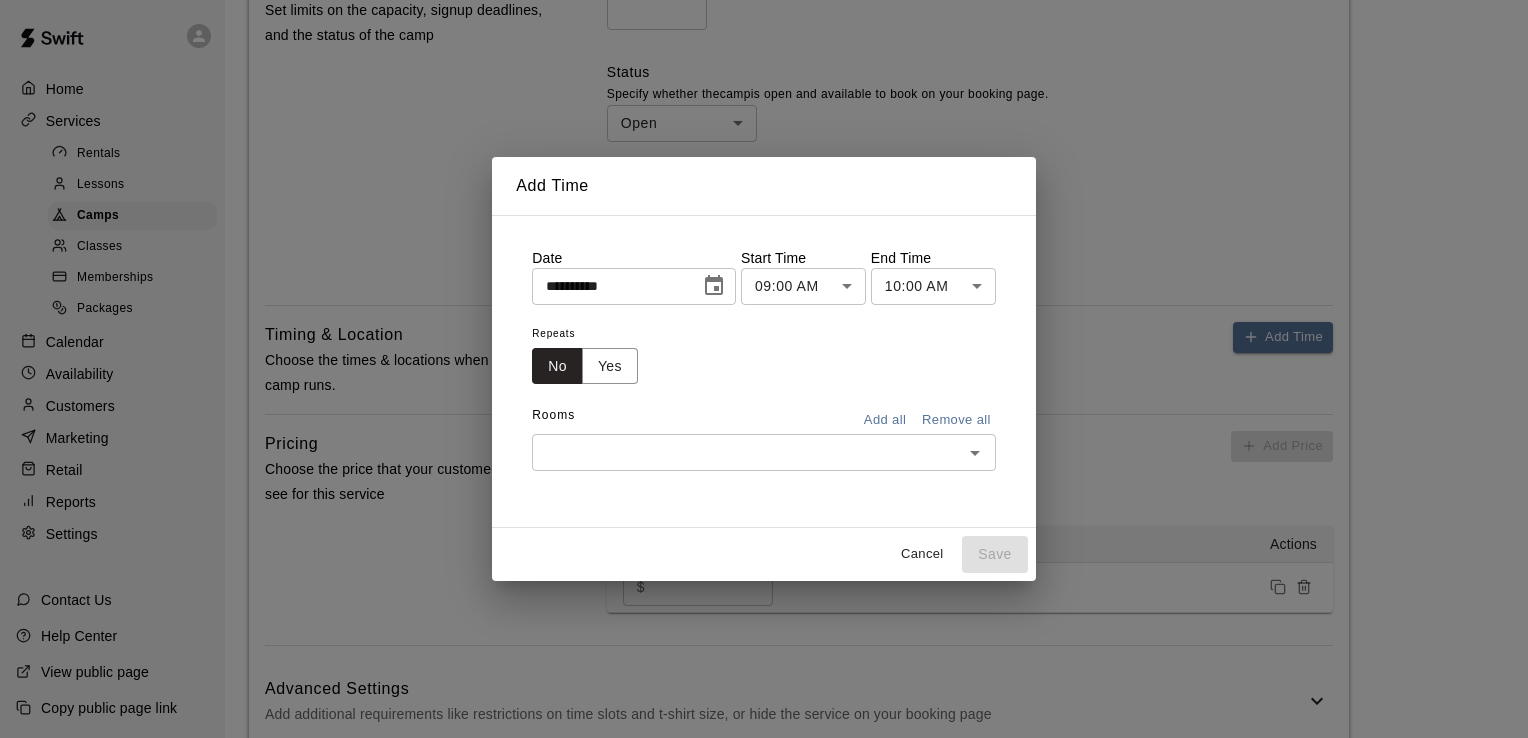 click on "**********" at bounding box center [764, -189] 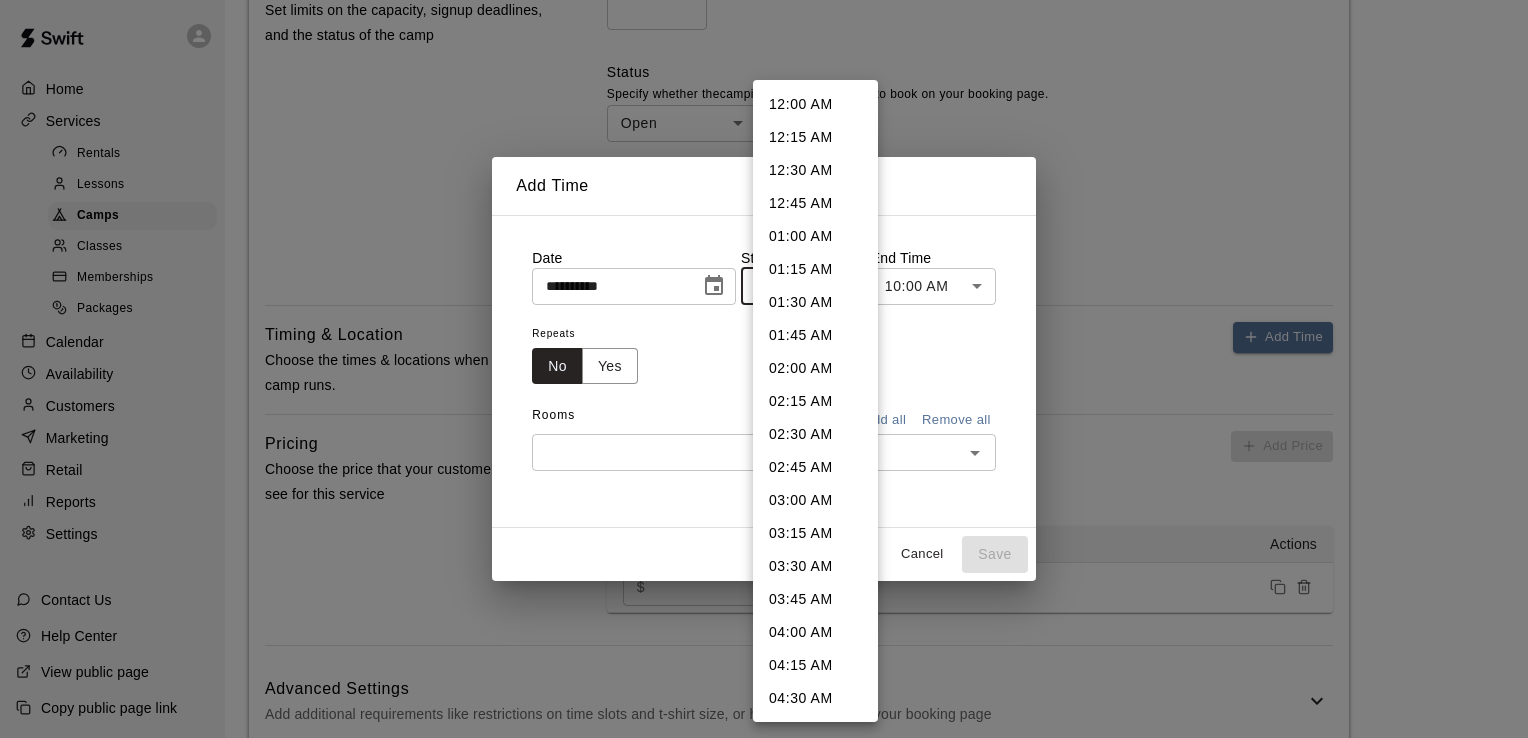 scroll, scrollTop: 891, scrollLeft: 0, axis: vertical 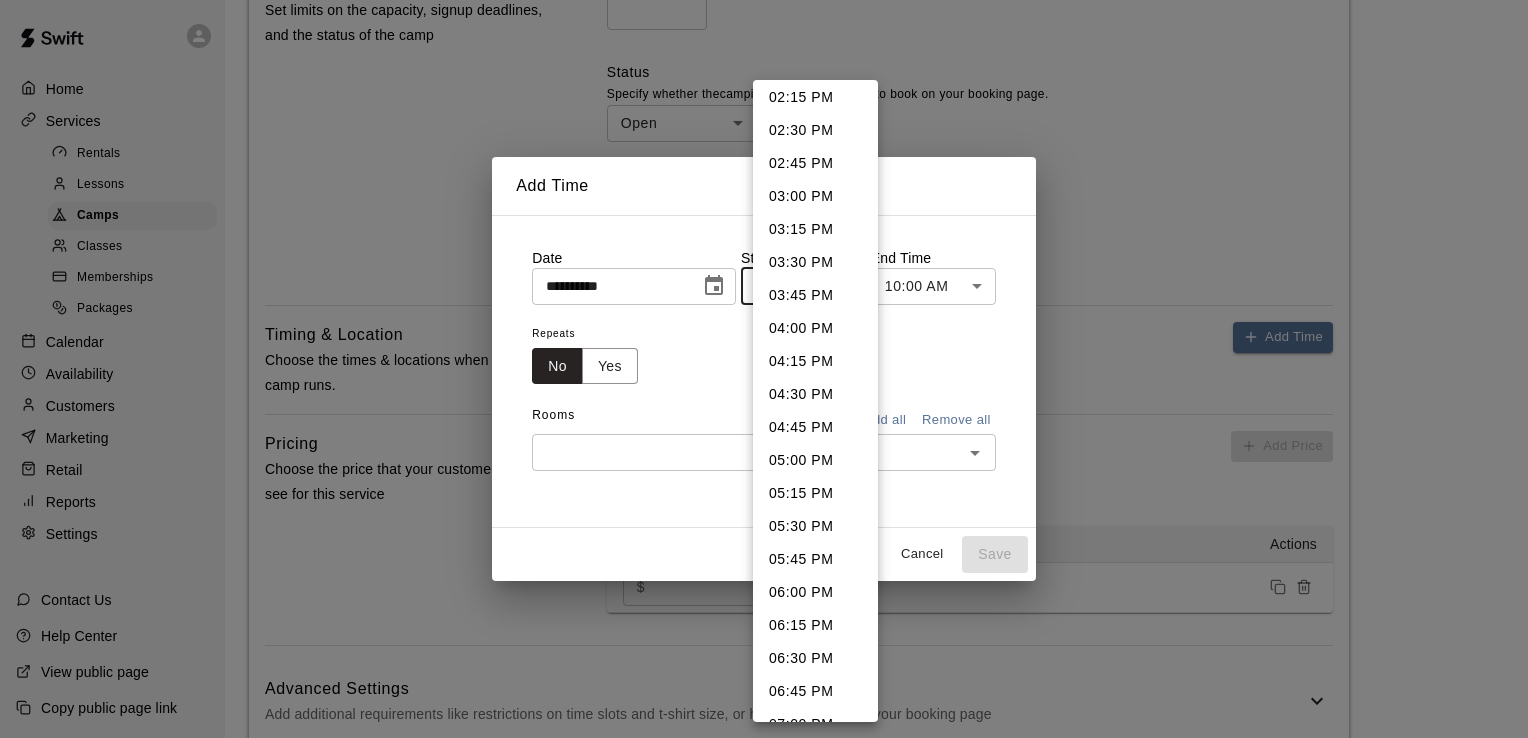 click on "06:00 PM" at bounding box center (815, 592) 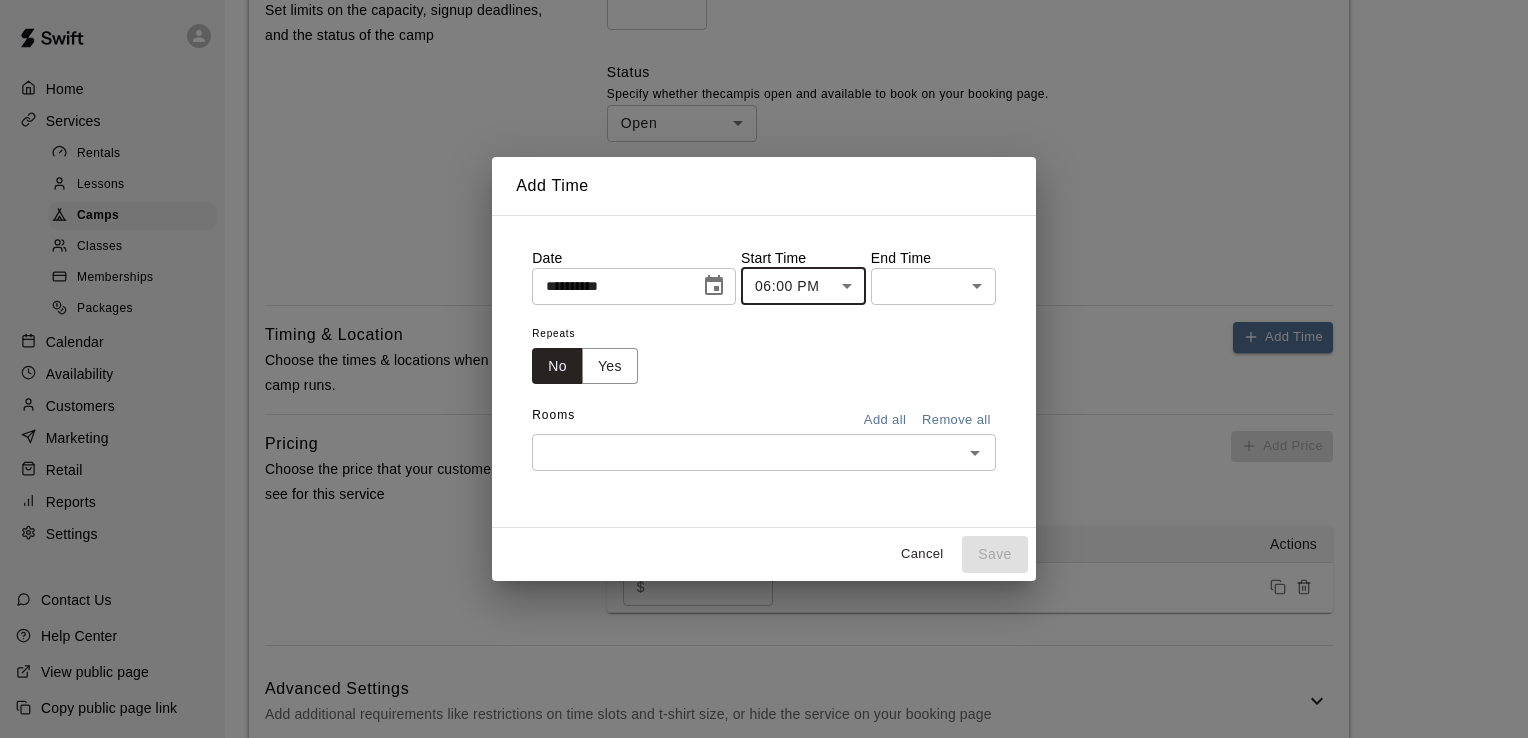 click on "**********" at bounding box center [764, -189] 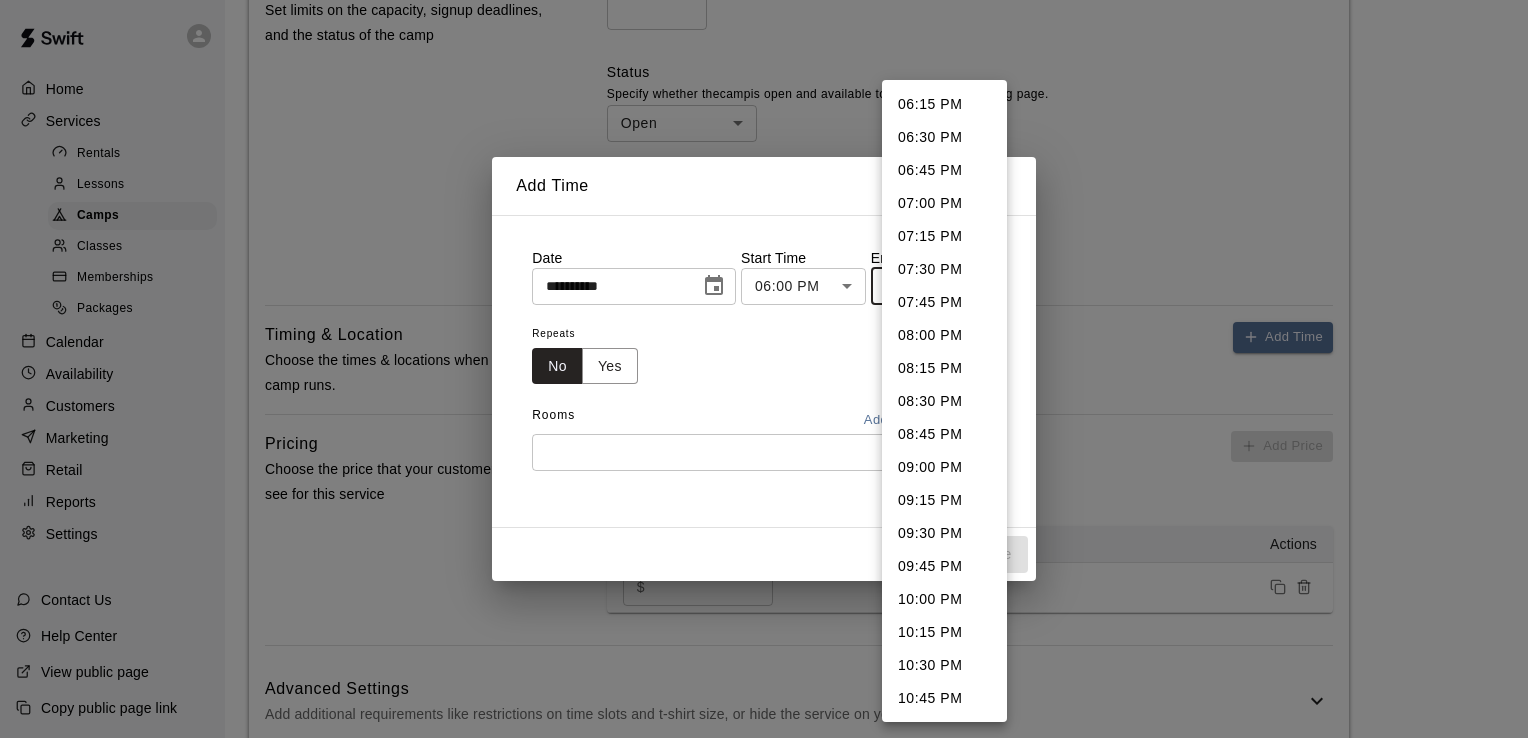 click on "08:30 PM" at bounding box center (944, 401) 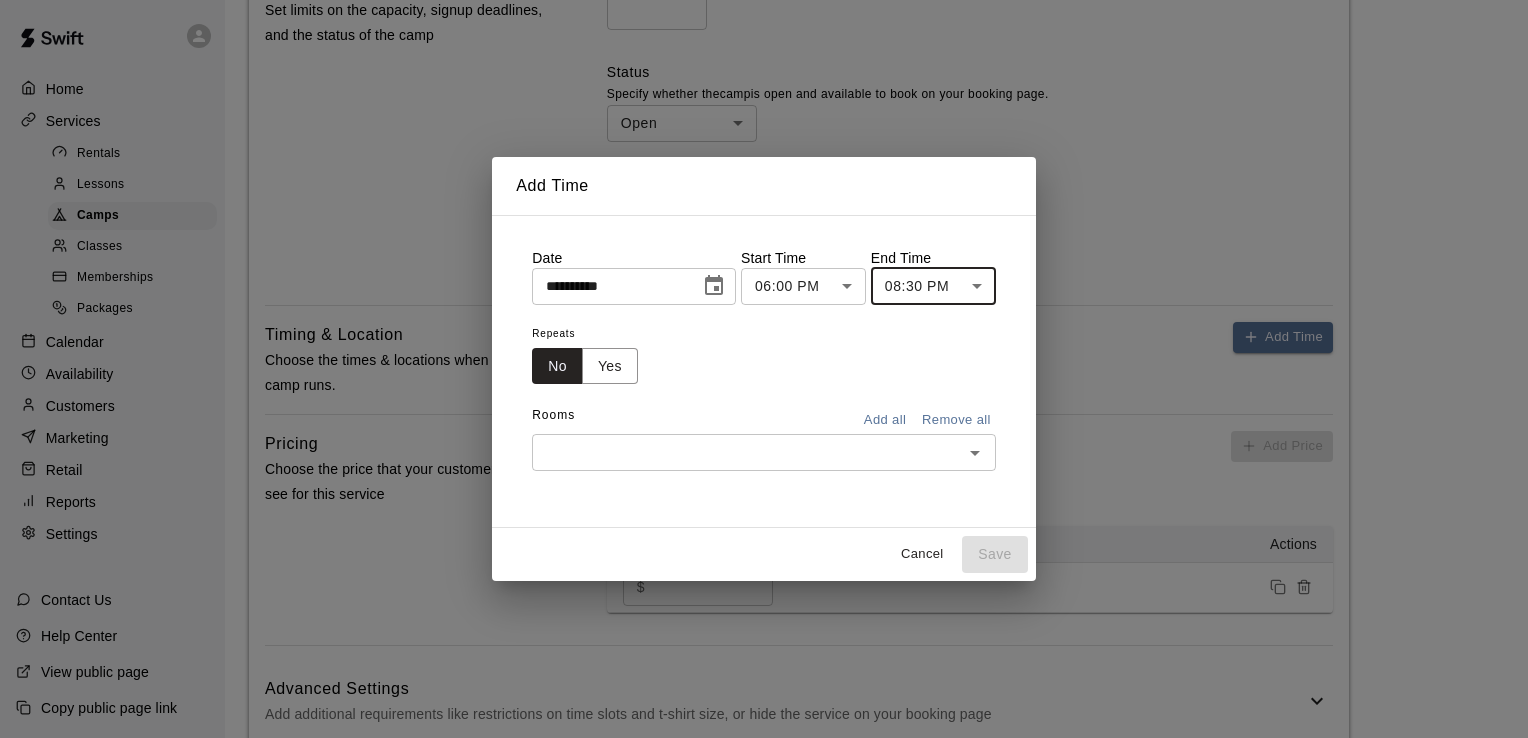 type on "********" 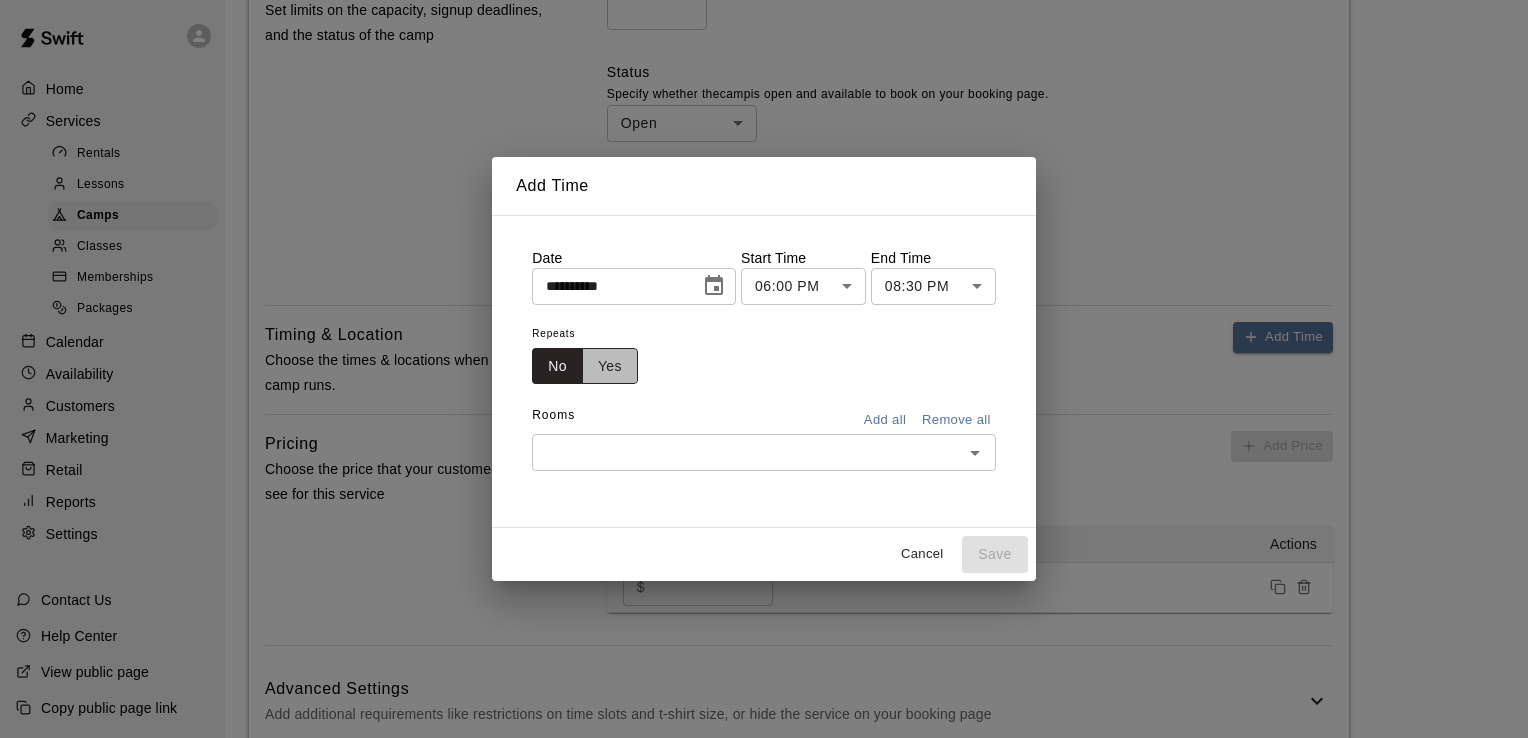 click on "Yes" at bounding box center [610, 366] 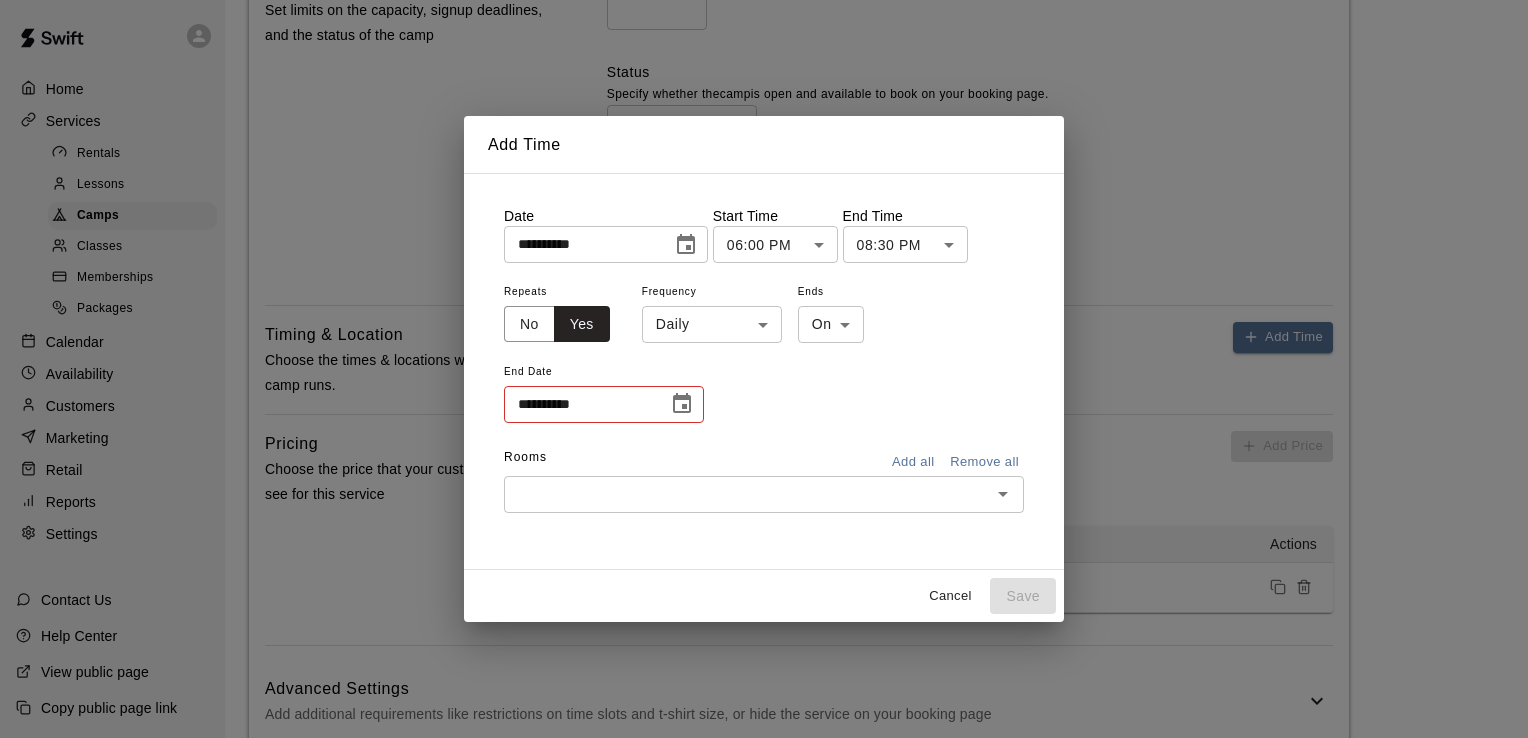 click on "**********" at bounding box center [764, -189] 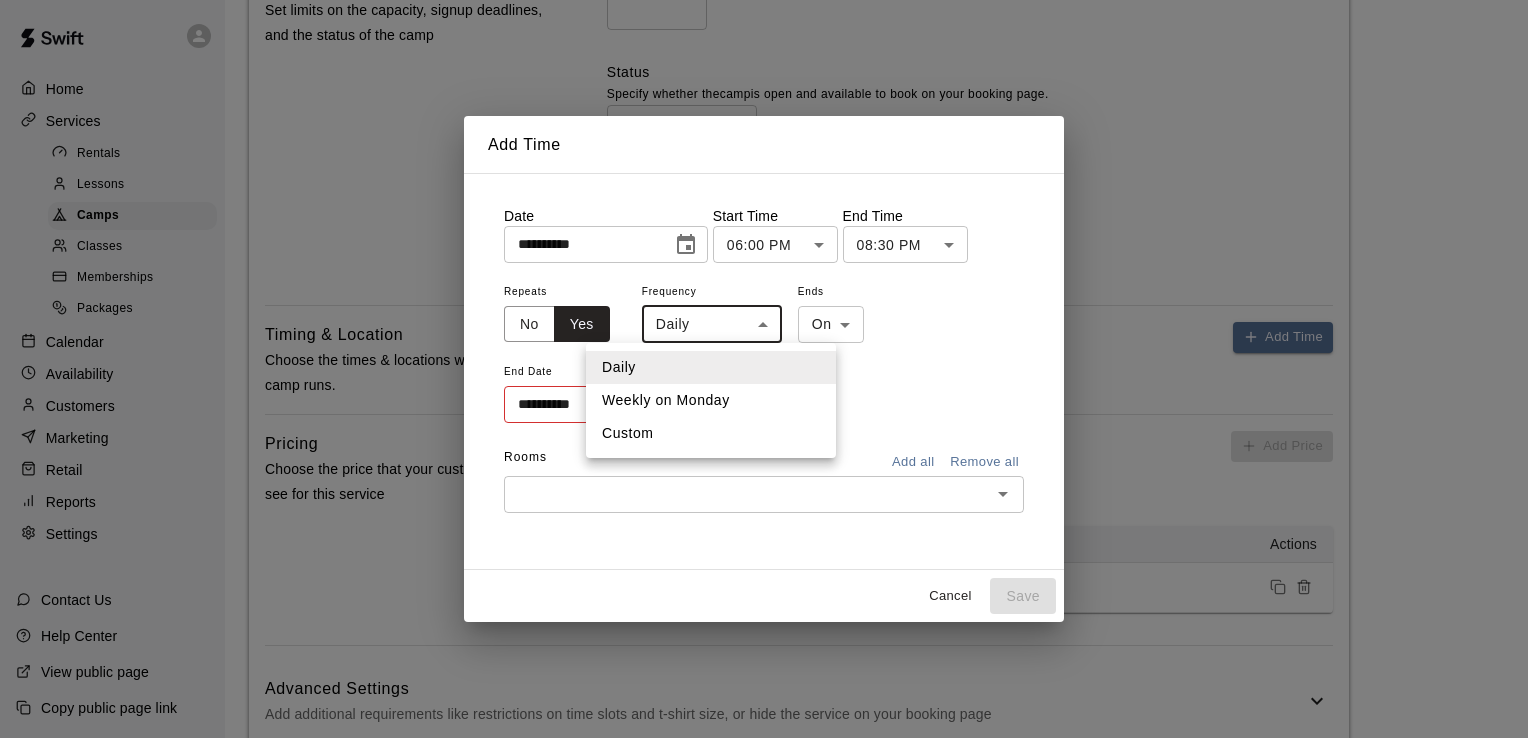 click on "Weekly on Monday" at bounding box center [711, 400] 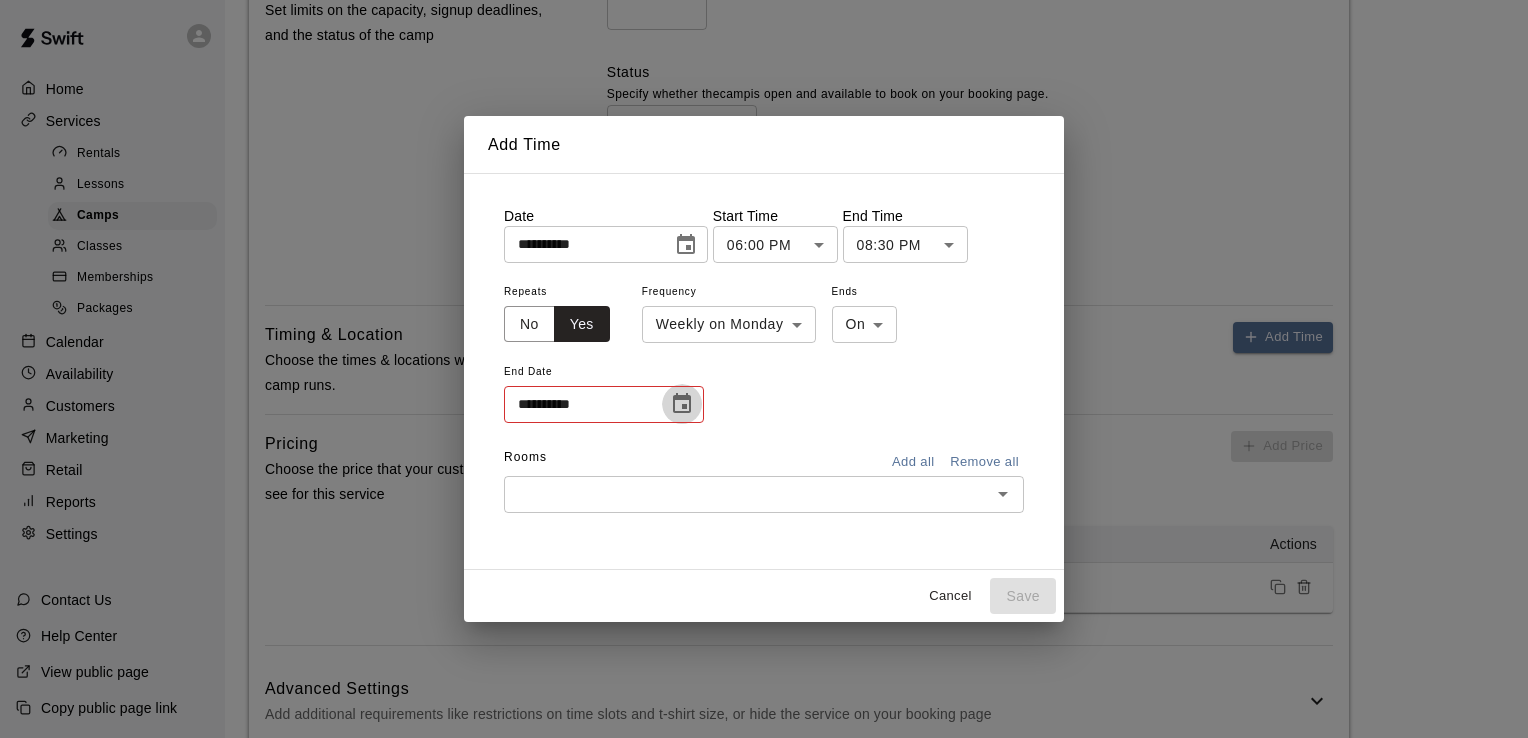 click 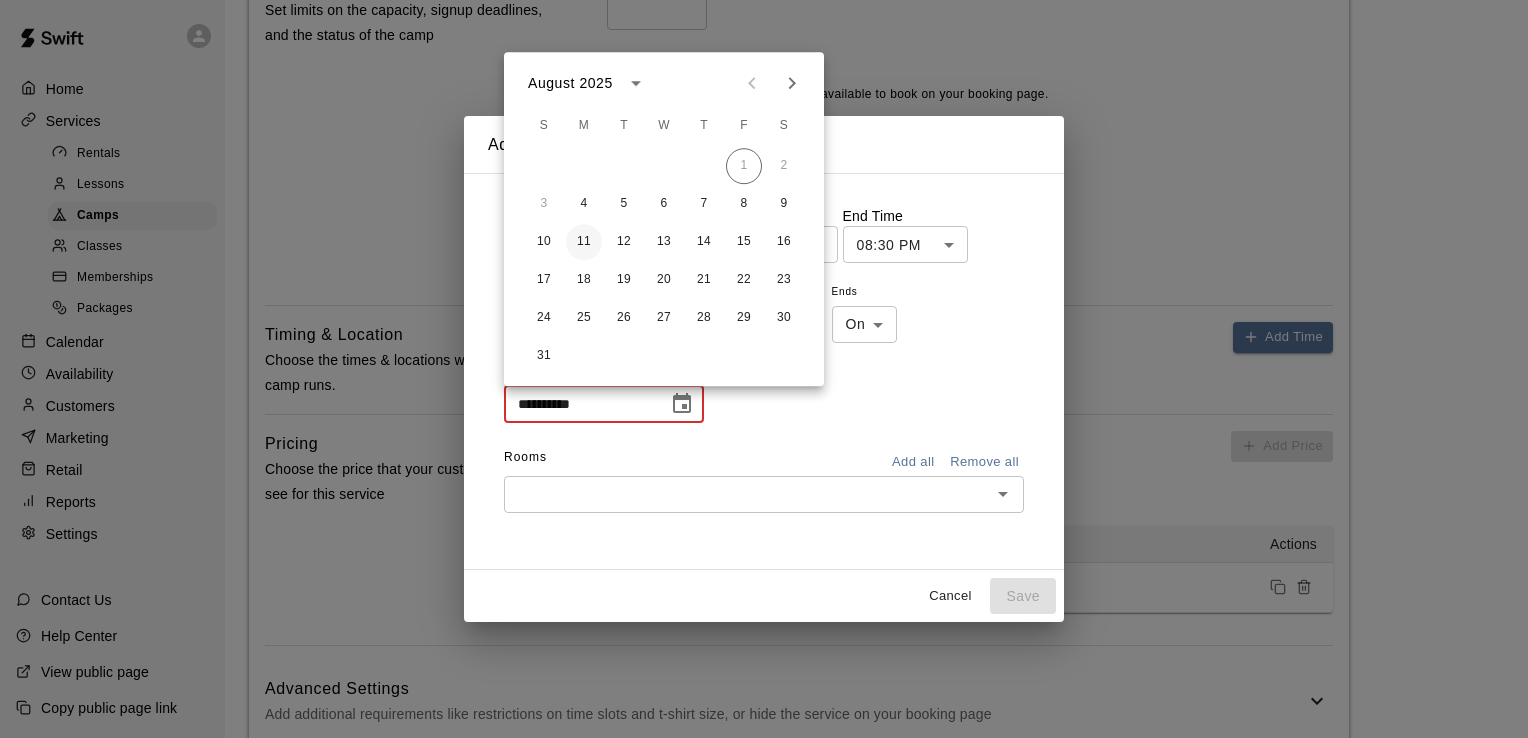 click on "11" at bounding box center (584, 242) 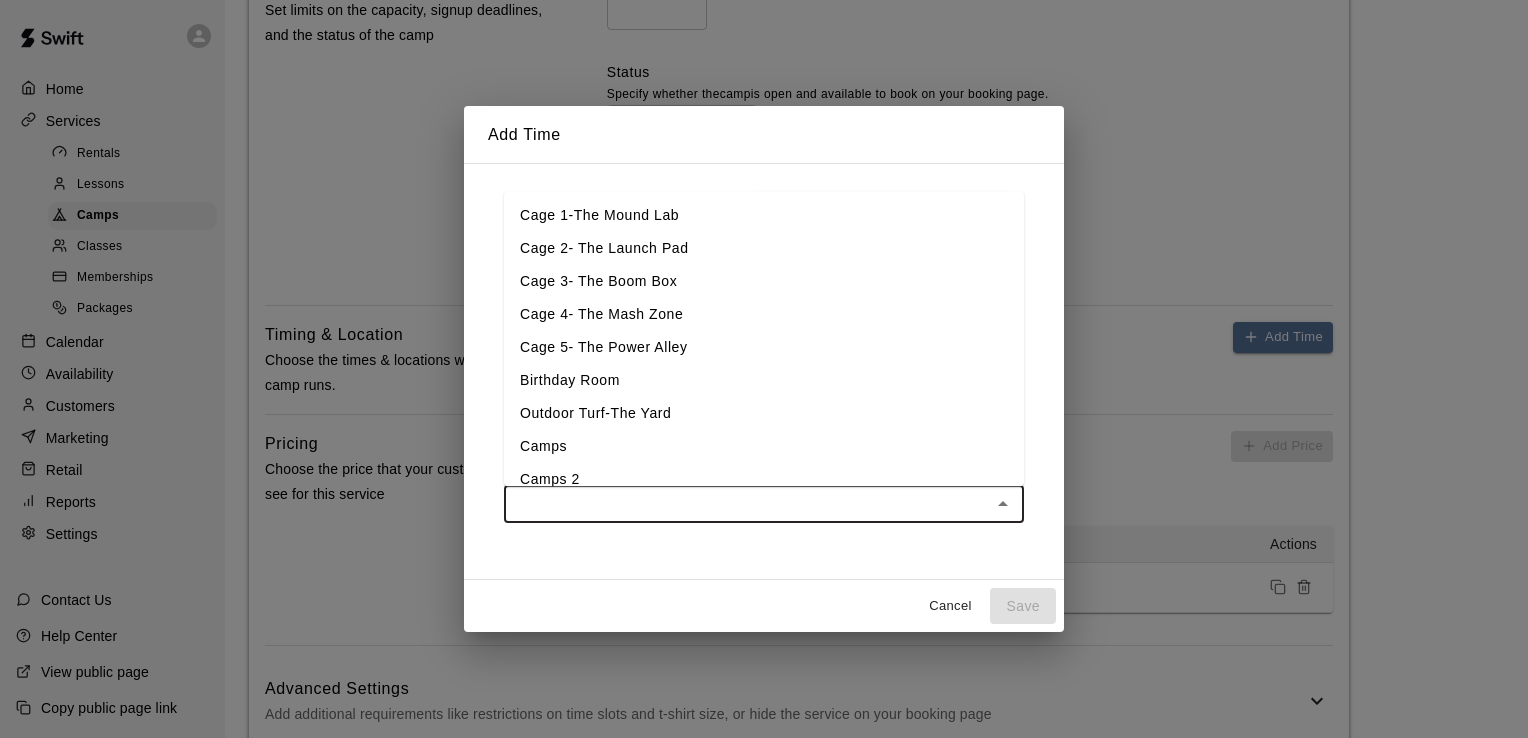 click at bounding box center [747, 504] 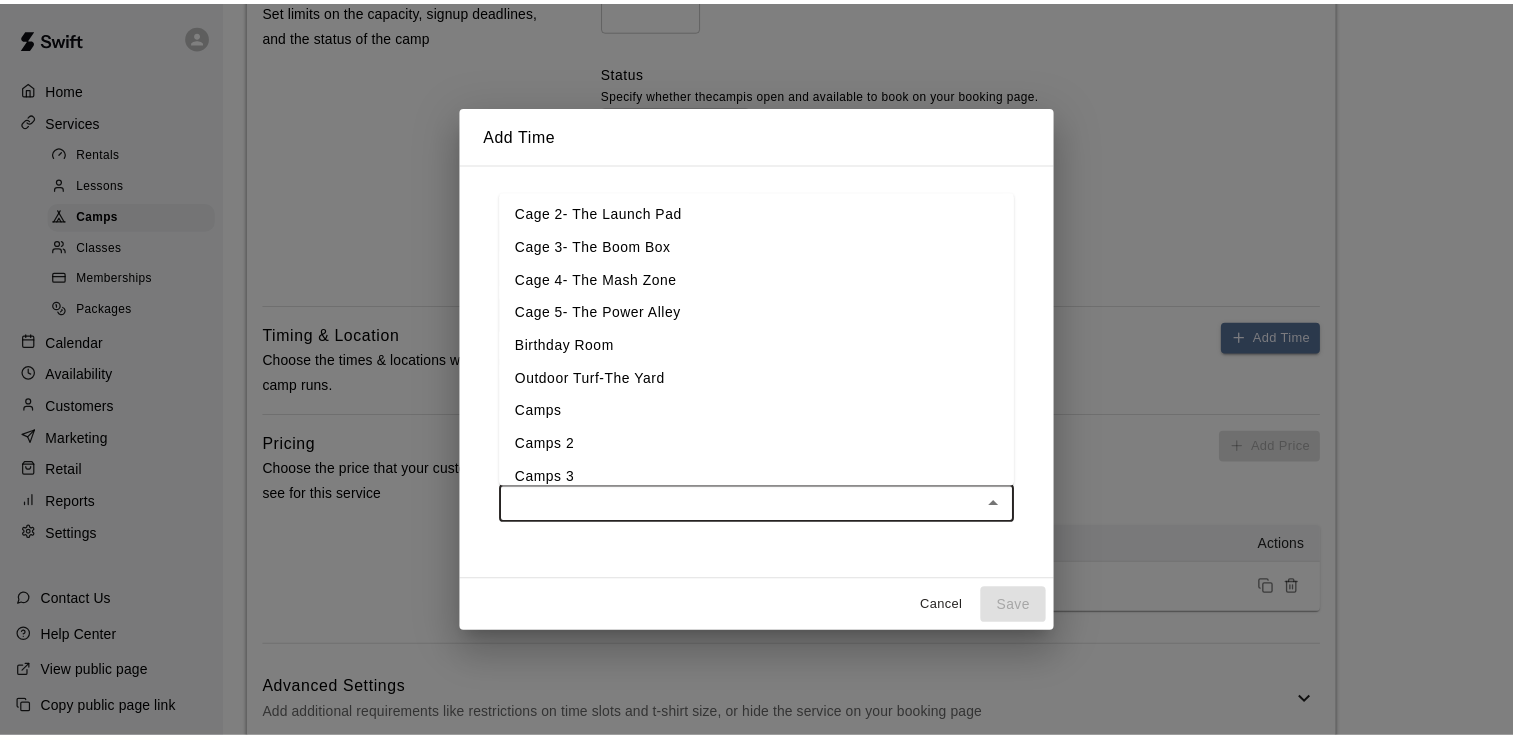 scroll, scrollTop: 42, scrollLeft: 0, axis: vertical 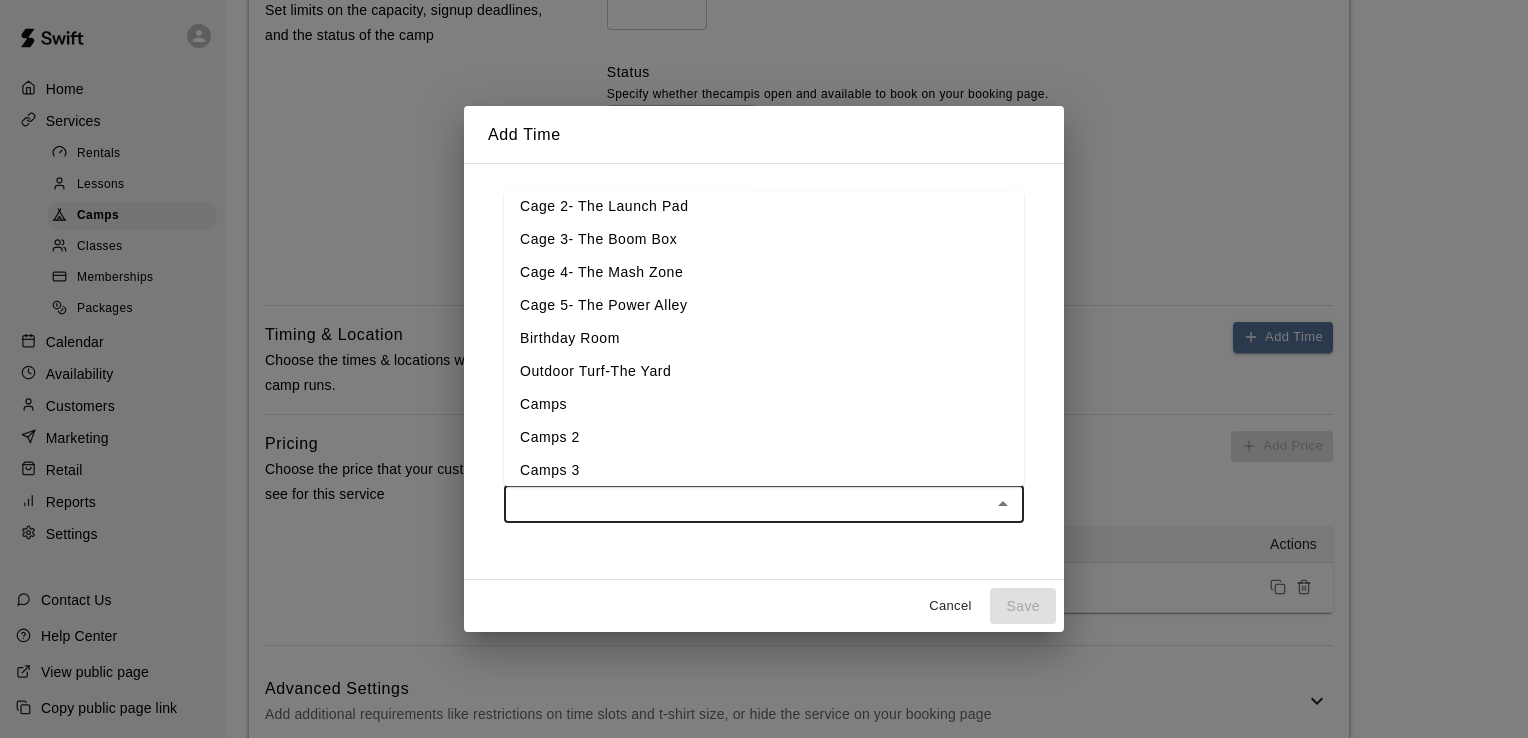 click on "Camps 3" at bounding box center (764, 470) 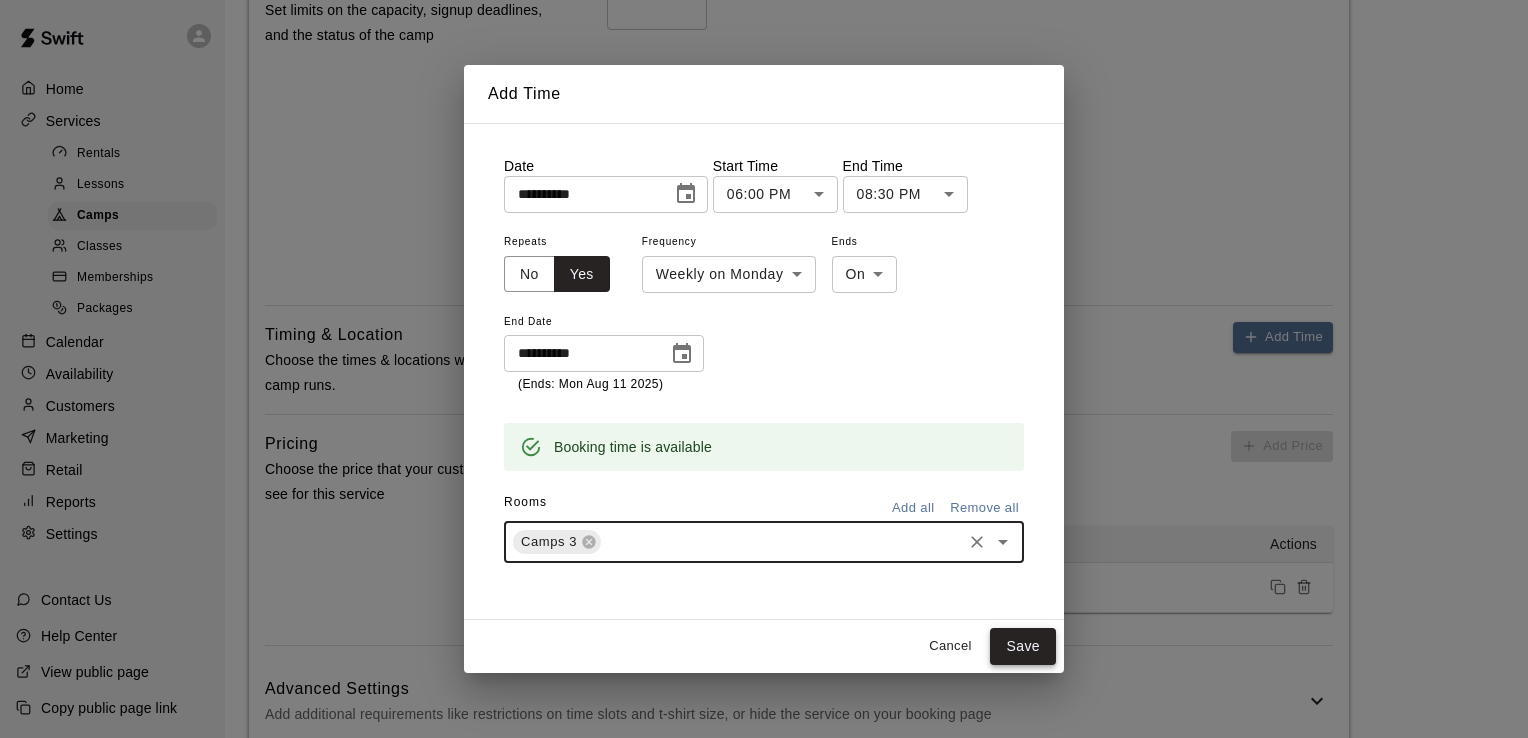 click on "Save" at bounding box center (1023, 646) 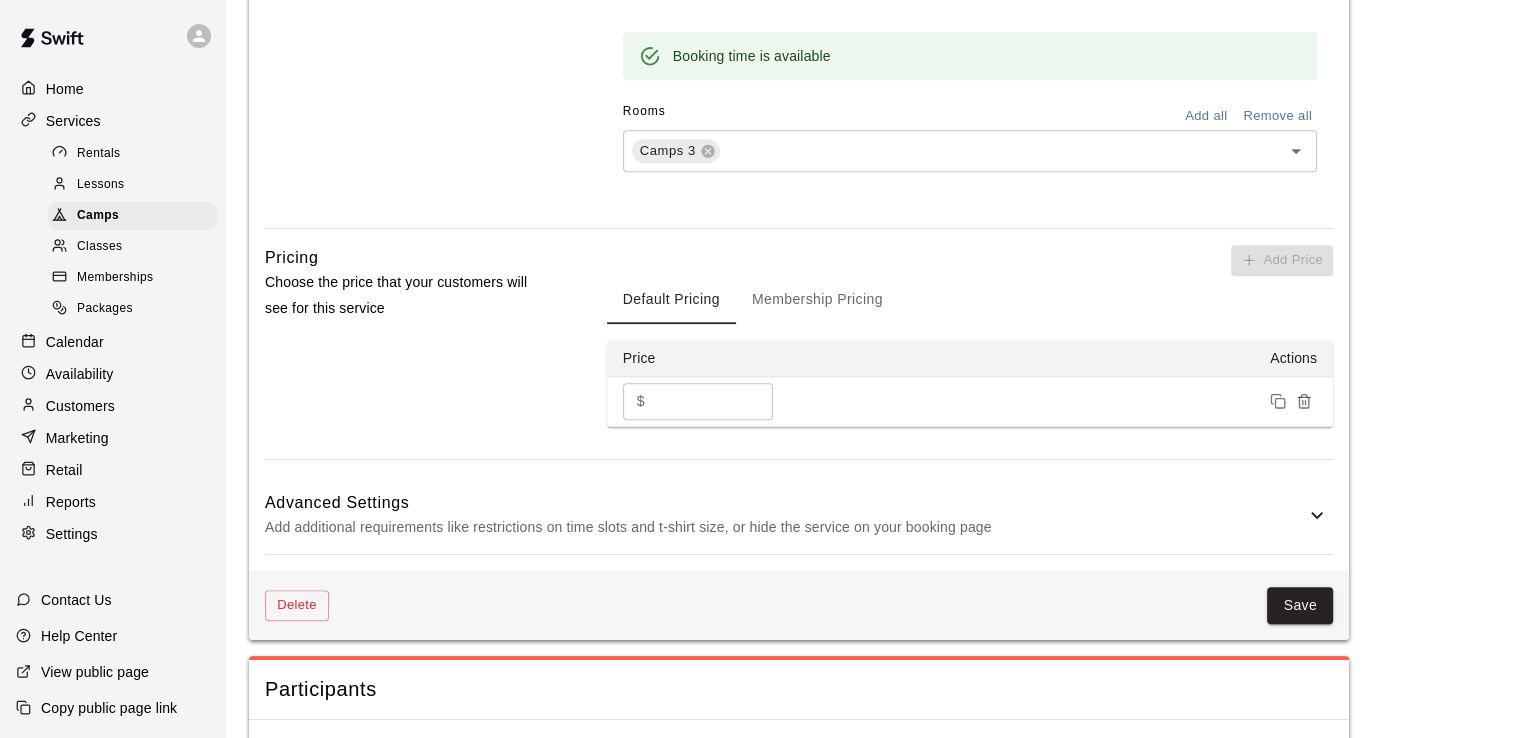 scroll, scrollTop: 2260, scrollLeft: 0, axis: vertical 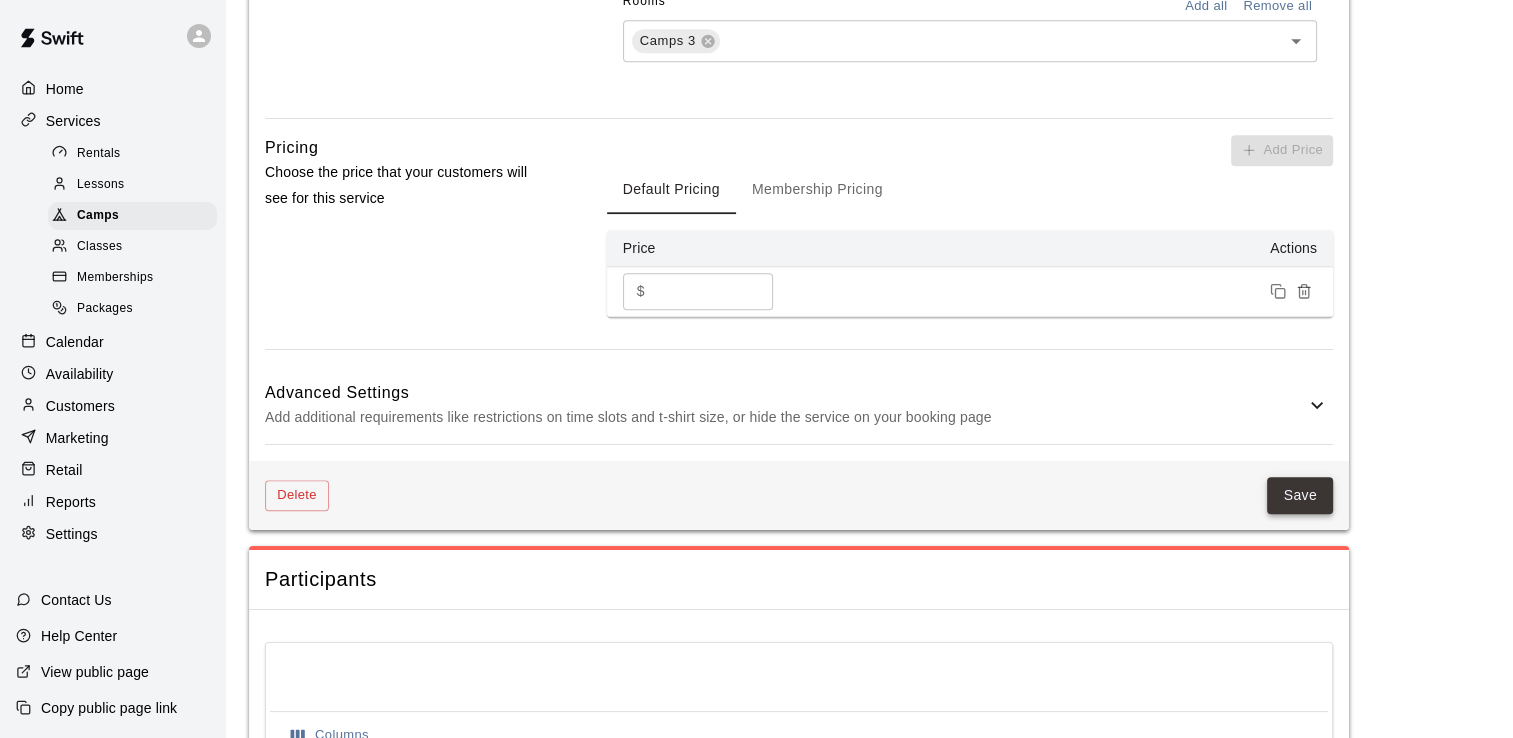 click on "Save" at bounding box center [1300, 495] 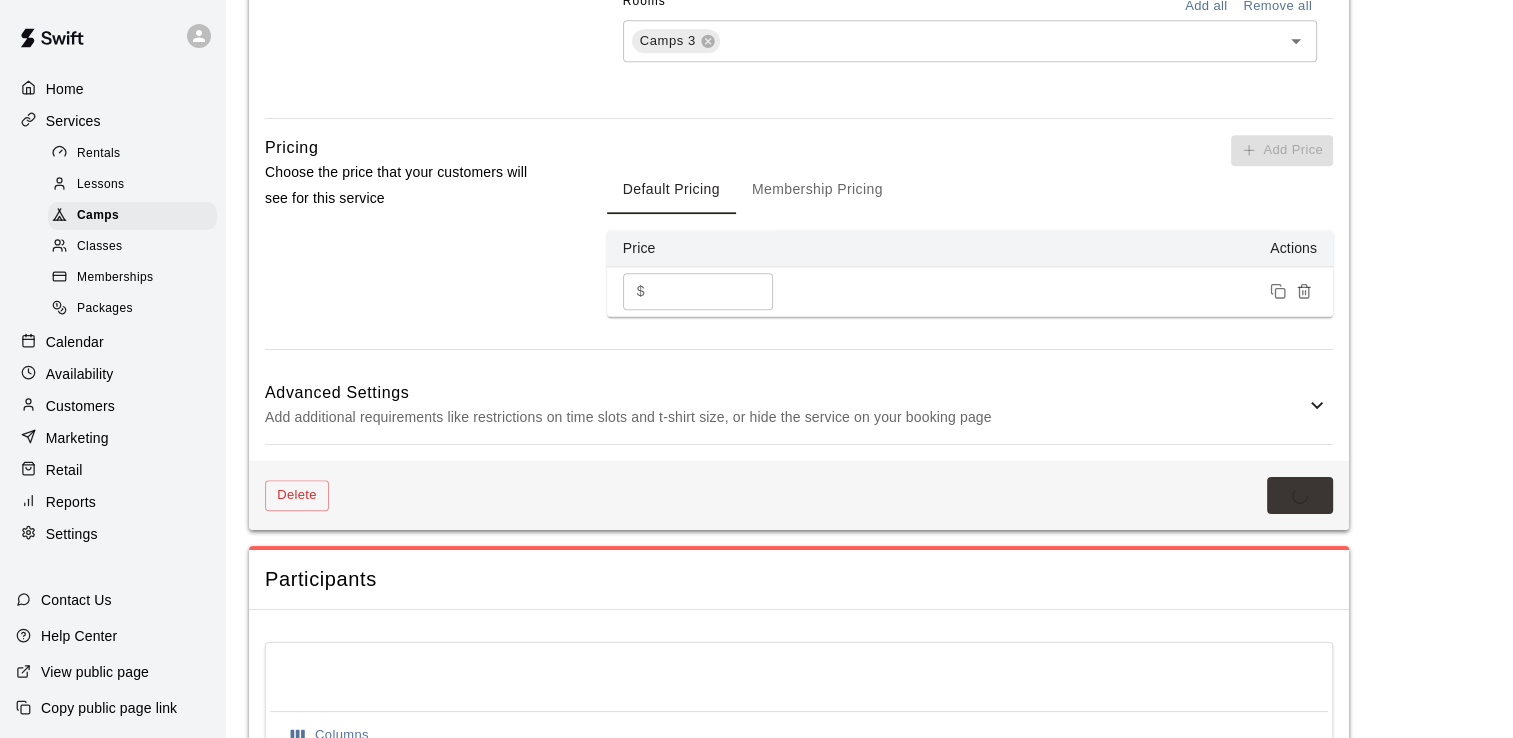 scroll, scrollTop: 0, scrollLeft: 0, axis: both 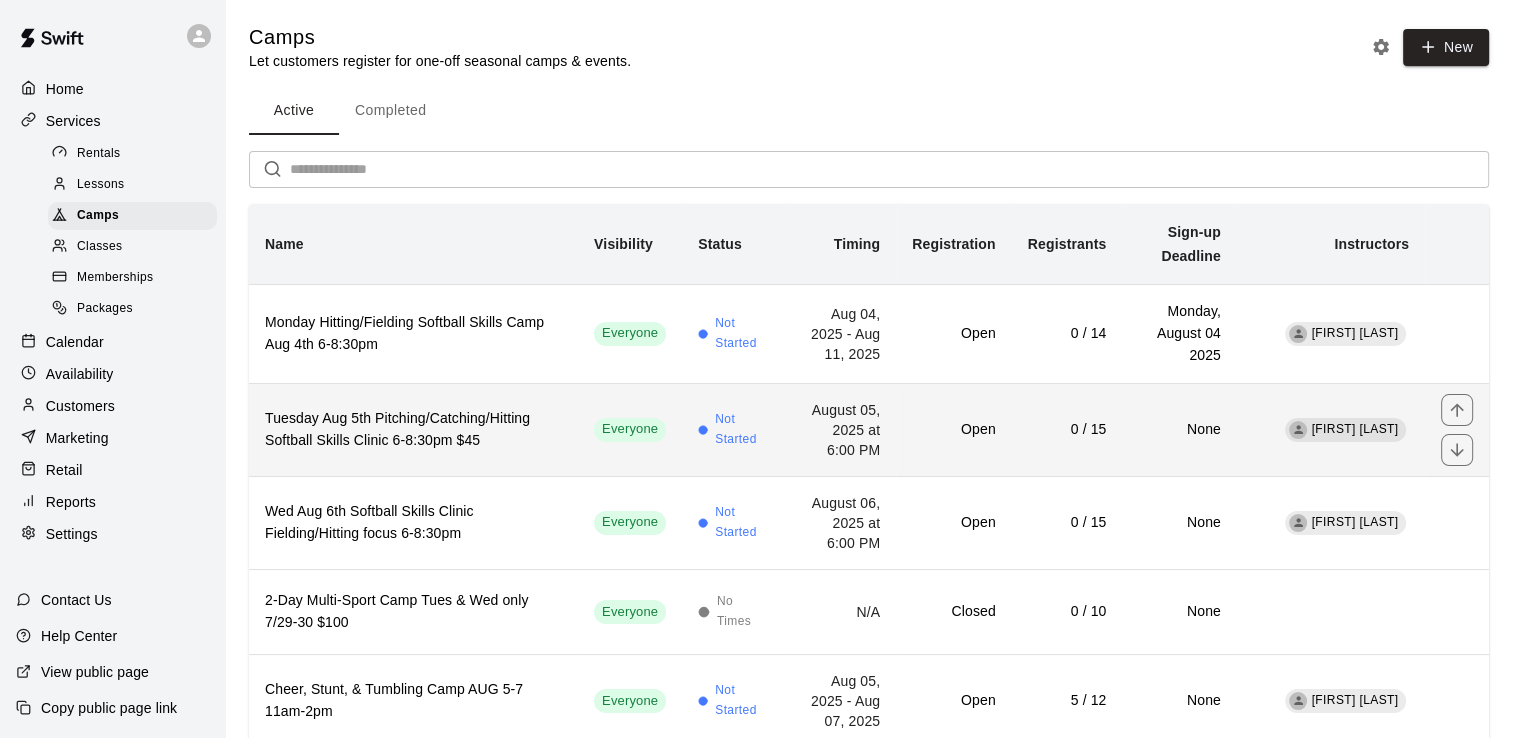 click on "Tuesday Aug 5th Pitching/Catching/Hitting Softball Skills Clinic 6-8:30pm $45" at bounding box center (413, 430) 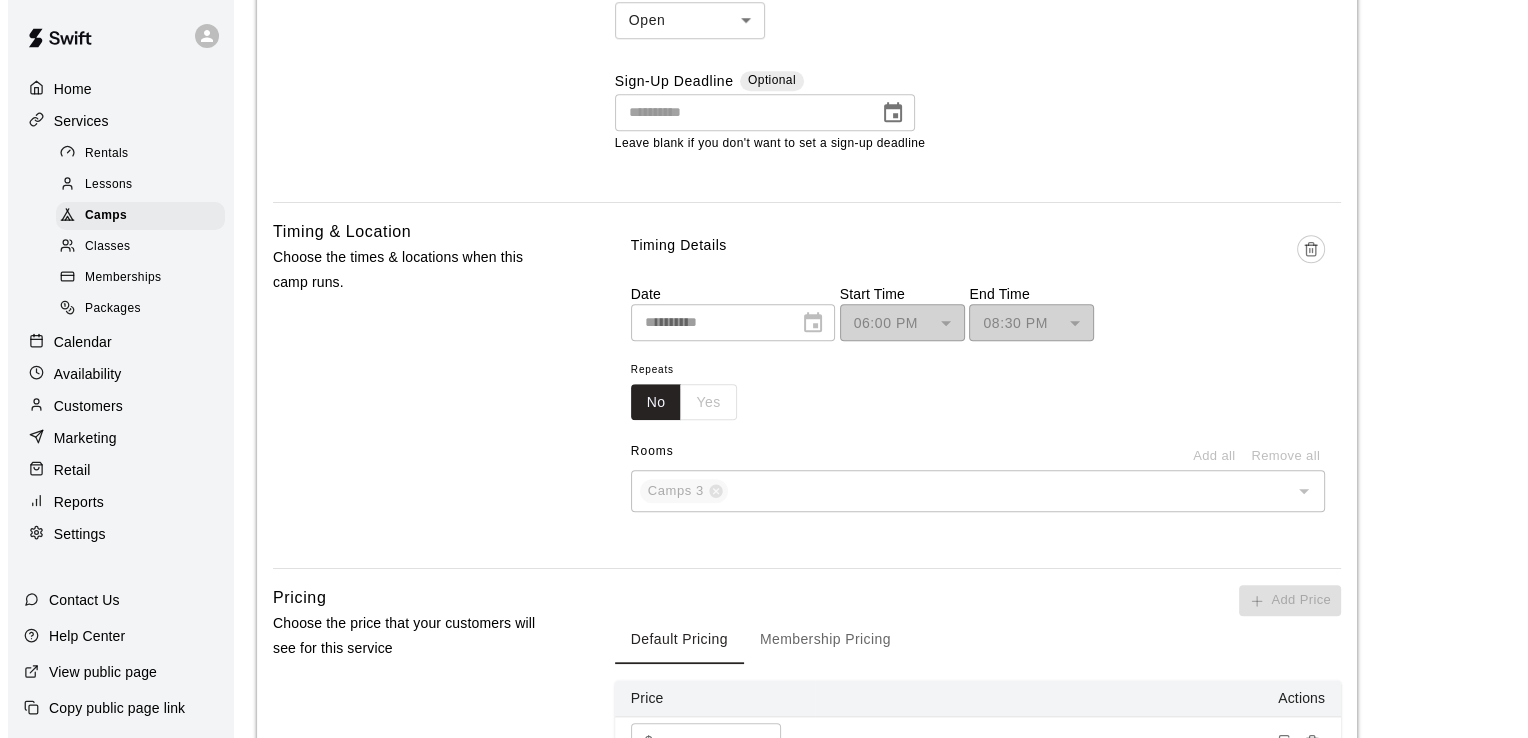 scroll, scrollTop: 1720, scrollLeft: 0, axis: vertical 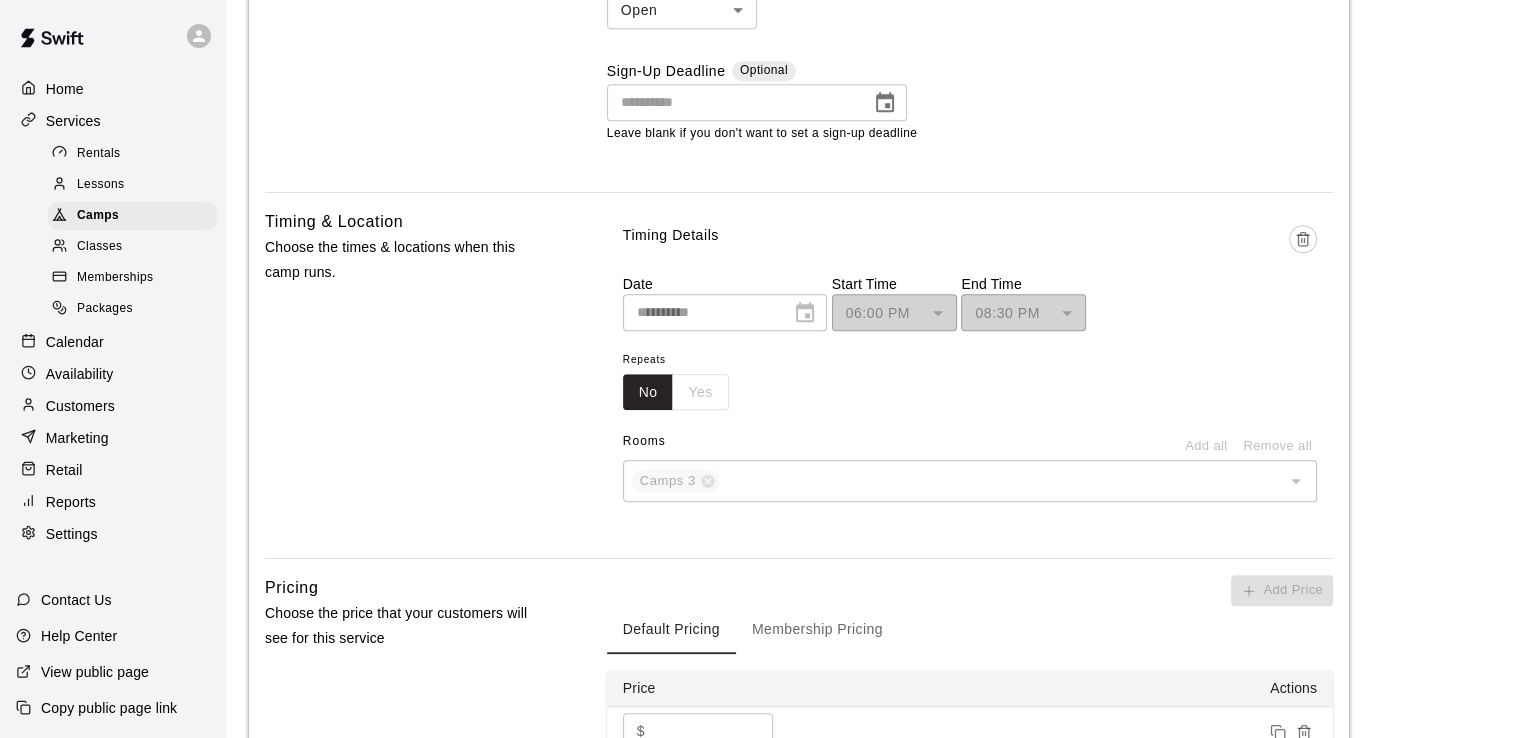 click on "No Yes" at bounding box center (676, 392) 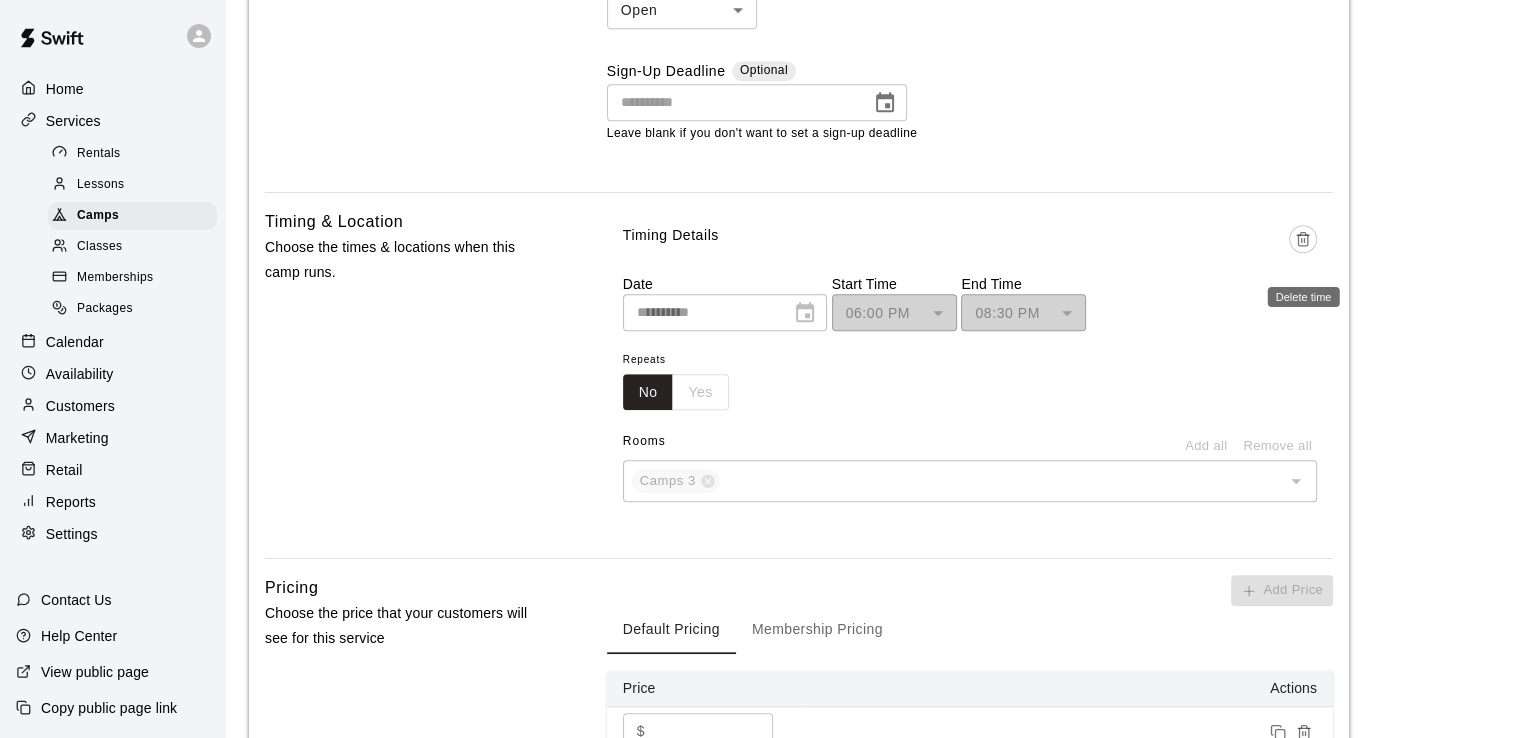 click 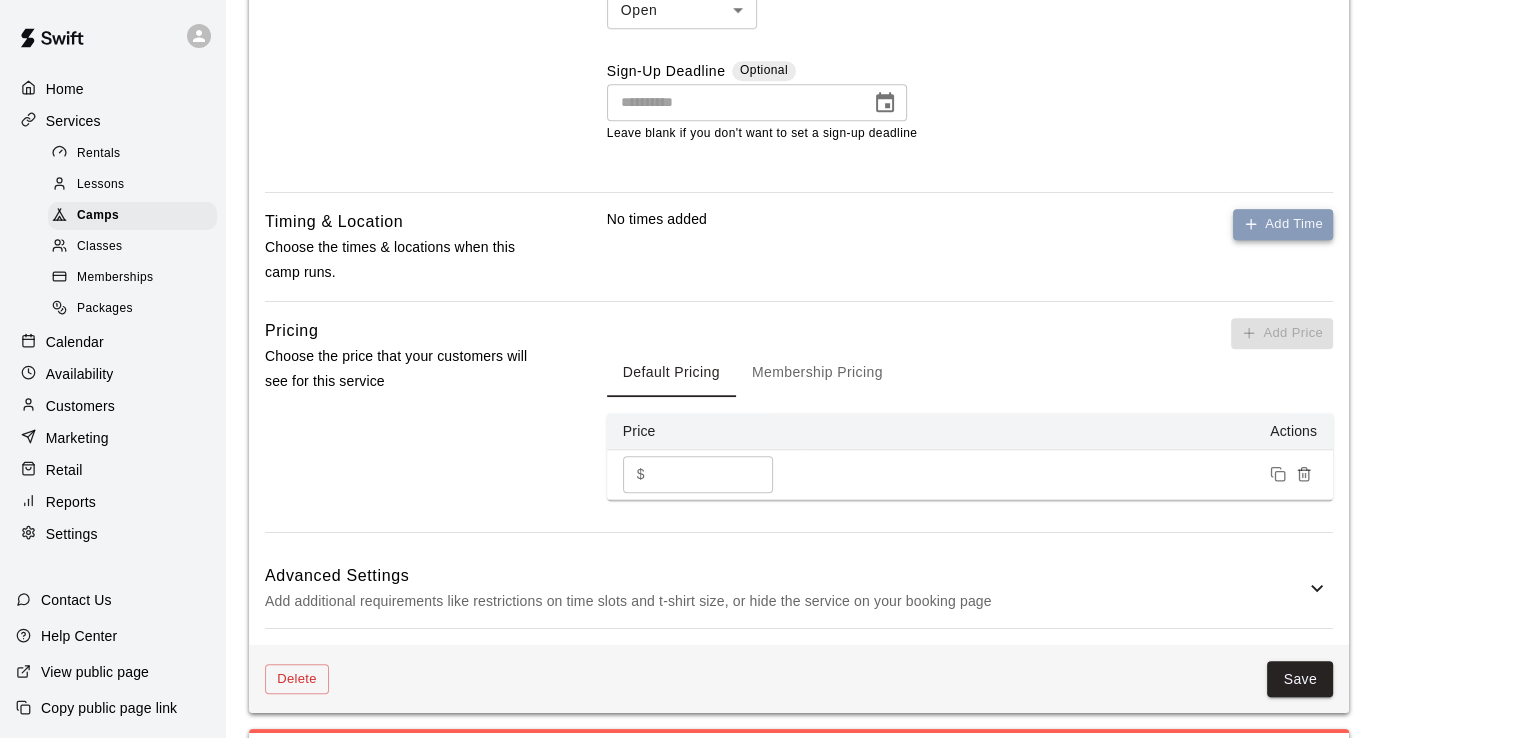 click on "Add Time" at bounding box center (1283, 224) 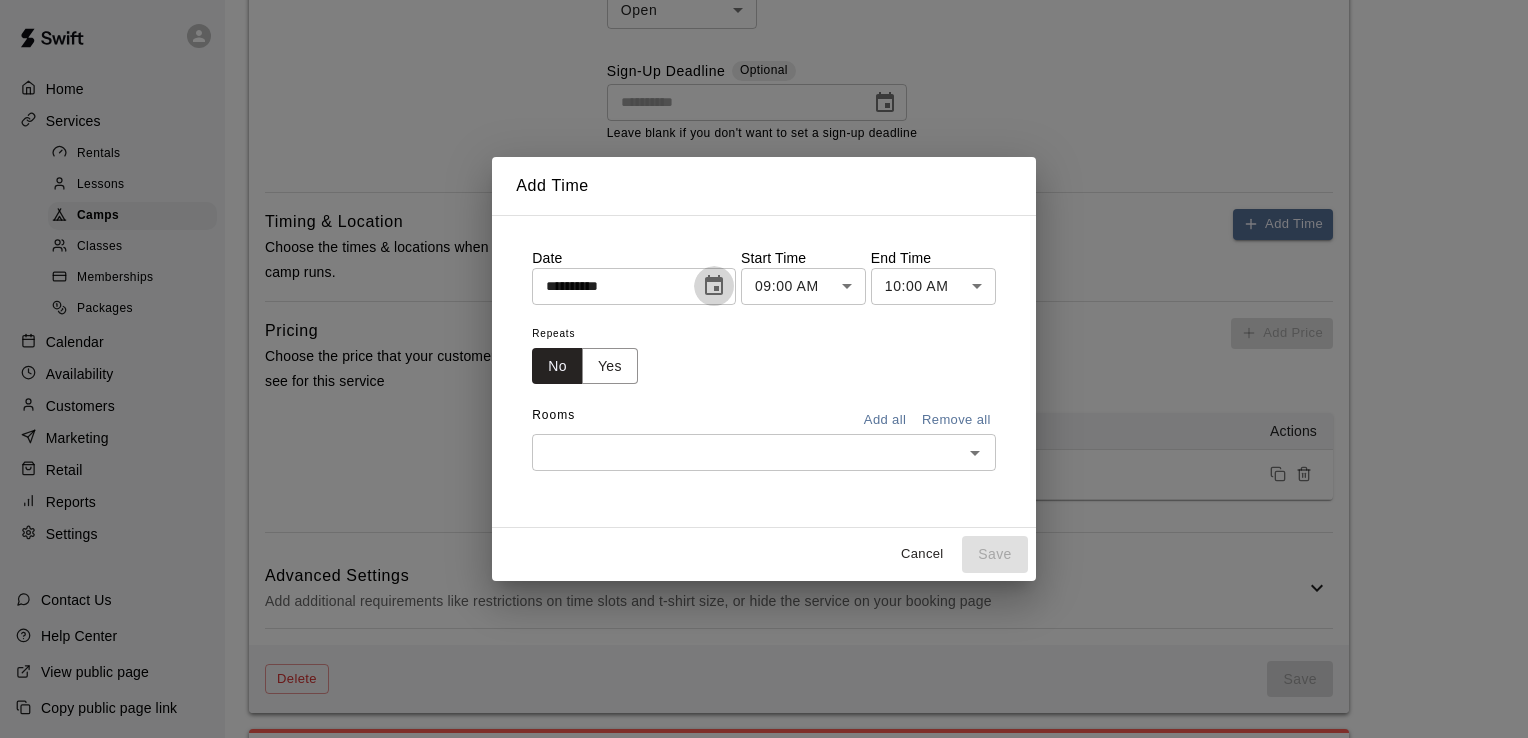 click 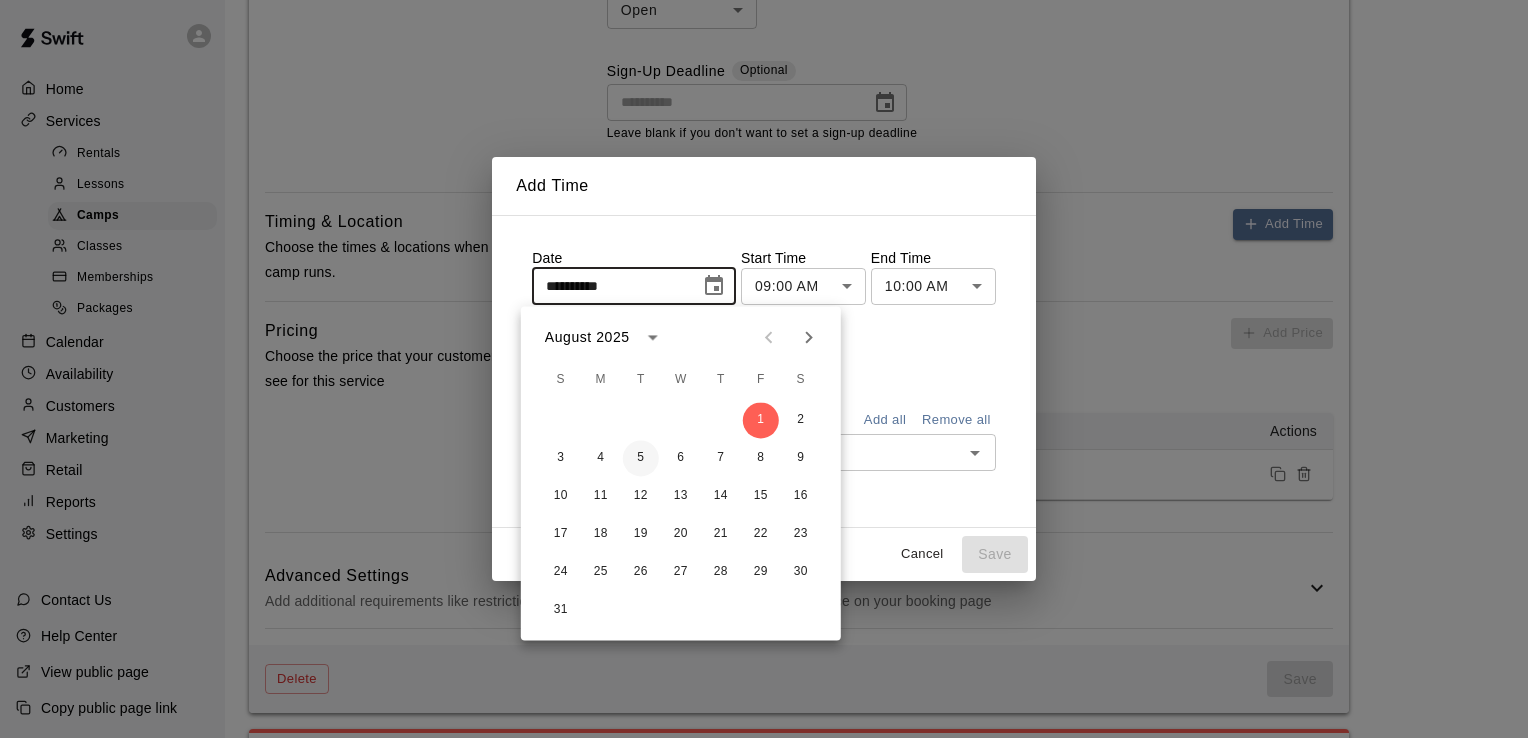 click on "5" at bounding box center (641, 458) 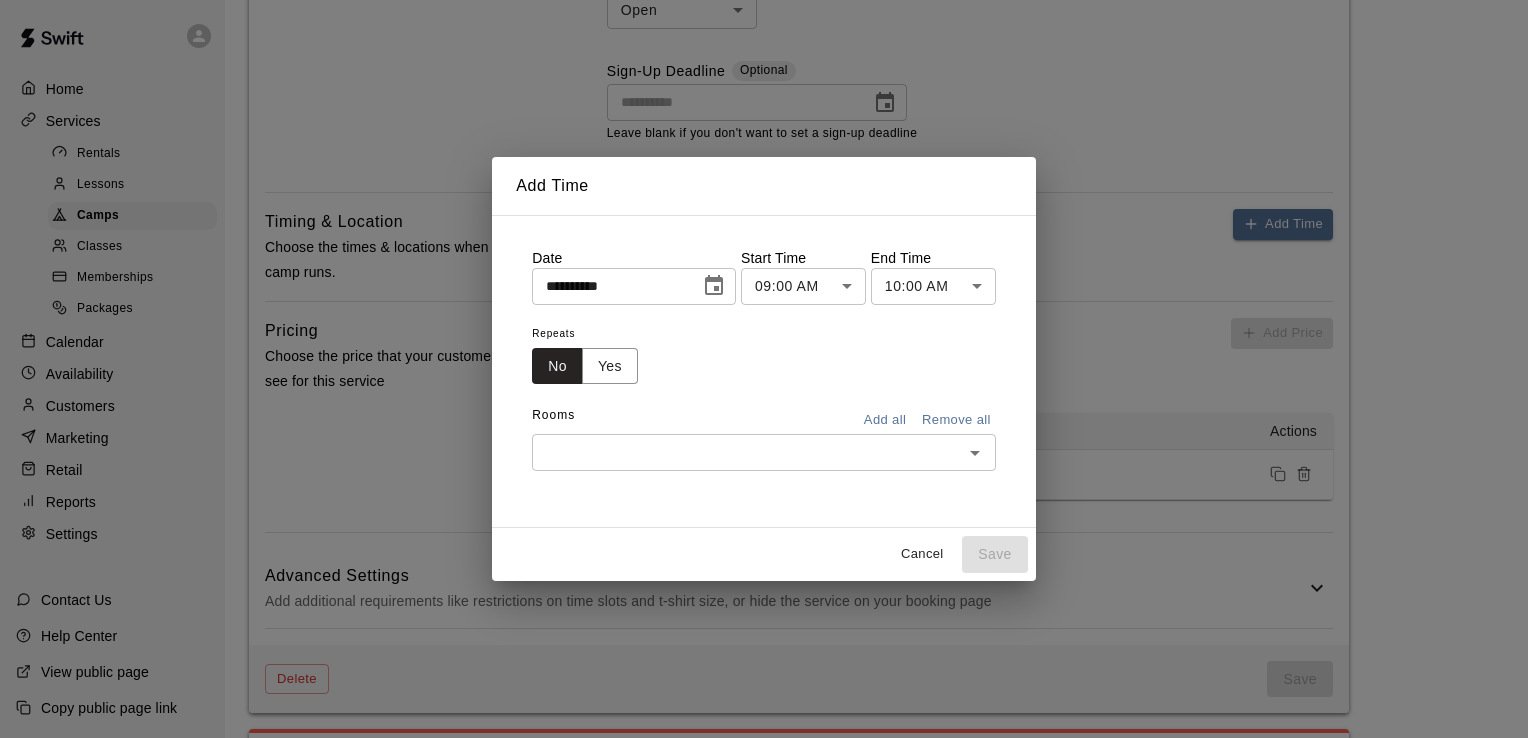 click on "**********" at bounding box center [764, -302] 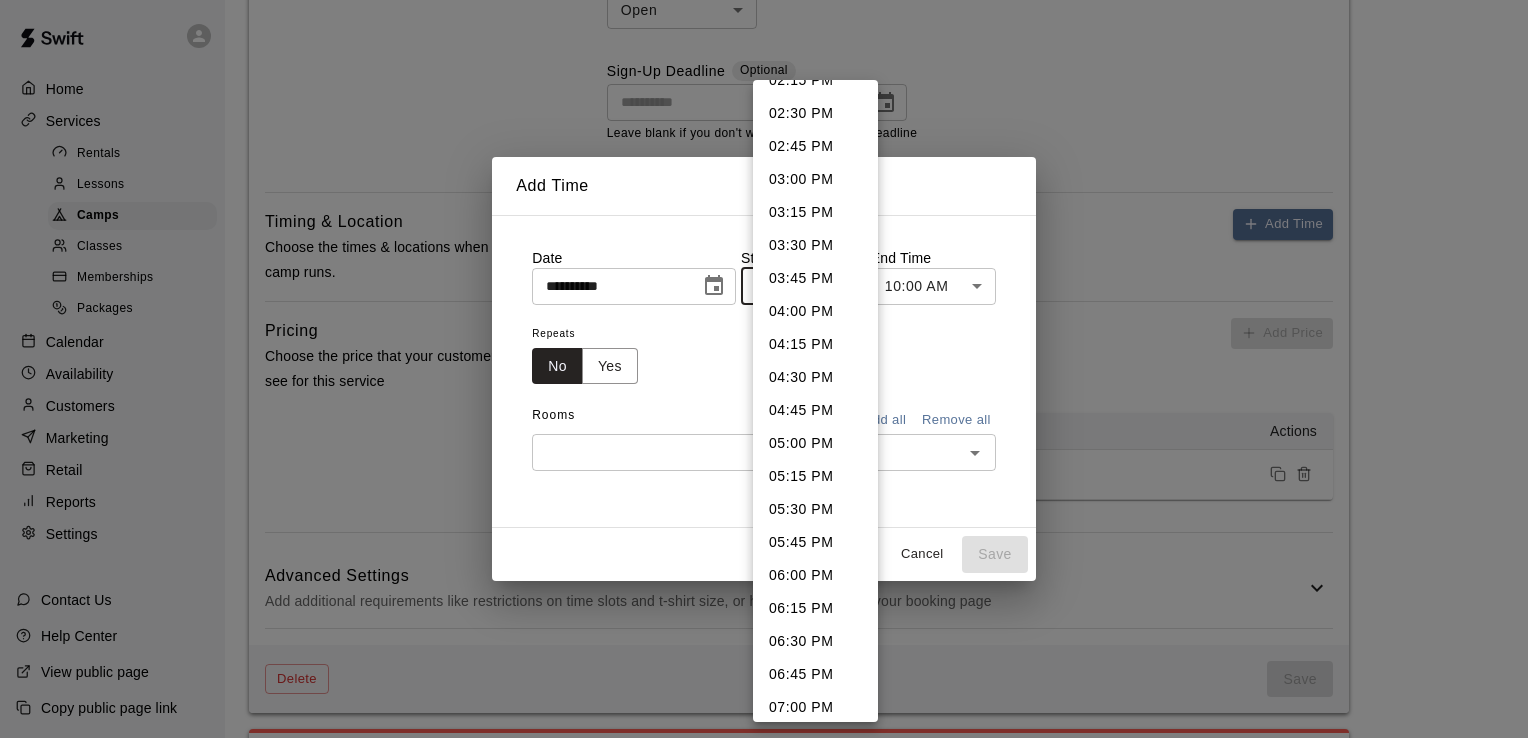 scroll, scrollTop: 1927, scrollLeft: 0, axis: vertical 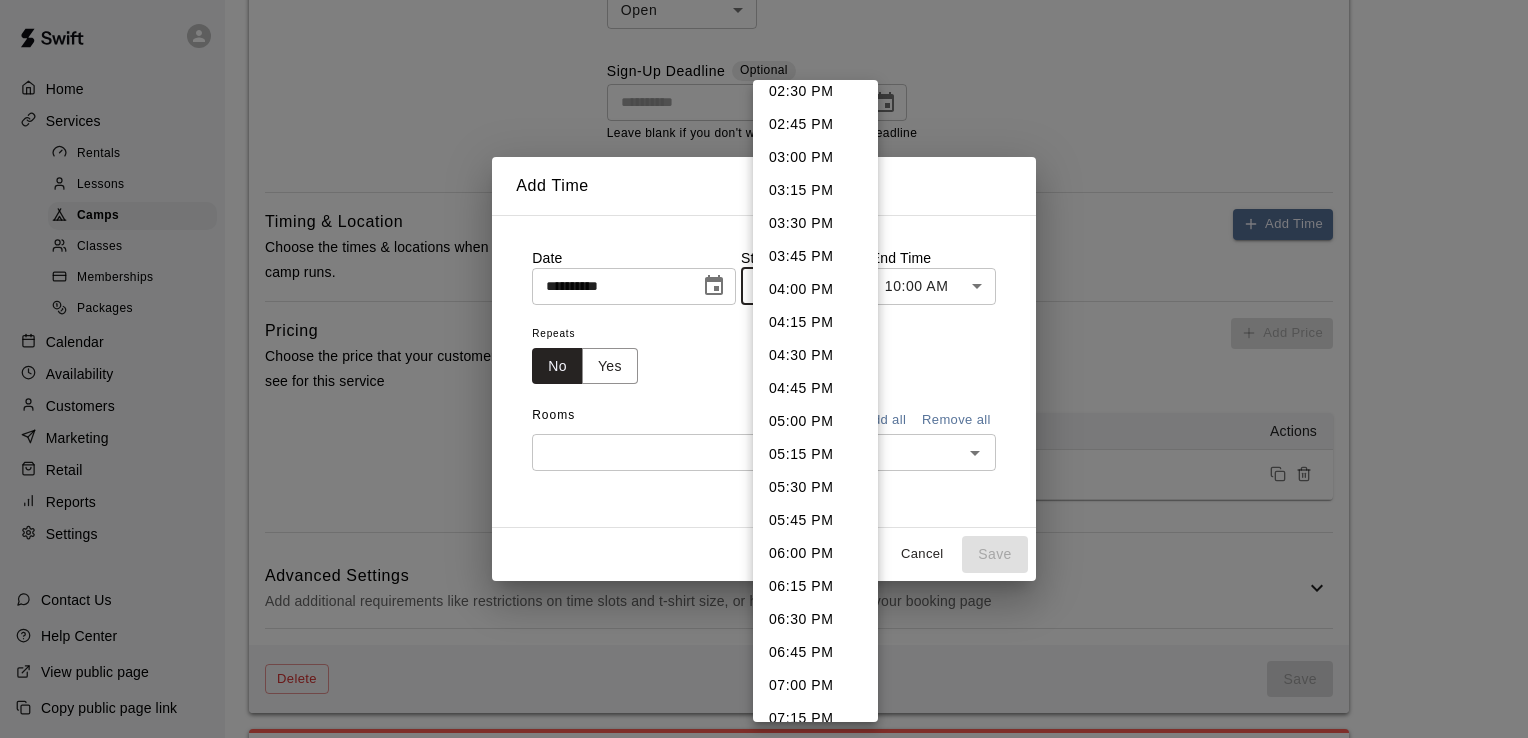 click on "06:00 PM" at bounding box center (815, 553) 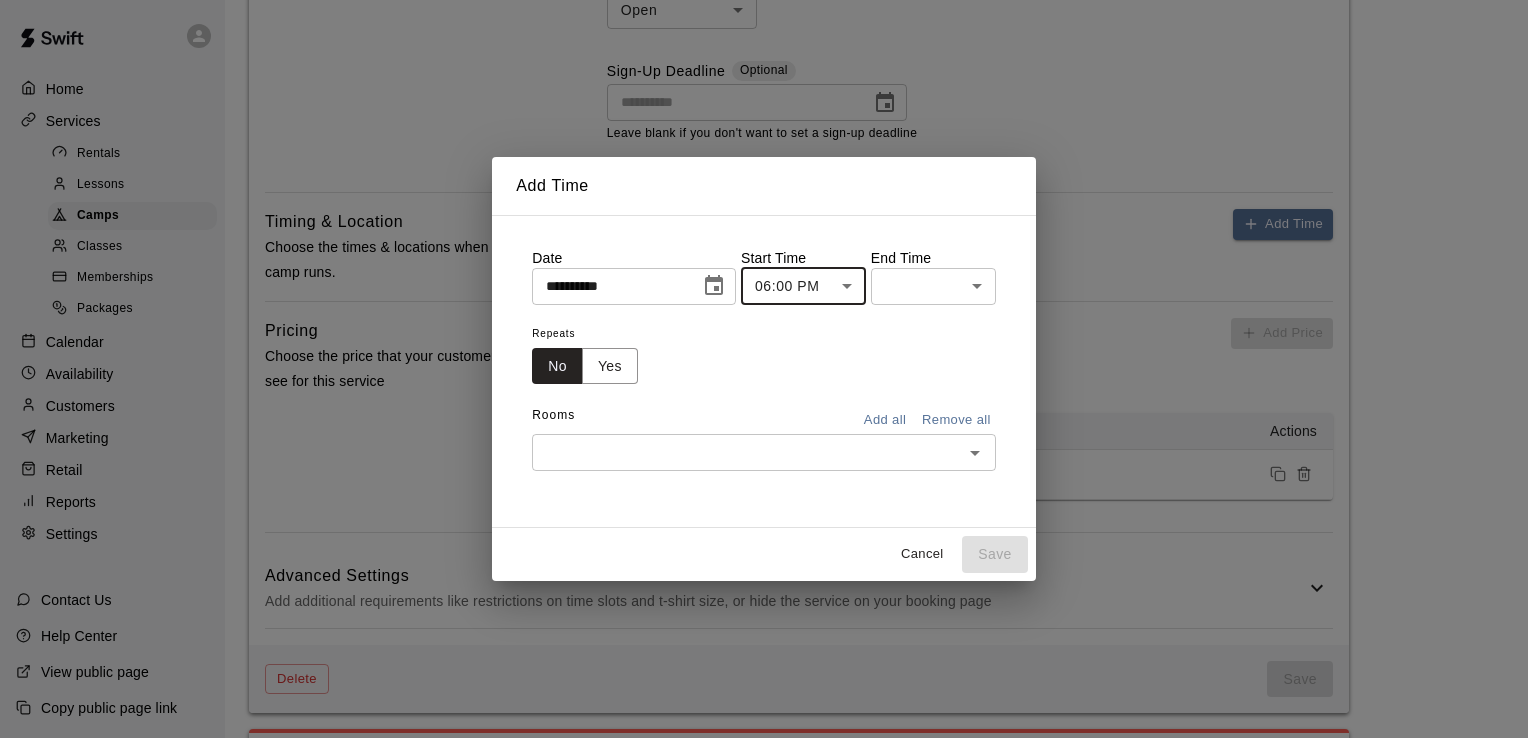 click on "**********" at bounding box center (764, -302) 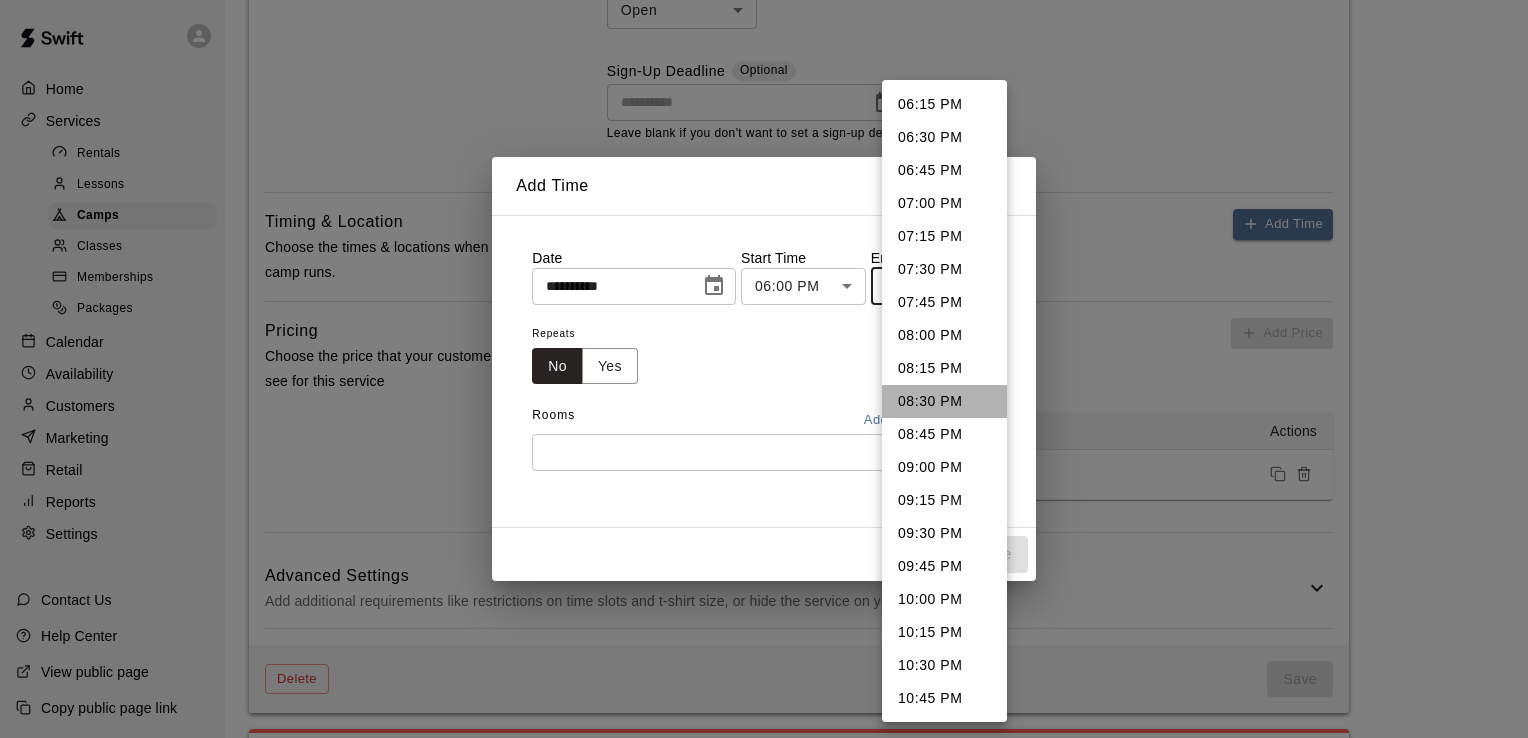 click on "08:30 PM" at bounding box center (944, 401) 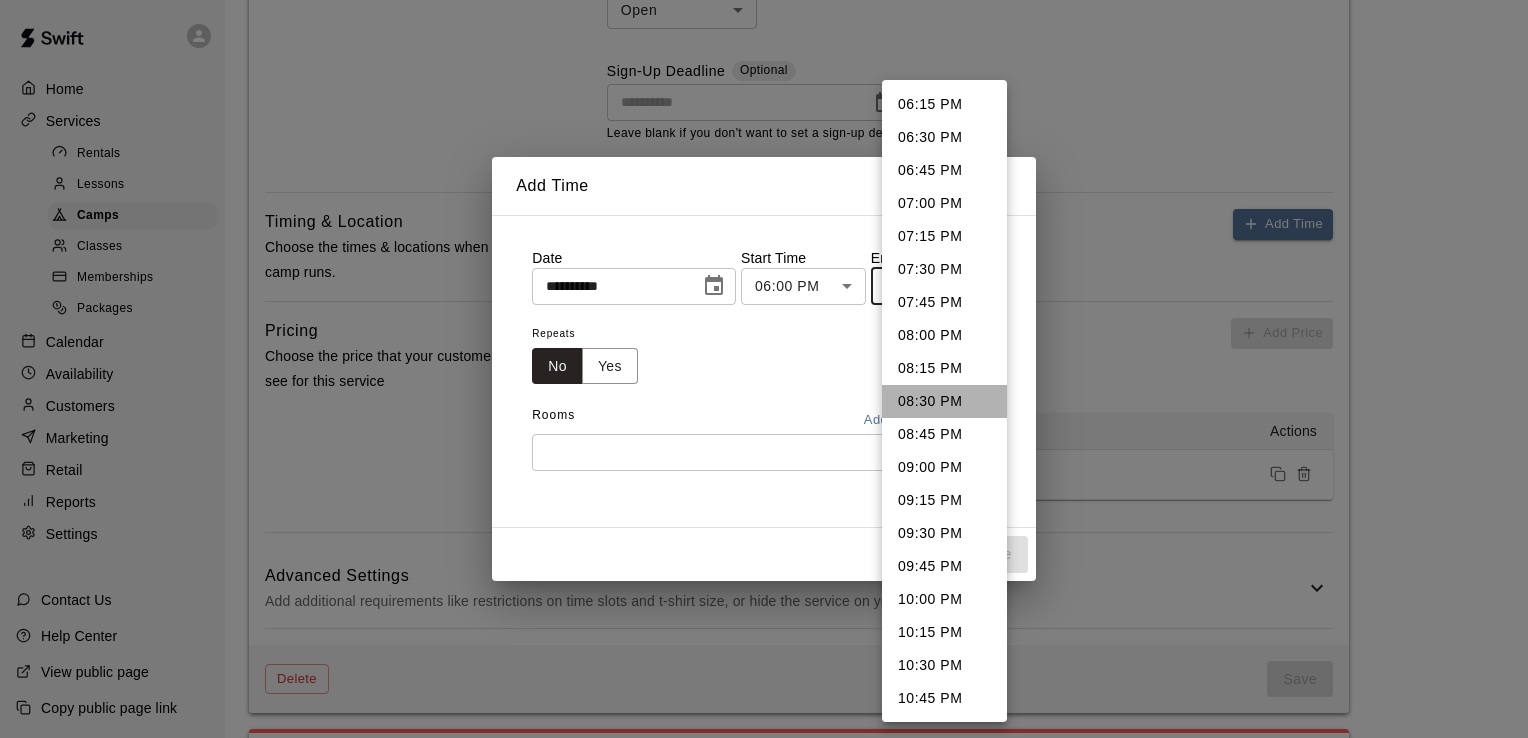 type on "********" 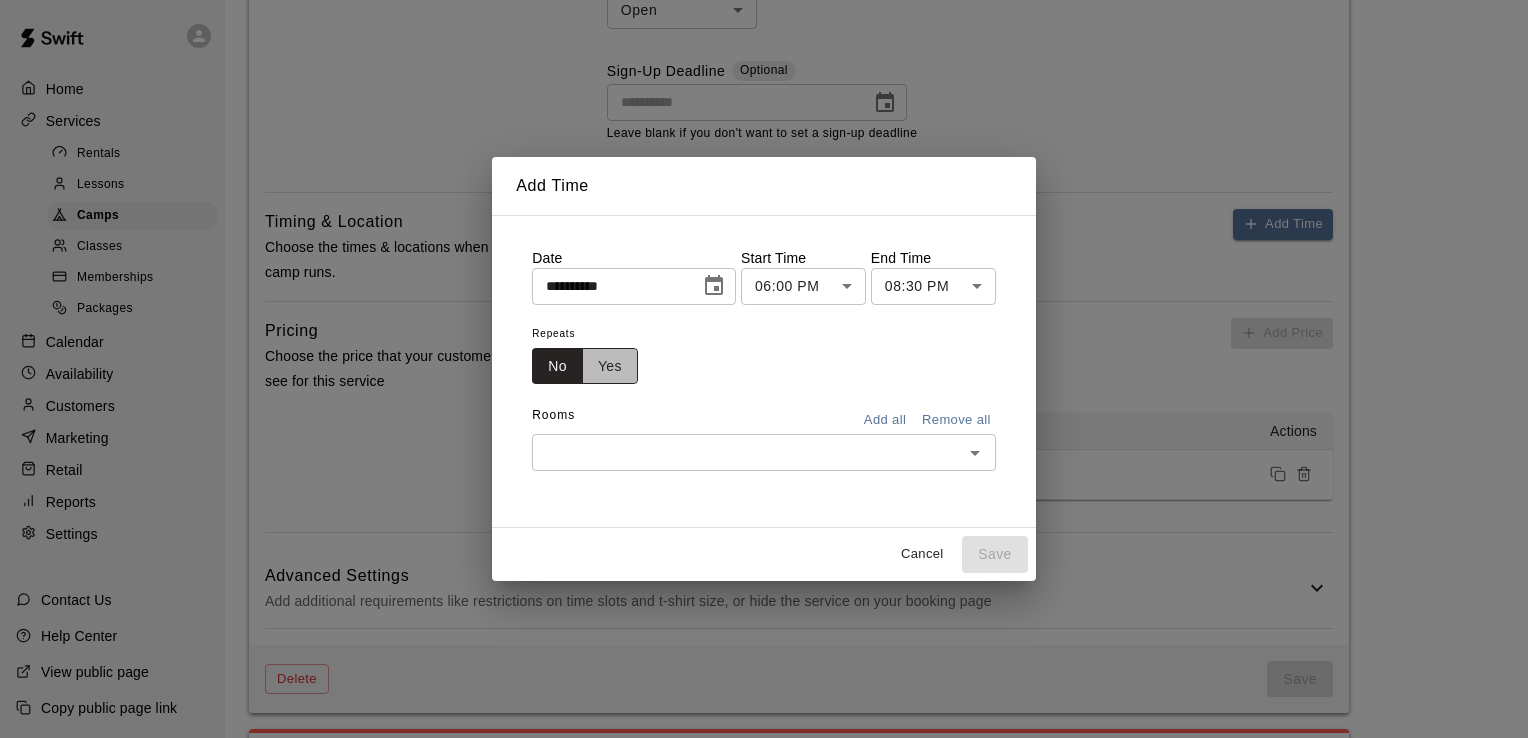 click on "Yes" at bounding box center [610, 366] 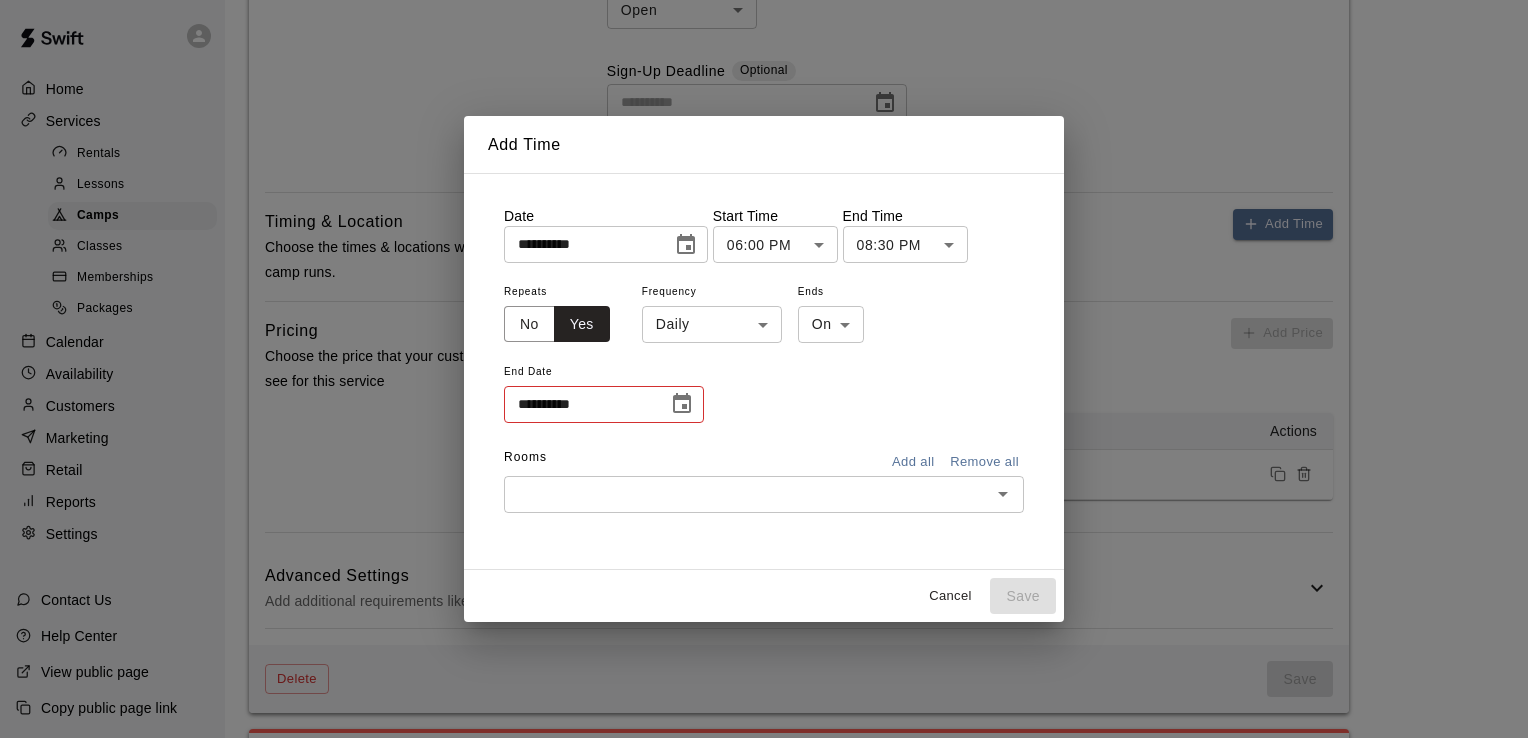 click on "**********" at bounding box center (764, -302) 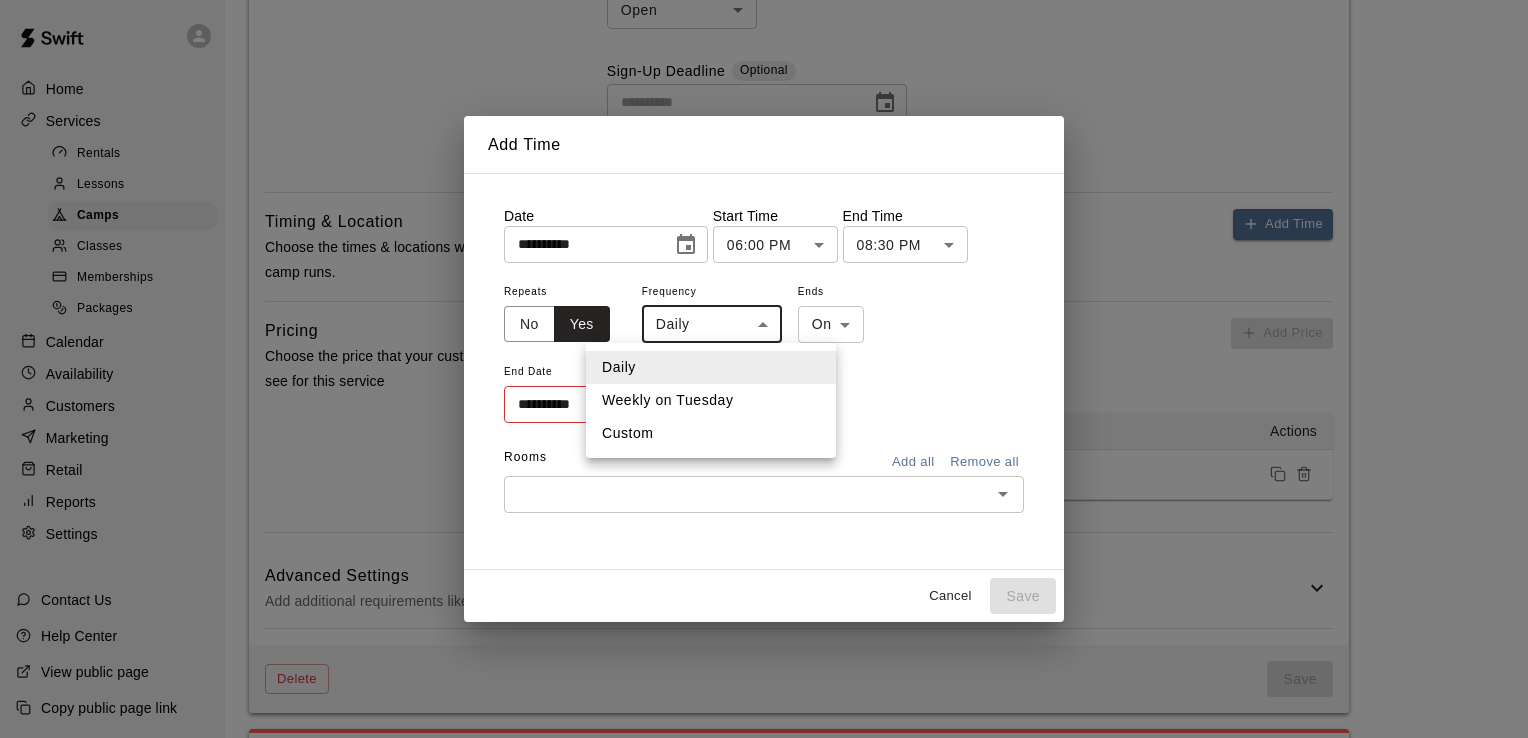 click on "Weekly on Tuesday" at bounding box center [711, 400] 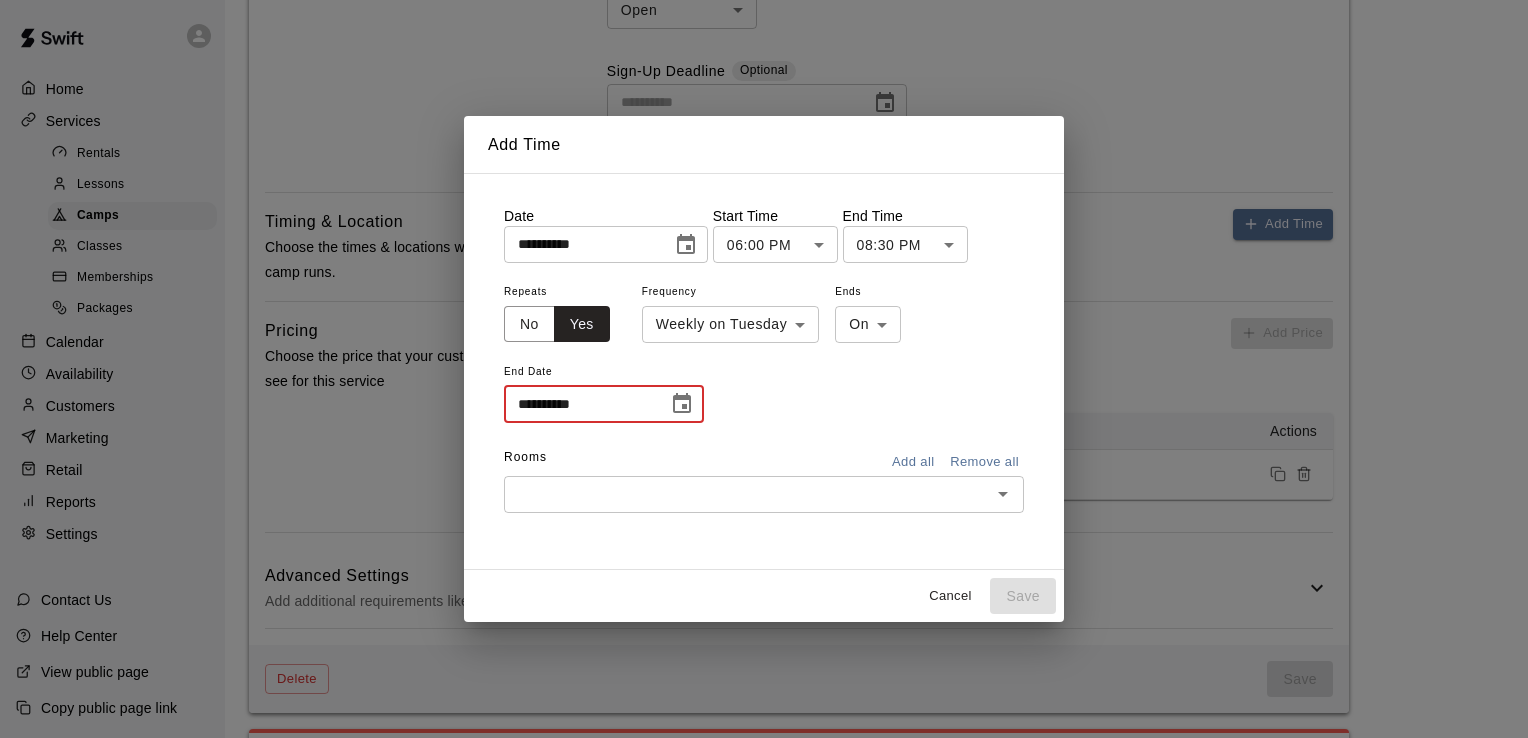 click on "**********" at bounding box center (579, 404) 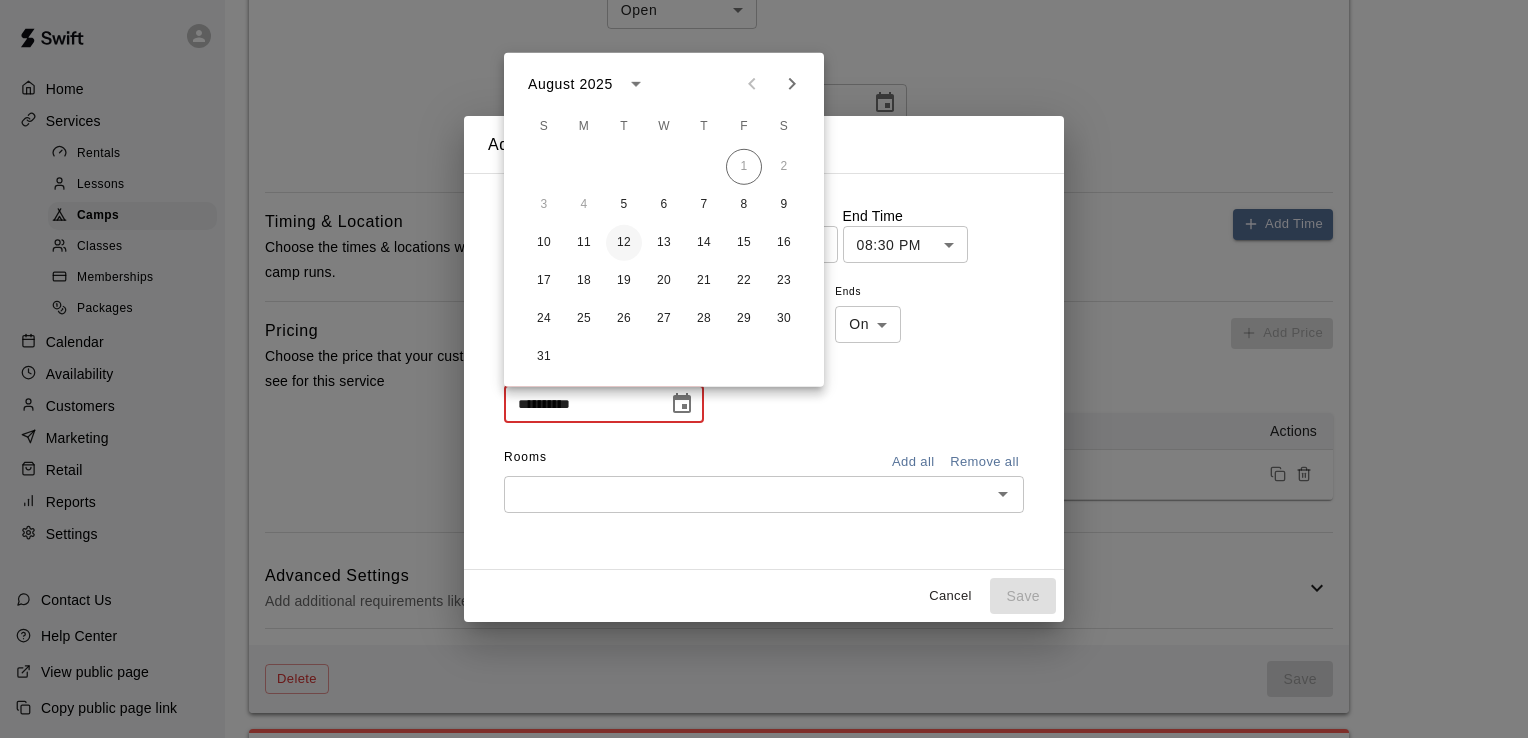 click on "12" at bounding box center [624, 243] 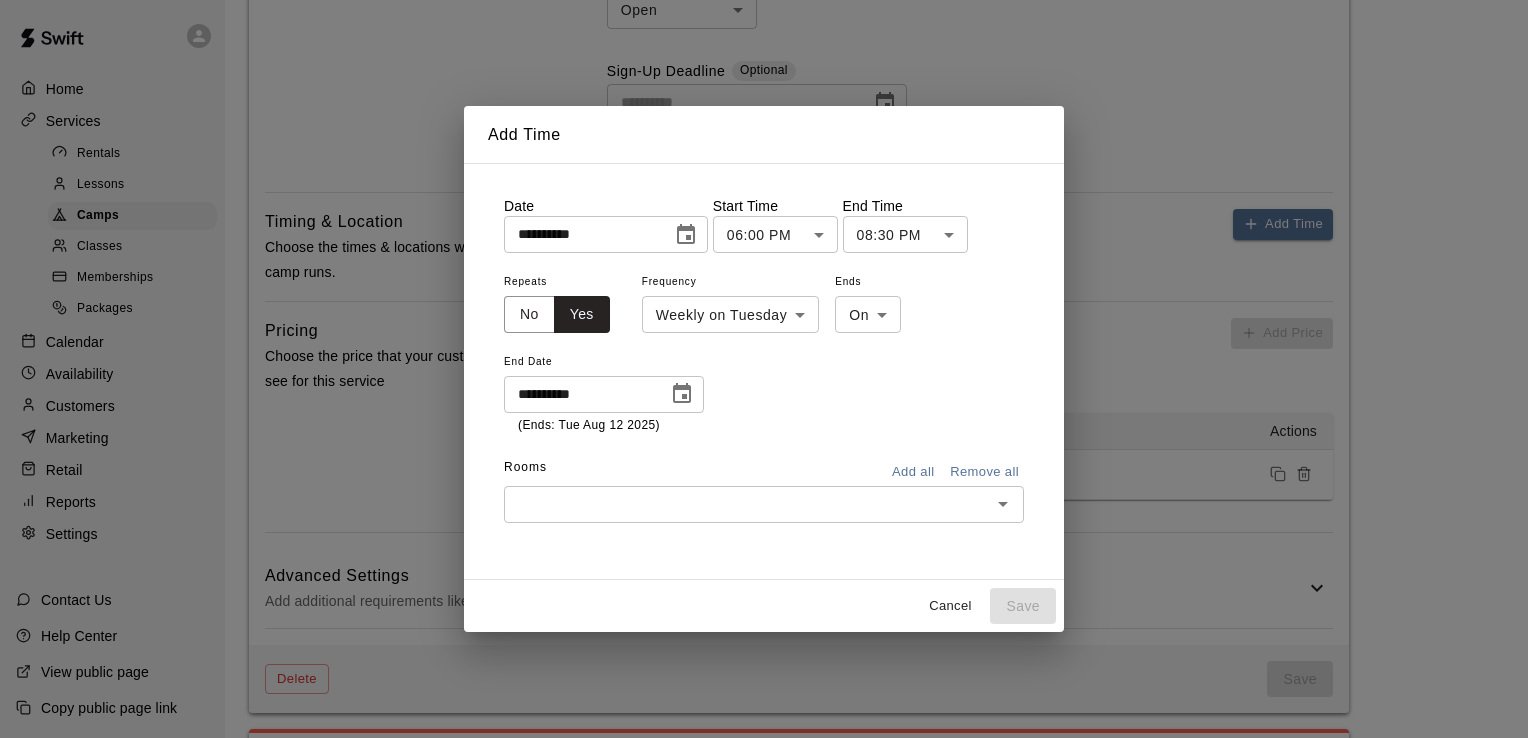 click at bounding box center (747, 504) 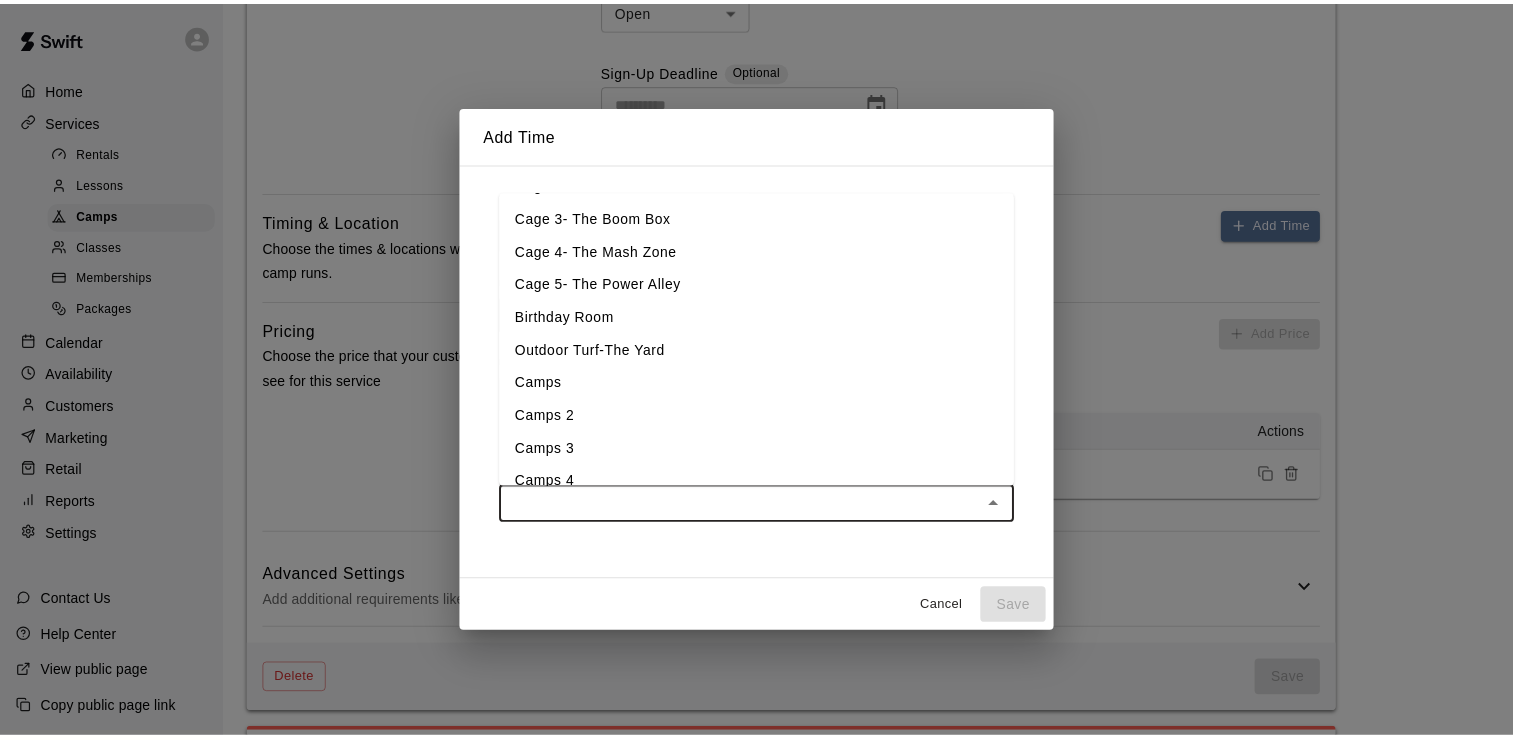 scroll, scrollTop: 68, scrollLeft: 0, axis: vertical 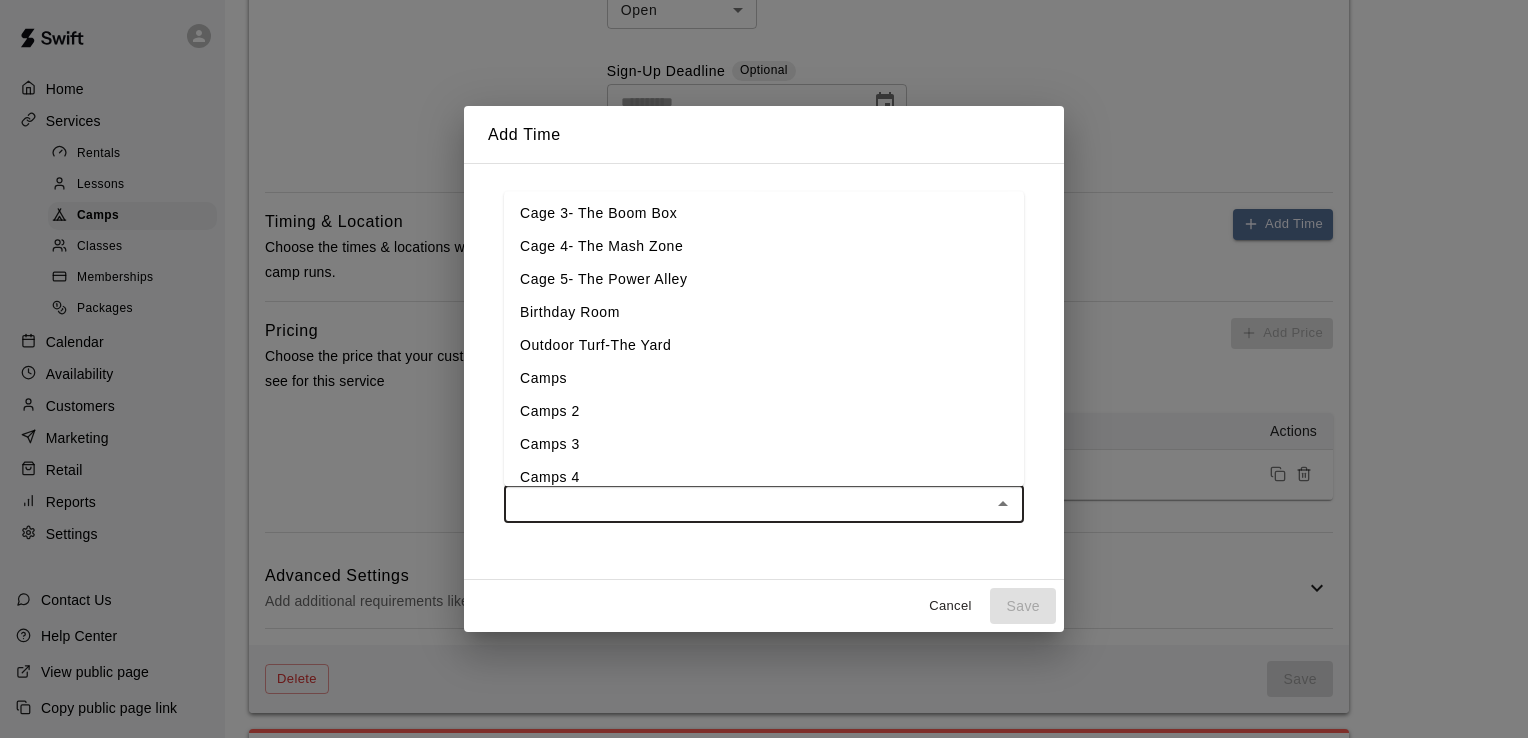 click on "Camps 3" at bounding box center (764, 444) 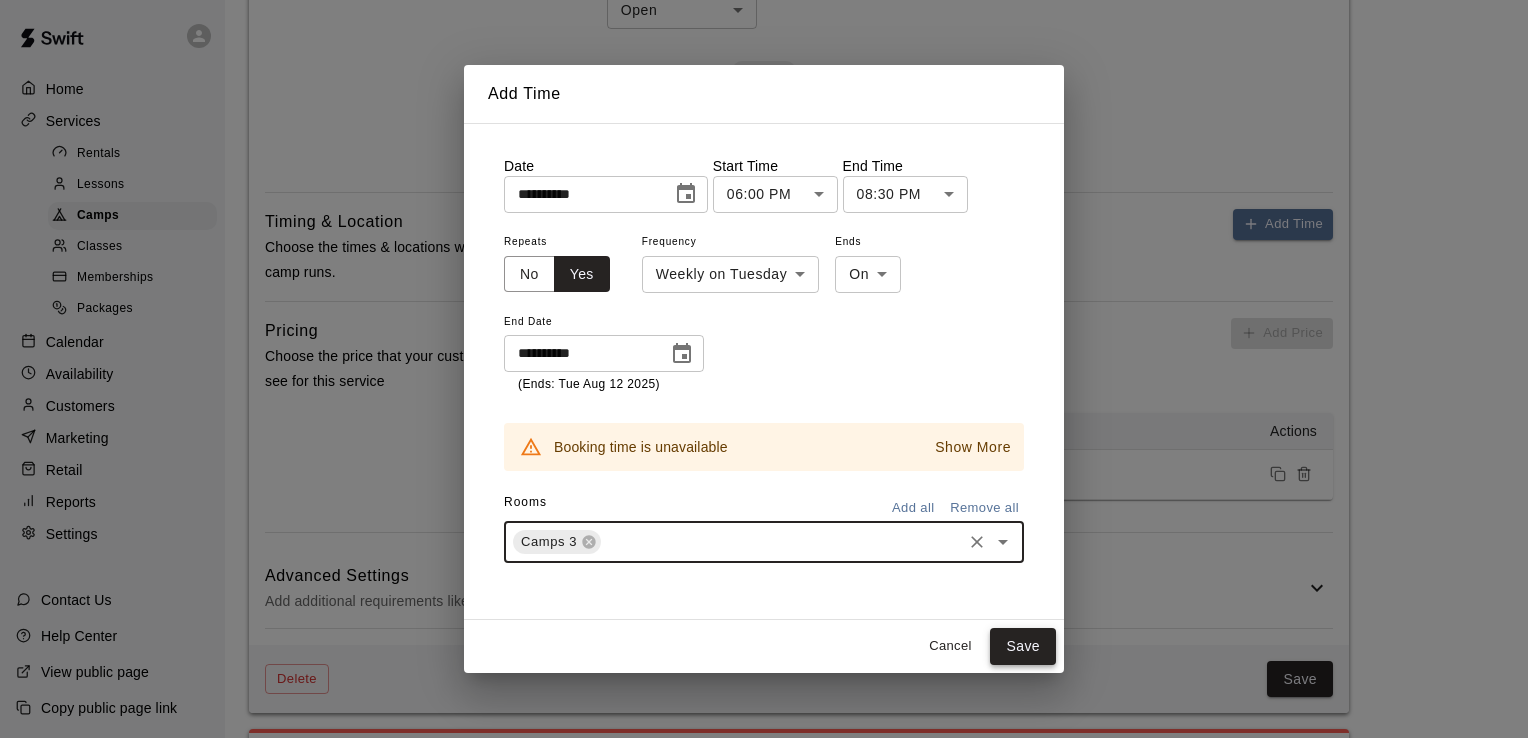 click on "Save" at bounding box center [1023, 646] 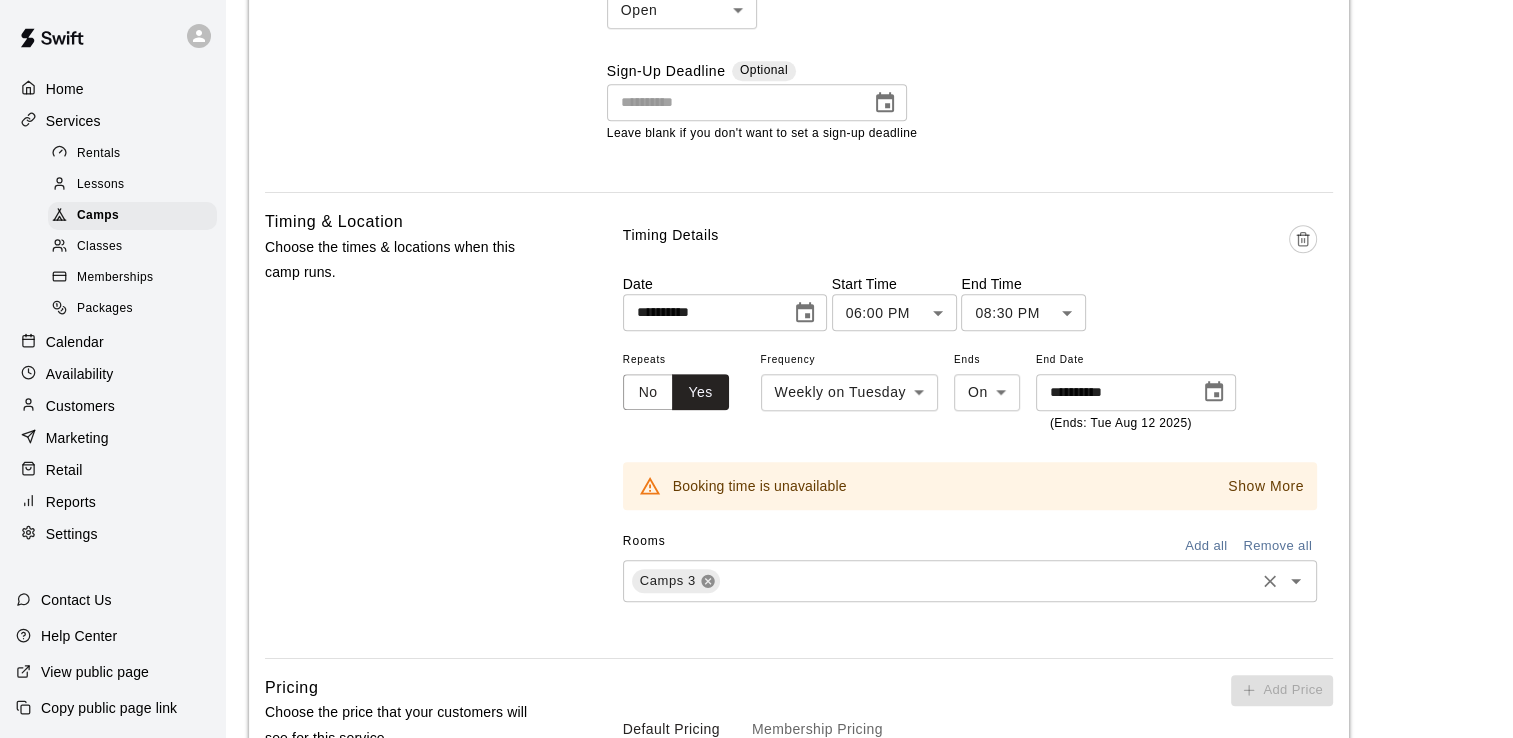 click 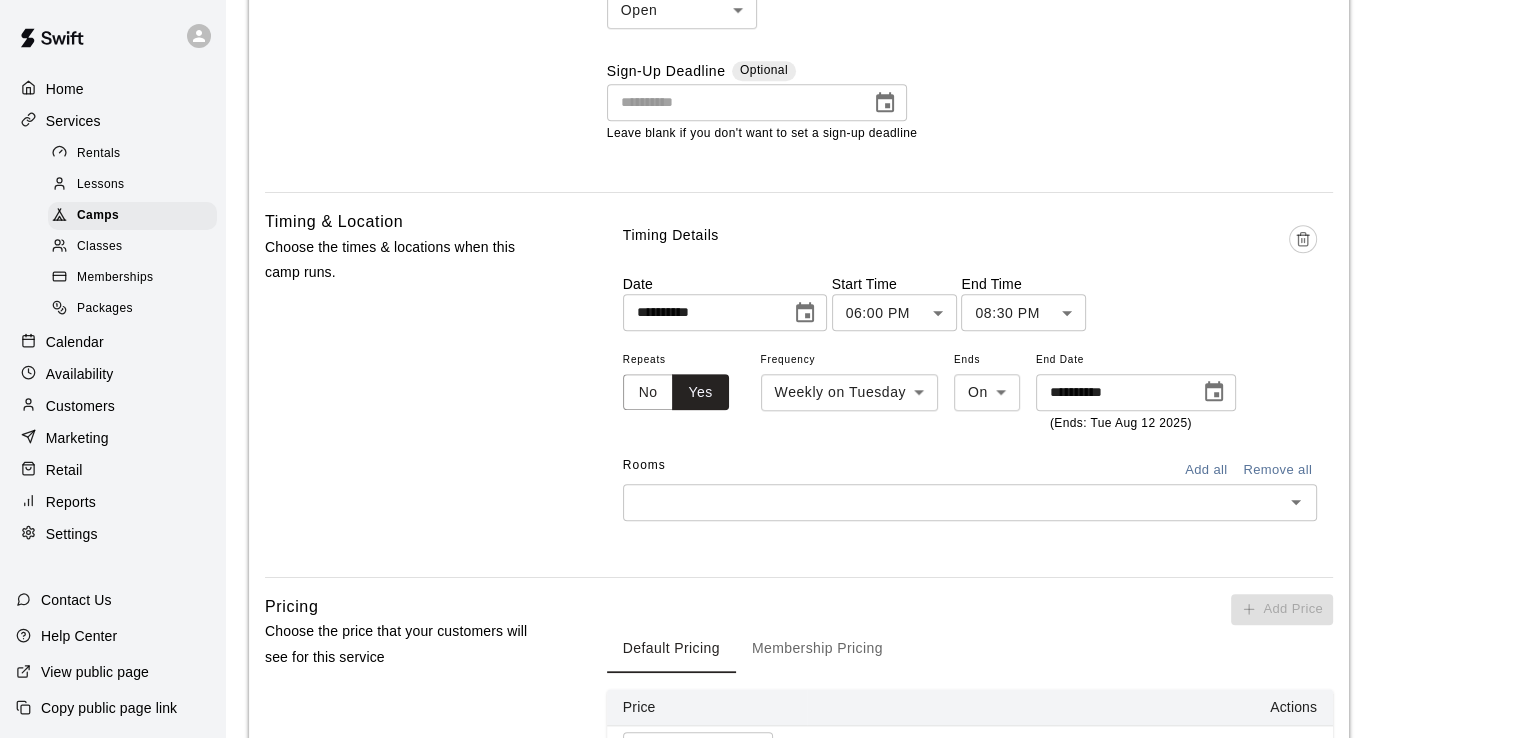 click at bounding box center (953, 502) 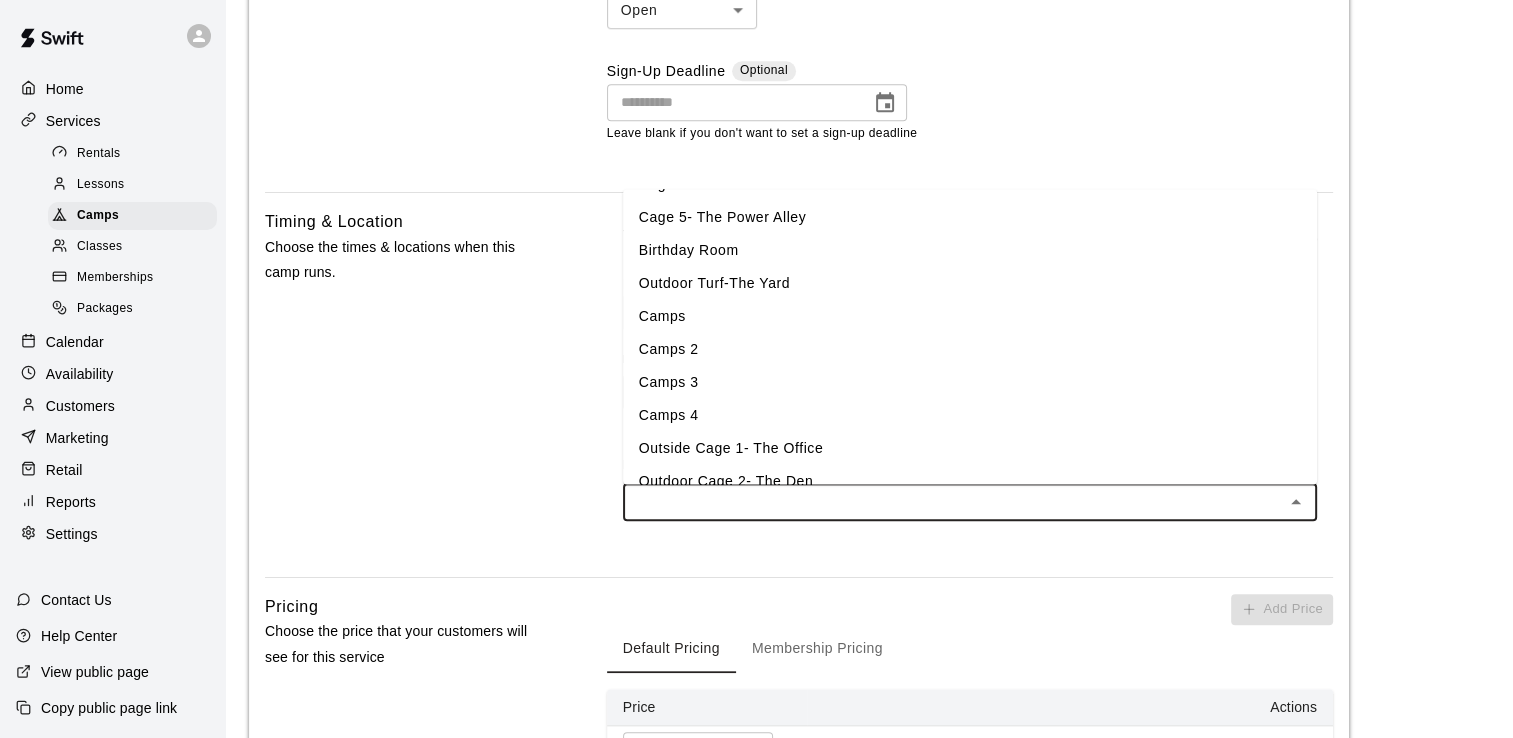 scroll, scrollTop: 136, scrollLeft: 0, axis: vertical 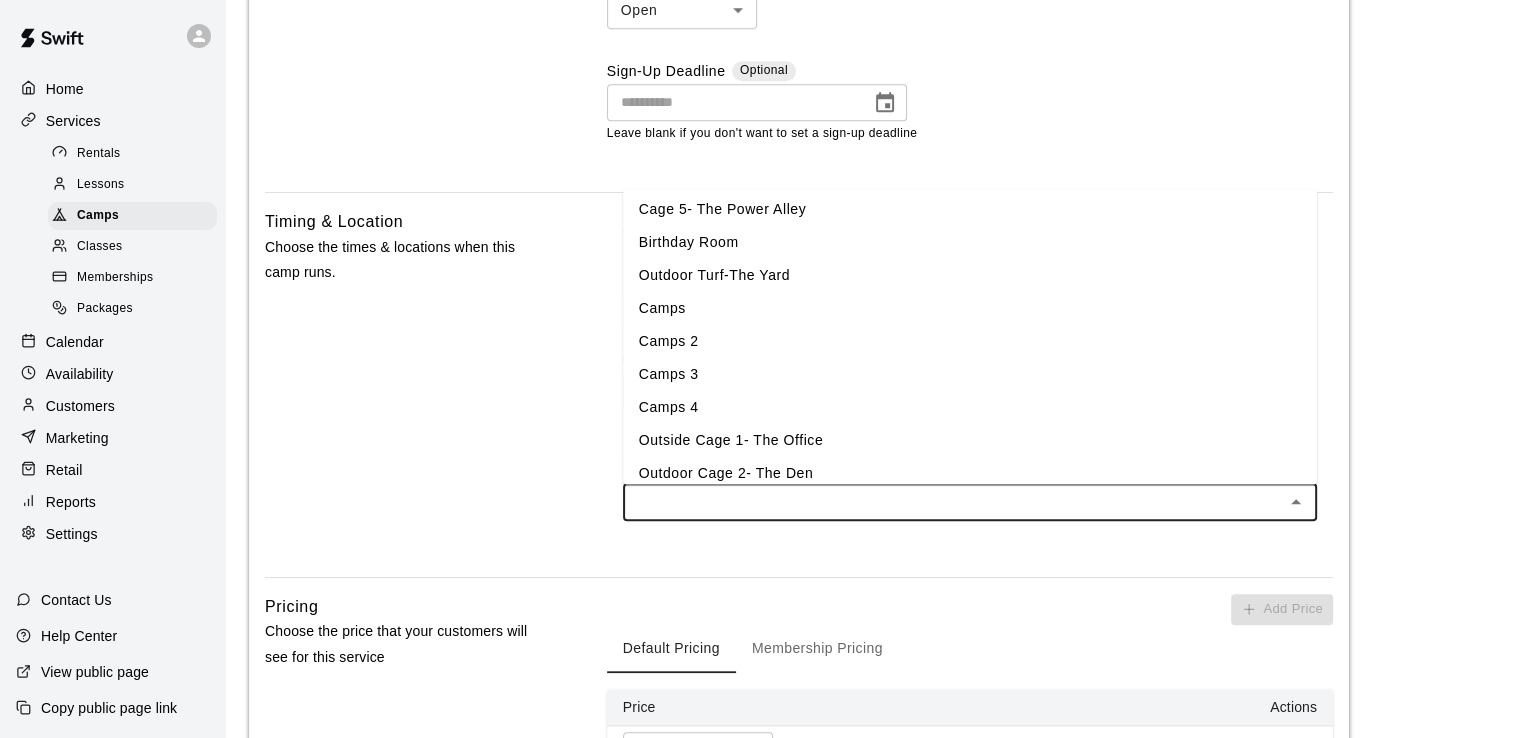 click on "Camps 4" at bounding box center [970, 407] 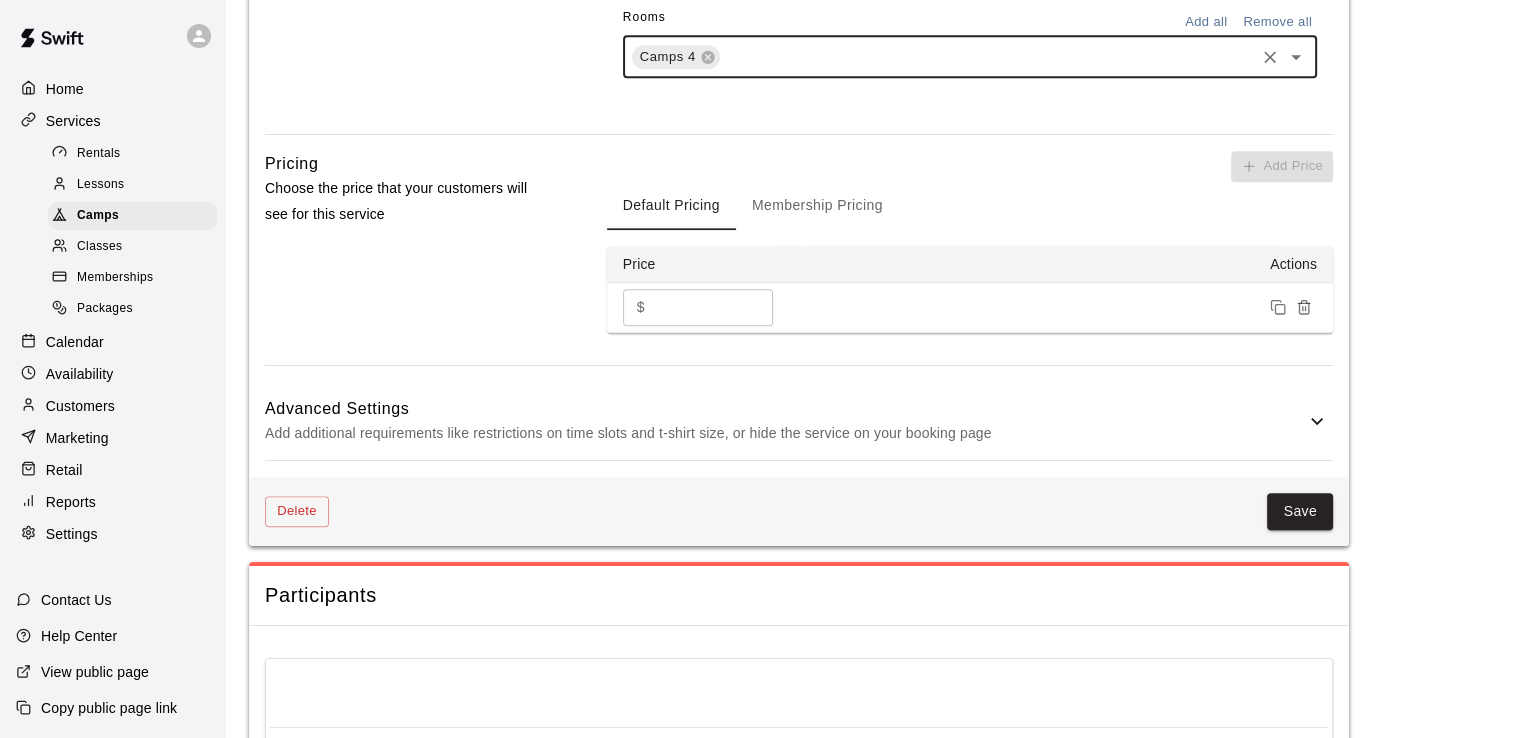 scroll, scrollTop: 2315, scrollLeft: 0, axis: vertical 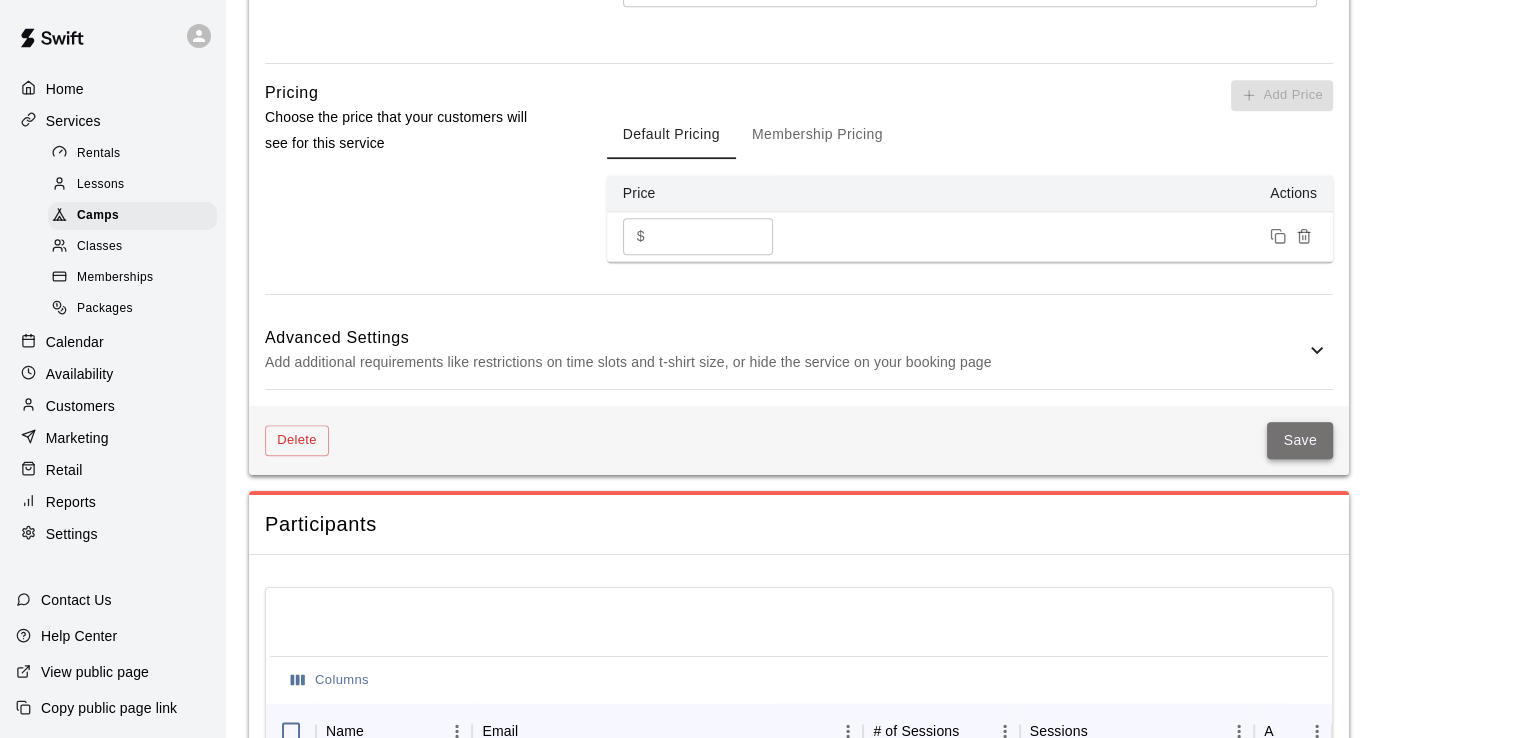 click on "Save" at bounding box center (1300, 440) 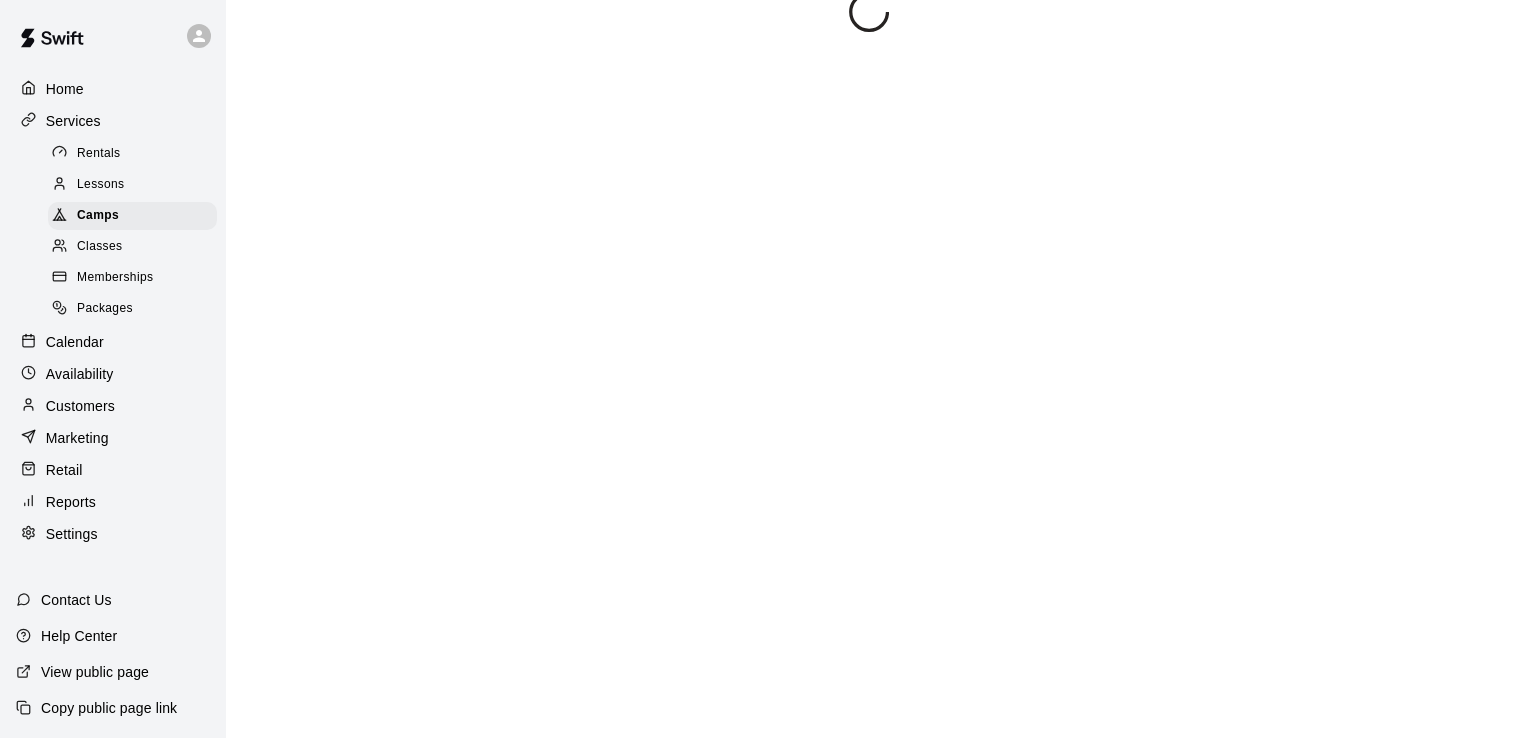 scroll, scrollTop: 0, scrollLeft: 0, axis: both 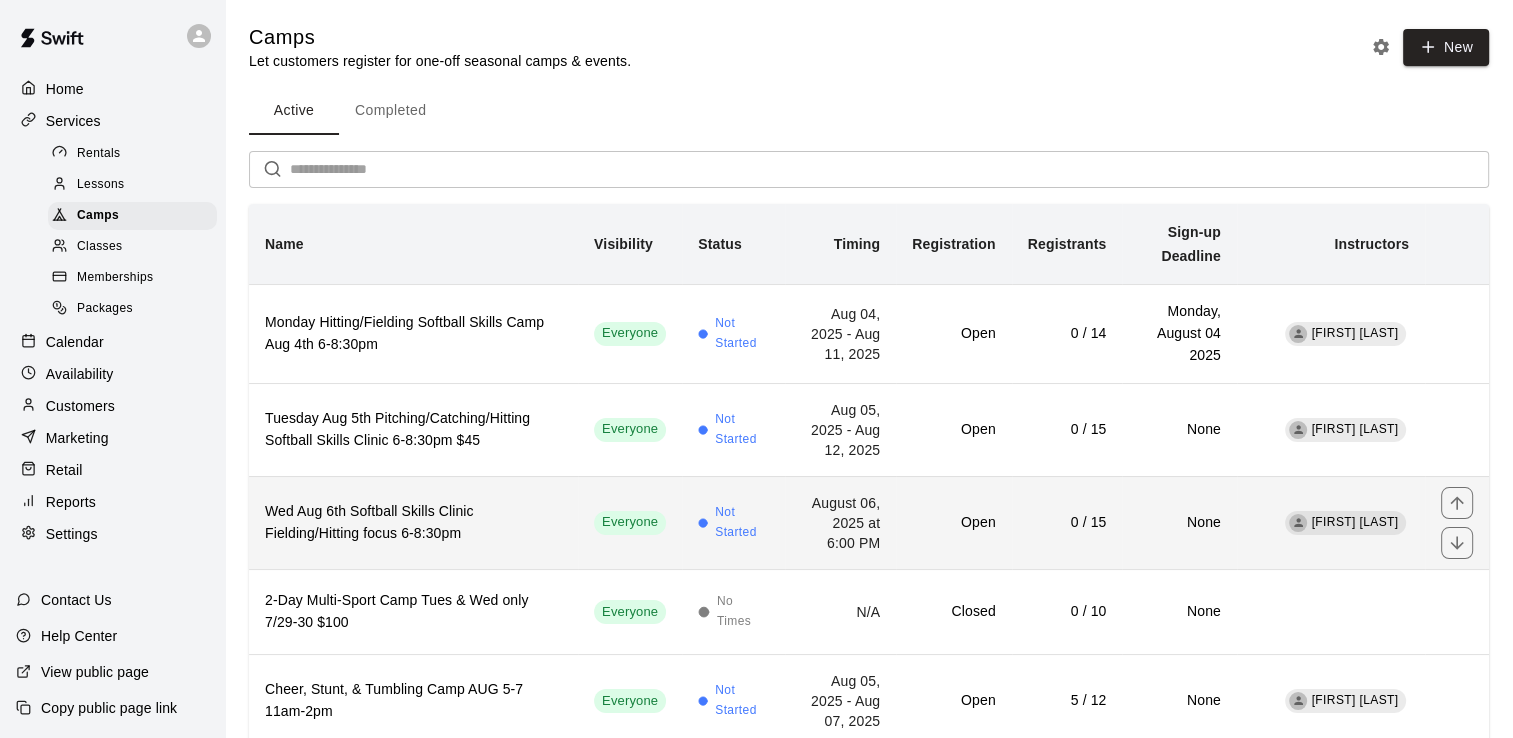click on "Wed Aug 6th Softball Skills Clinic Fielding/Hitting focus 6-8:30pm" at bounding box center (413, 523) 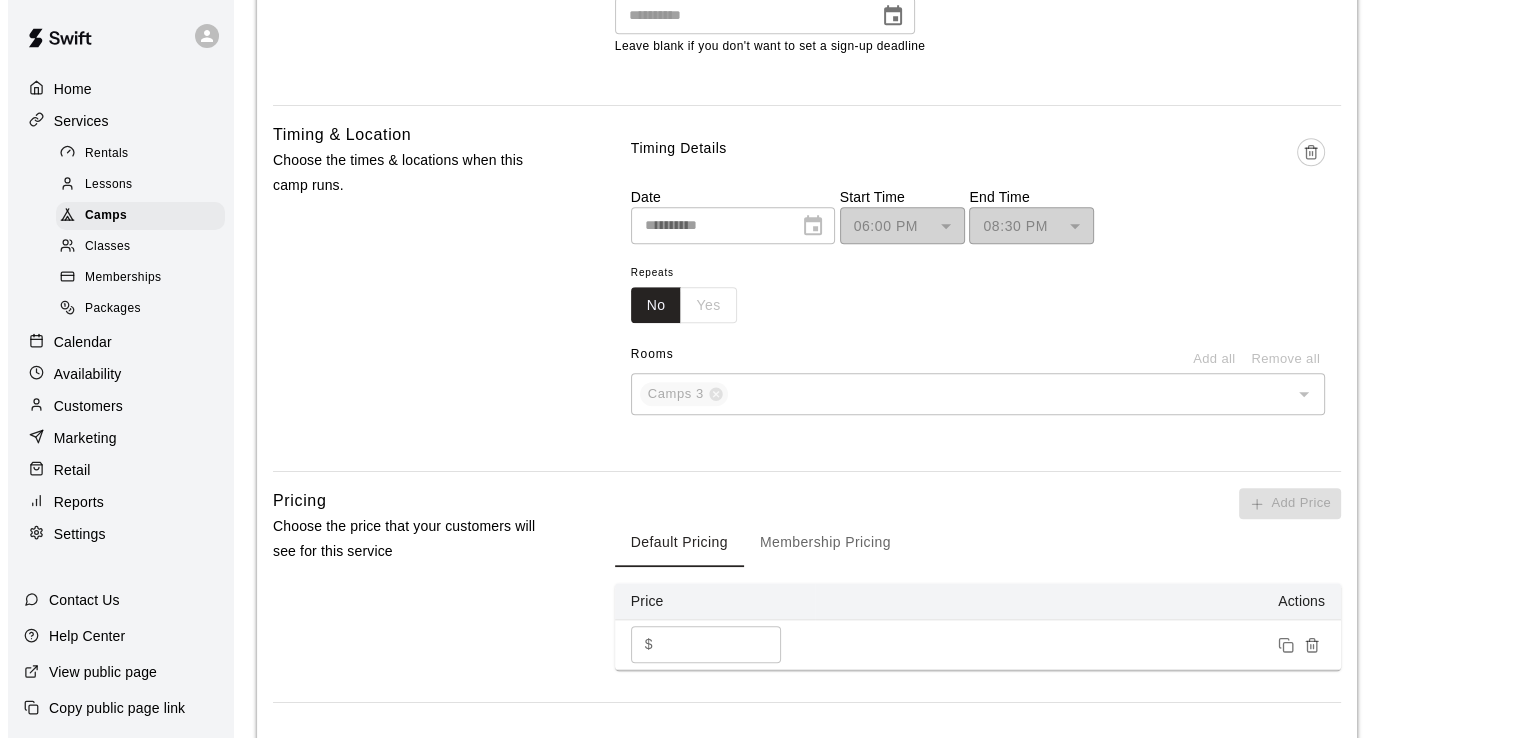scroll, scrollTop: 1778, scrollLeft: 0, axis: vertical 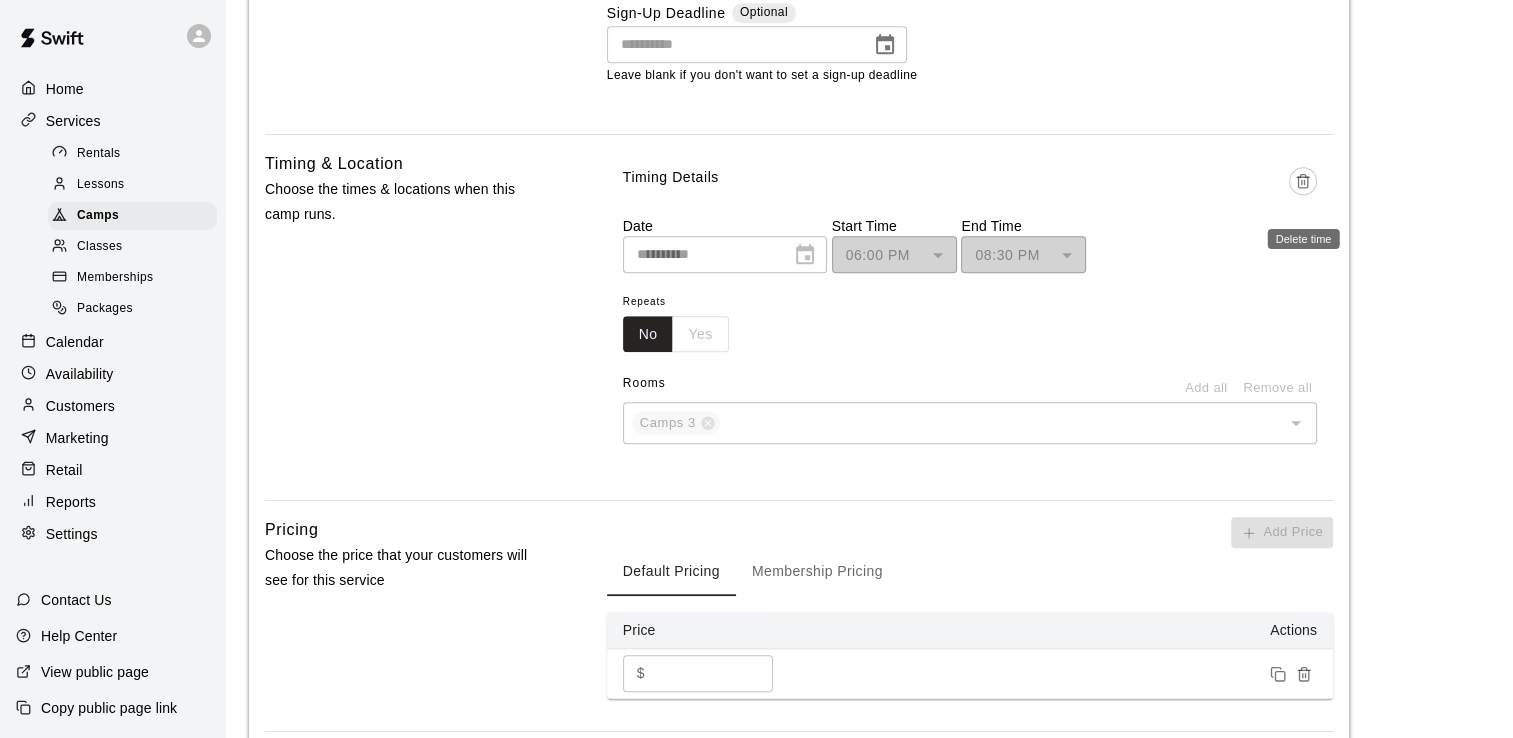 click 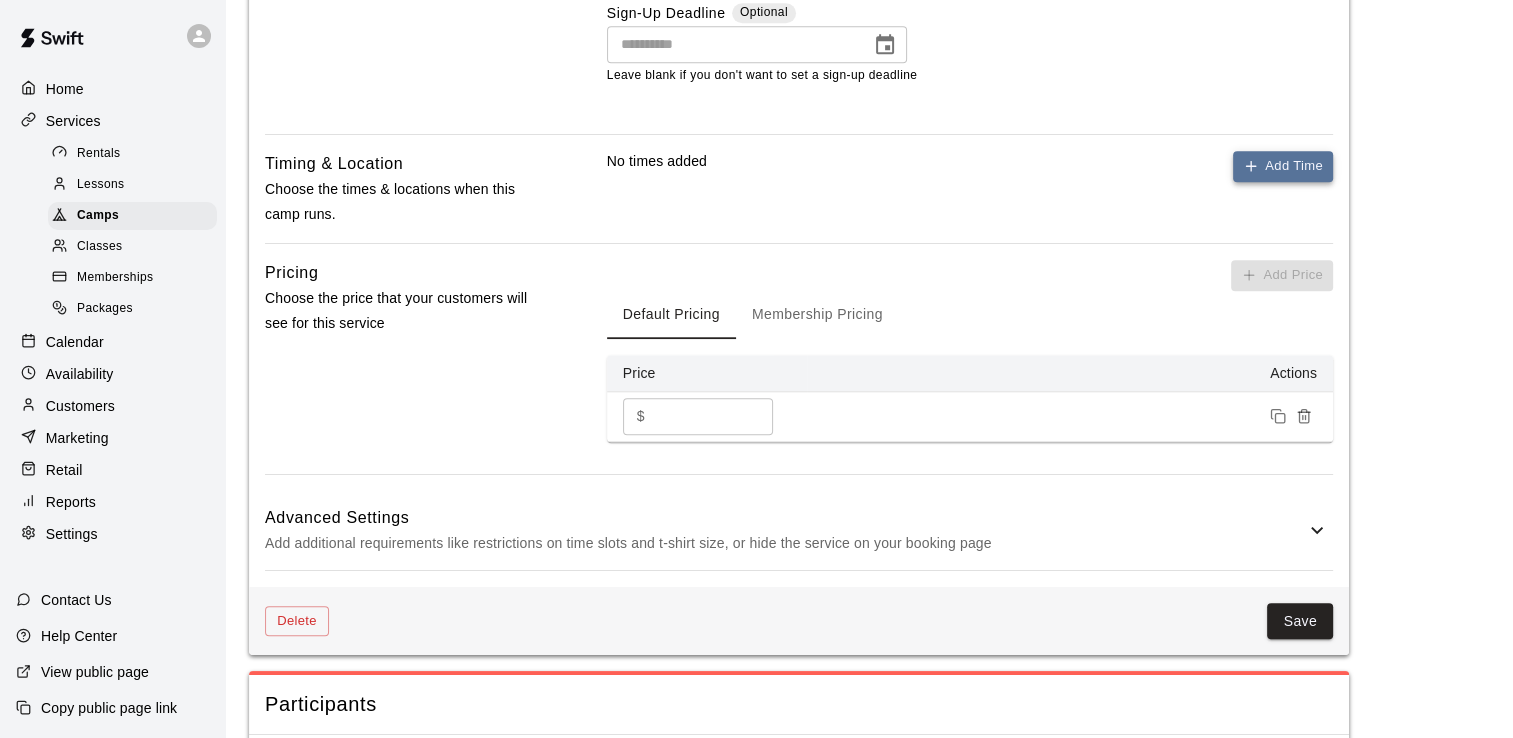 click 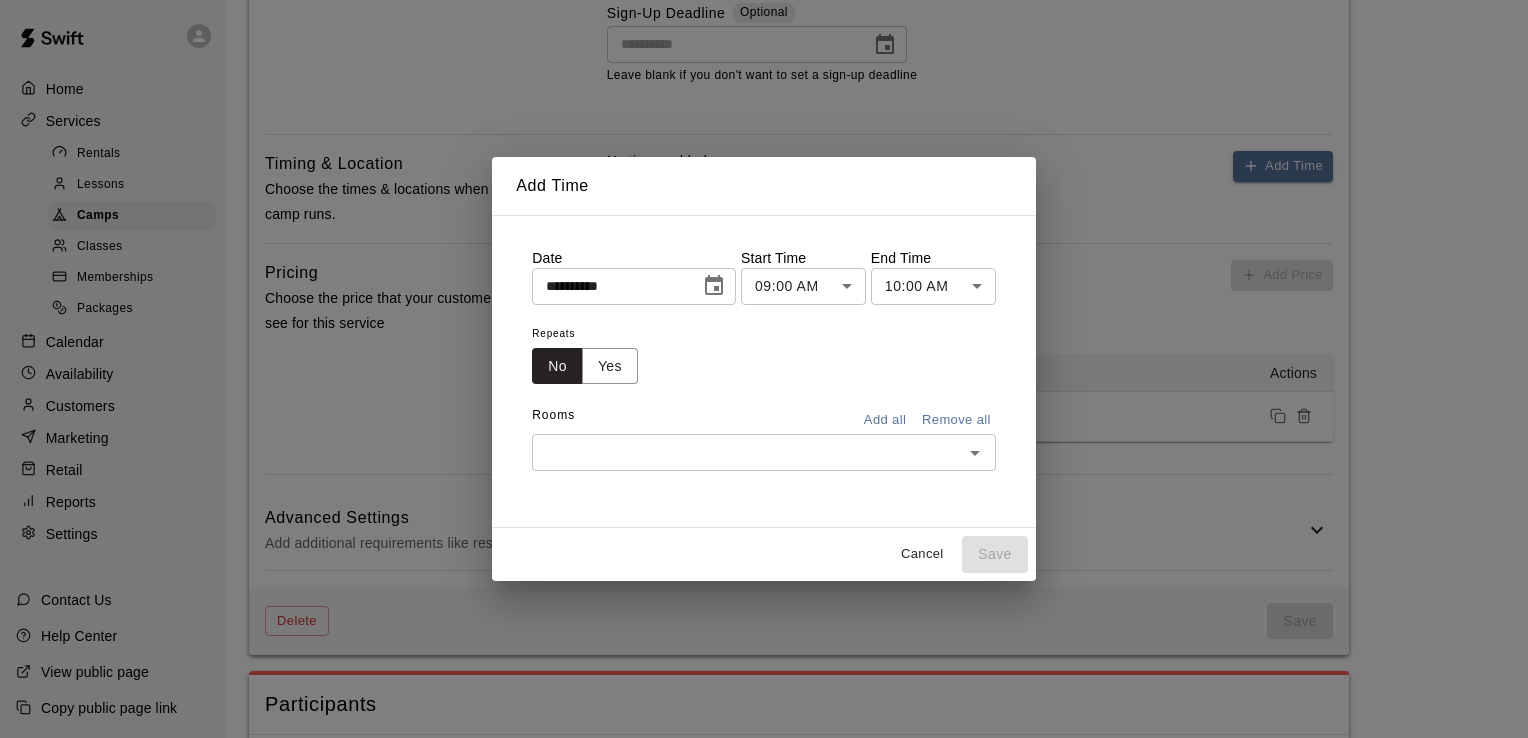 click 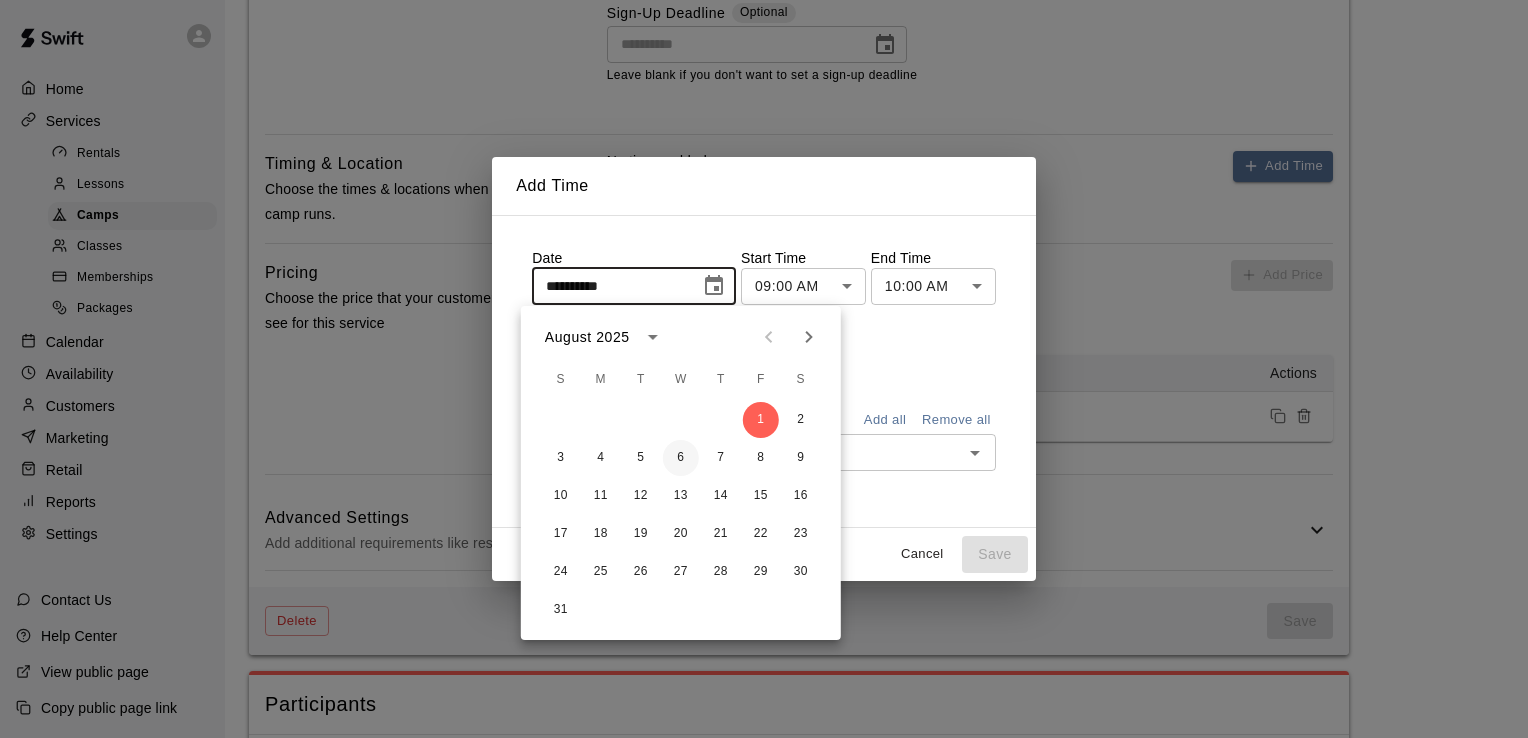 click on "6" at bounding box center (681, 458) 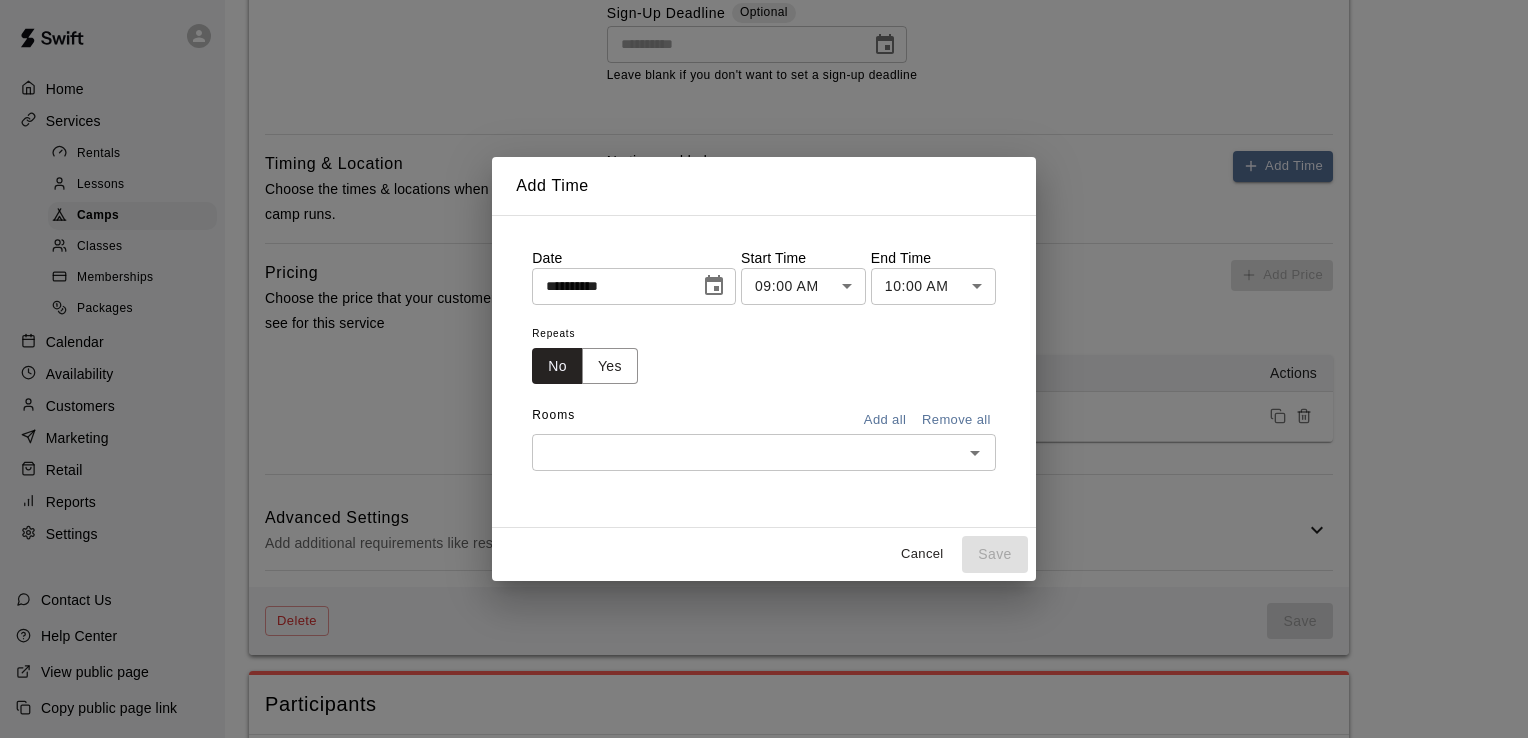 type on "**********" 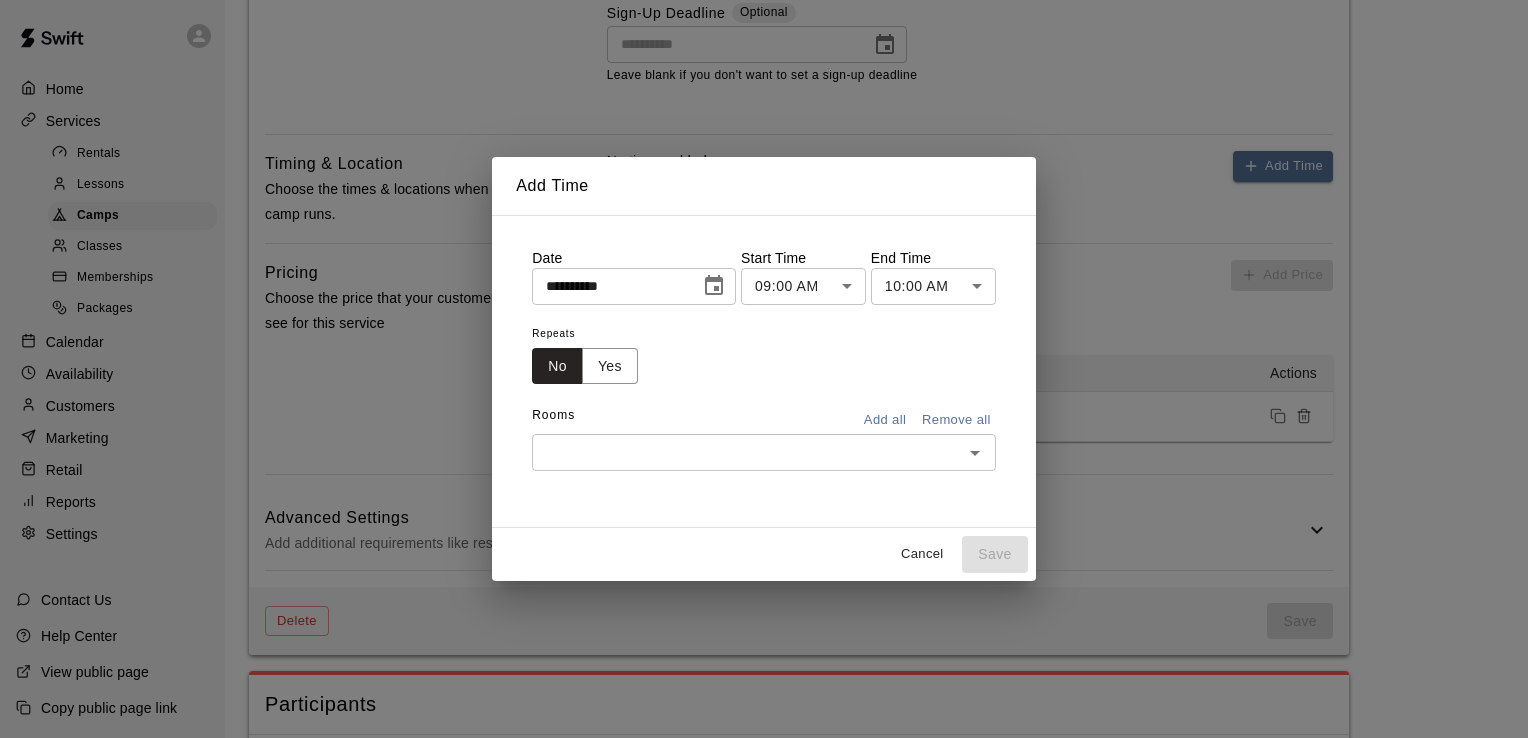 click on "**********" at bounding box center (764, -360) 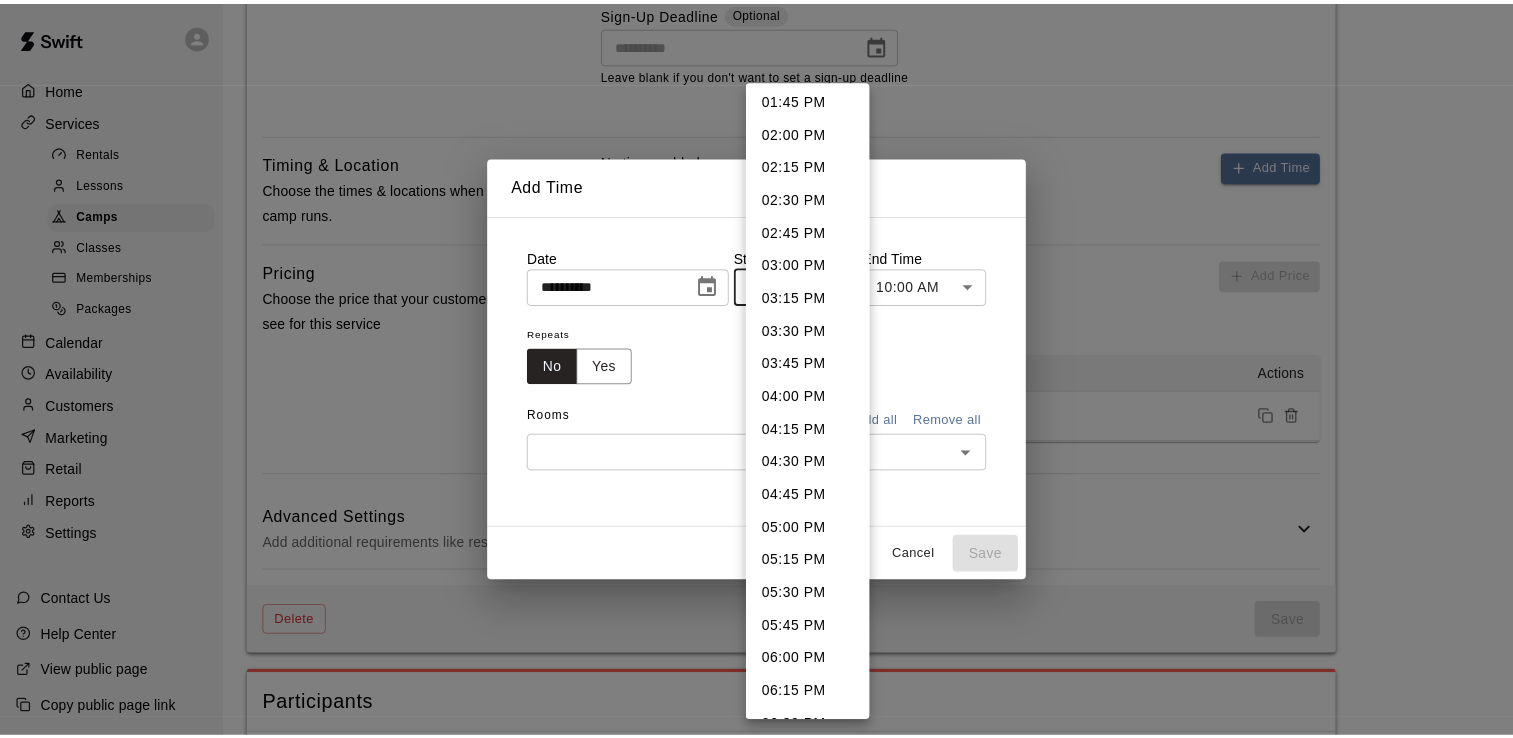 scroll, scrollTop: 1931, scrollLeft: 0, axis: vertical 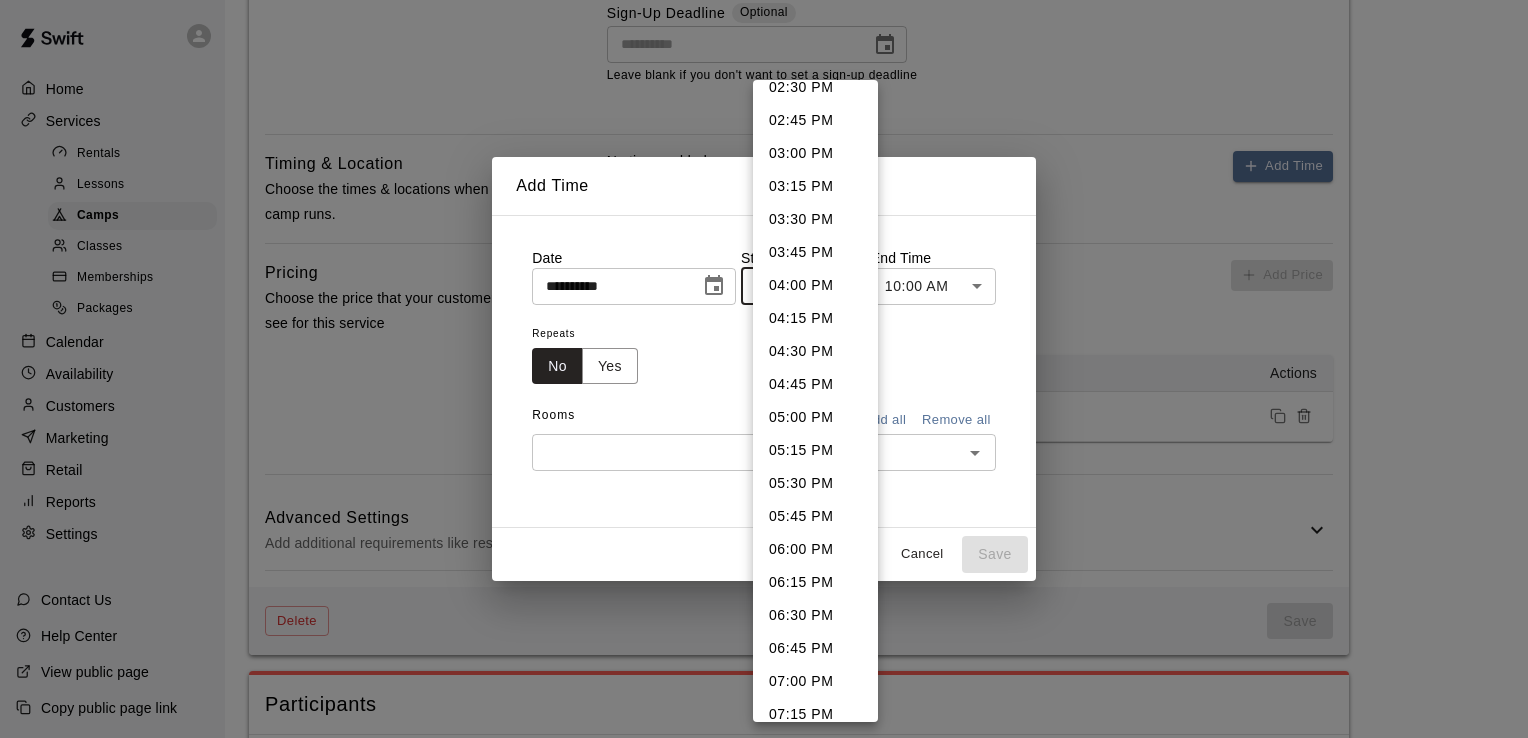 click on "06:00 PM" at bounding box center (815, 549) 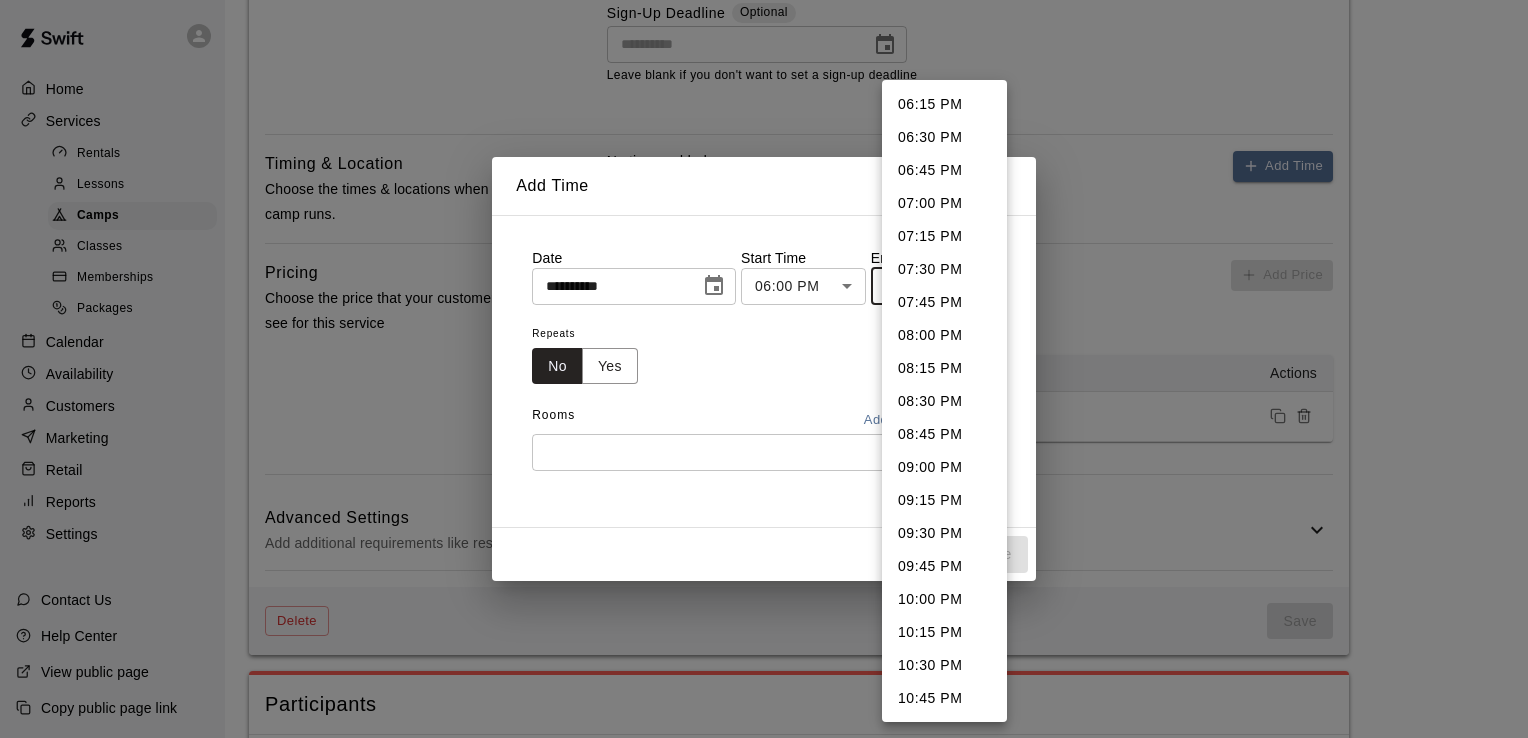 click on "**********" at bounding box center [764, -360] 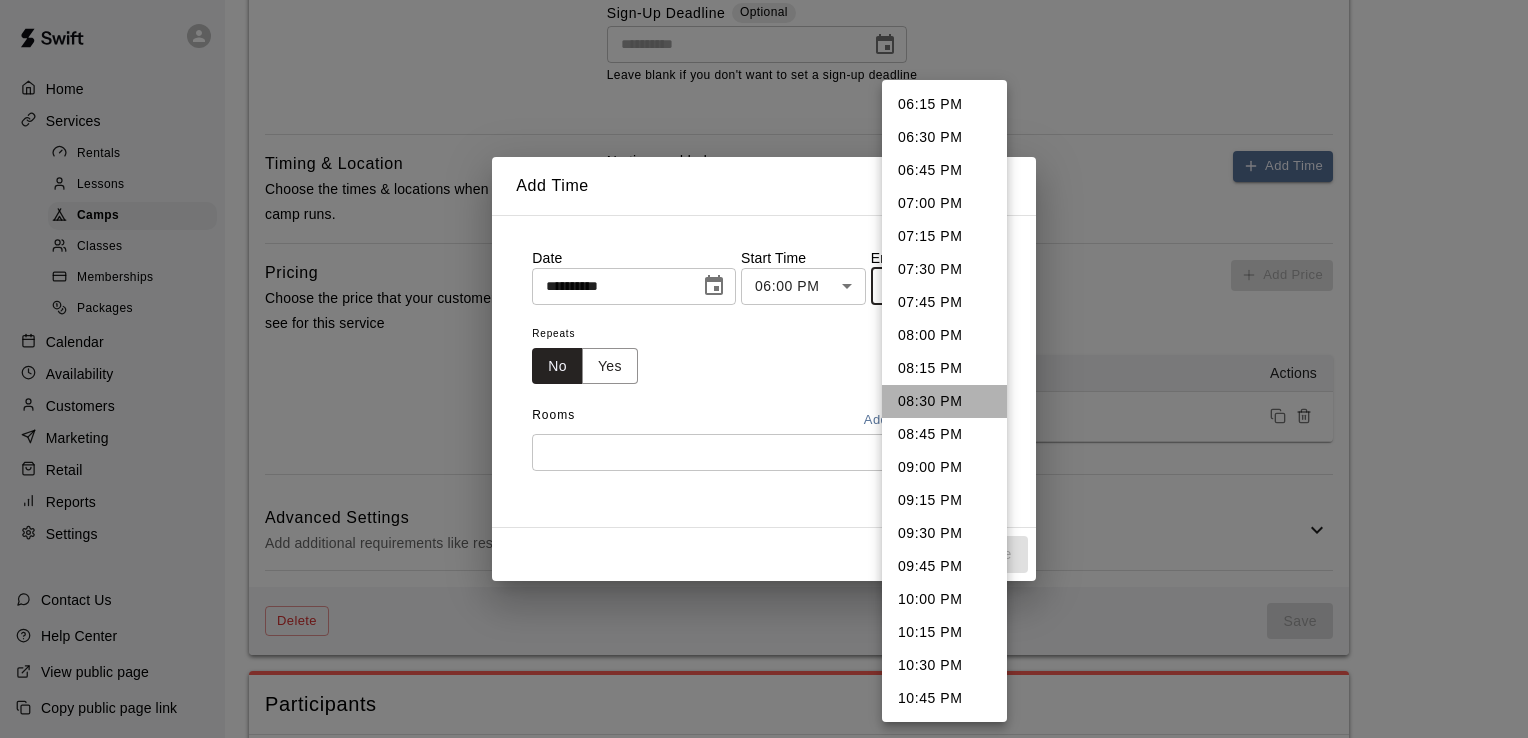click on "08:30 PM" at bounding box center (944, 401) 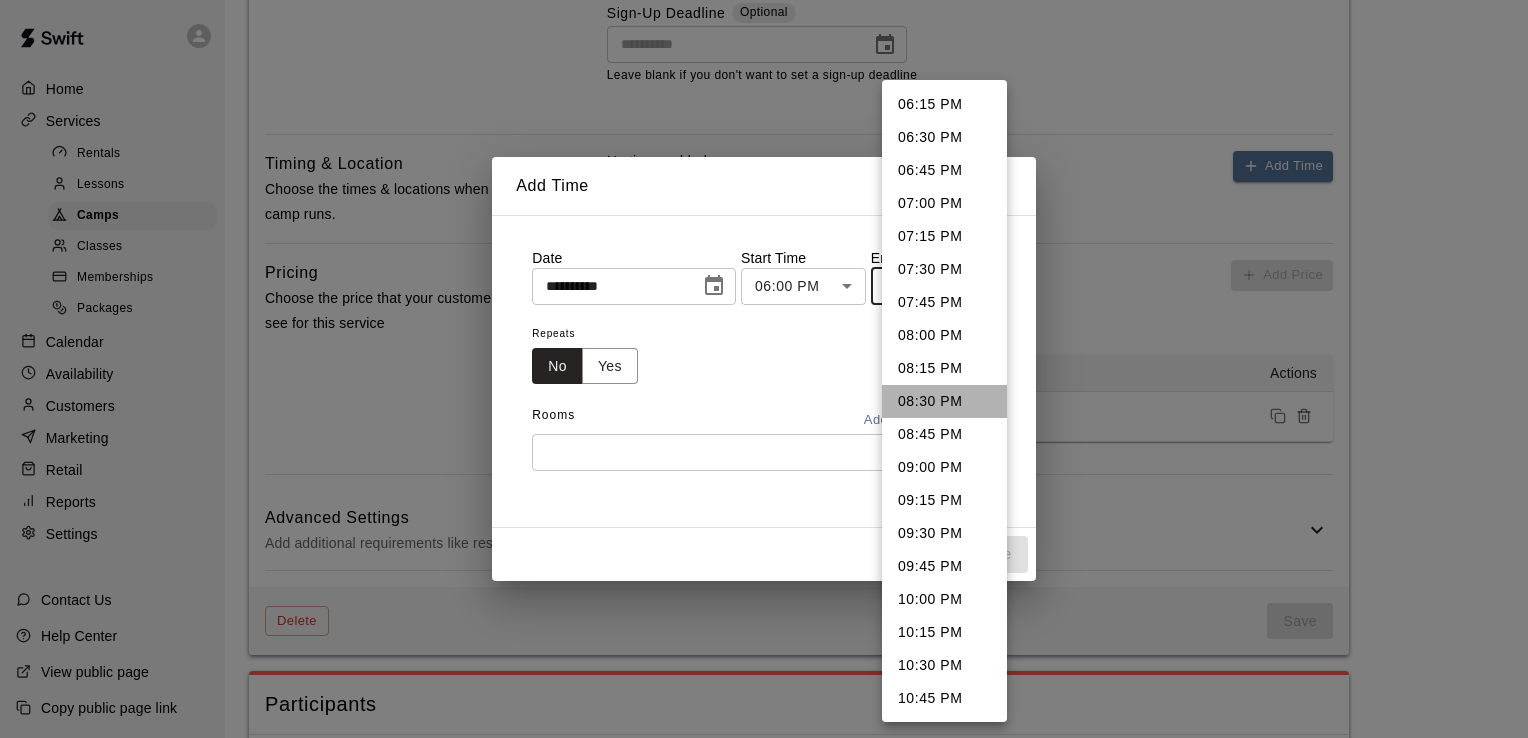 type on "********" 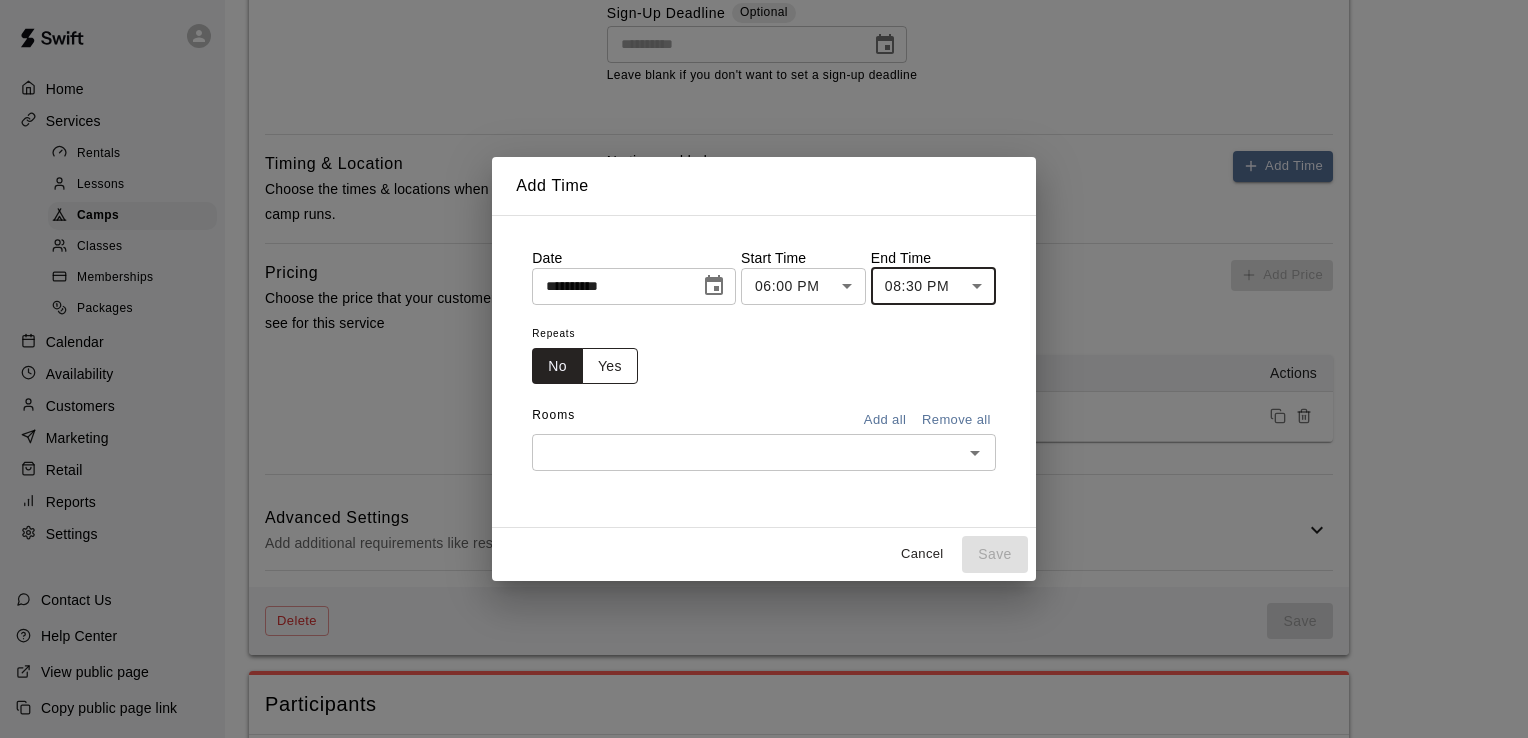 click on "Yes" at bounding box center (610, 366) 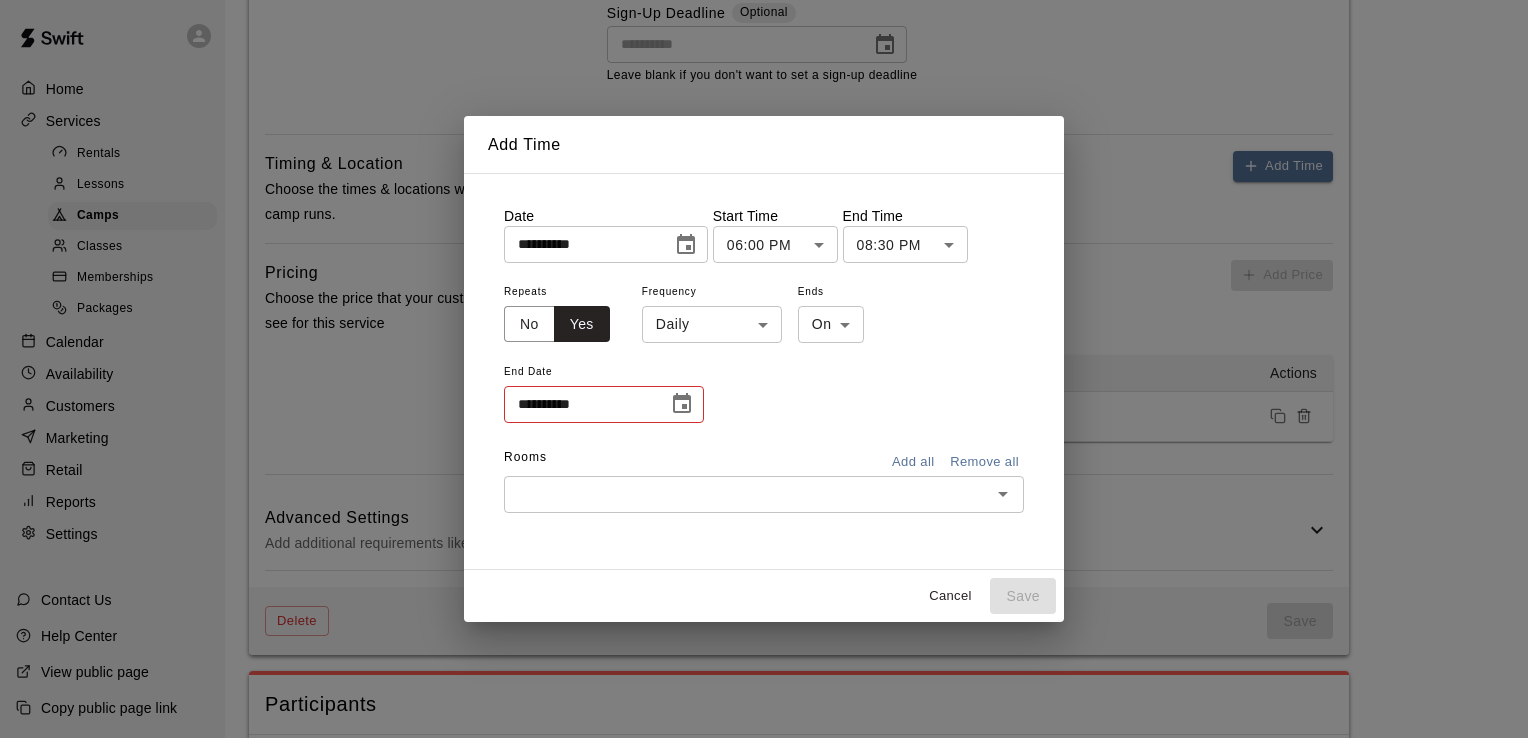 click on "**********" at bounding box center [764, -360] 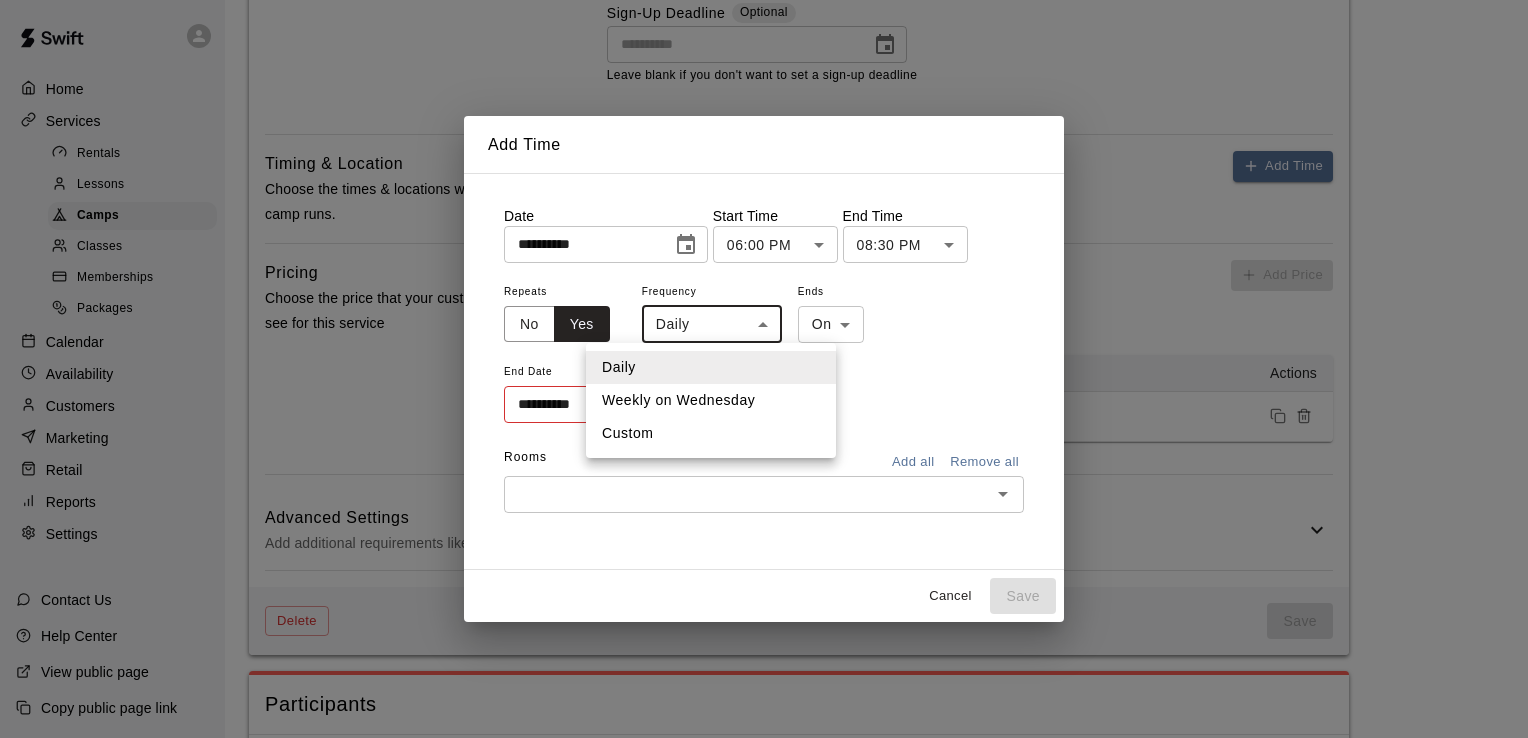 click on "Weekly on Wednesday" at bounding box center [711, 400] 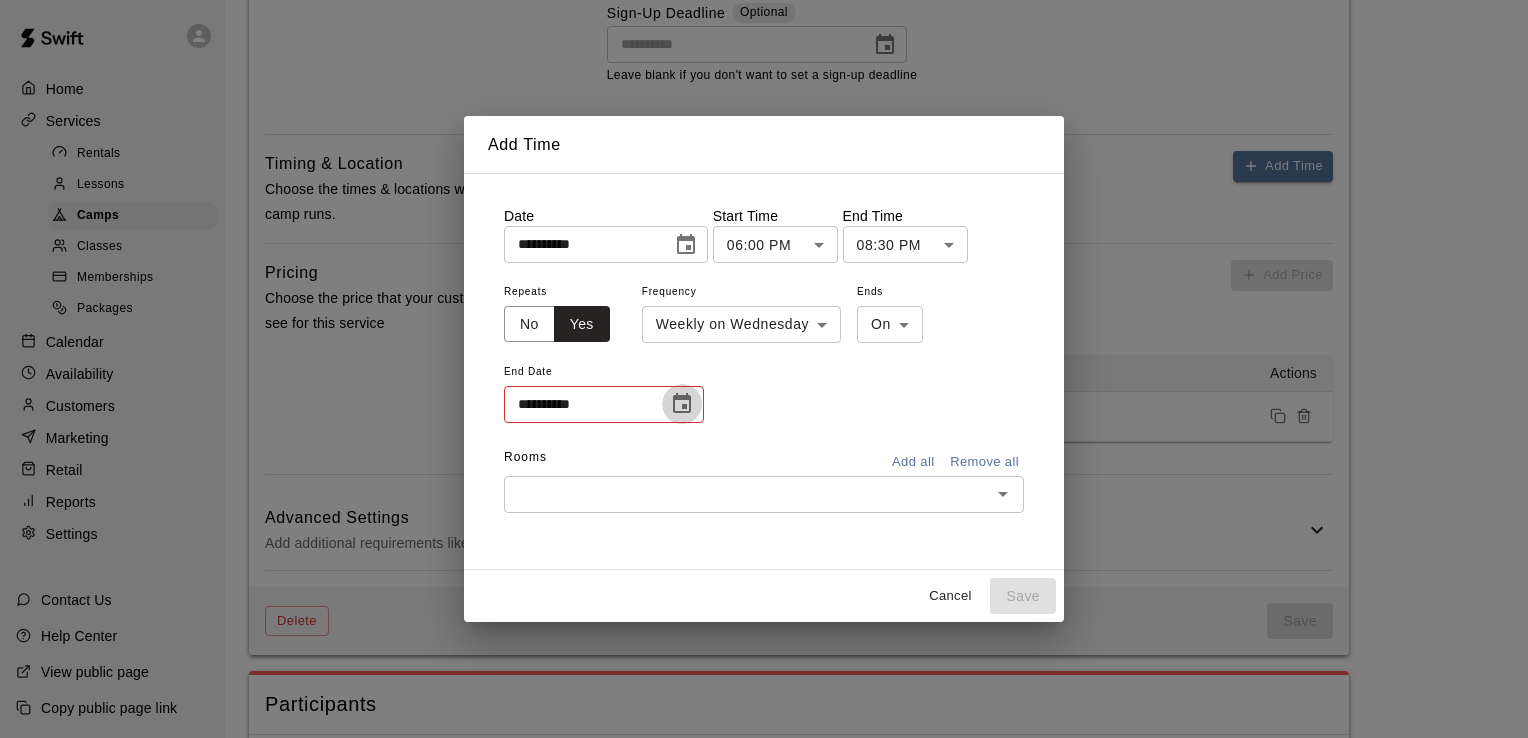 click 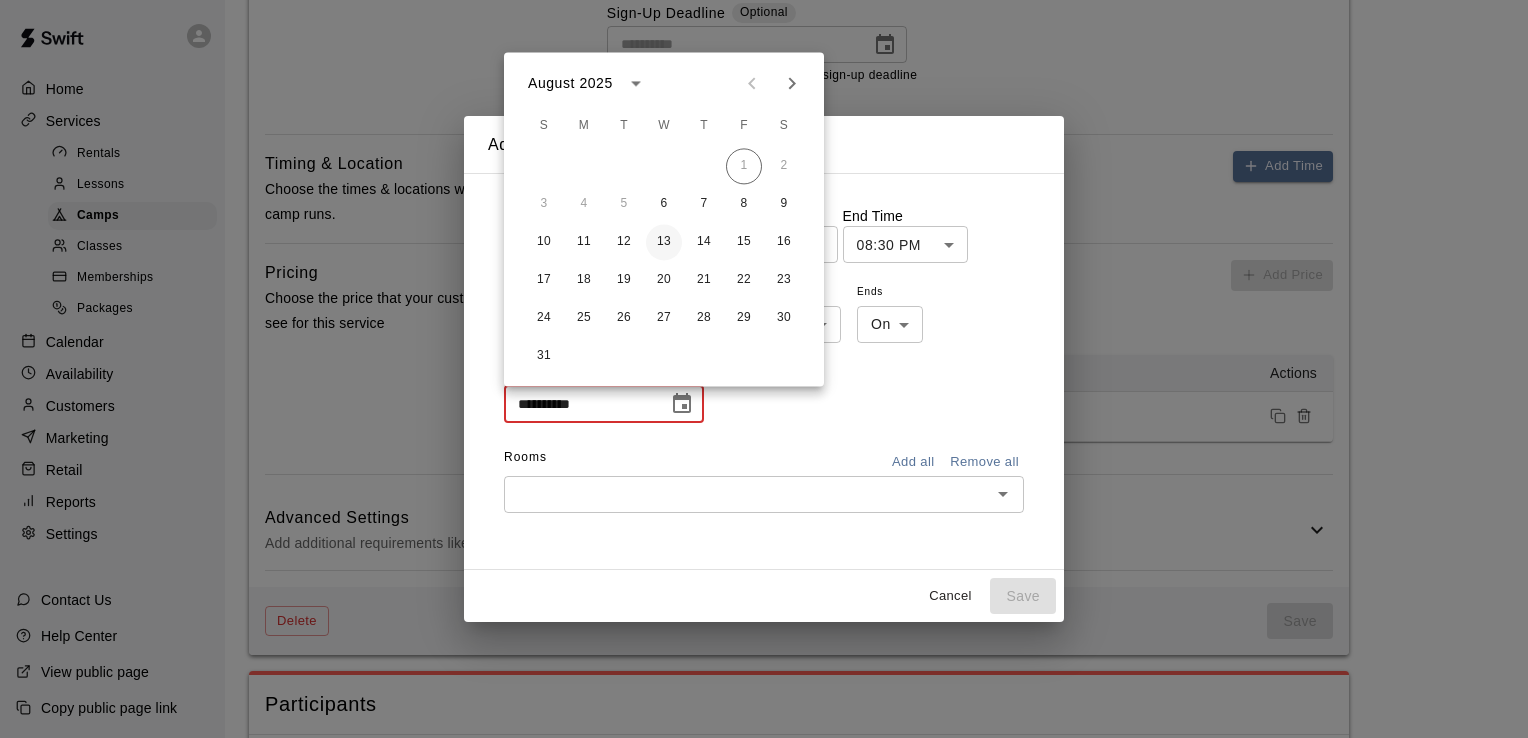 click on "13" at bounding box center [664, 242] 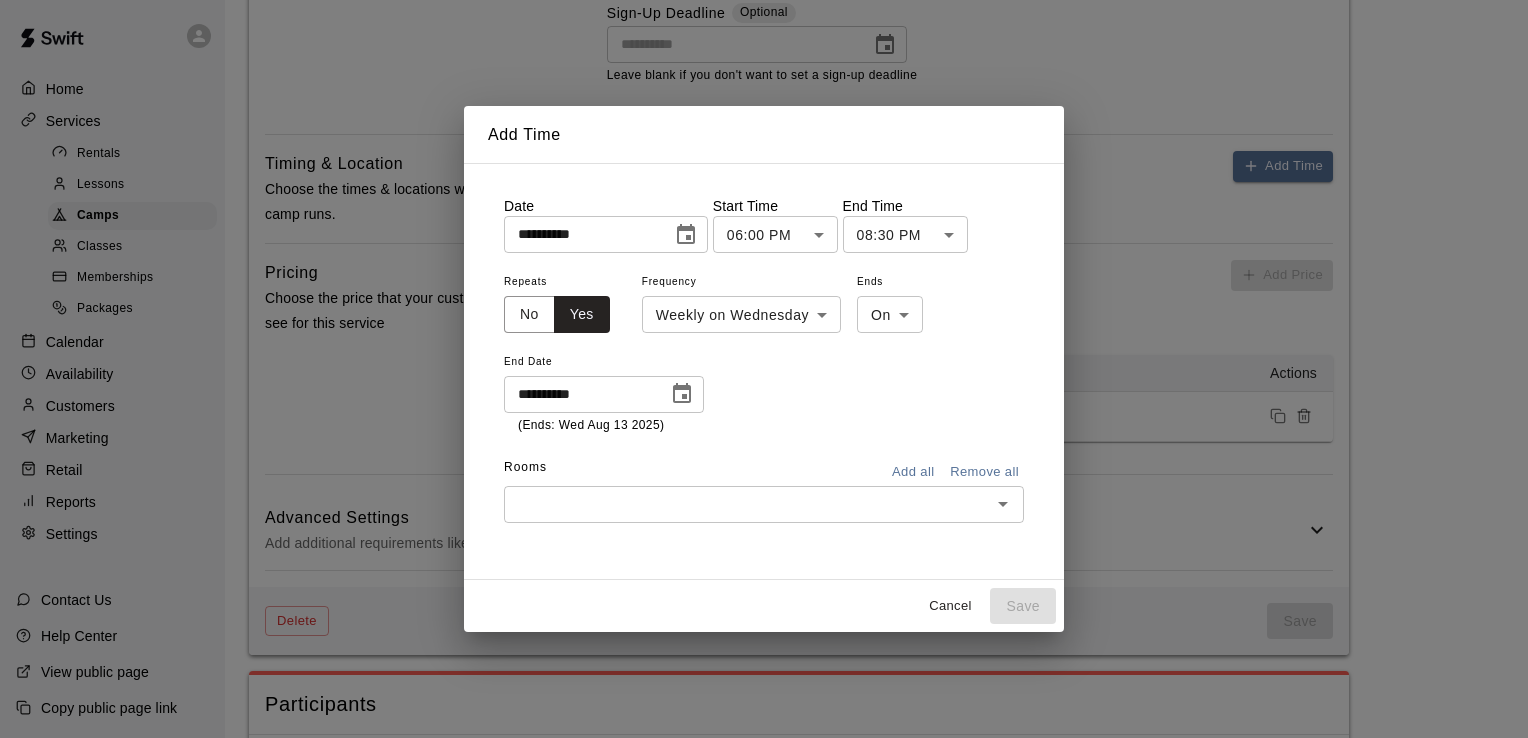 type on "**********" 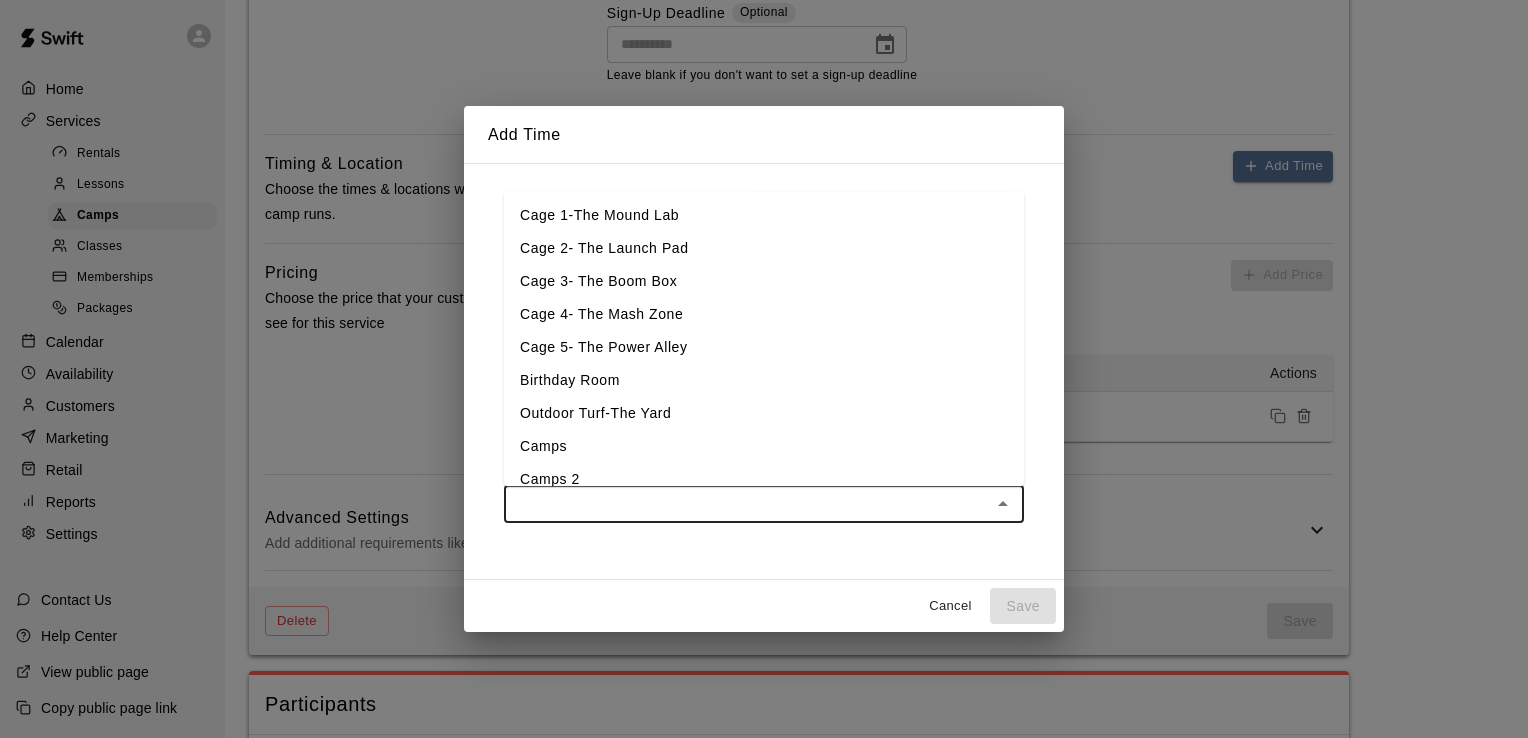 click at bounding box center (747, 504) 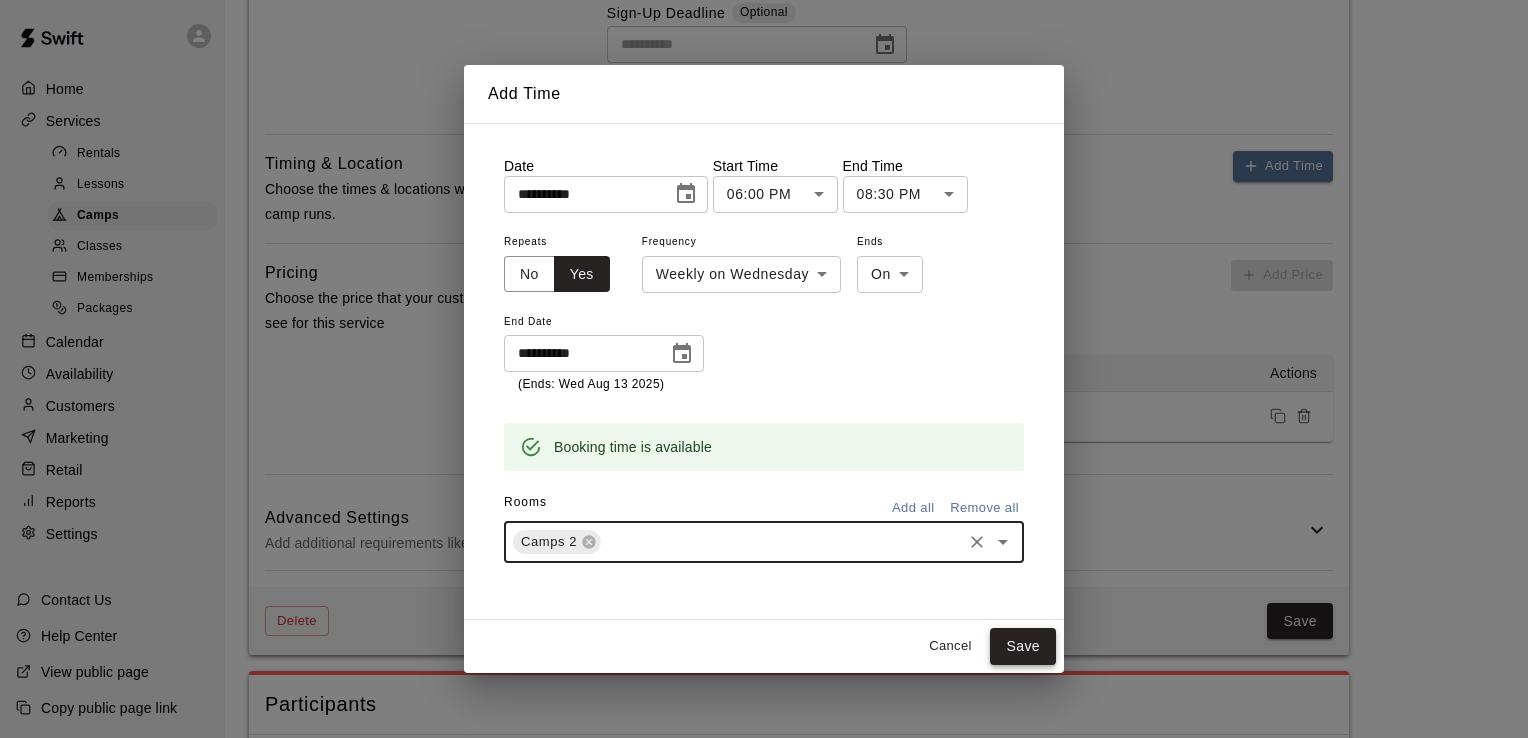 click on "Save" at bounding box center [1023, 646] 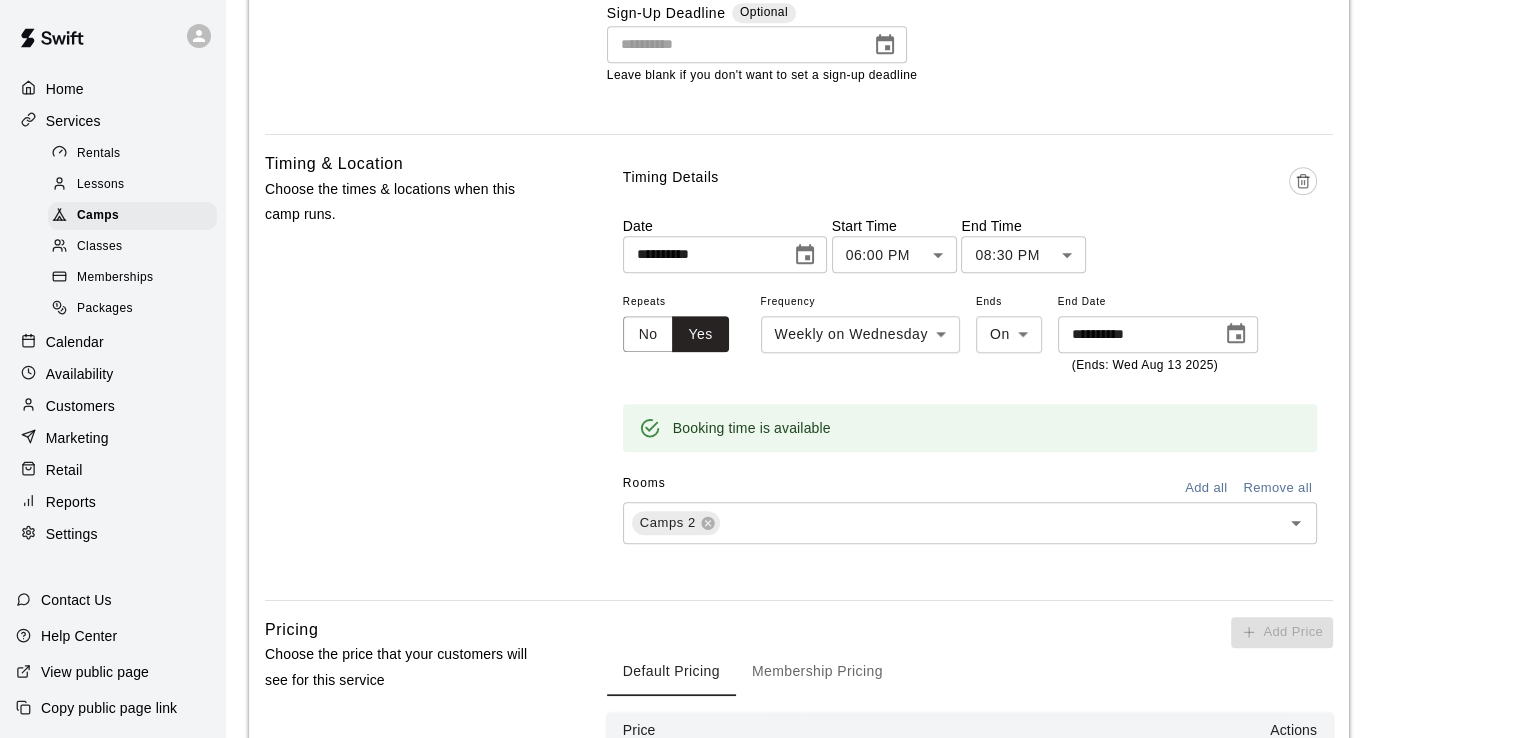scroll, scrollTop: 2466, scrollLeft: 0, axis: vertical 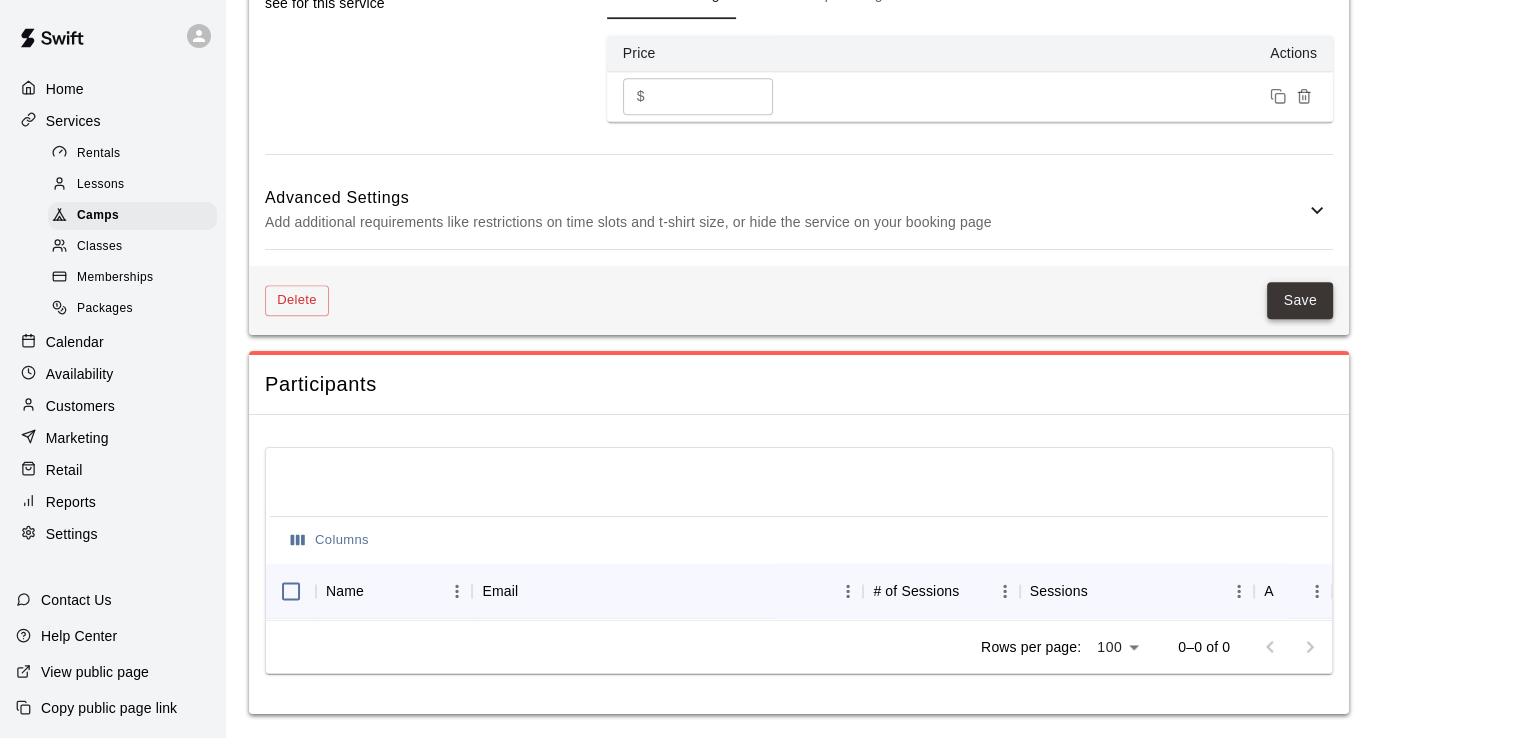 click on "Save" at bounding box center (1300, 300) 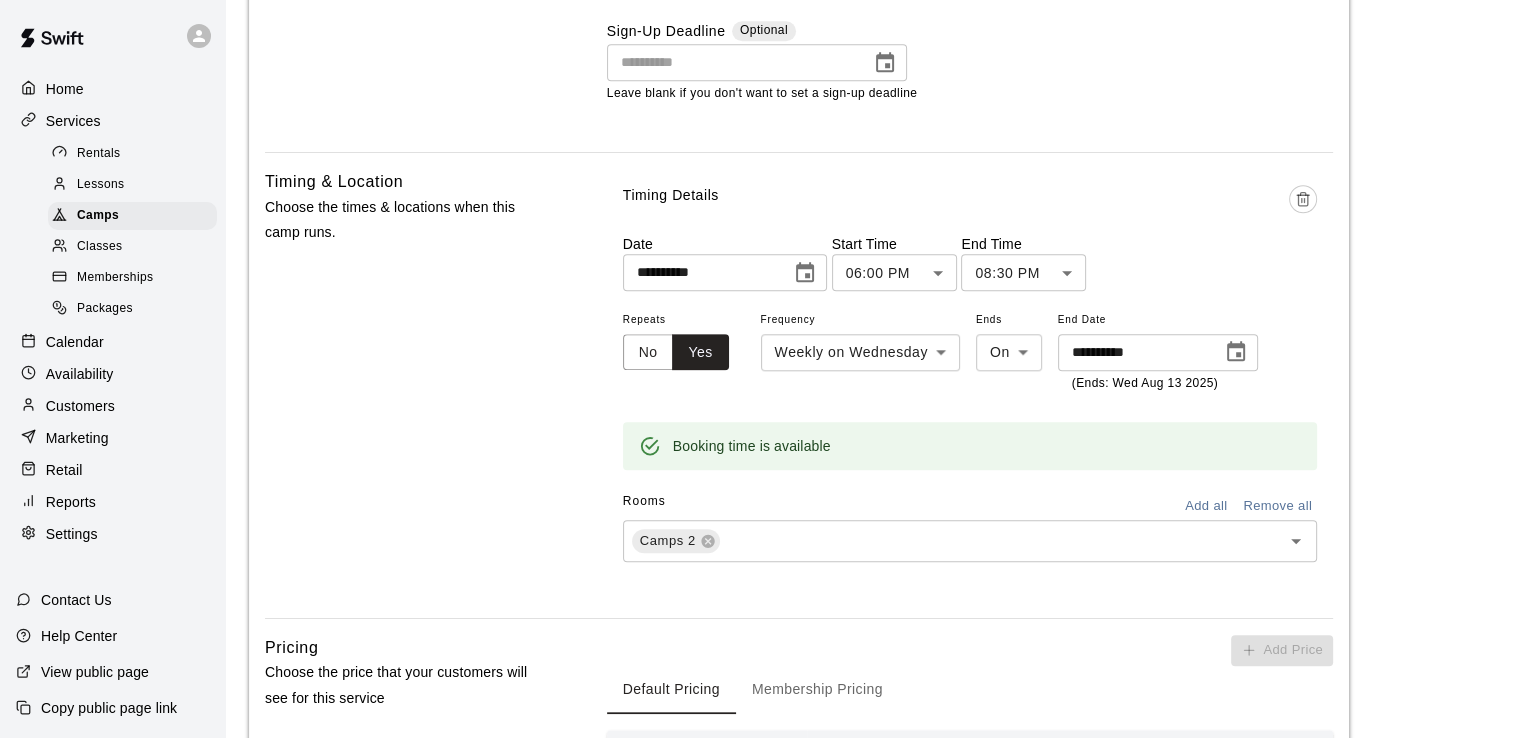 scroll, scrollTop: 1724, scrollLeft: 0, axis: vertical 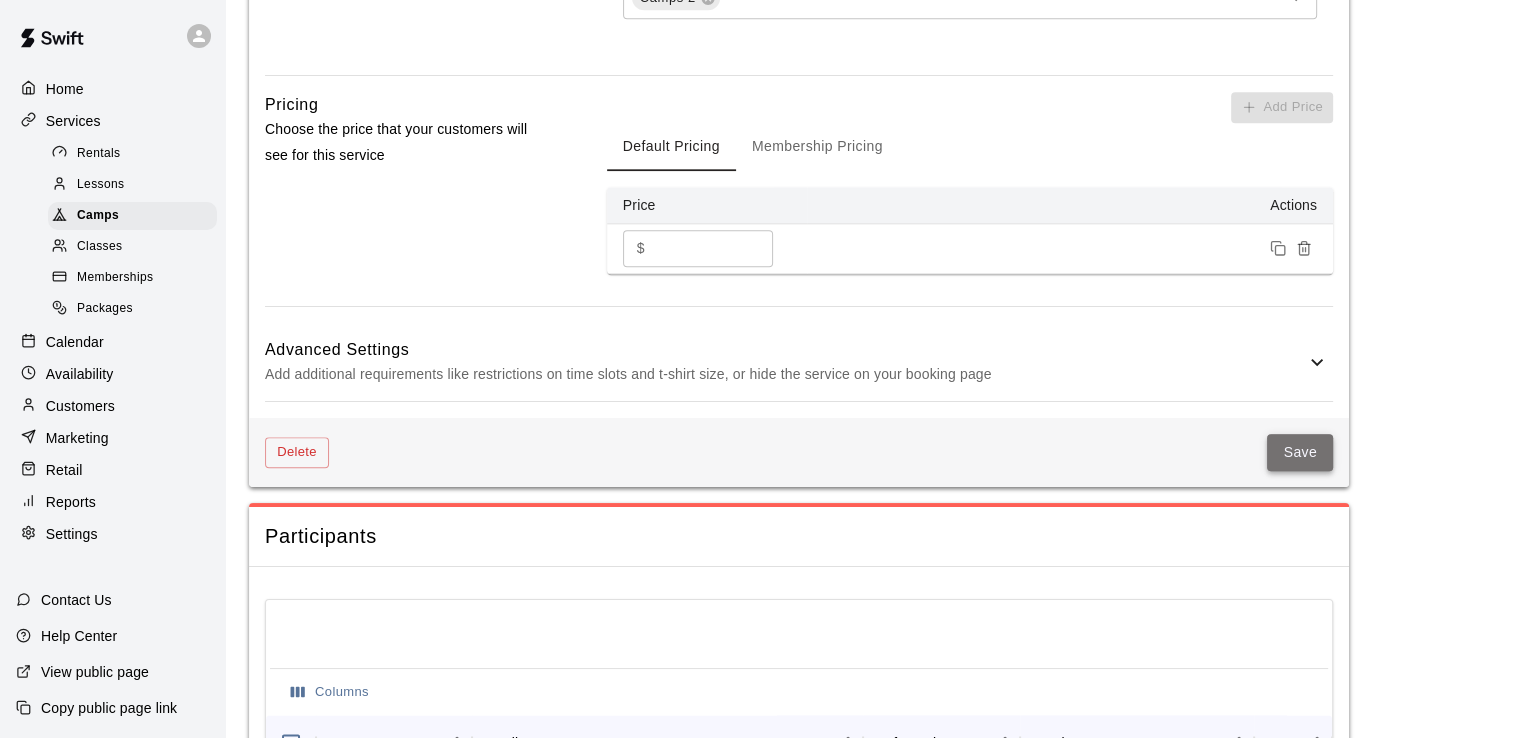 click on "Save" at bounding box center [1300, 452] 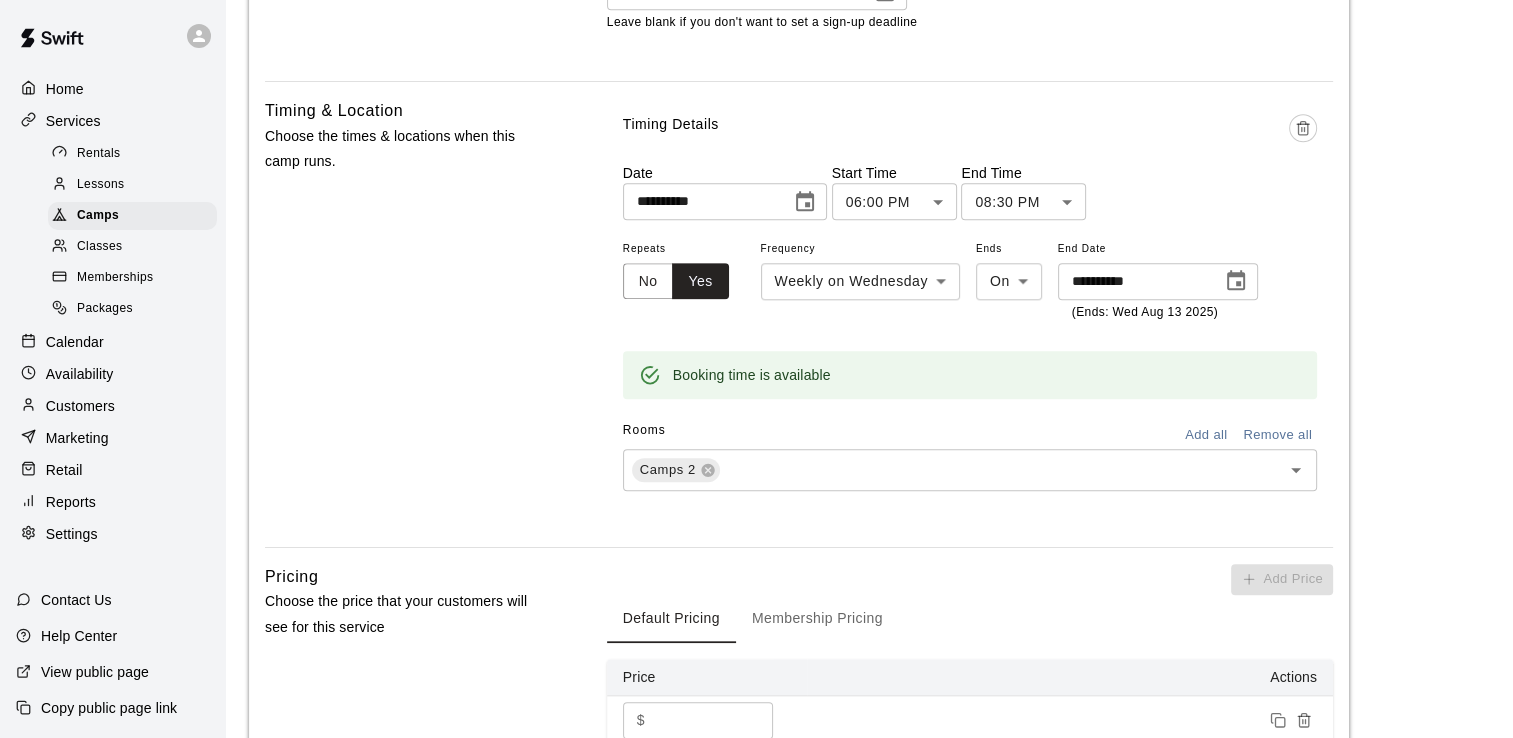 scroll, scrollTop: 1842, scrollLeft: 0, axis: vertical 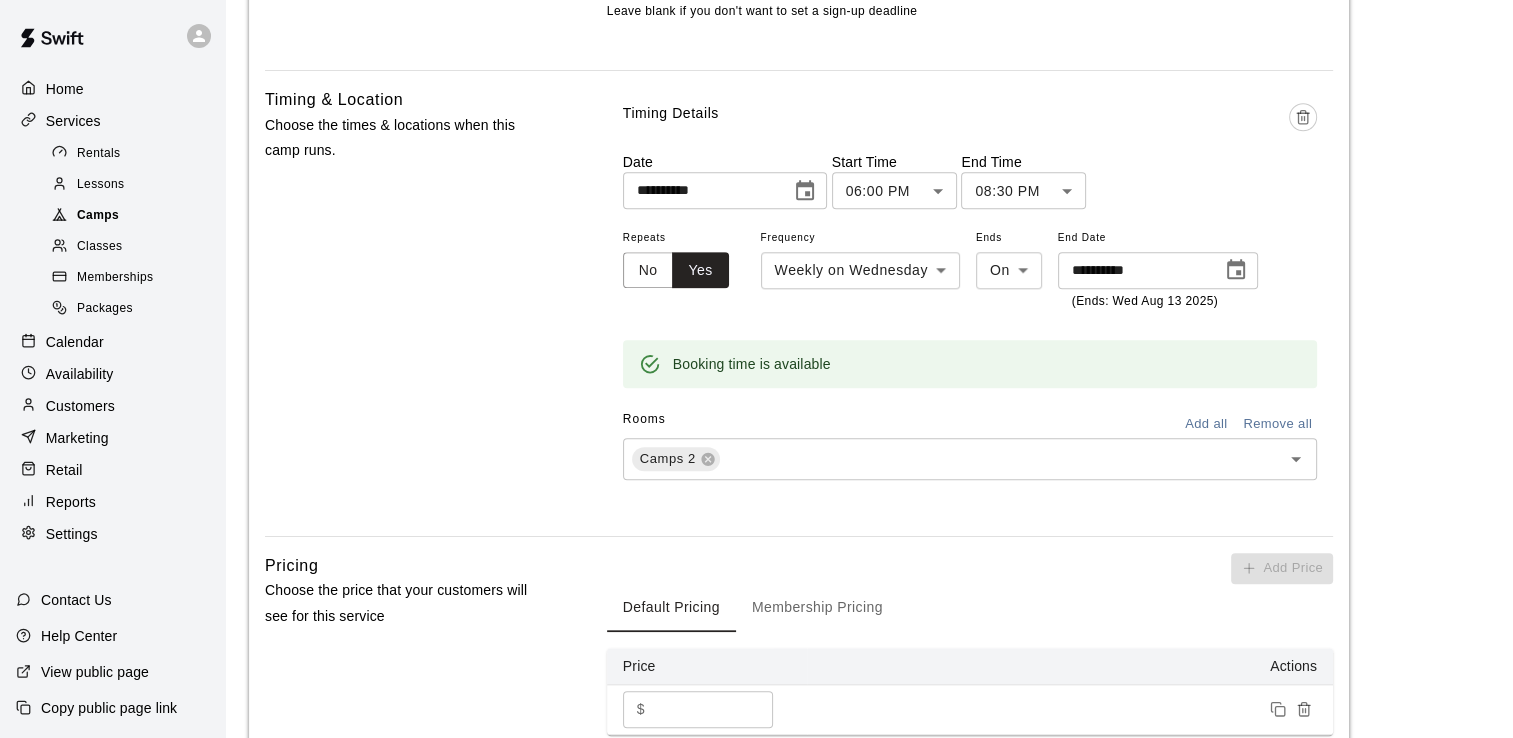 click on "Camps" at bounding box center [98, 216] 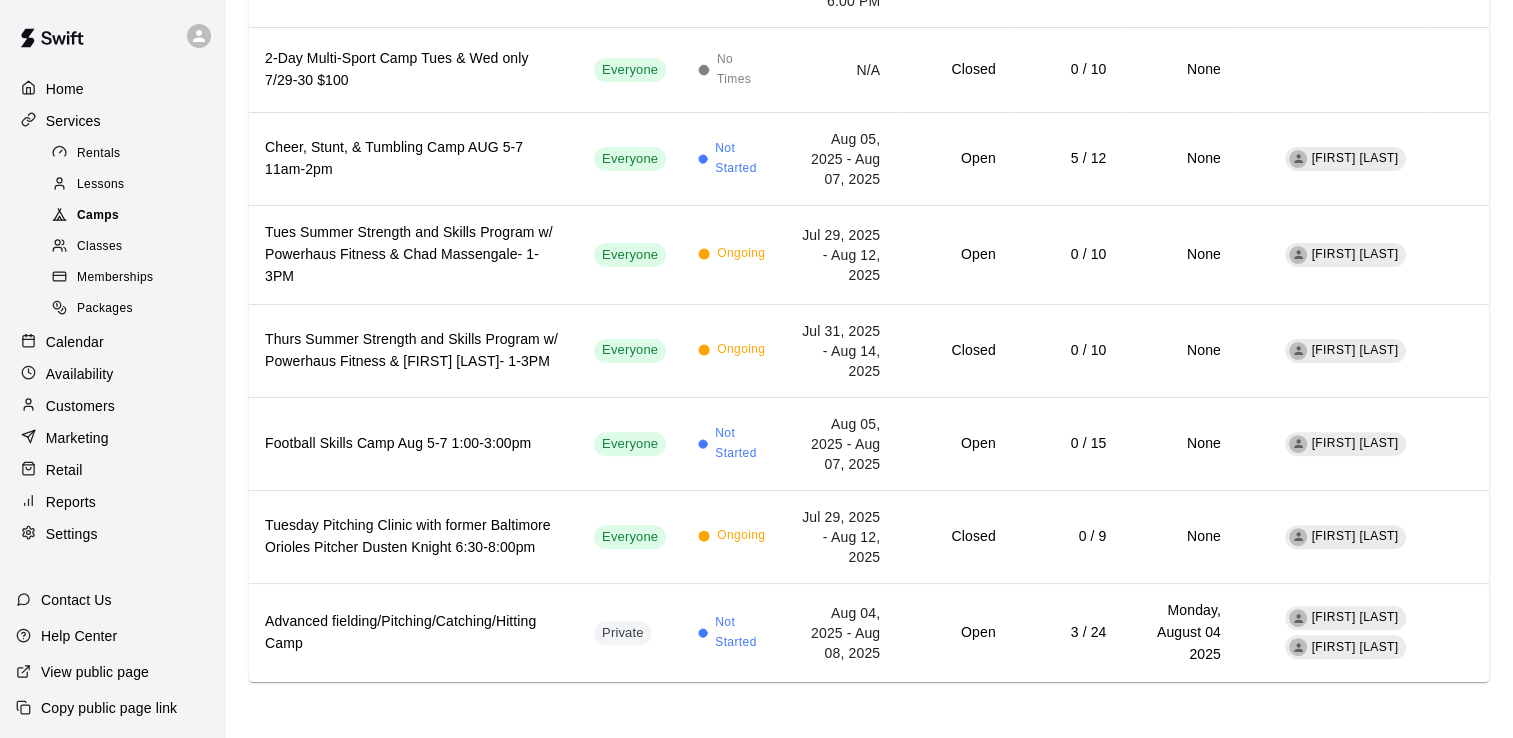 scroll, scrollTop: 0, scrollLeft: 0, axis: both 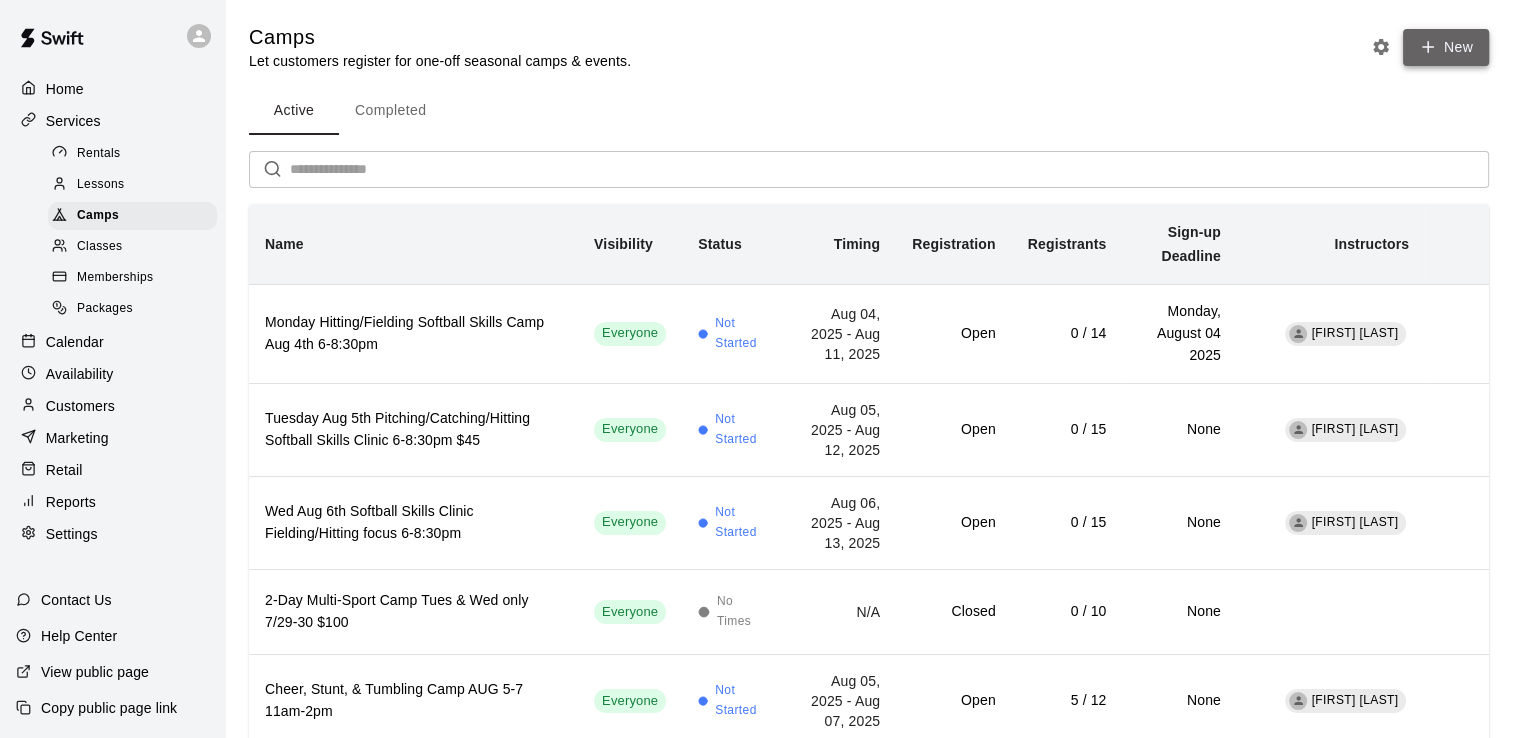 click on "New" at bounding box center [1446, 47] 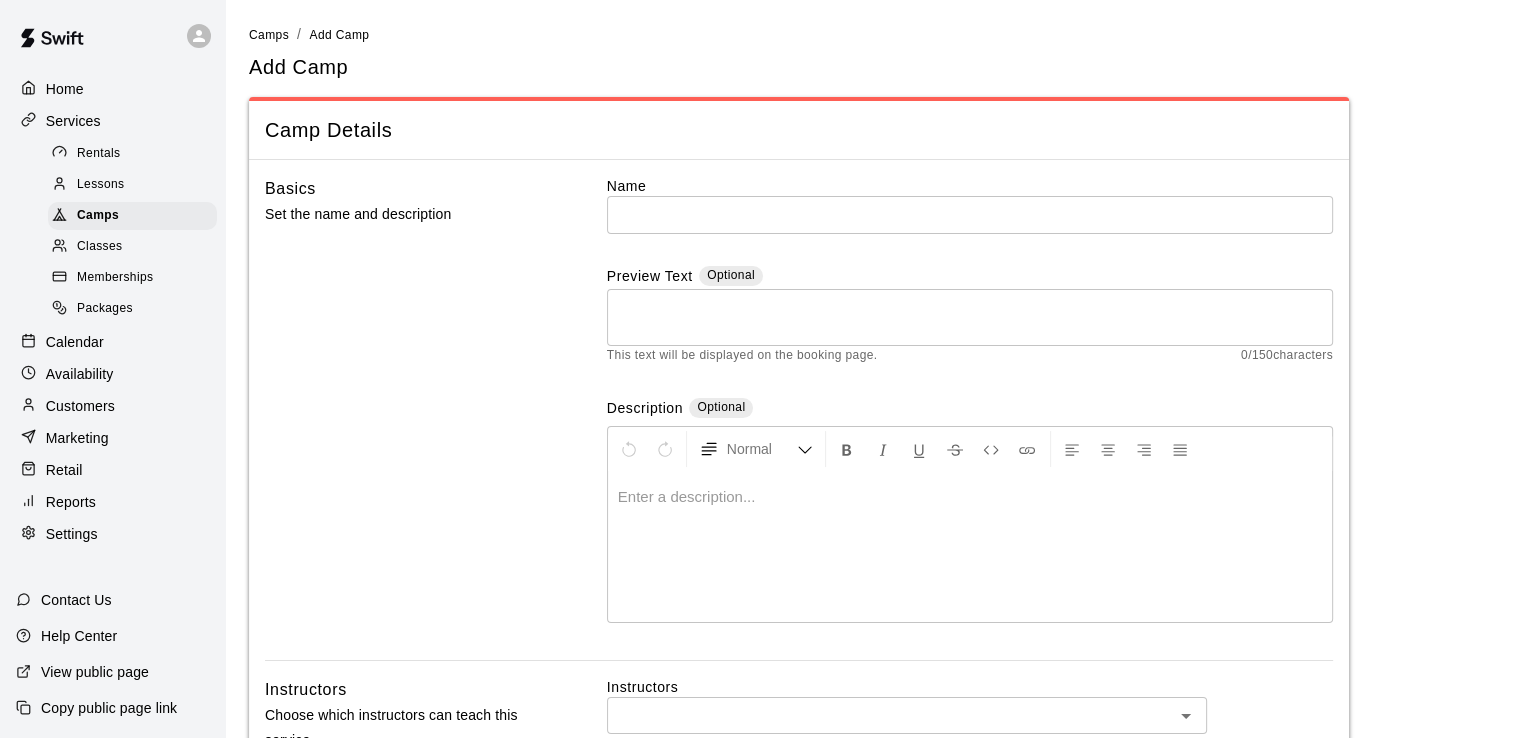 click at bounding box center (970, 547) 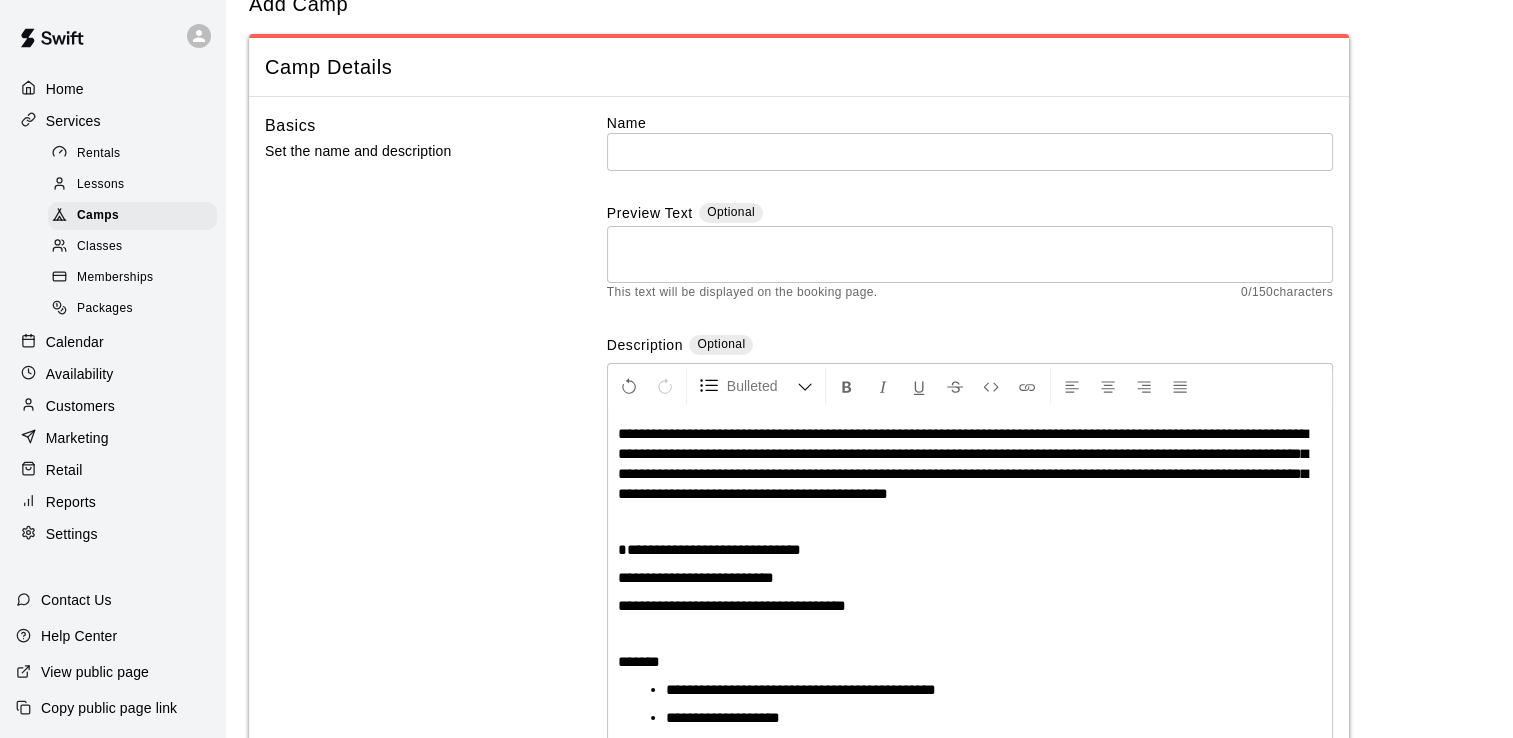 scroll, scrollTop: 60, scrollLeft: 0, axis: vertical 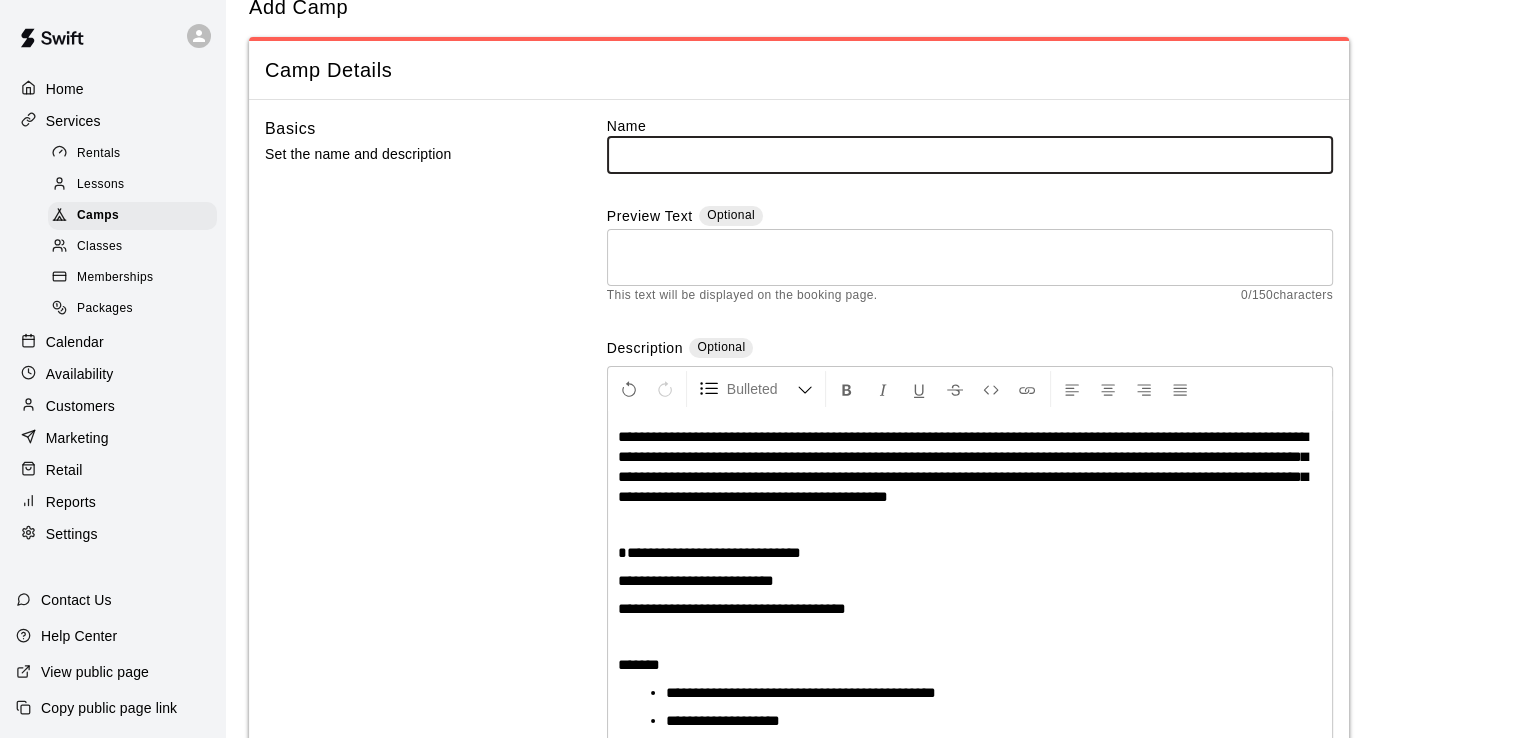 click at bounding box center [970, 154] 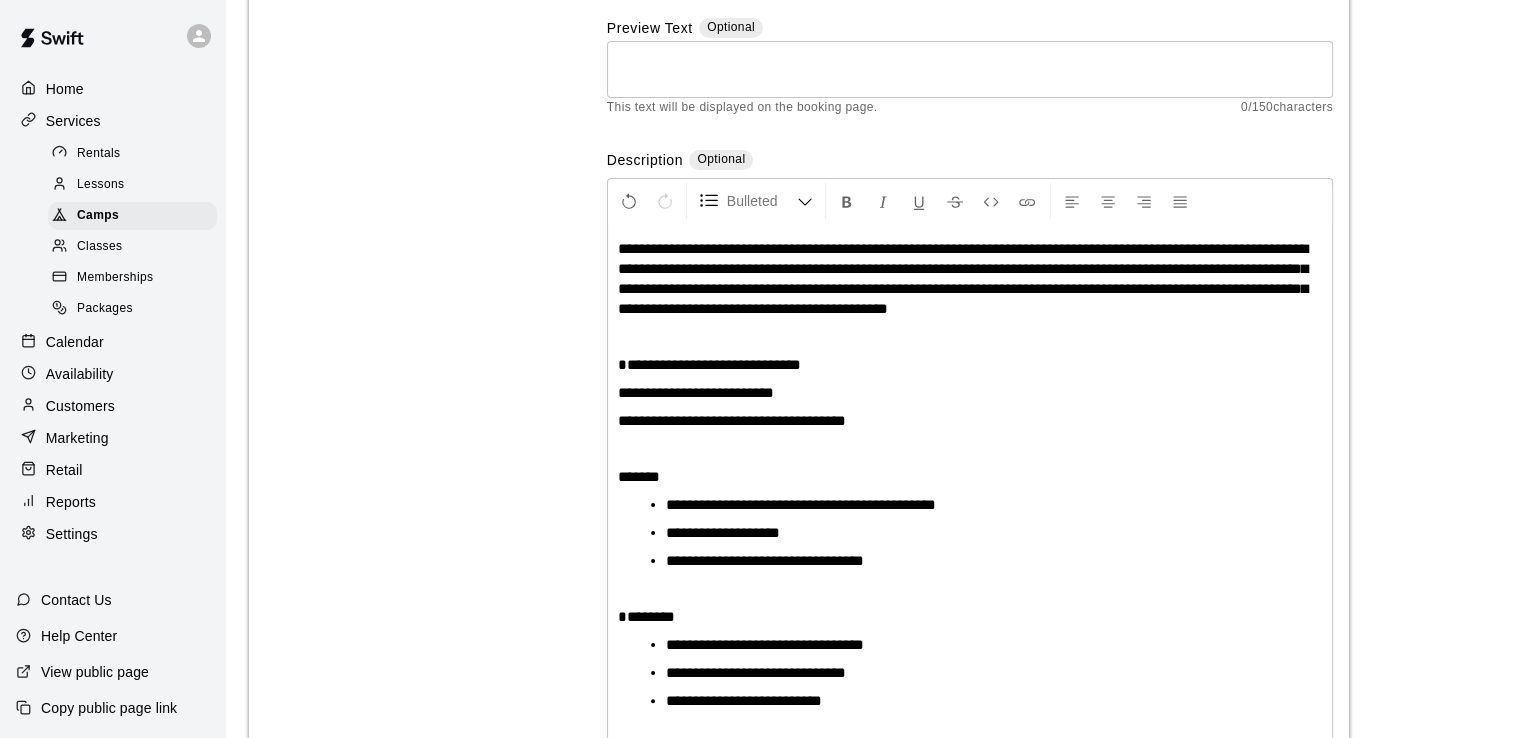 scroll, scrollTop: 0, scrollLeft: 0, axis: both 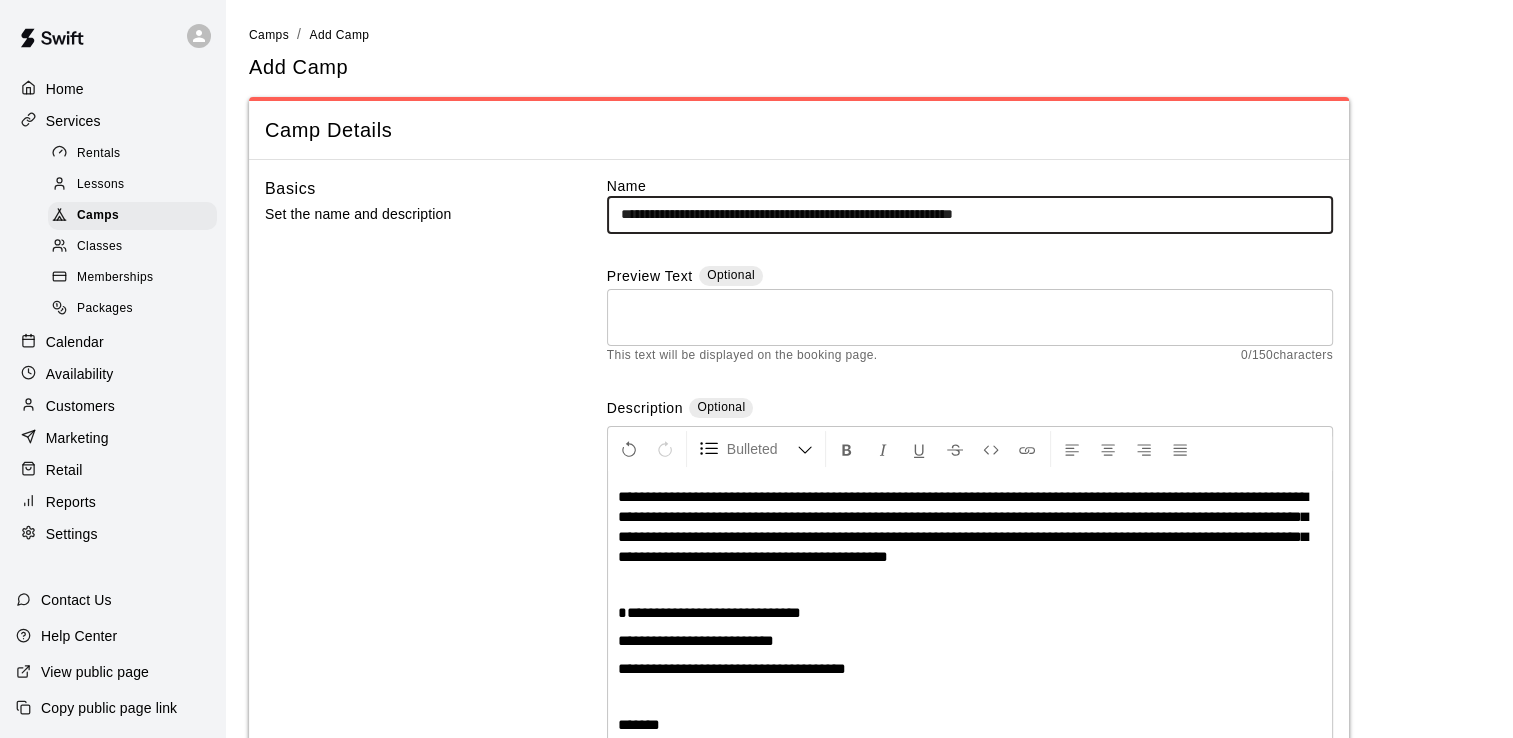 click on "**********" at bounding box center [970, 214] 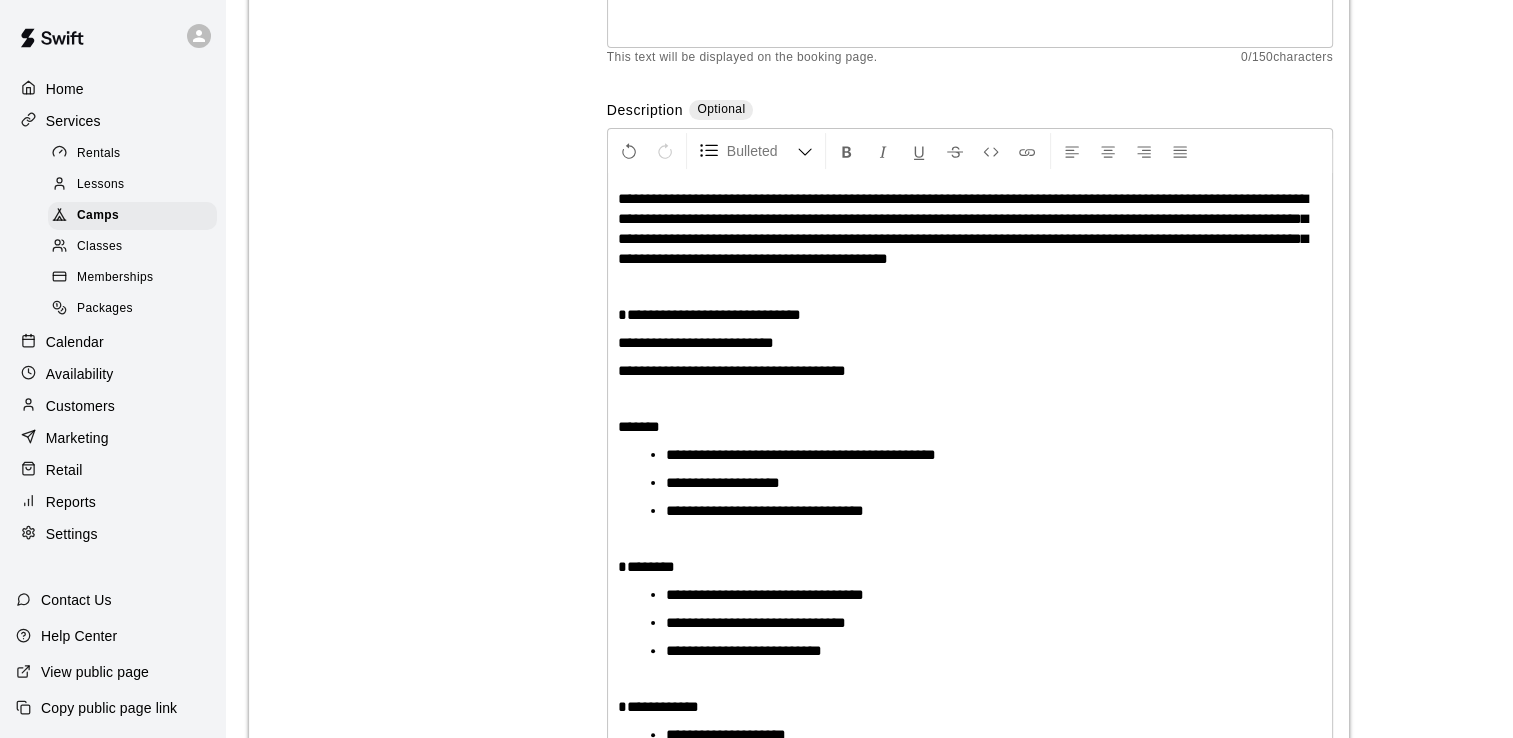 scroll, scrollTop: 292, scrollLeft: 0, axis: vertical 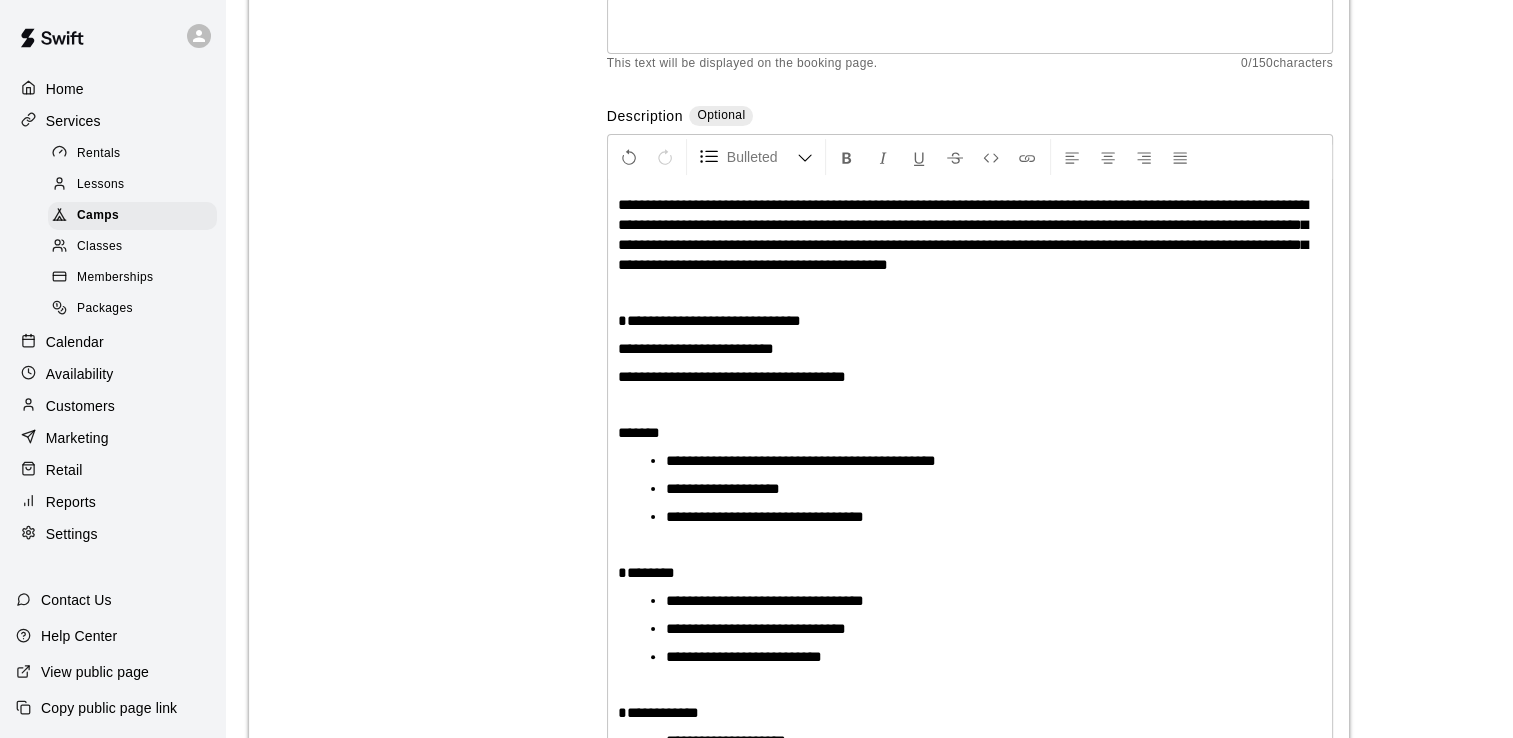 type on "**********" 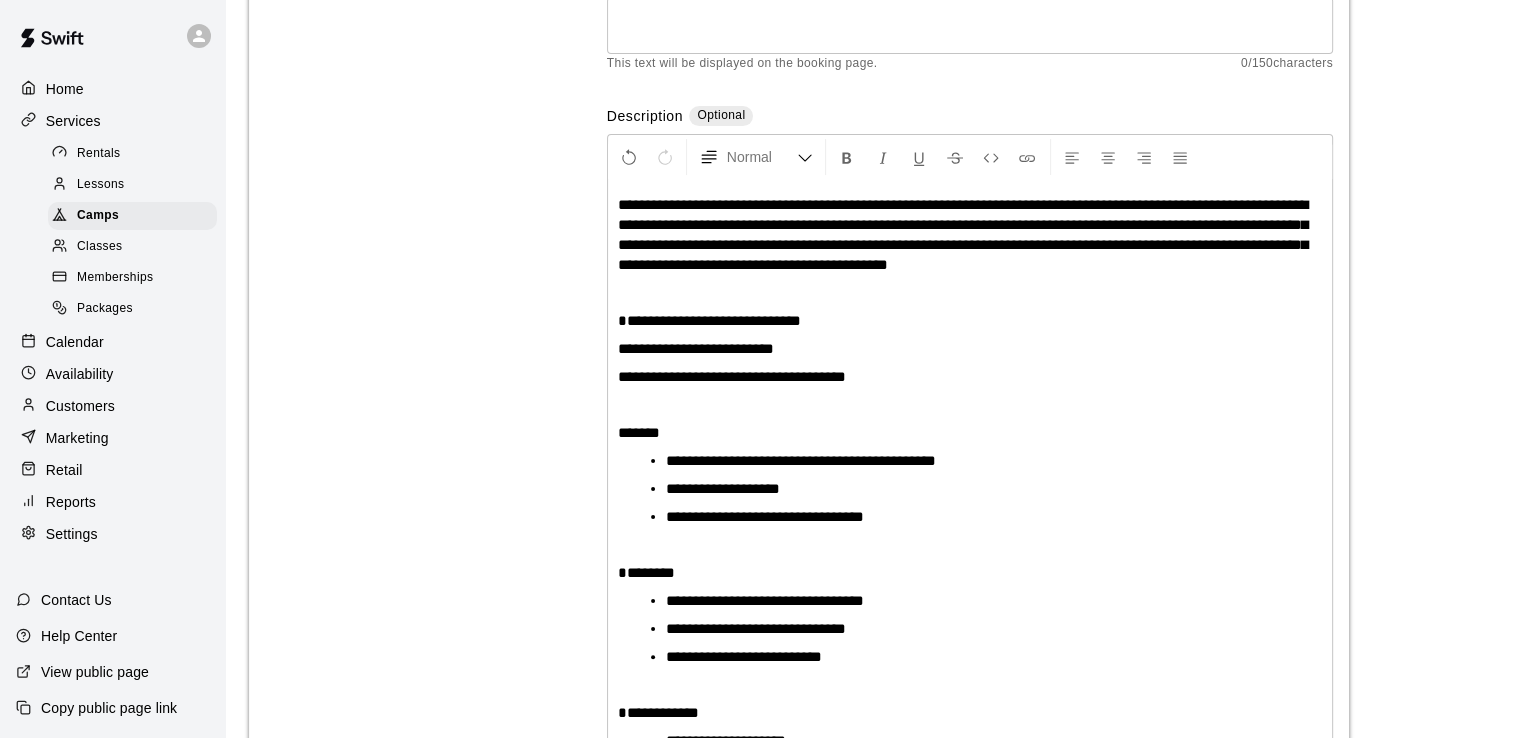 click on "**********" at bounding box center (963, 234) 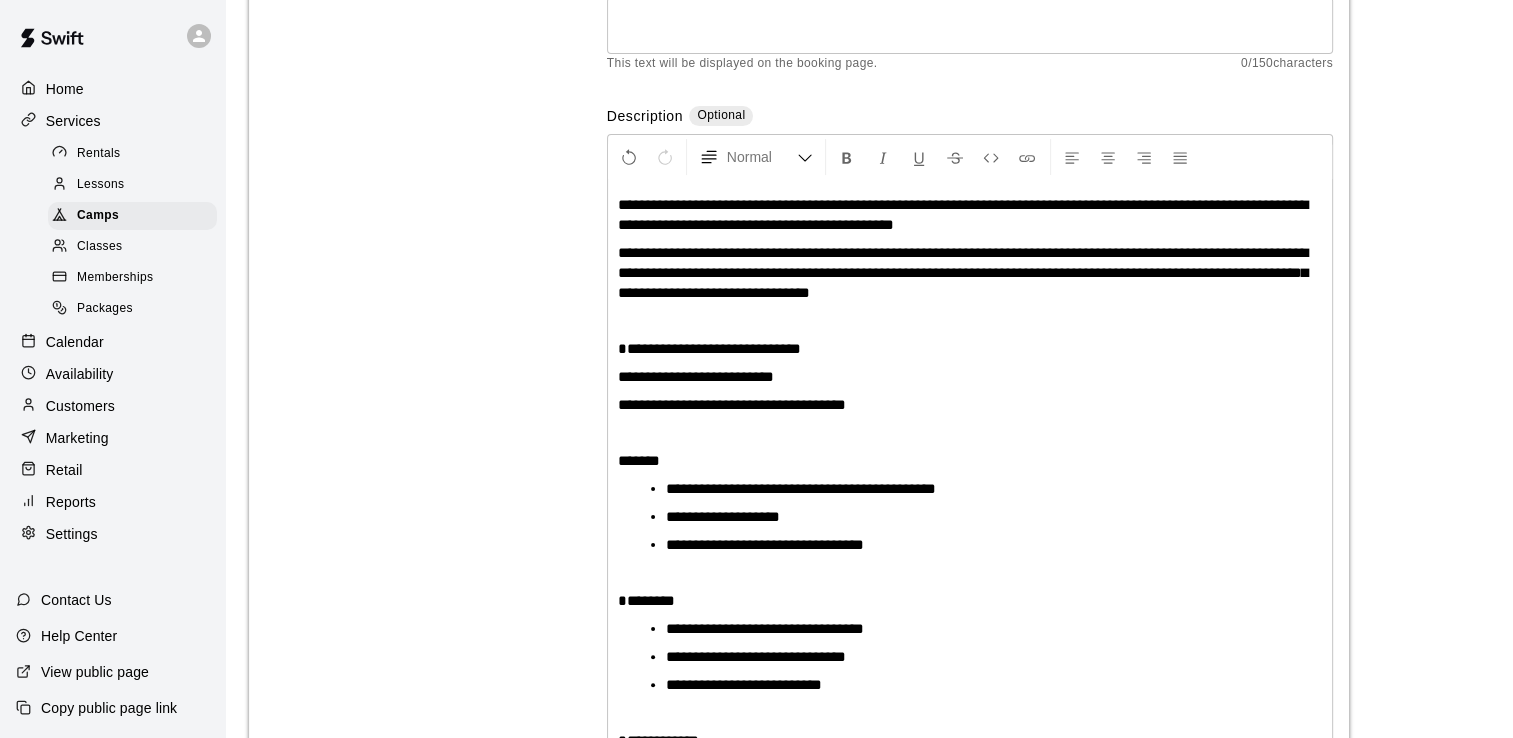 scroll, scrollTop: 0, scrollLeft: 0, axis: both 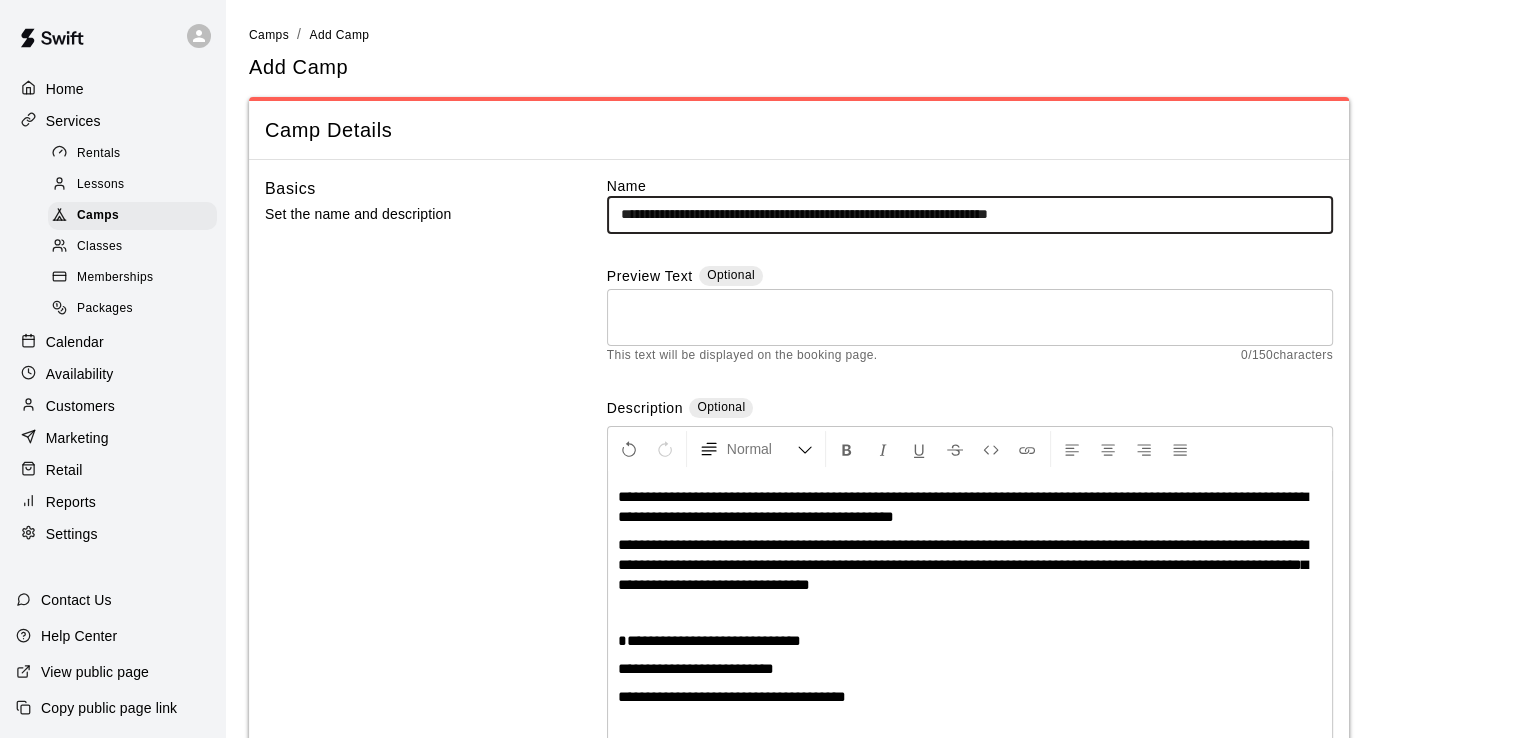 click on "**********" at bounding box center (970, 214) 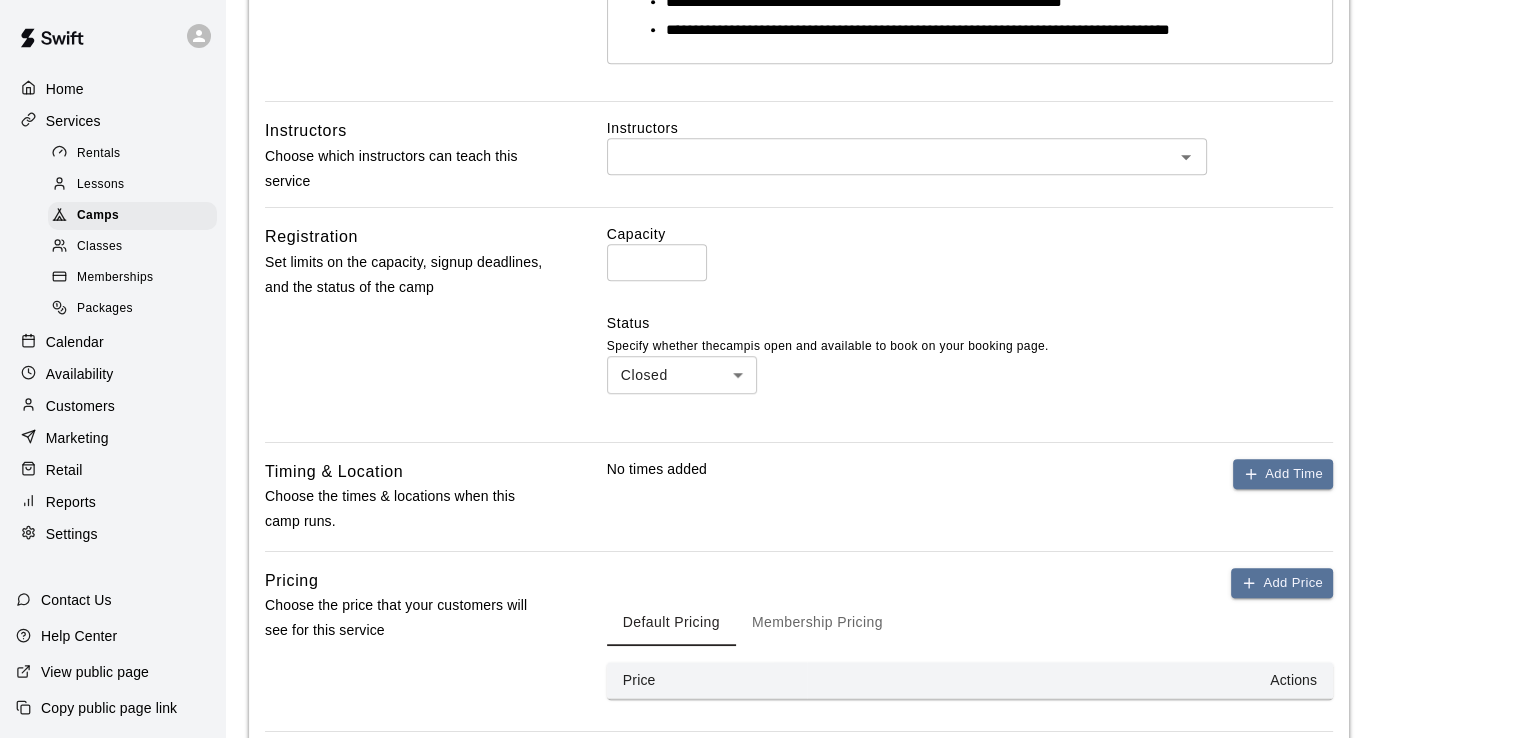 scroll, scrollTop: 1407, scrollLeft: 0, axis: vertical 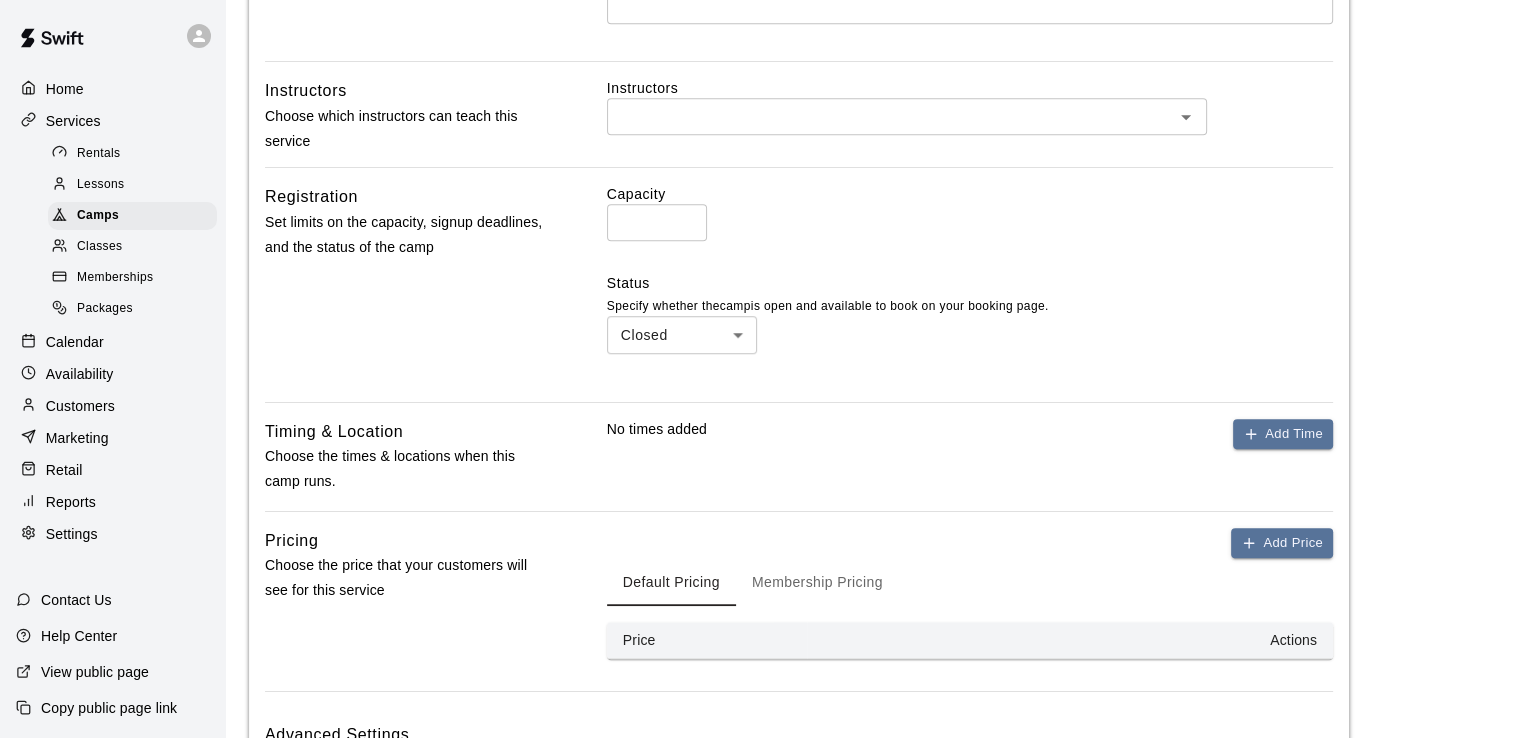 type on "**********" 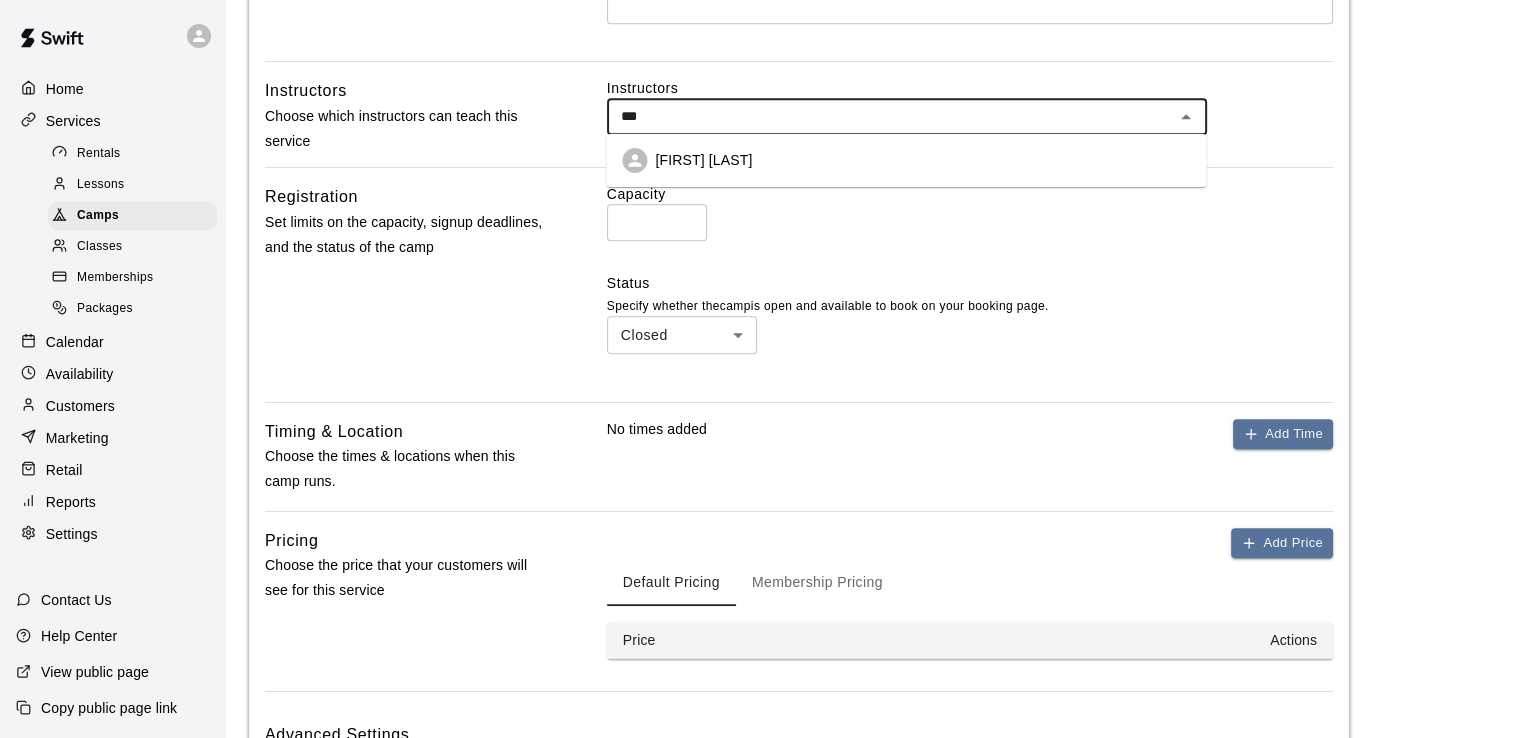 type on "****" 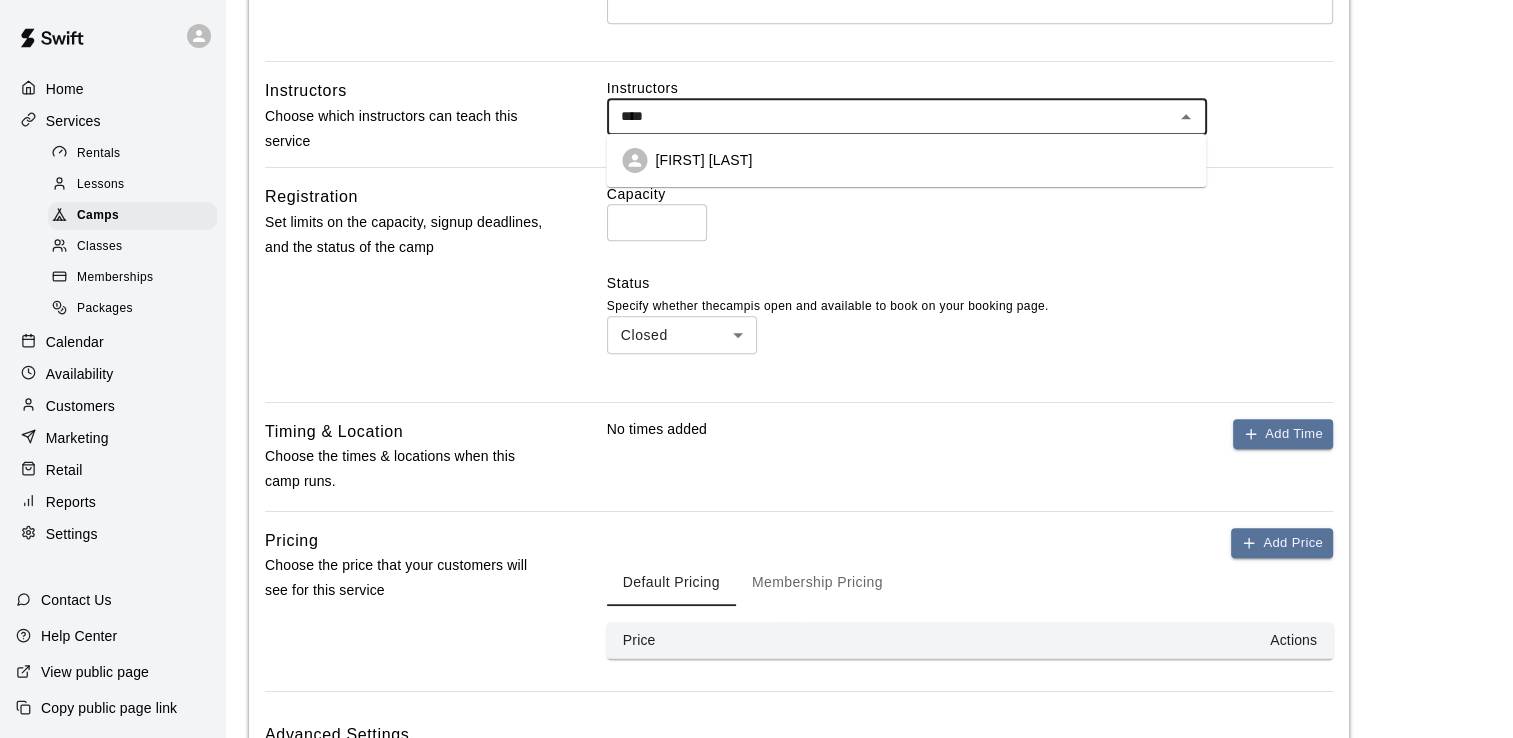 click on "[FIRST] [LAST]" at bounding box center [703, 160] 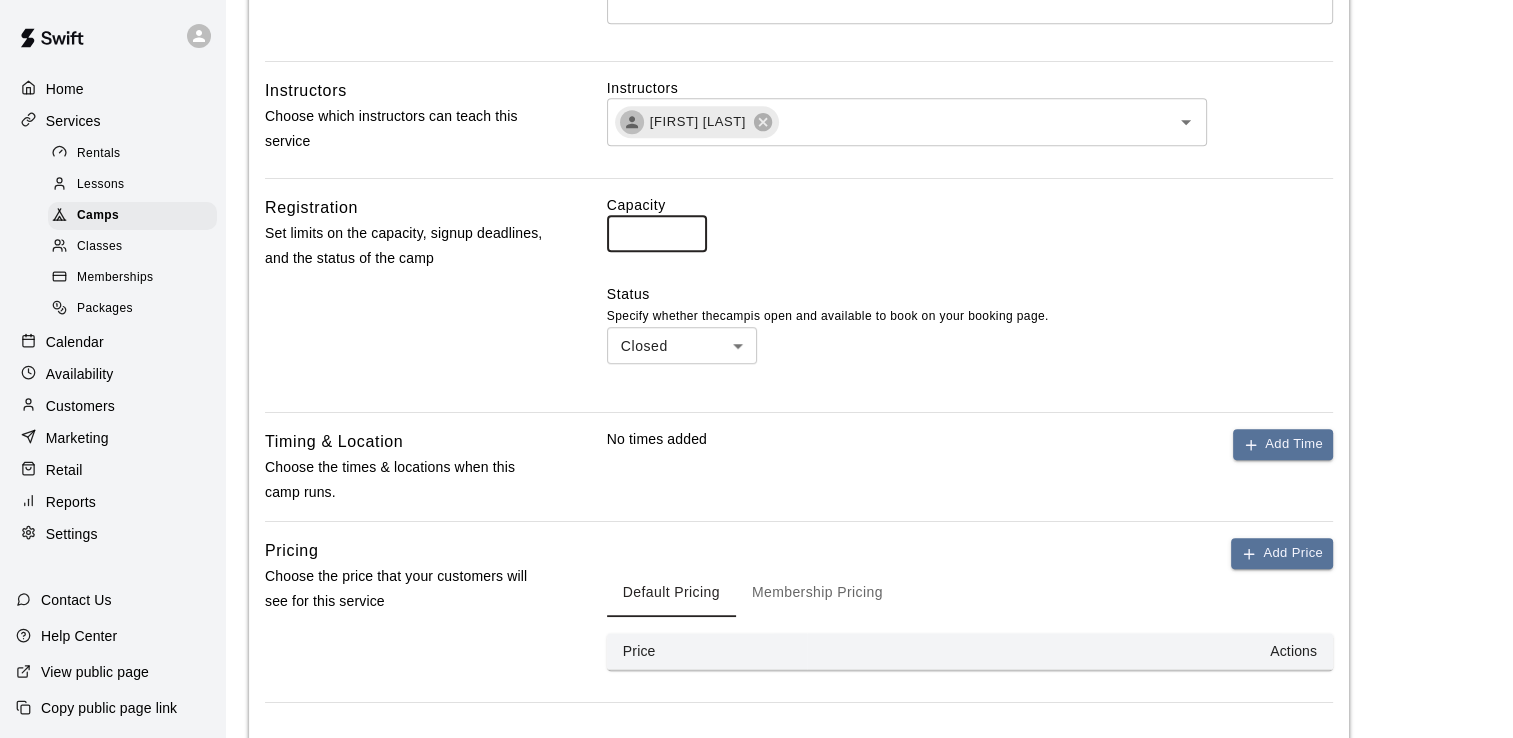 drag, startPoint x: 655, startPoint y: 230, endPoint x: 560, endPoint y: 223, distance: 95.257545 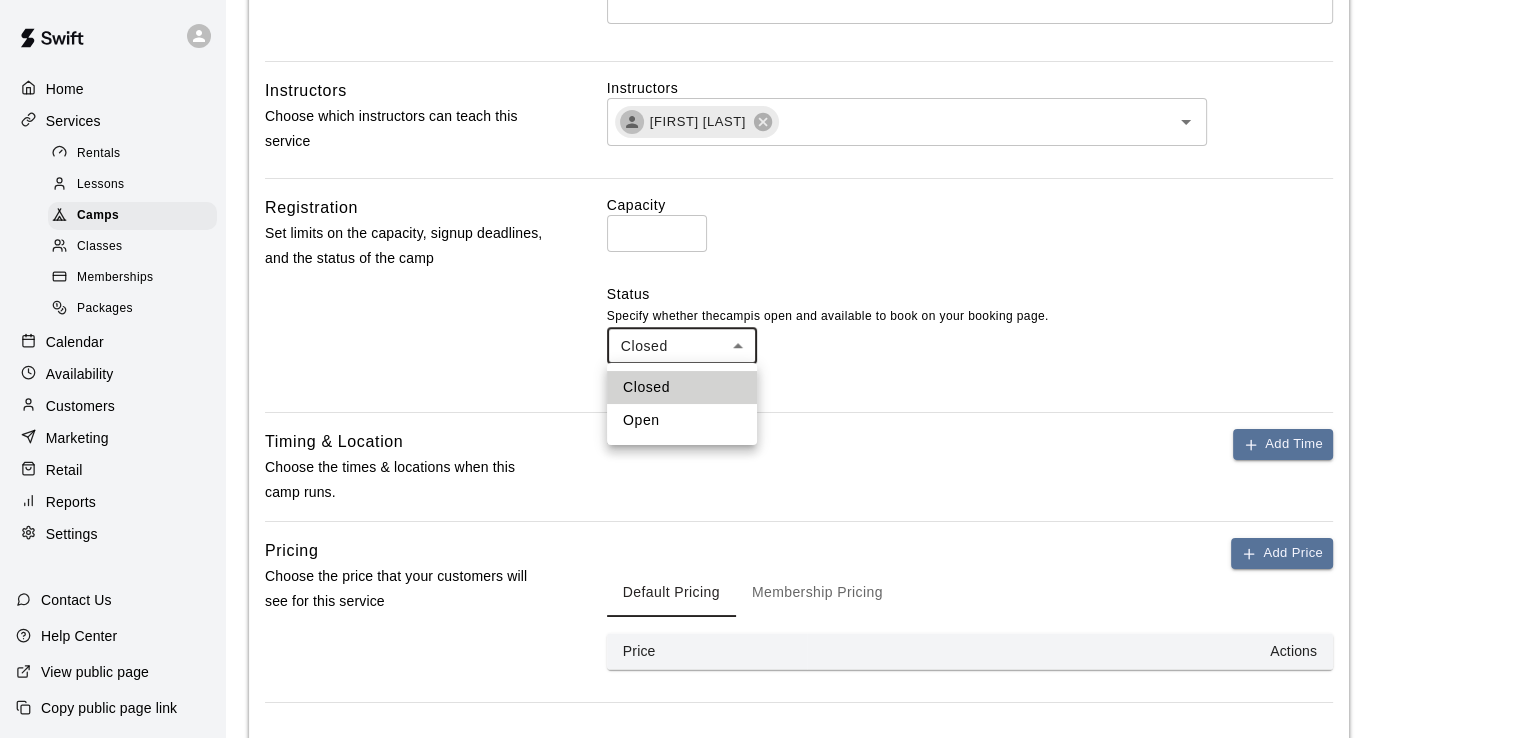 click on "**********" at bounding box center [756, -250] 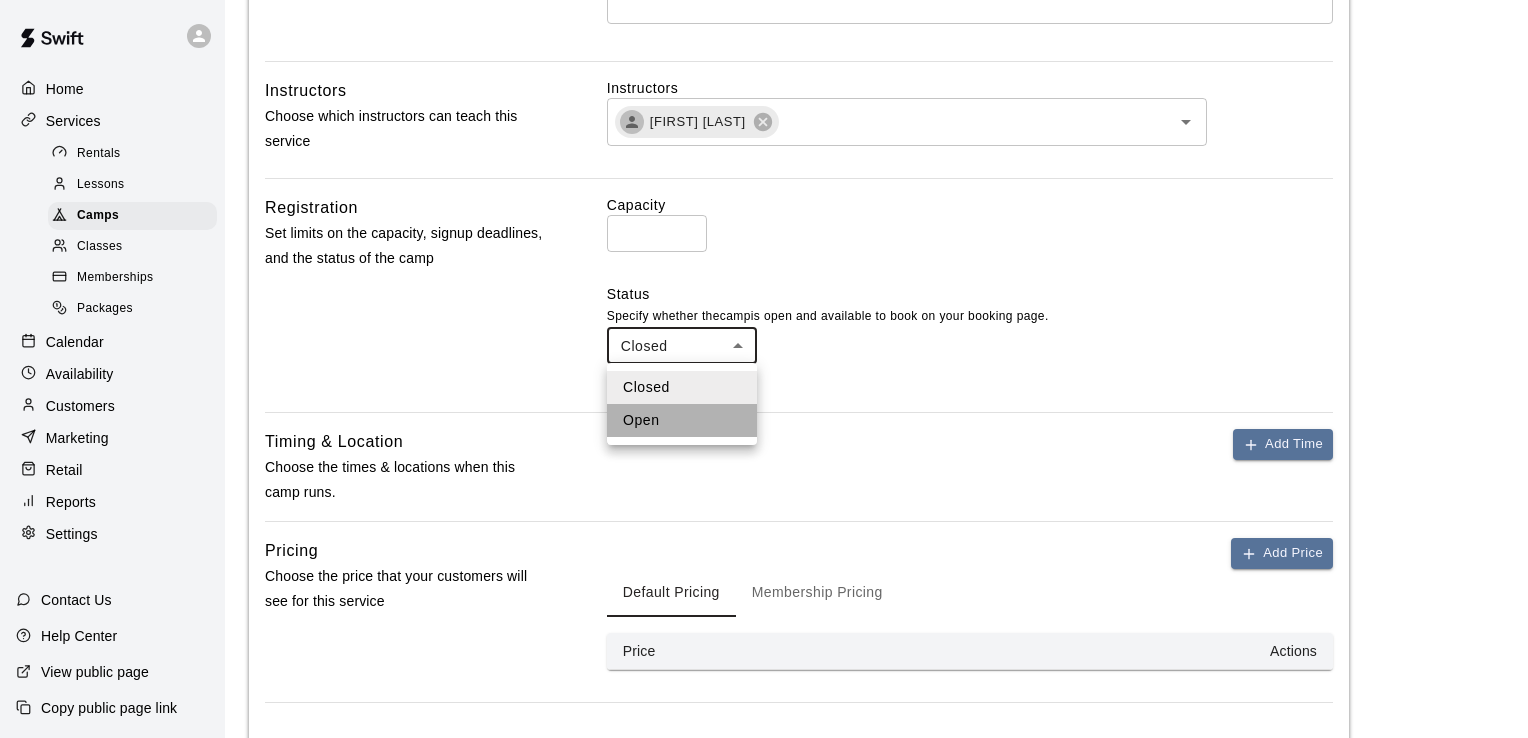 click on "Open" at bounding box center (682, 420) 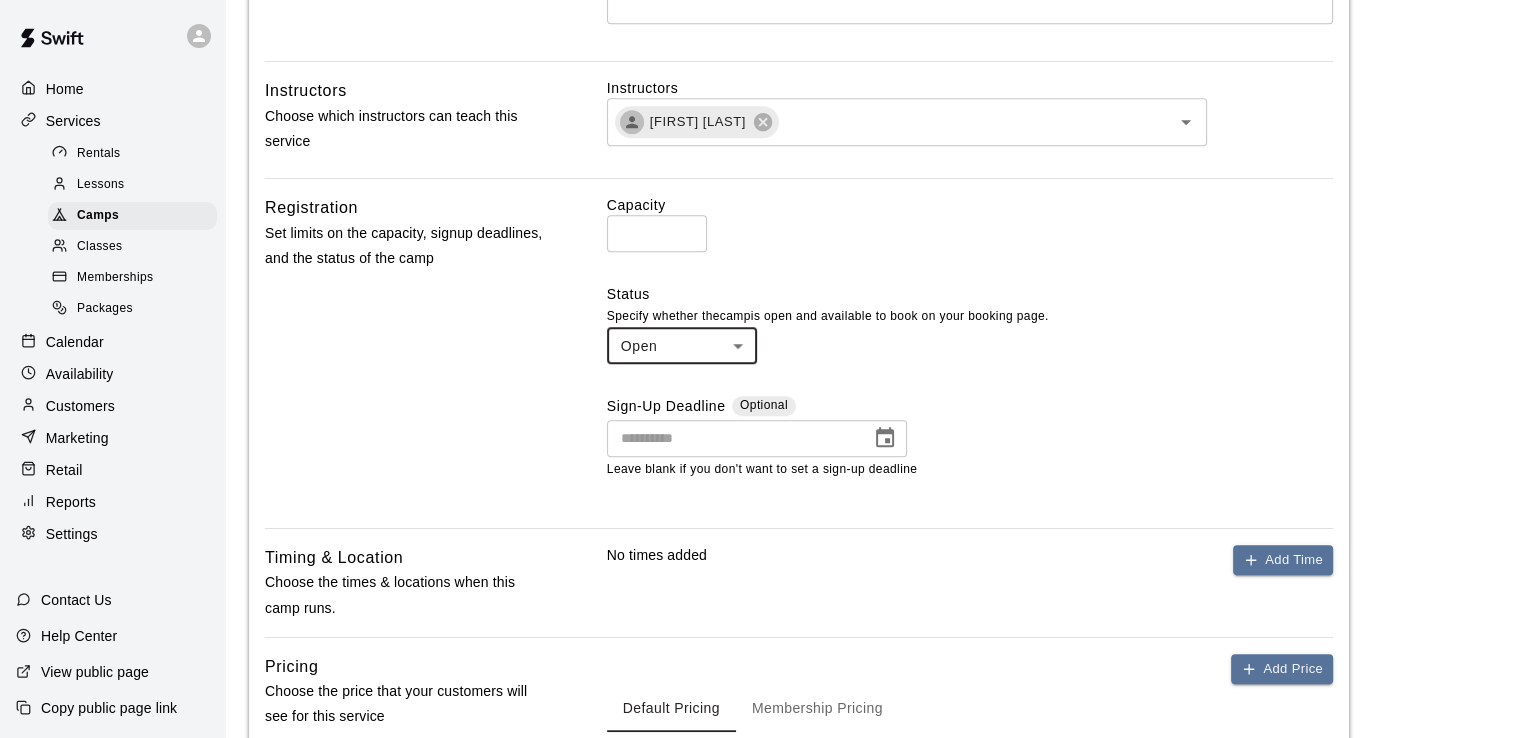 type on "**********" 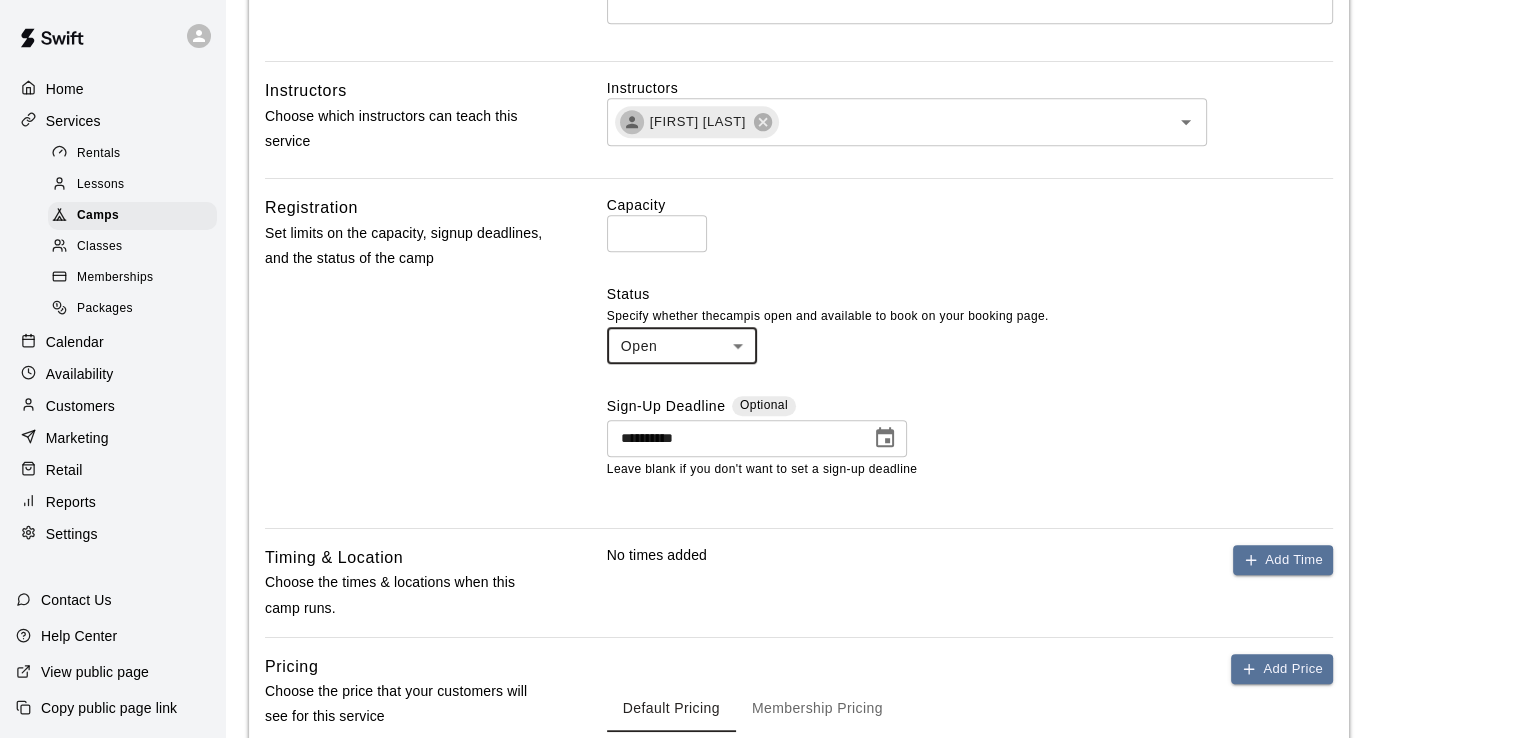 click on "**********" at bounding box center [732, 438] 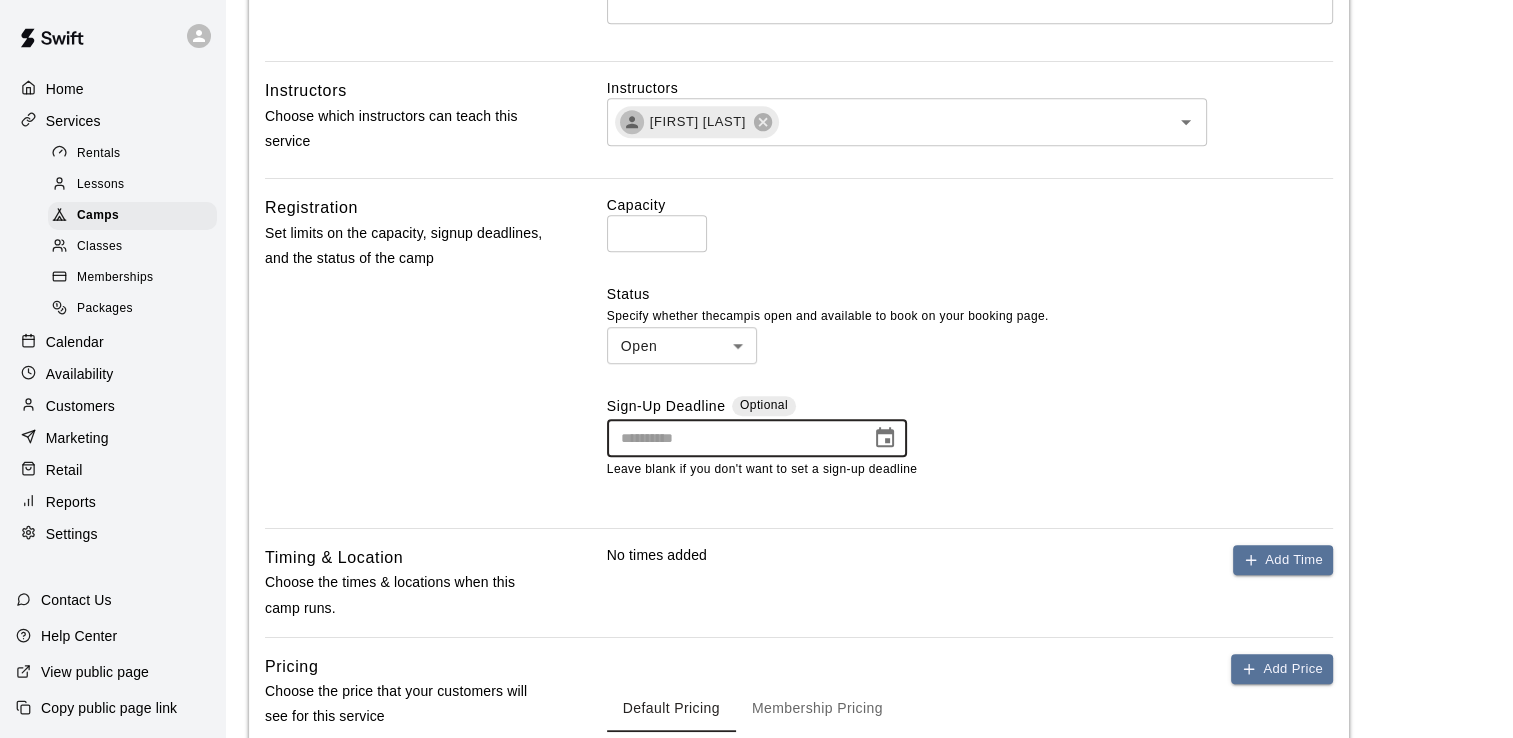 click 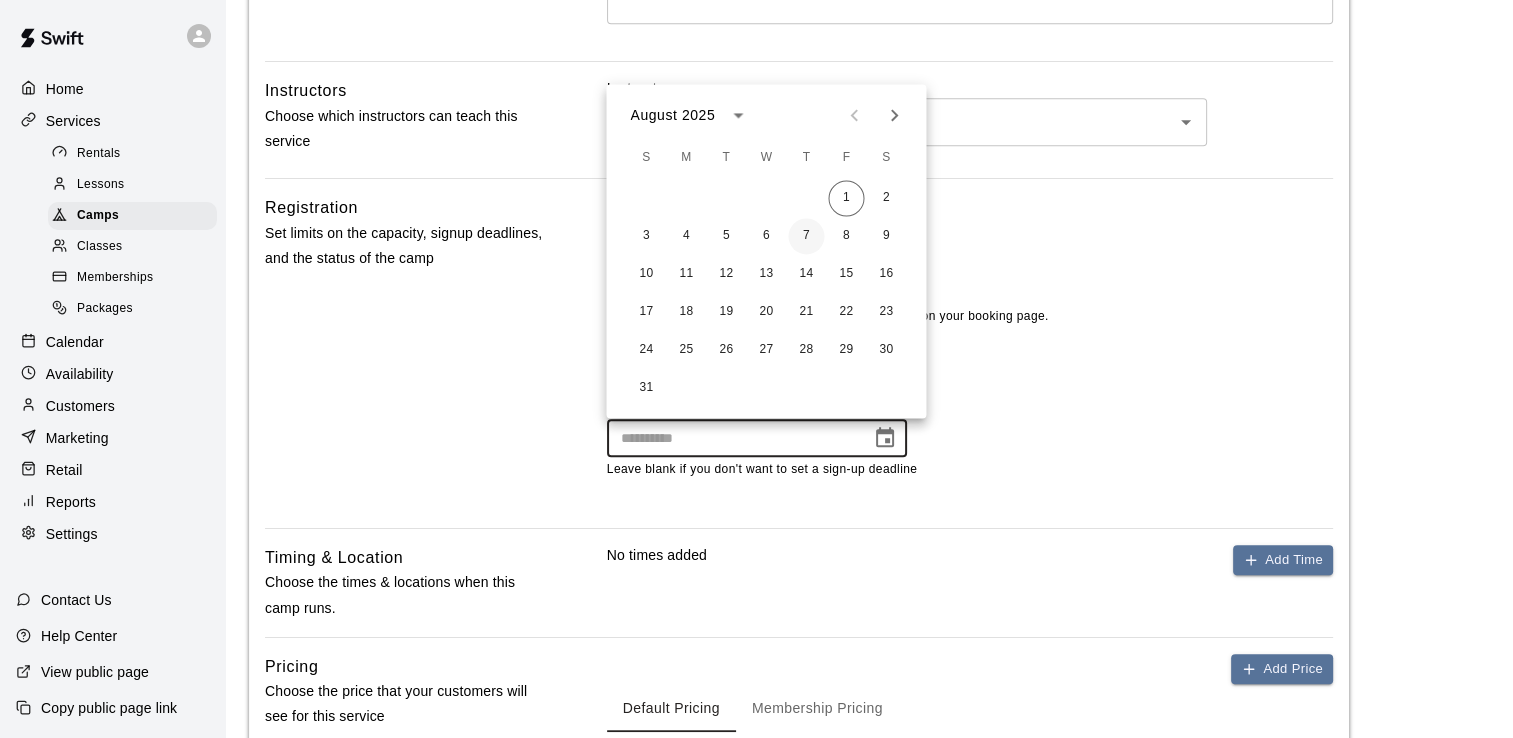 click on "7" at bounding box center [806, 236] 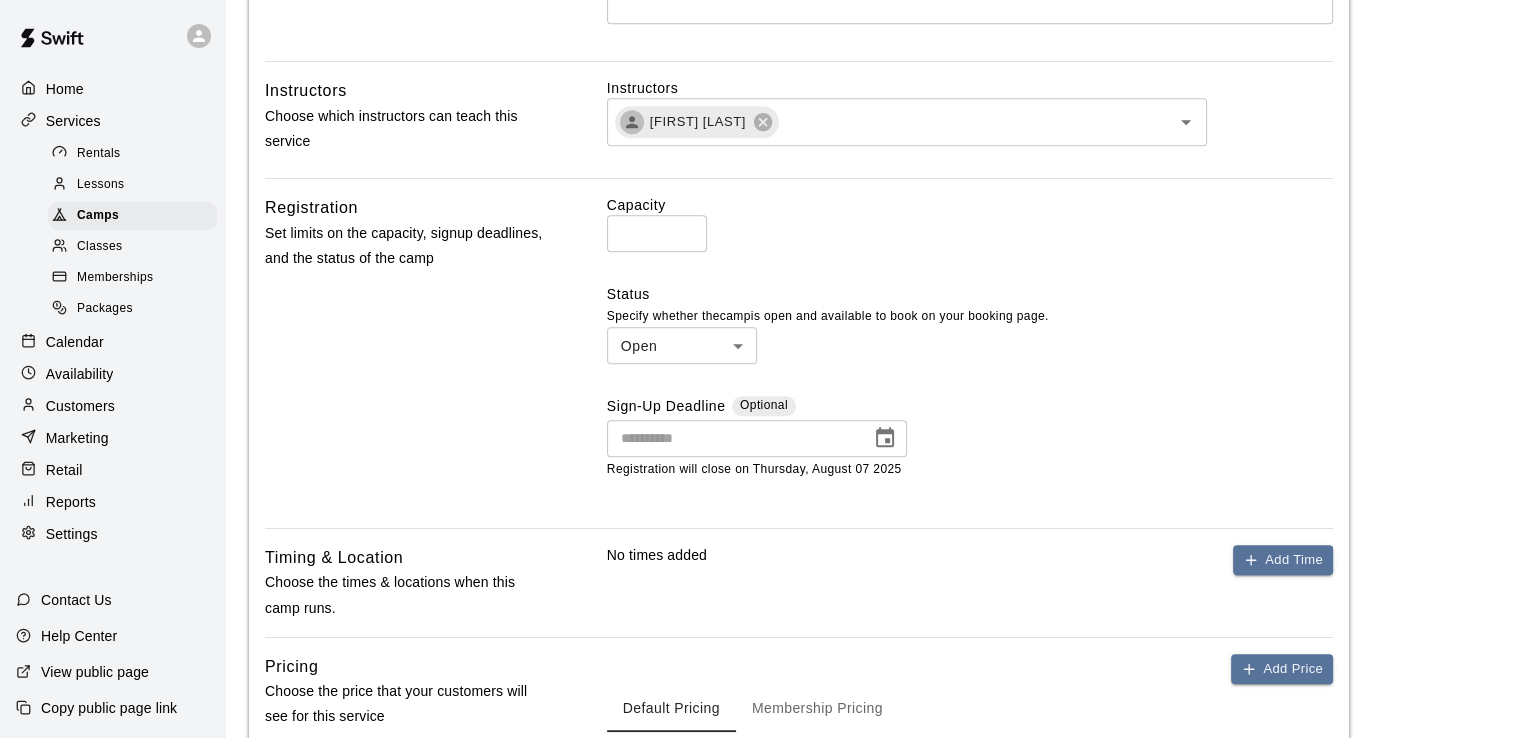 type on "**********" 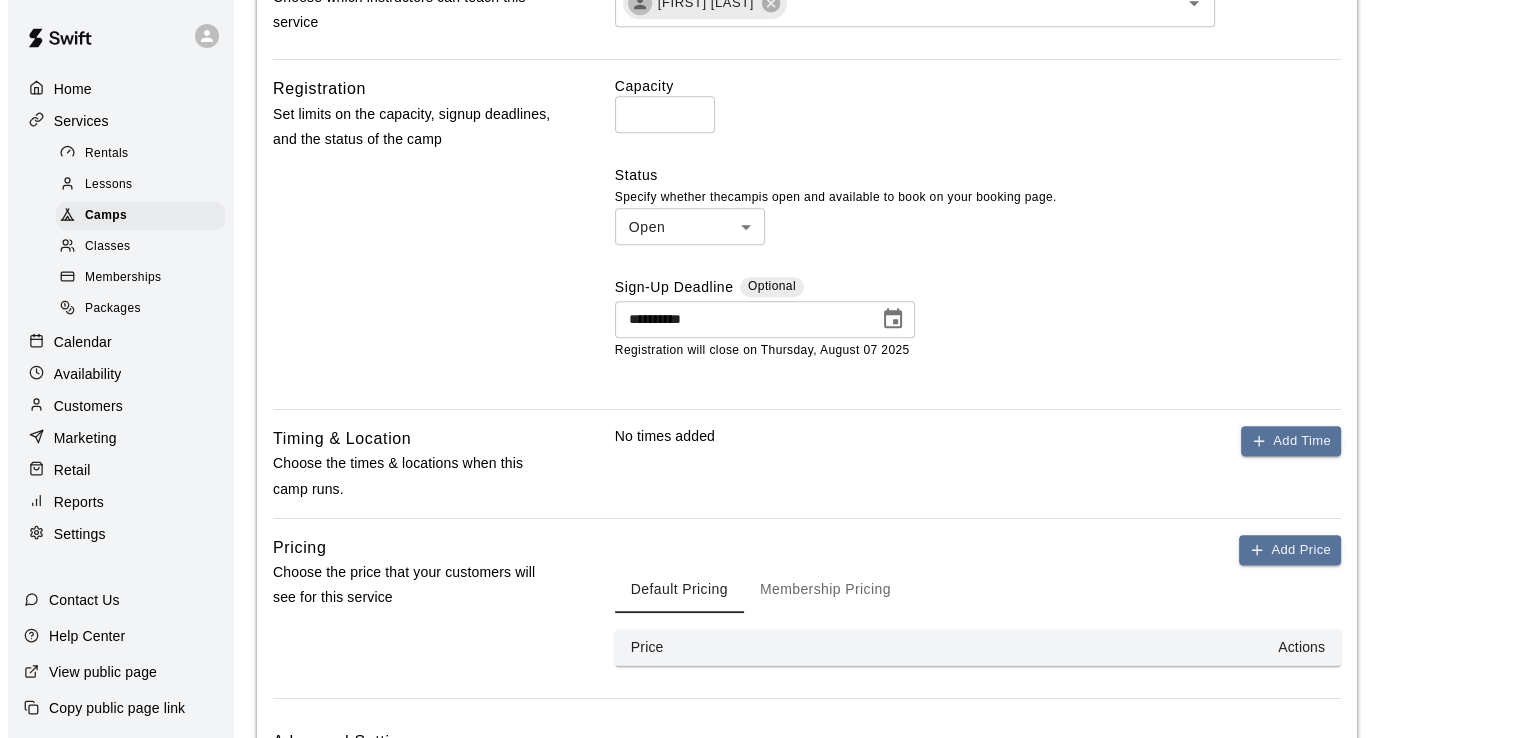 scroll, scrollTop: 1532, scrollLeft: 0, axis: vertical 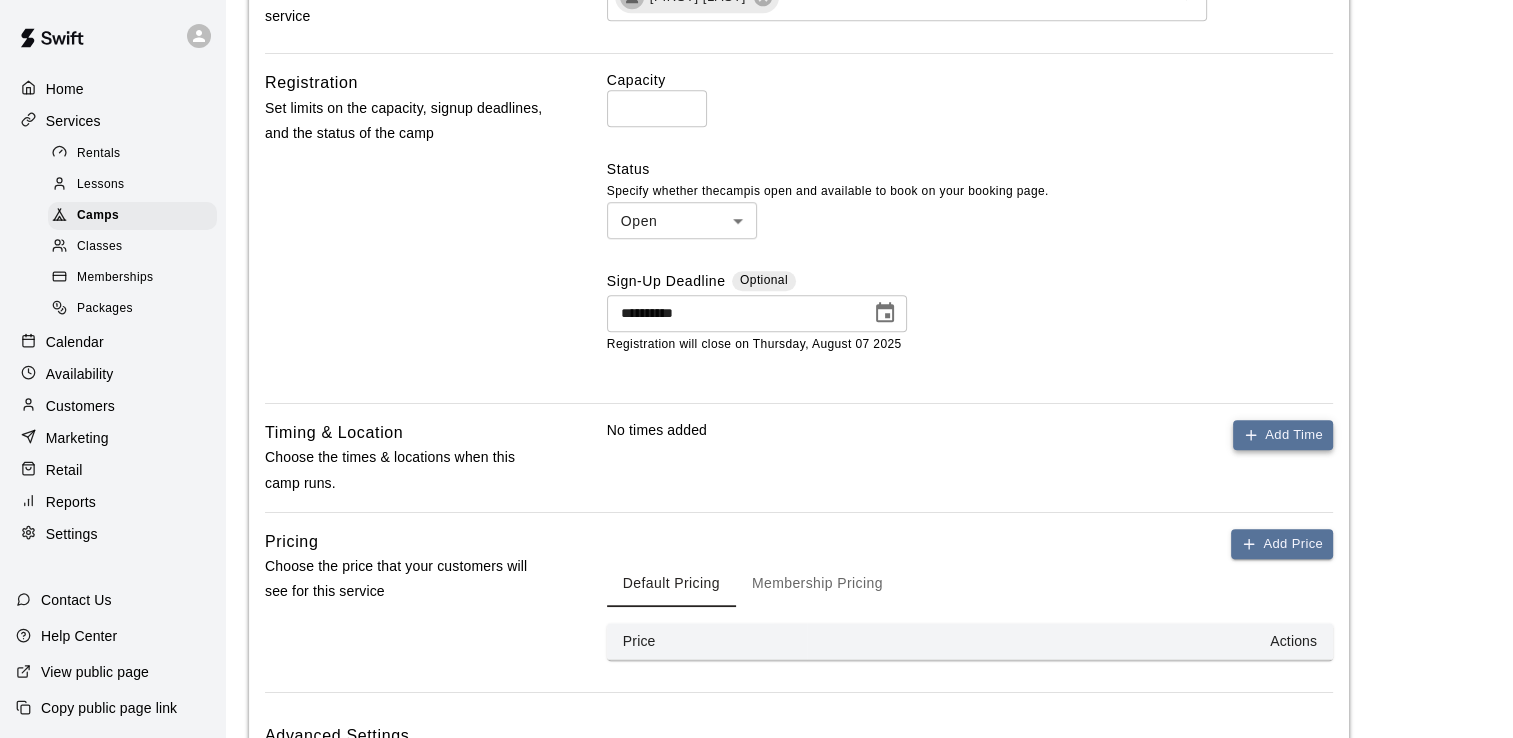 click on "Add Time" at bounding box center (1283, 435) 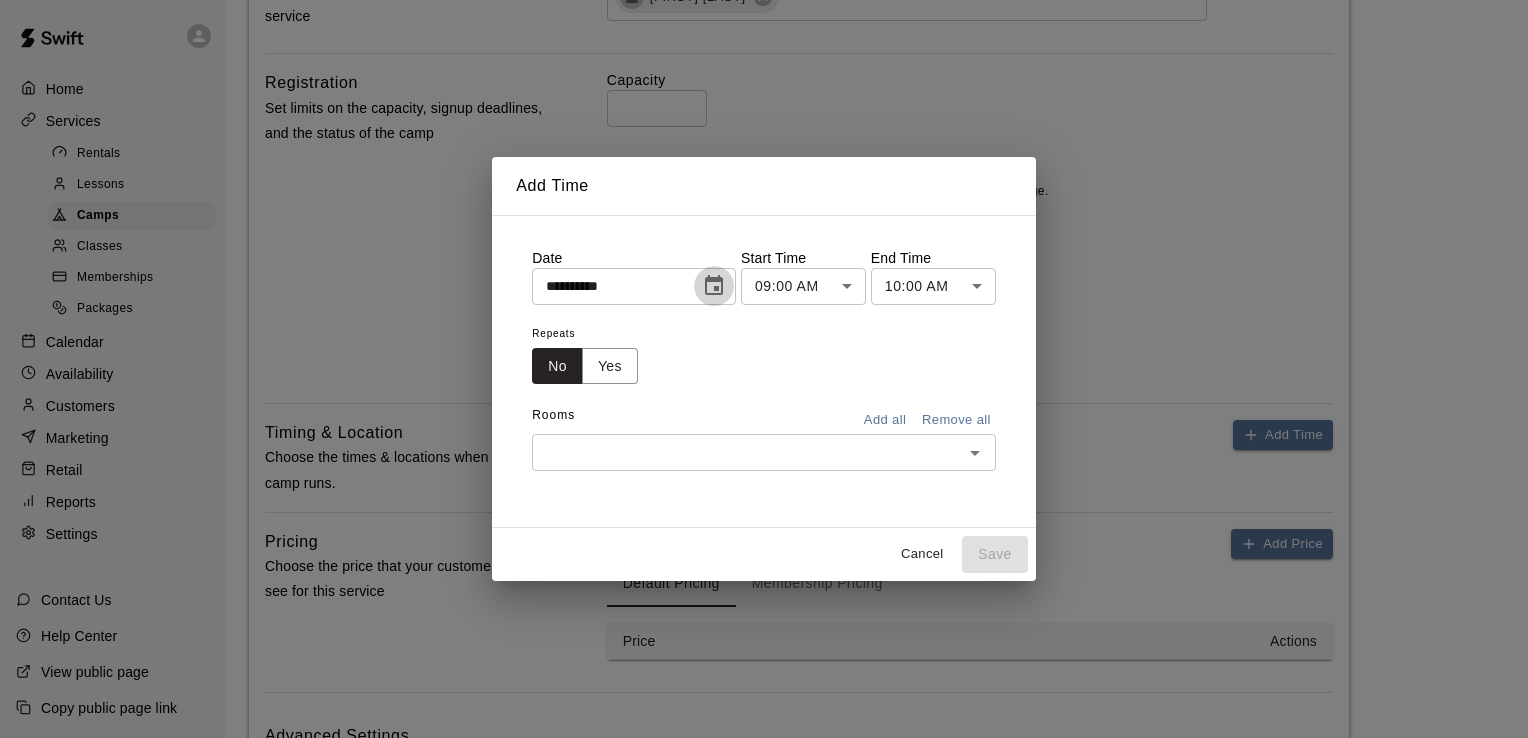 click 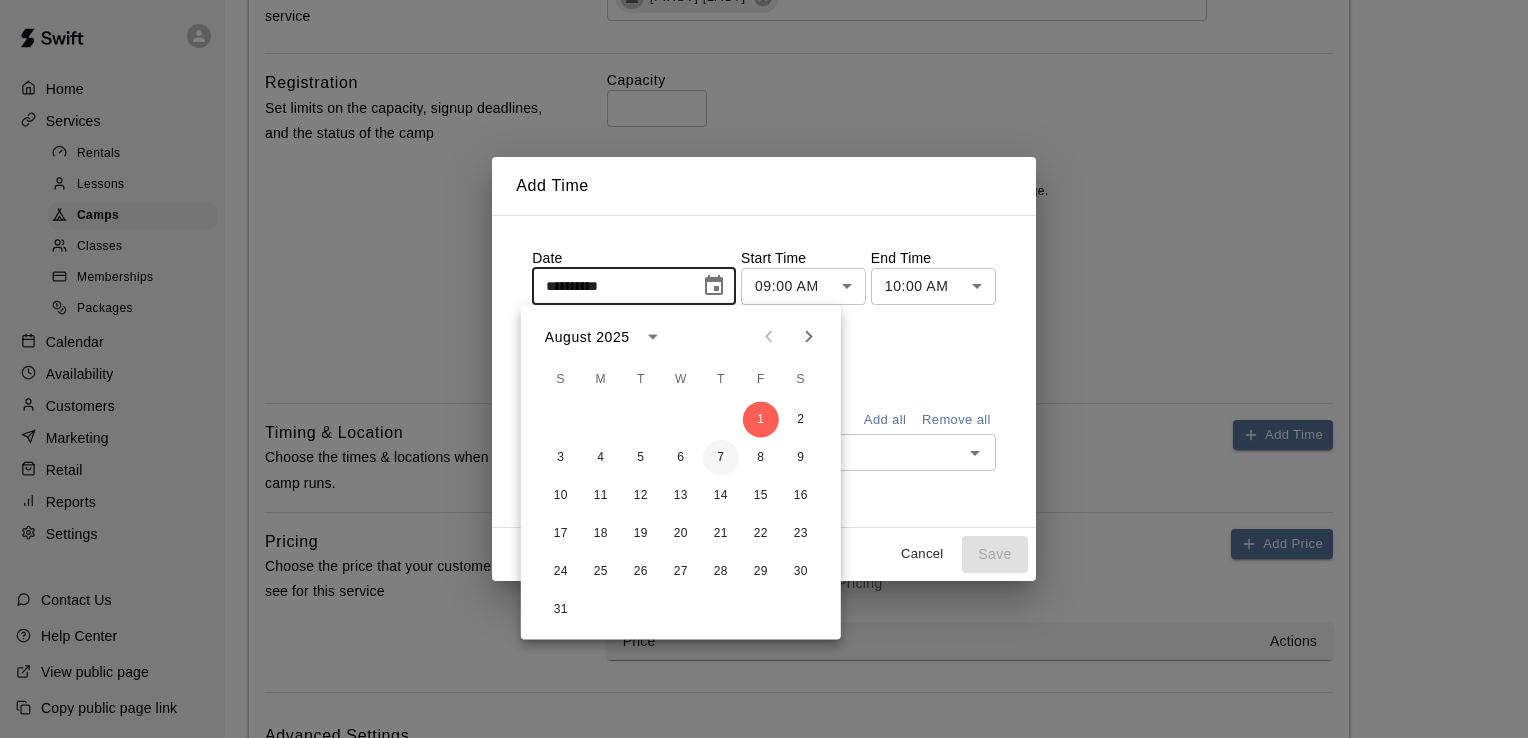 click on "7" at bounding box center (721, 458) 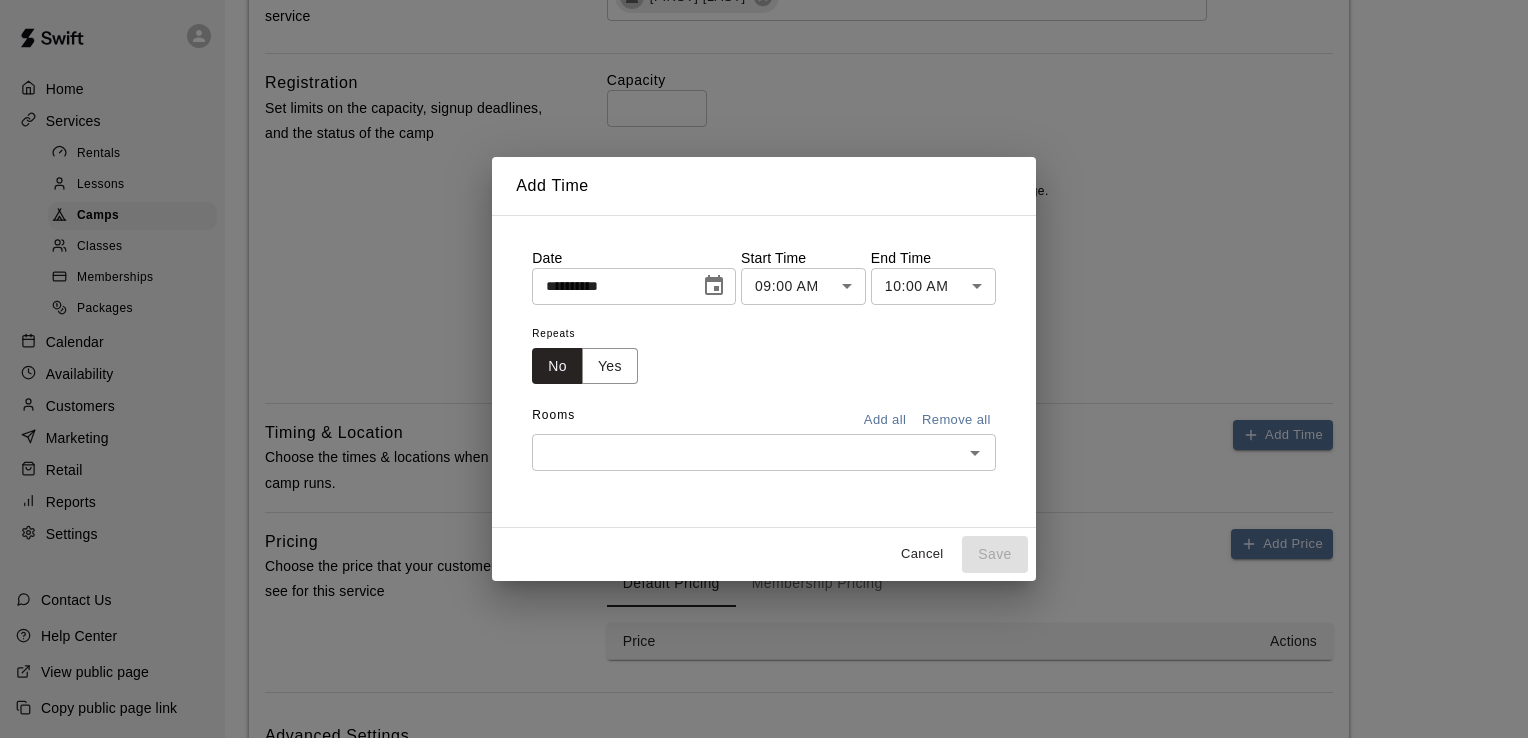 click on "**********" at bounding box center (764, -317) 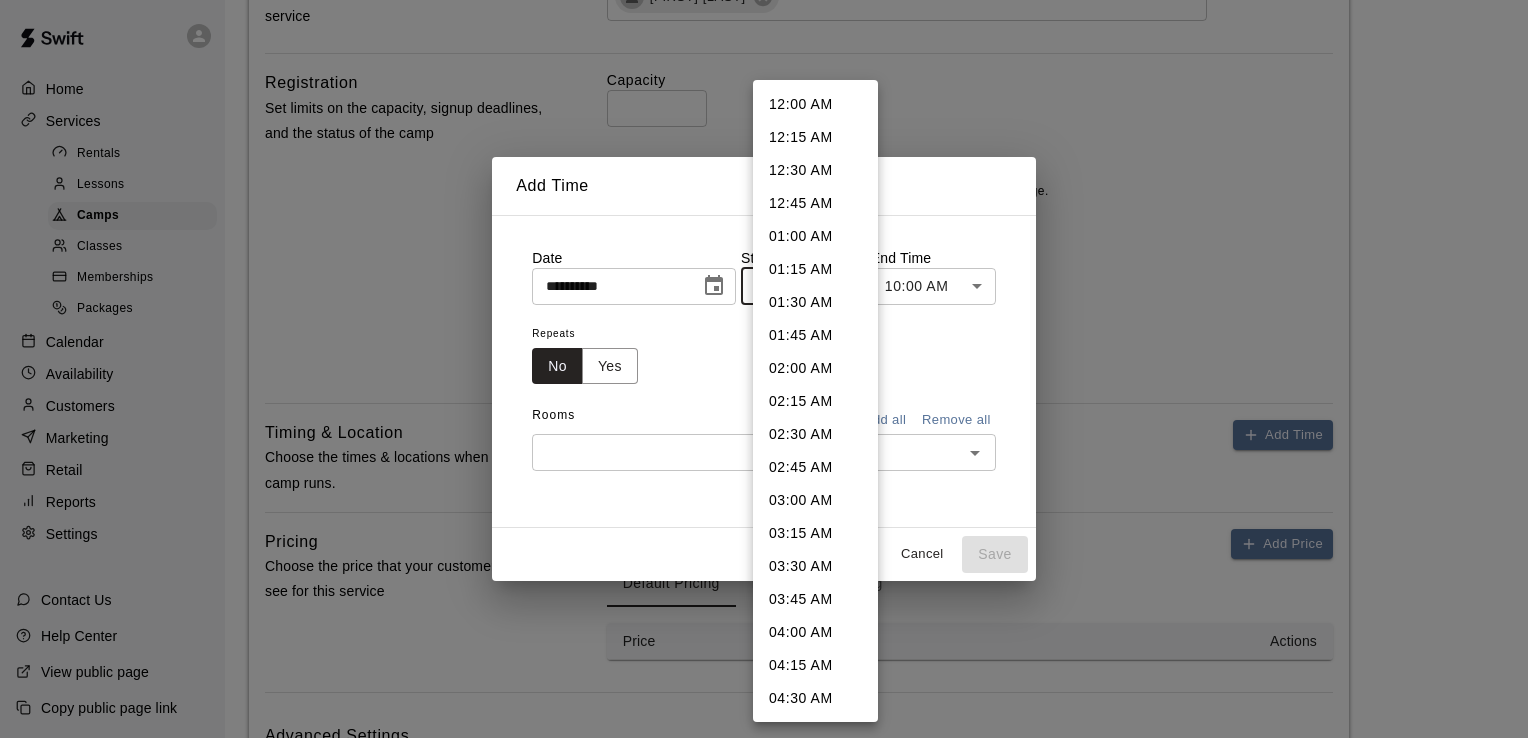 scroll, scrollTop: 891, scrollLeft: 0, axis: vertical 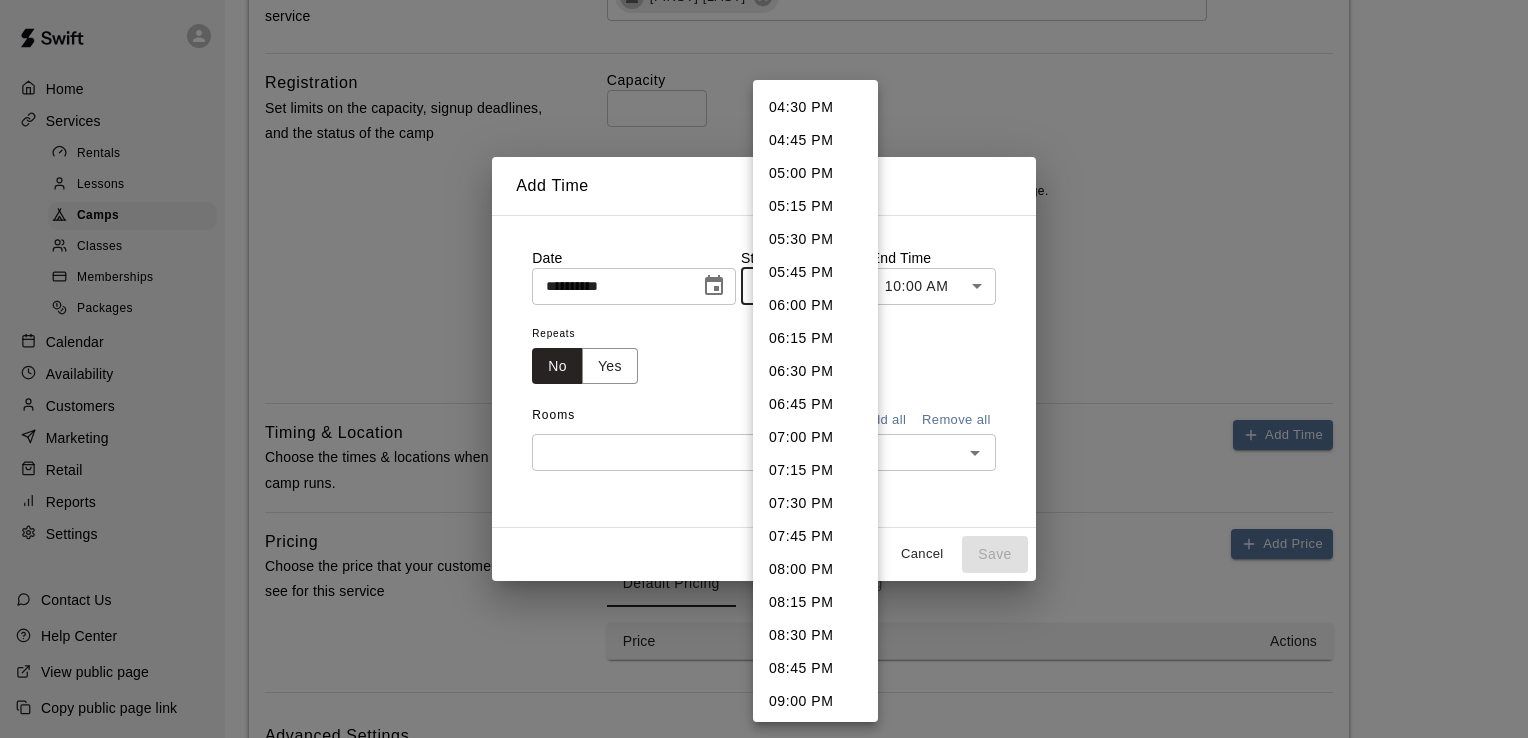 click on "06:00 PM" at bounding box center [815, 305] 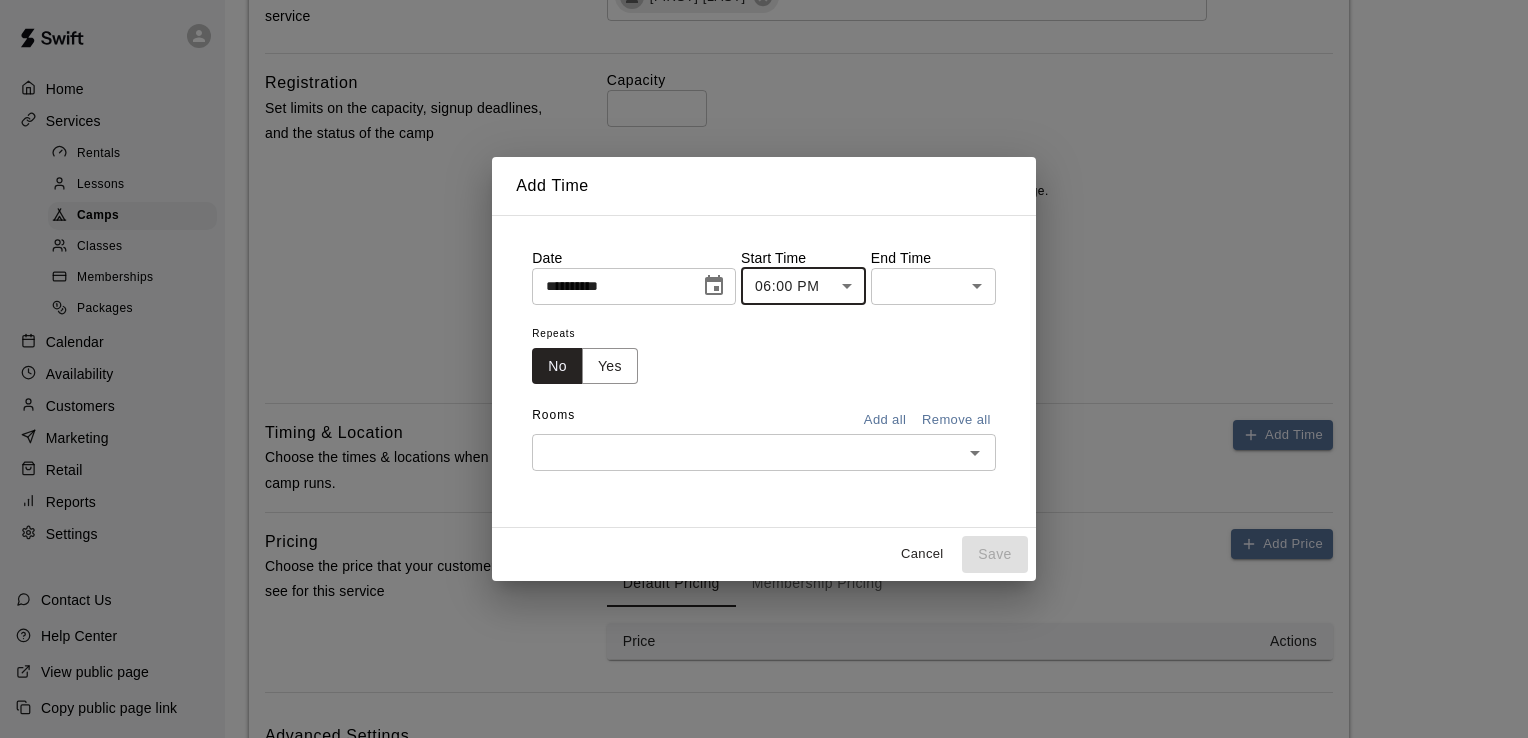 click on "**********" at bounding box center (764, -317) 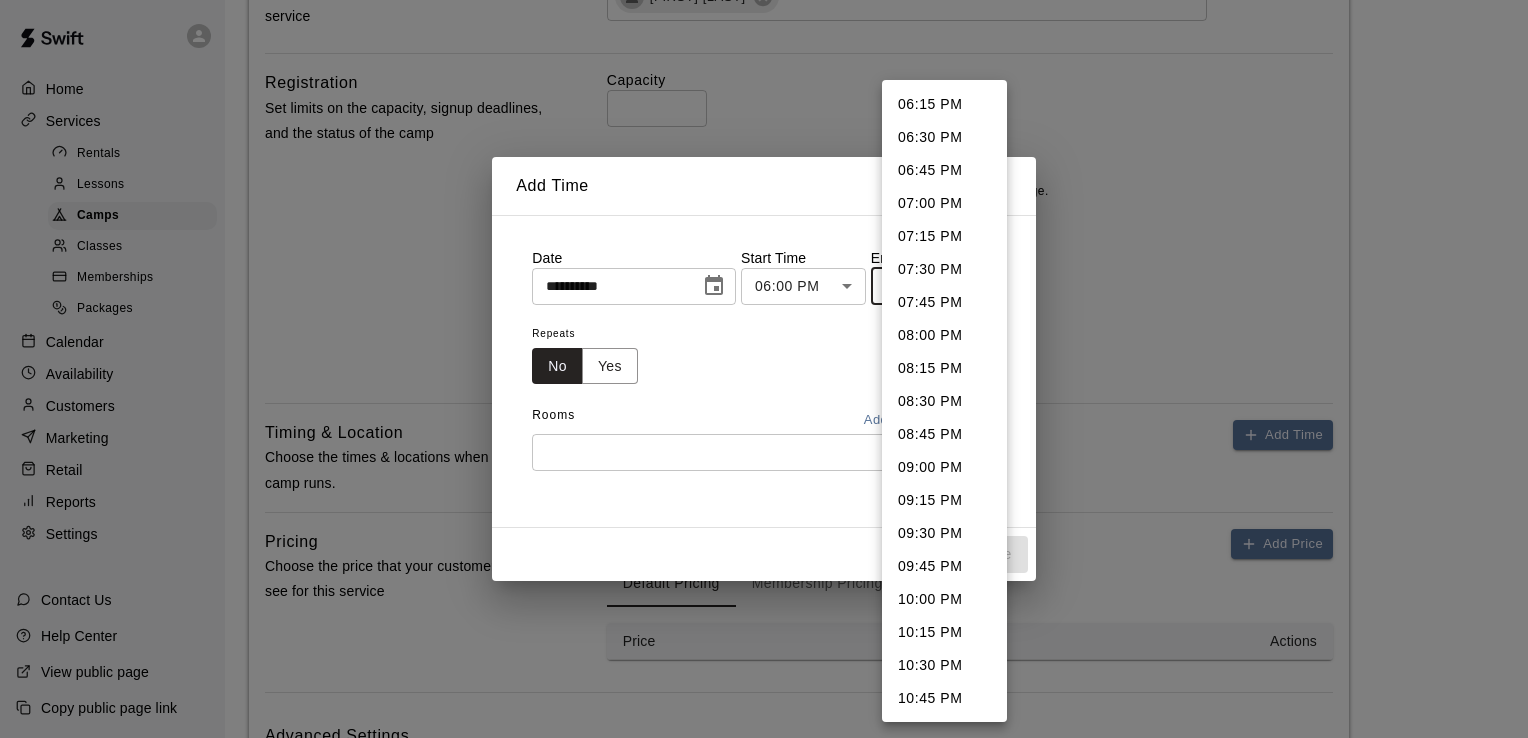 click on "08:30 PM" at bounding box center [944, 401] 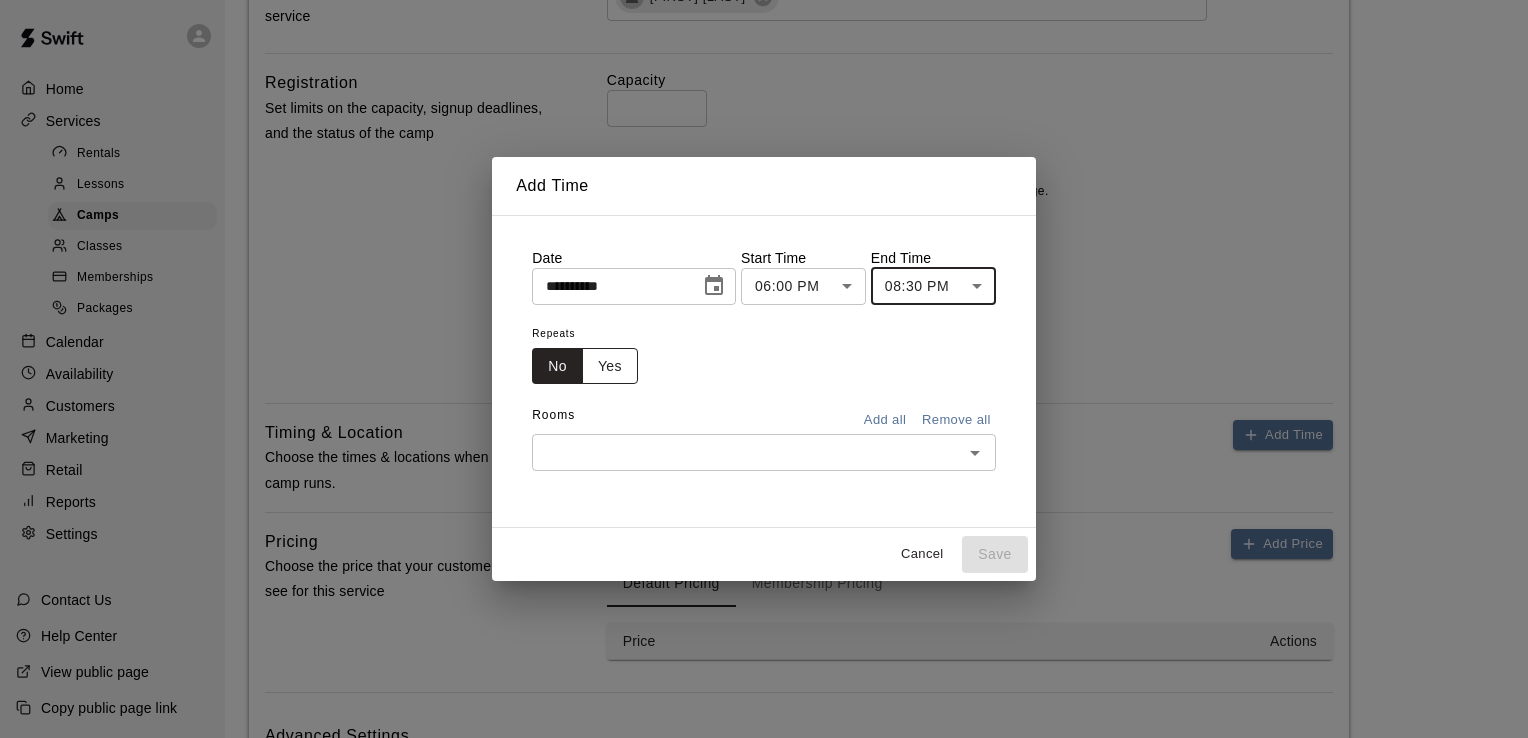 click on "Yes" at bounding box center (610, 366) 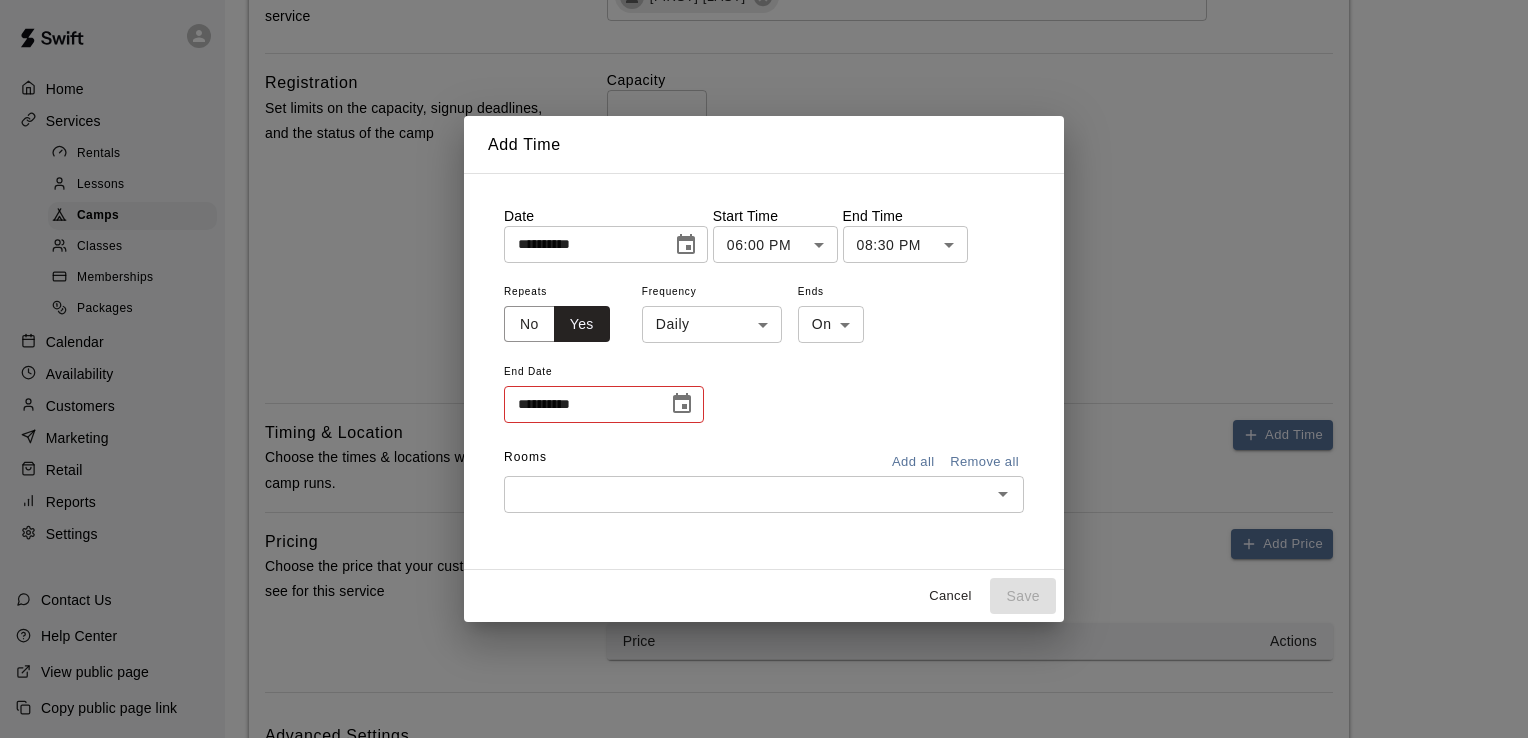 click on "**********" at bounding box center (764, -317) 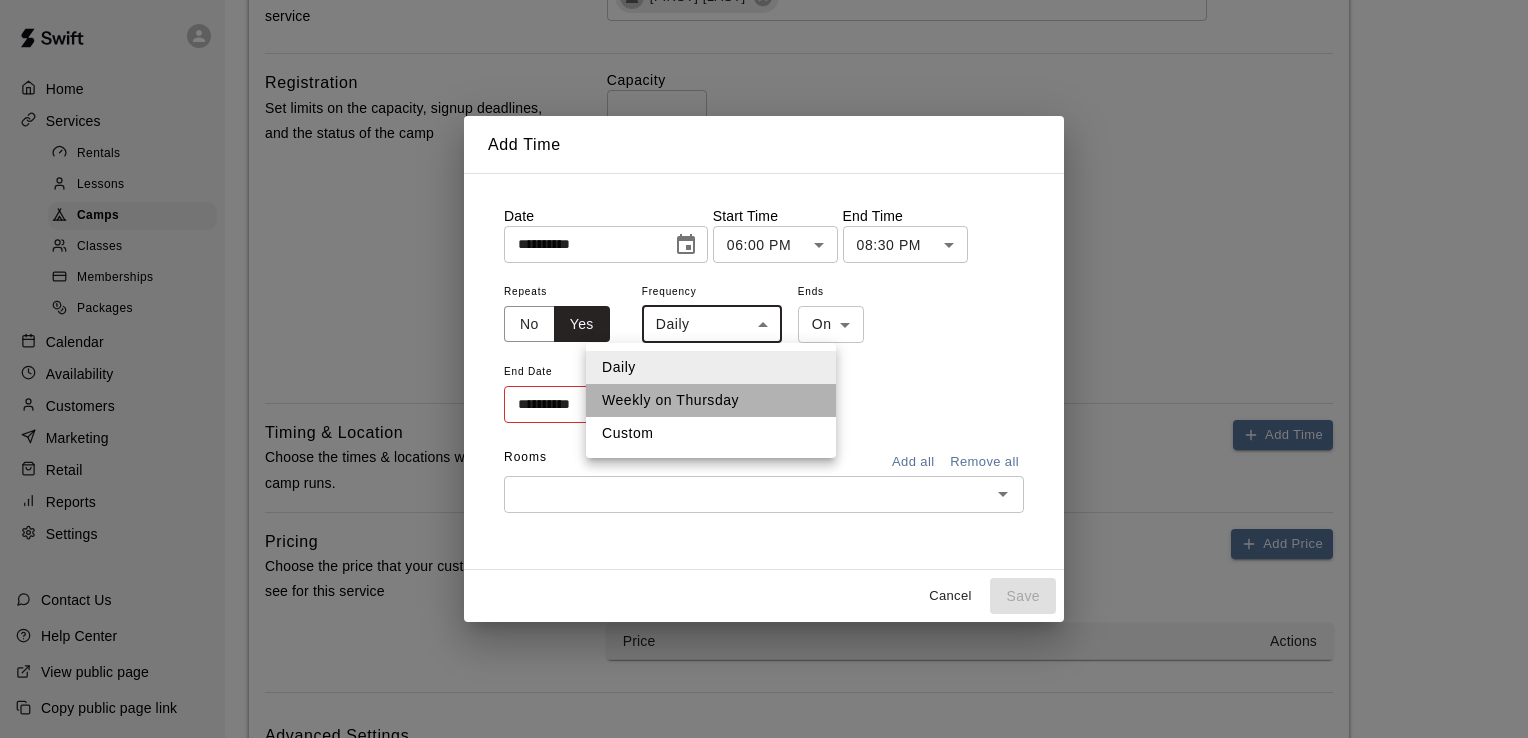 click on "Weekly on Thursday" at bounding box center (711, 400) 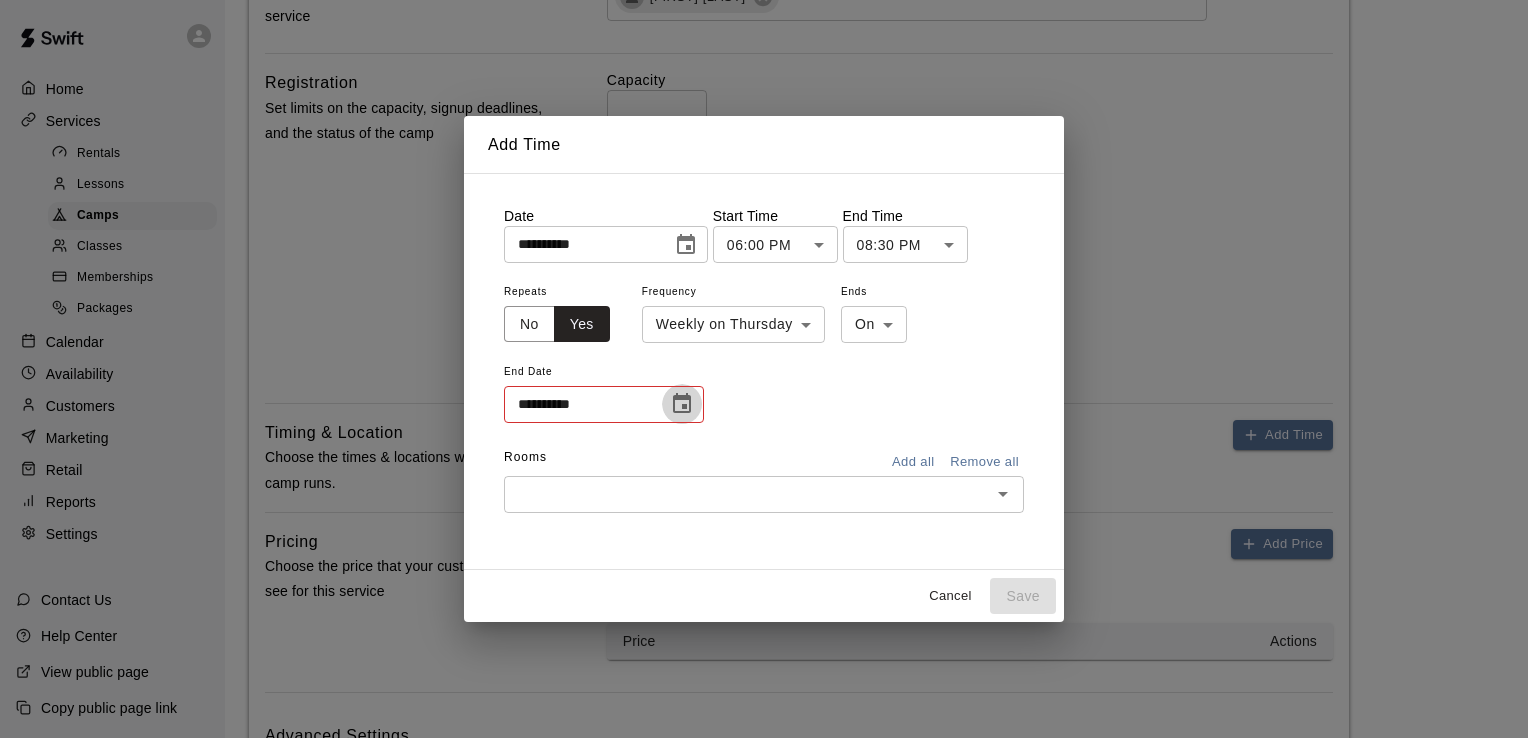 click 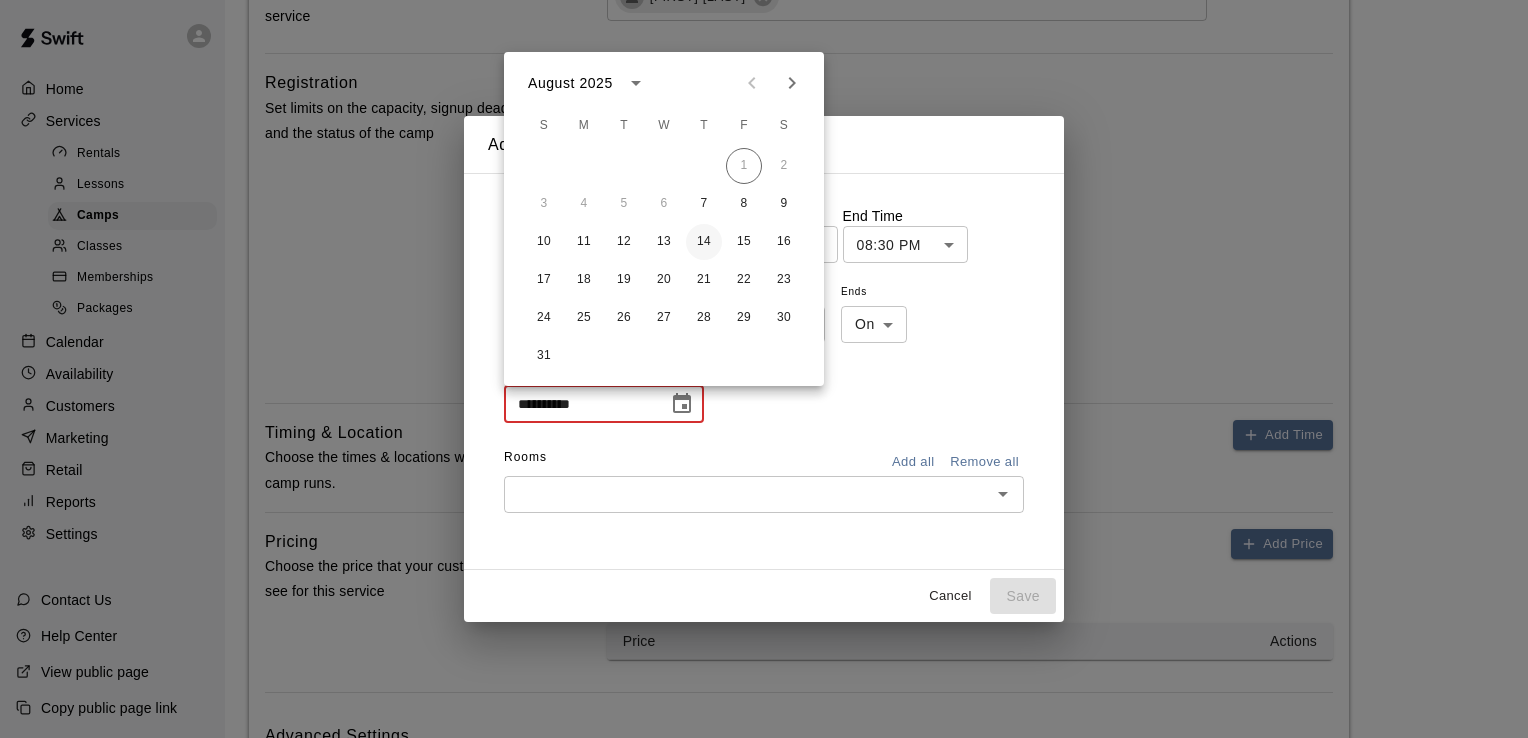 click on "14" at bounding box center (704, 242) 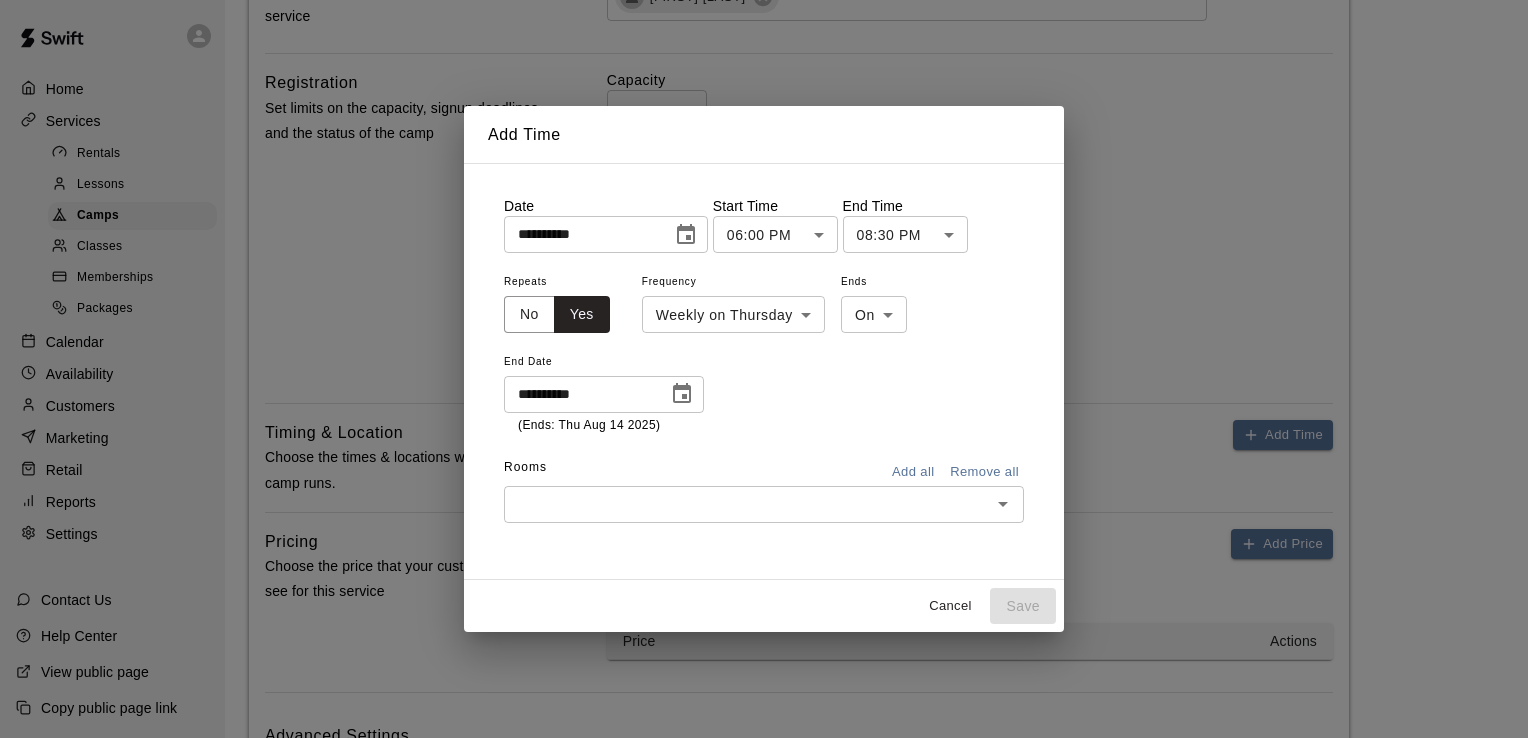 type on "**********" 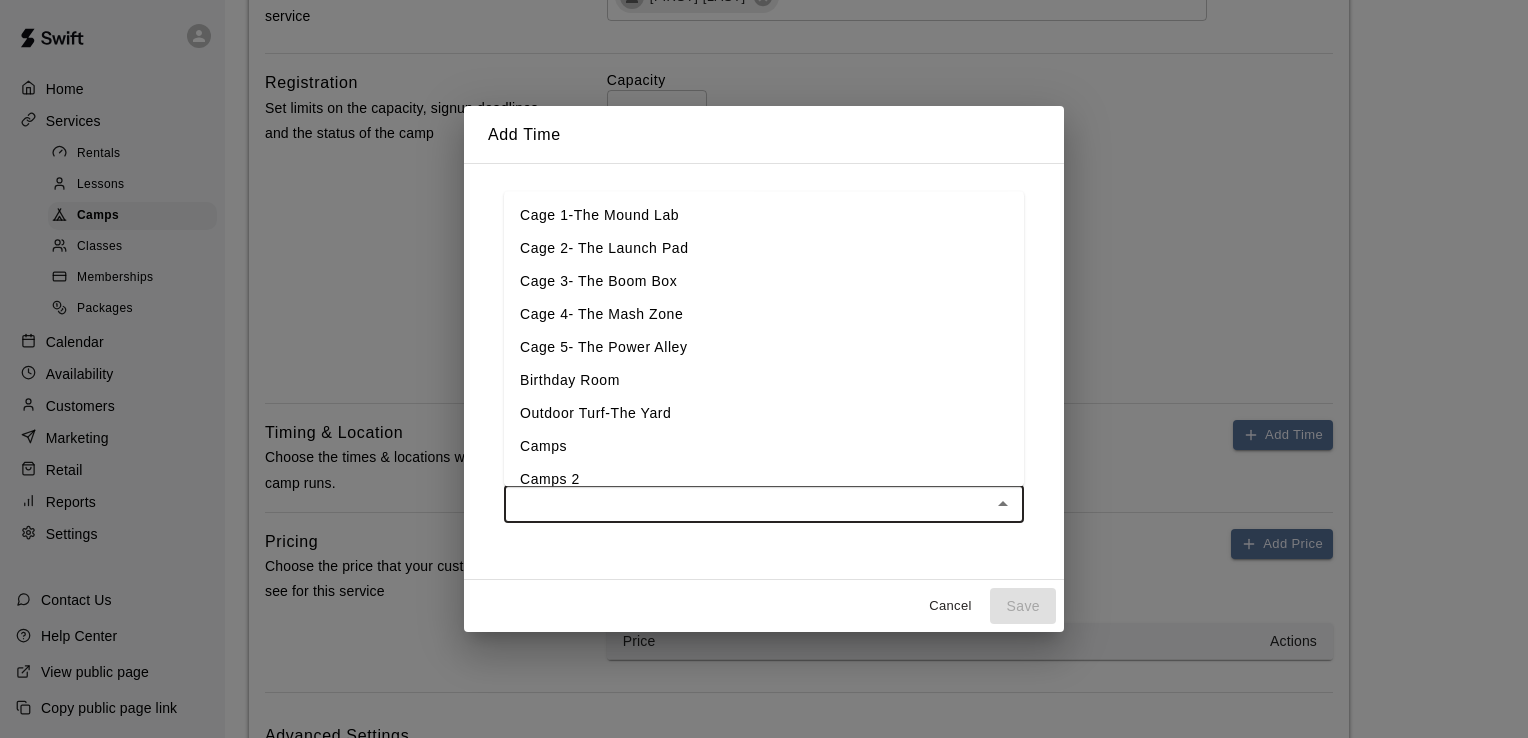 click at bounding box center [747, 504] 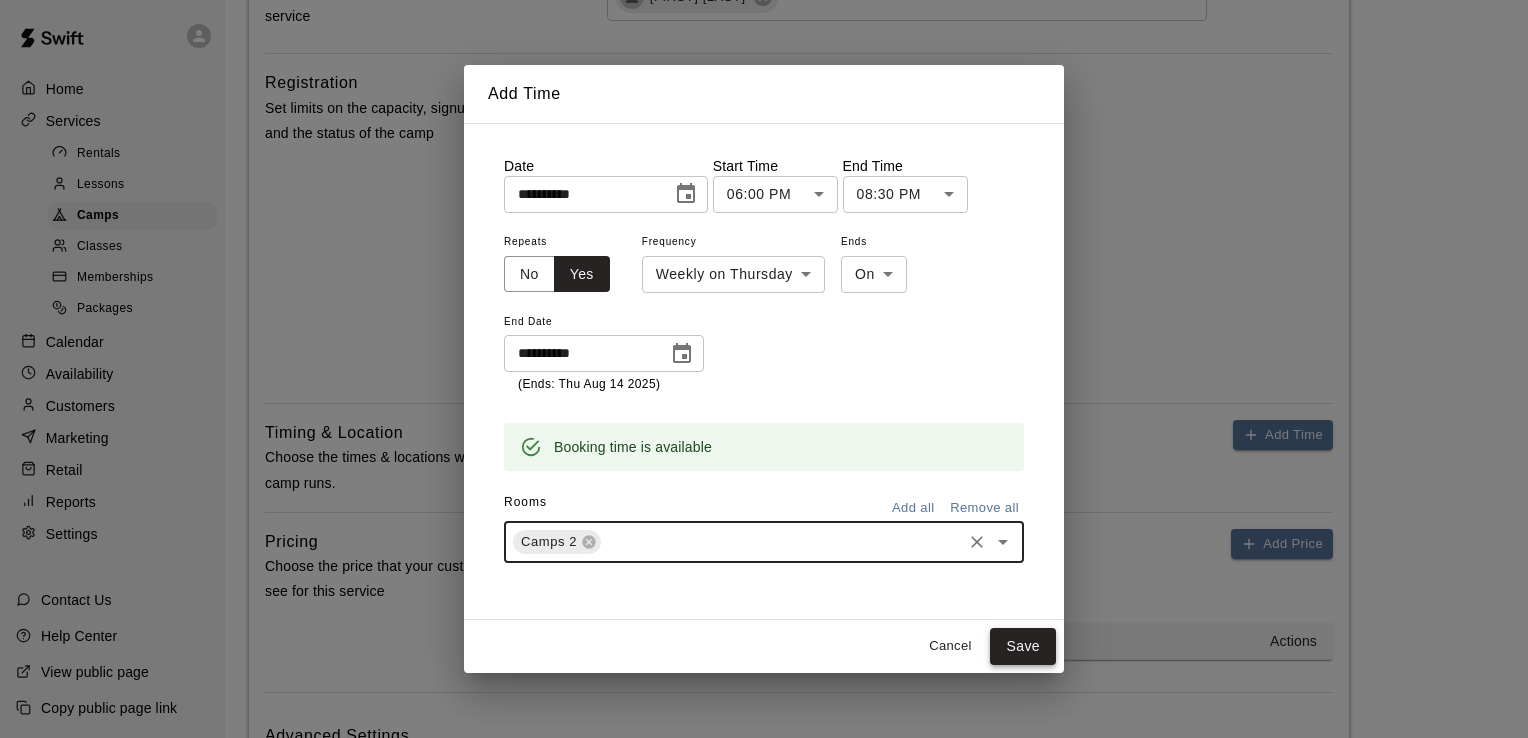 click on "Save" at bounding box center (1023, 646) 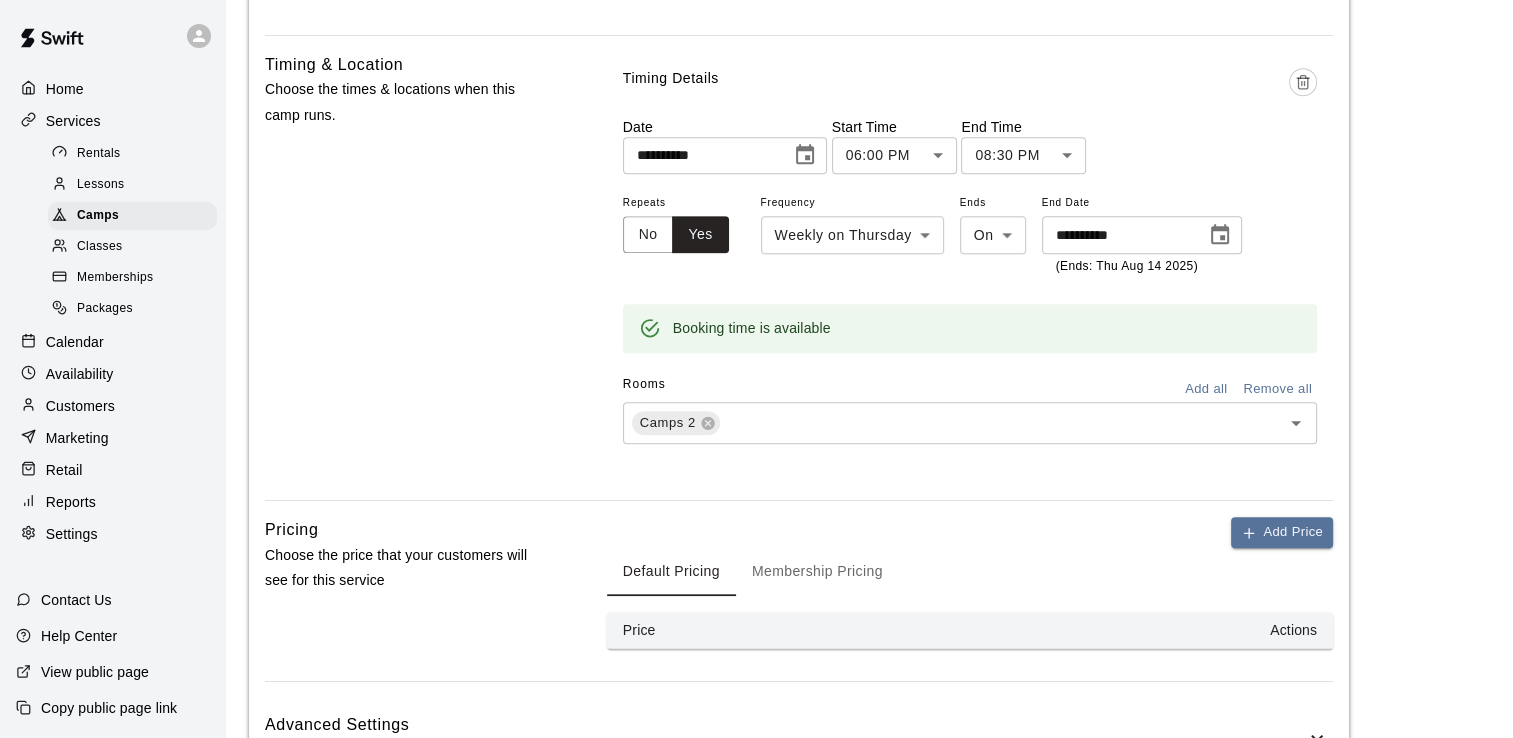 scroll, scrollTop: 2045, scrollLeft: 0, axis: vertical 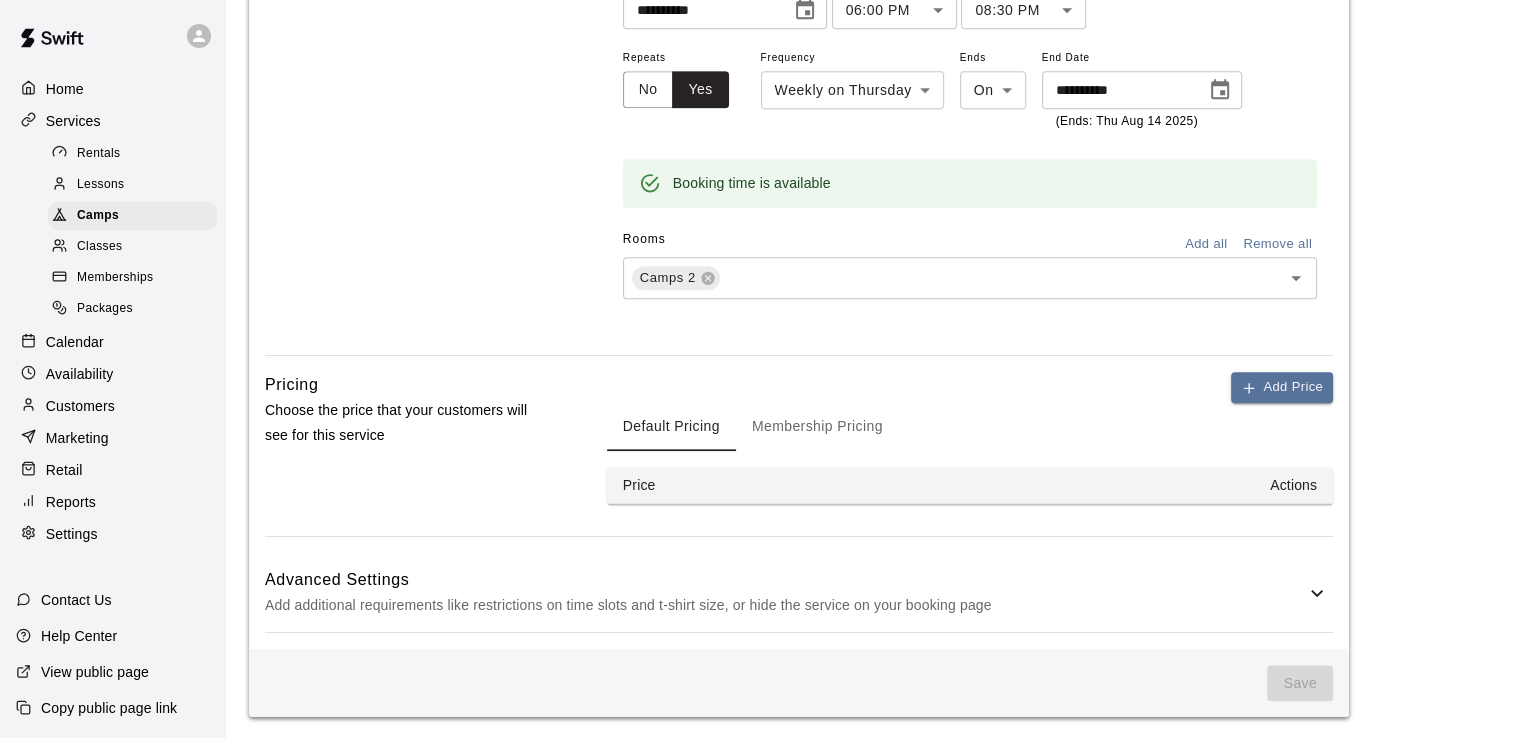 click on "Add Price Default Pricing Membership Pricing Price Actions" at bounding box center (970, 438) 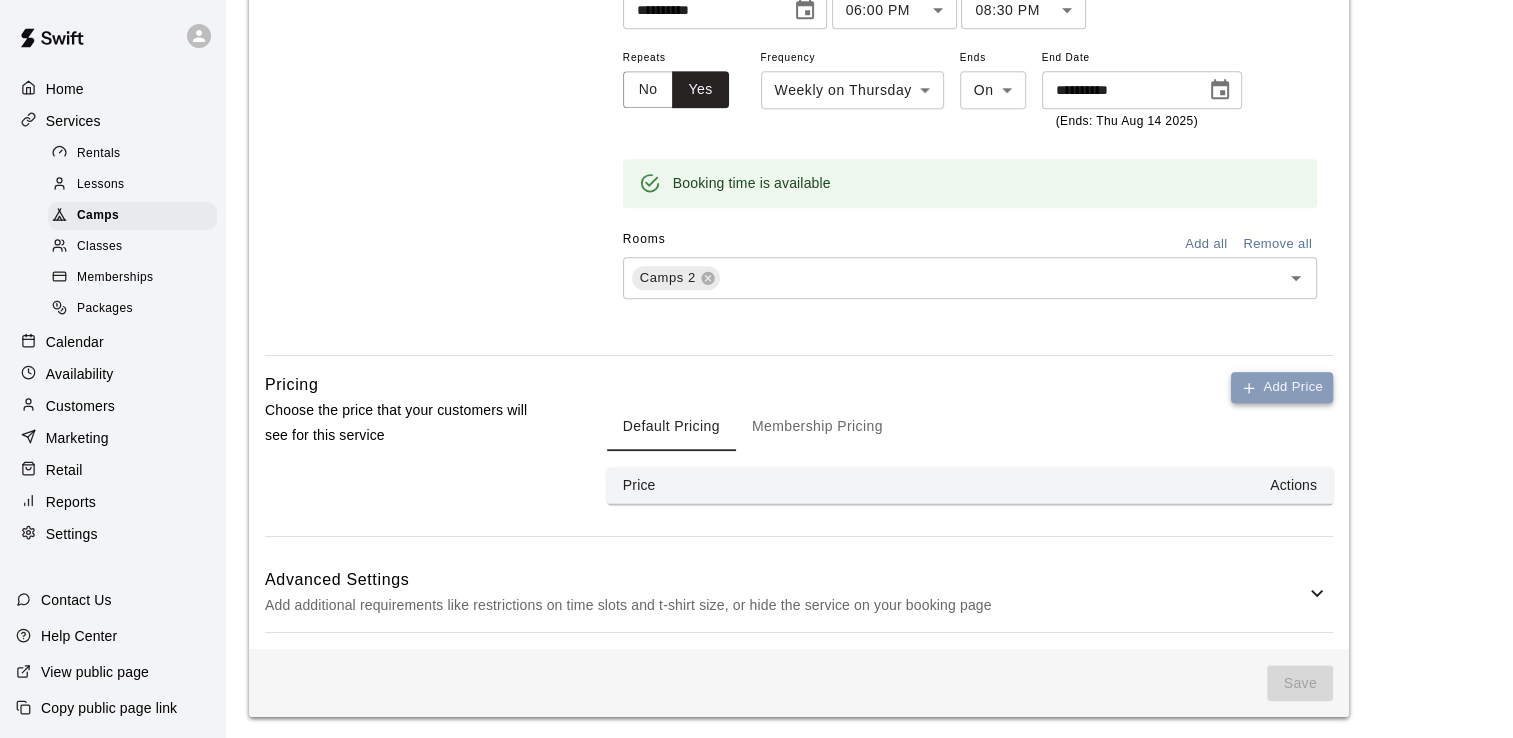 click on "Add Price" at bounding box center [1282, 387] 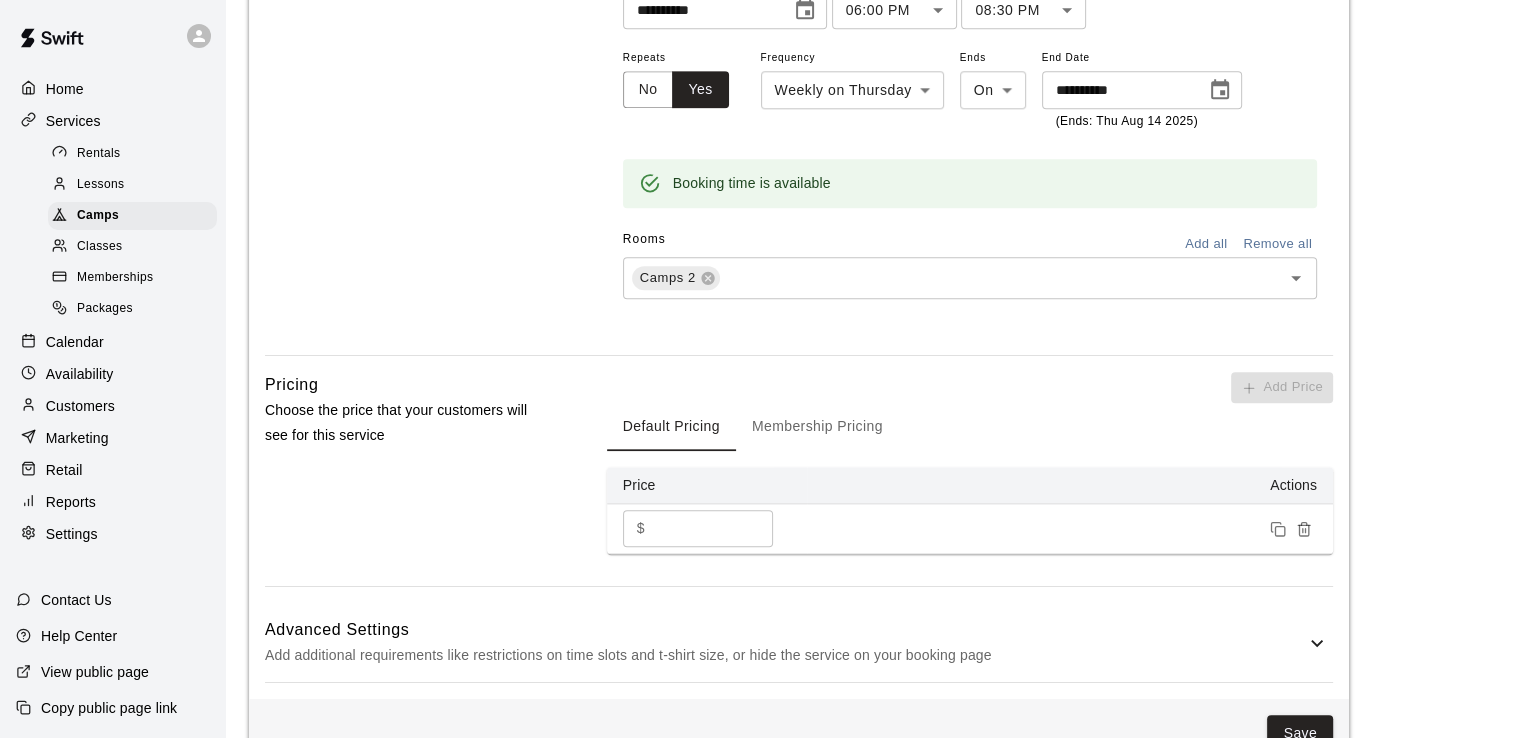 drag, startPoint x: 689, startPoint y: 528, endPoint x: 598, endPoint y: 528, distance: 91 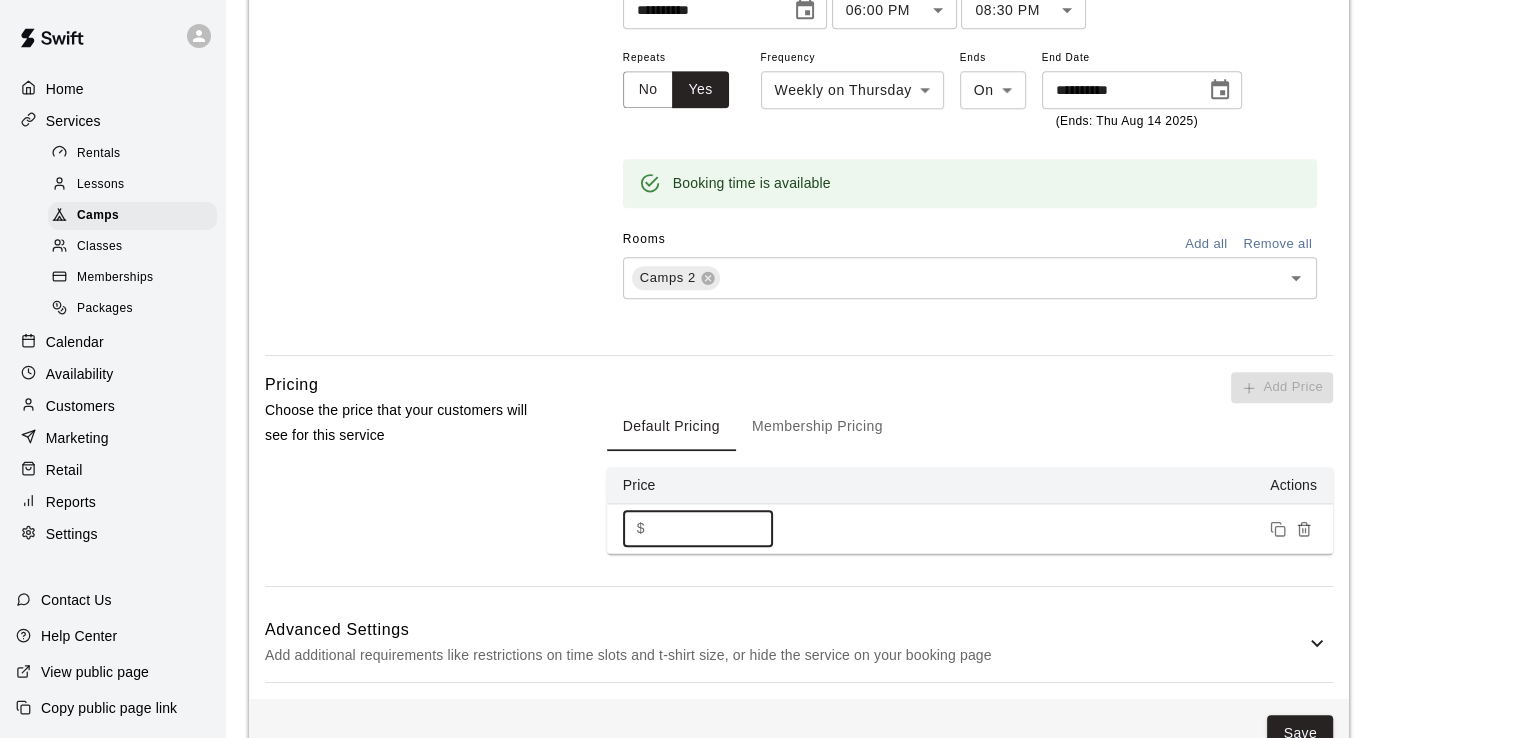 scroll, scrollTop: 2096, scrollLeft: 0, axis: vertical 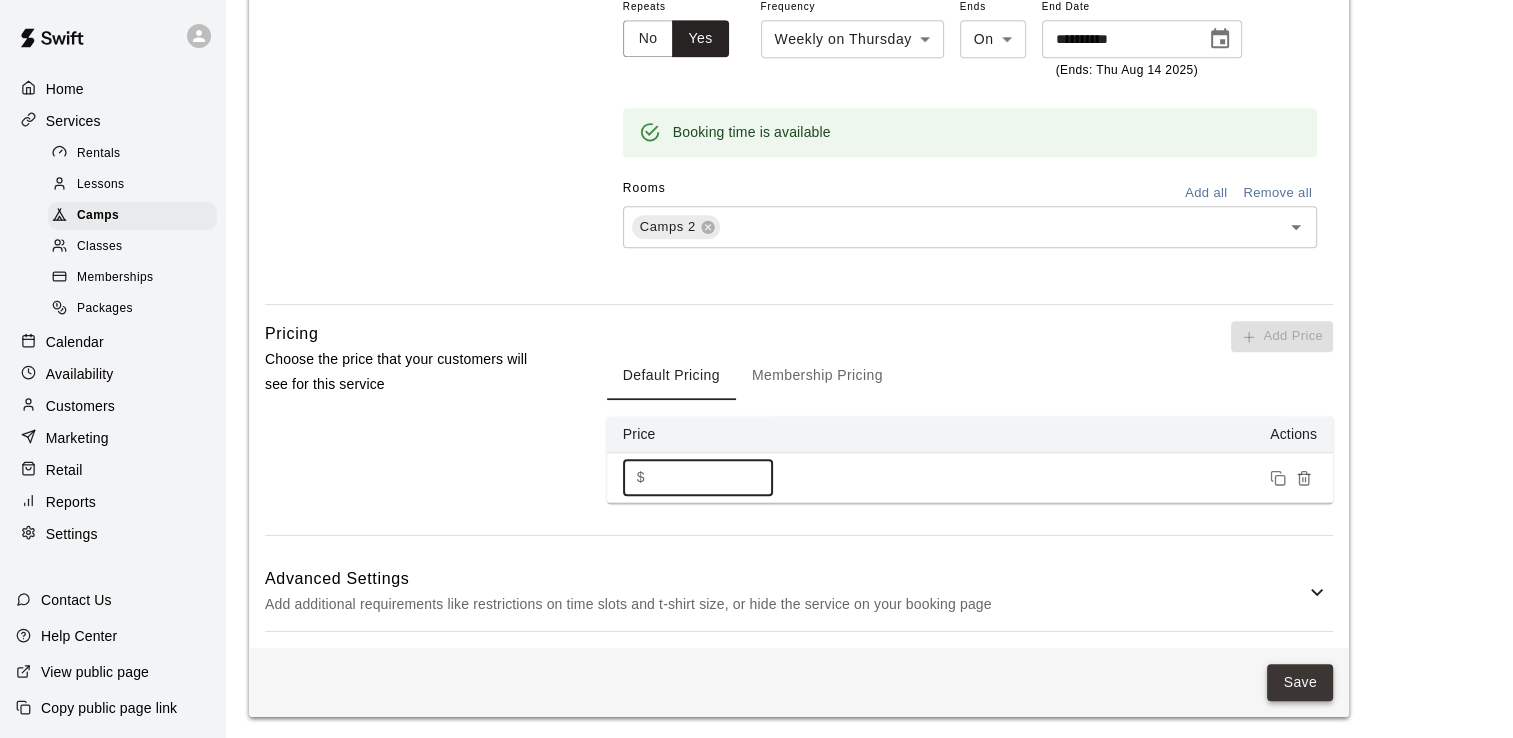 type on "**" 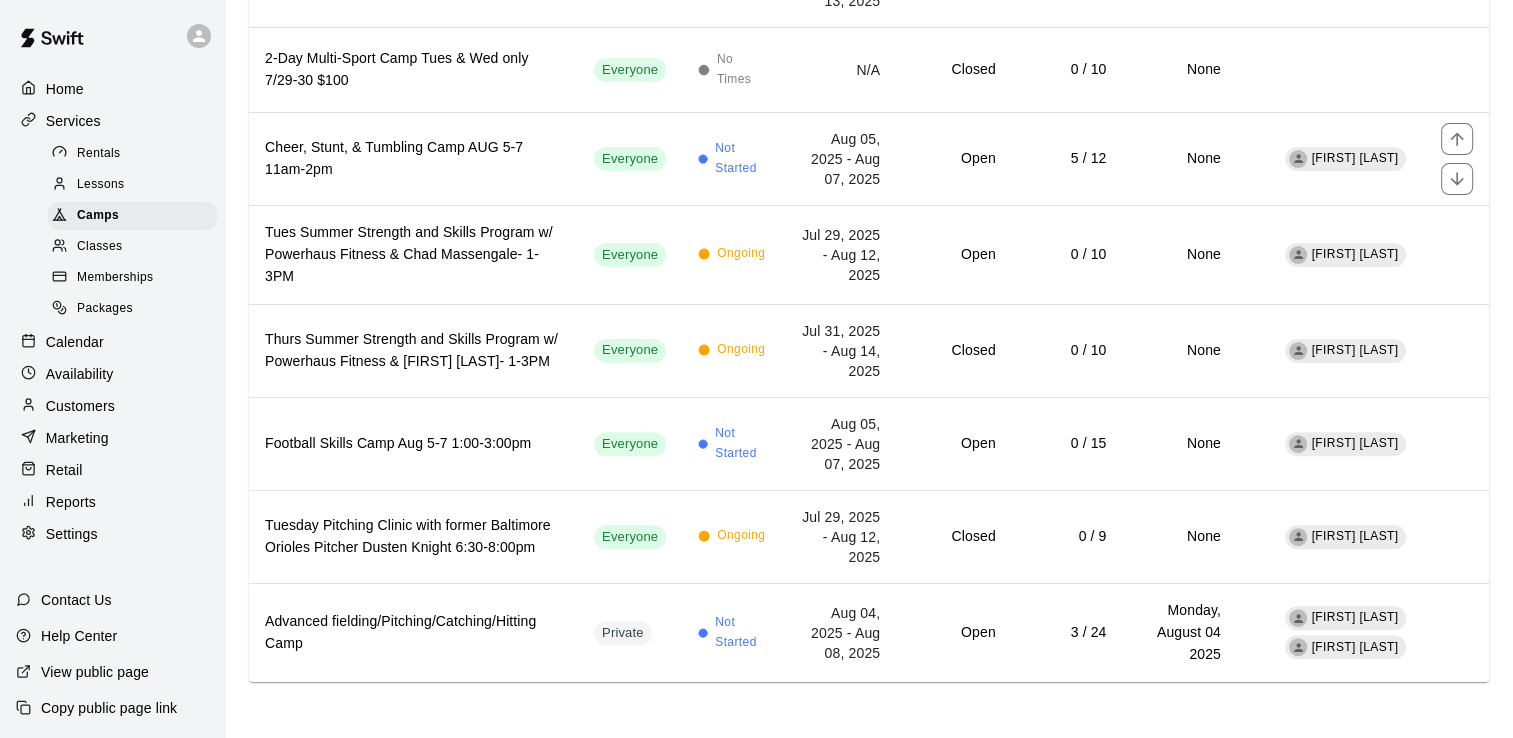 scroll, scrollTop: 0, scrollLeft: 0, axis: both 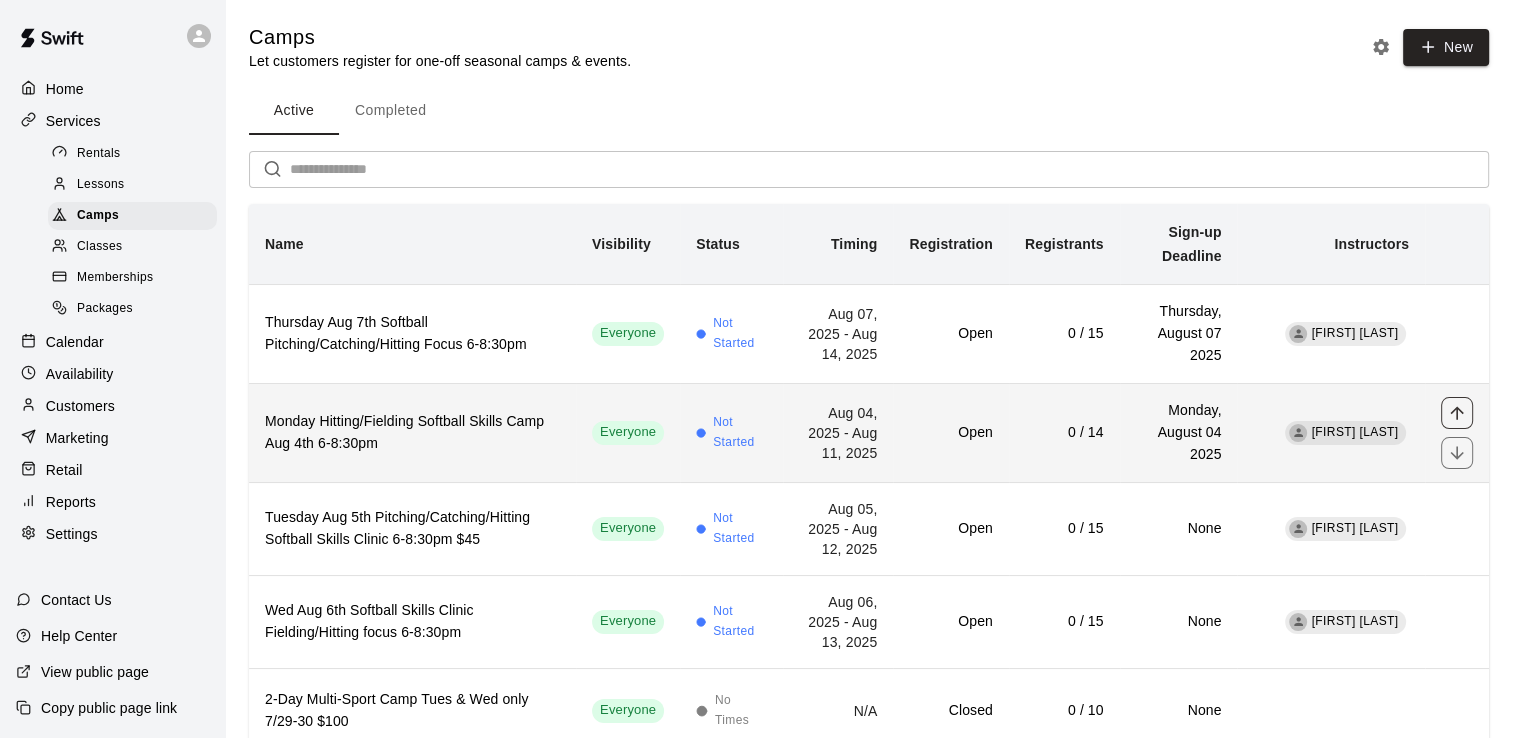 click 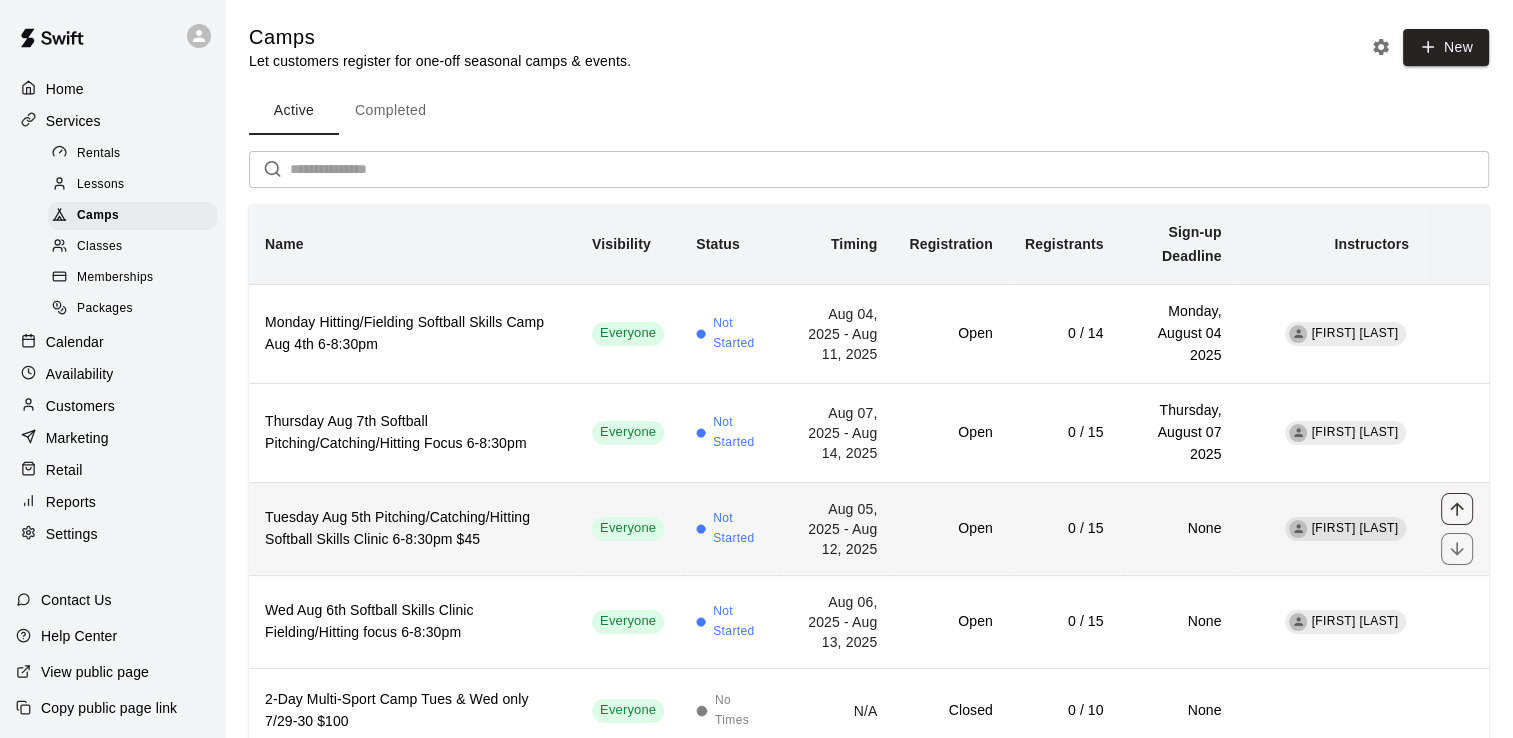 click 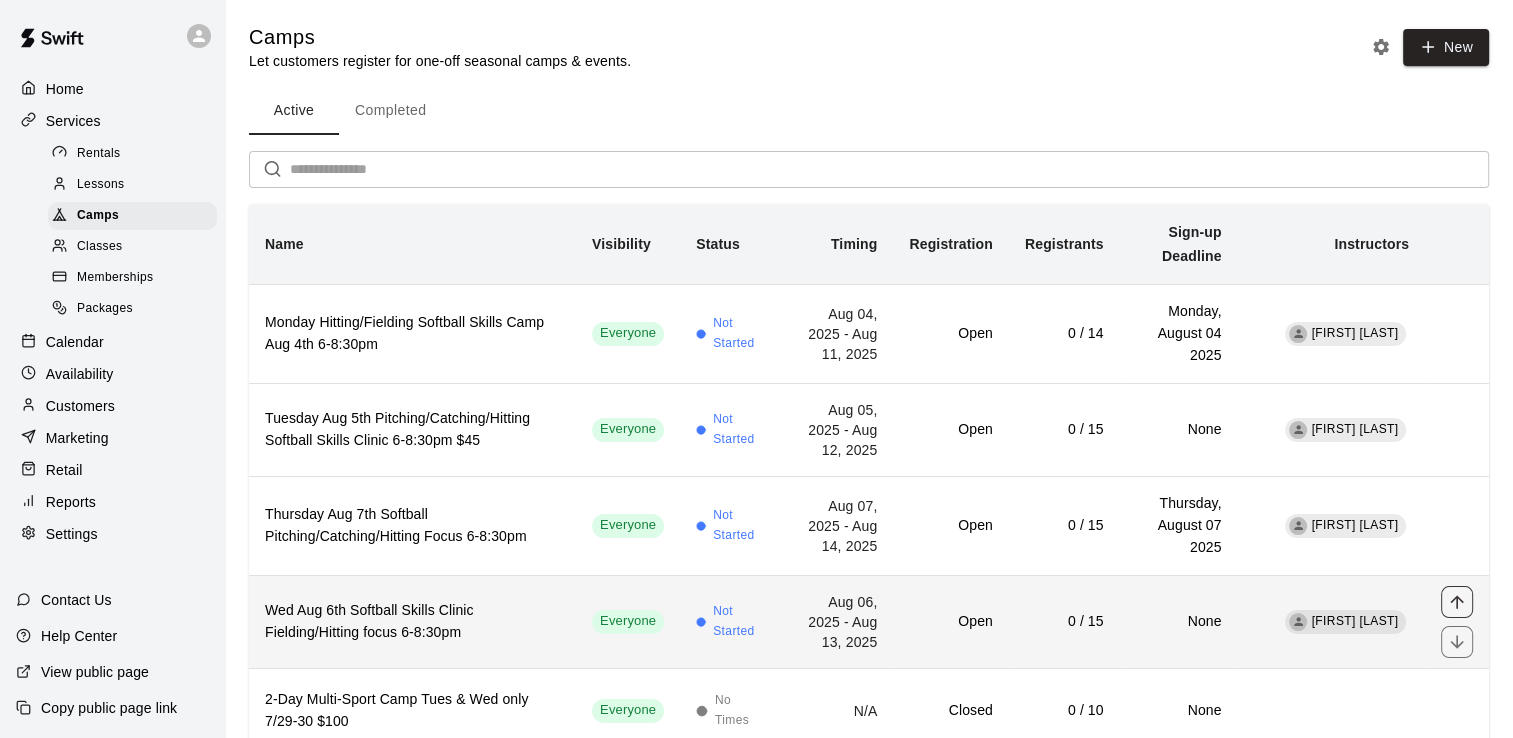 click 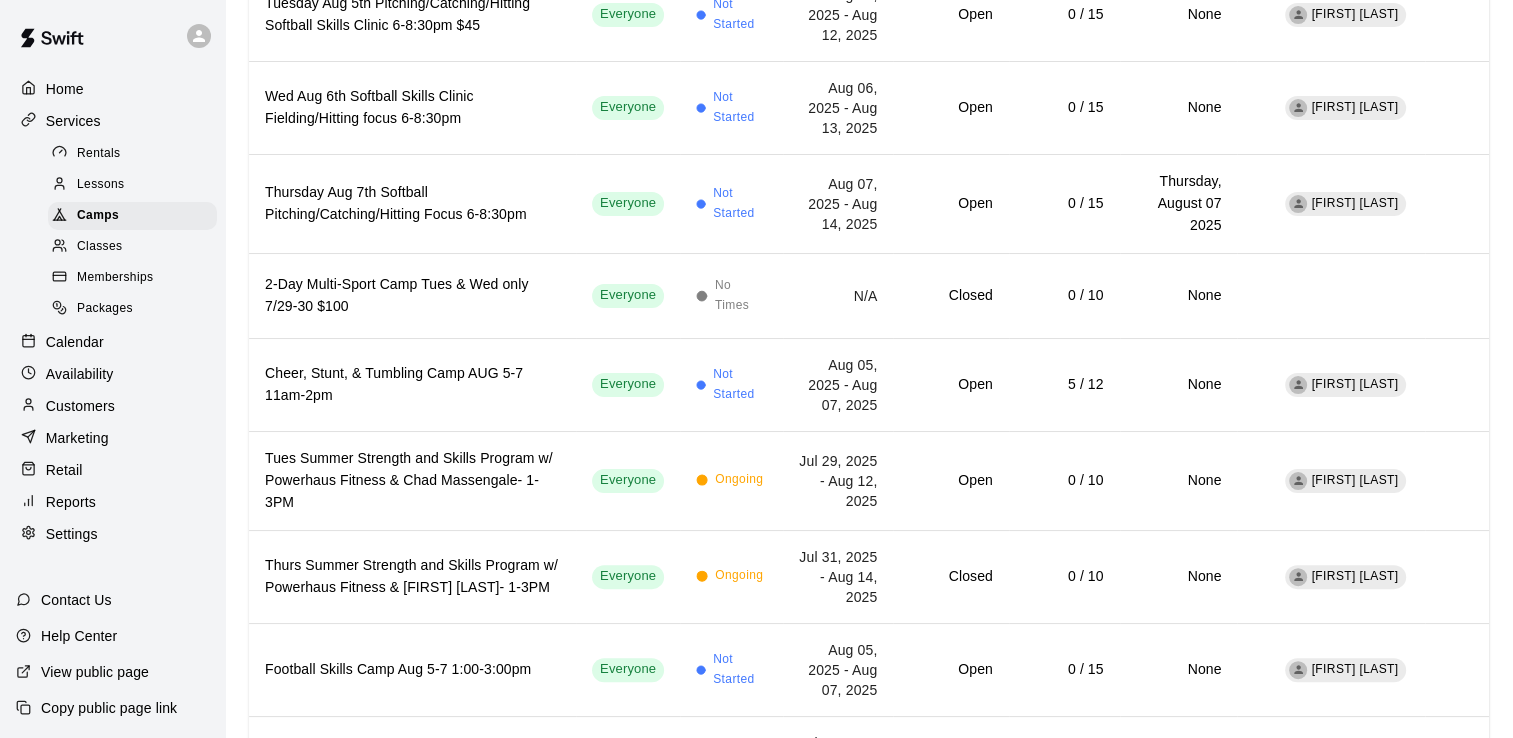 scroll, scrollTop: 410, scrollLeft: 0, axis: vertical 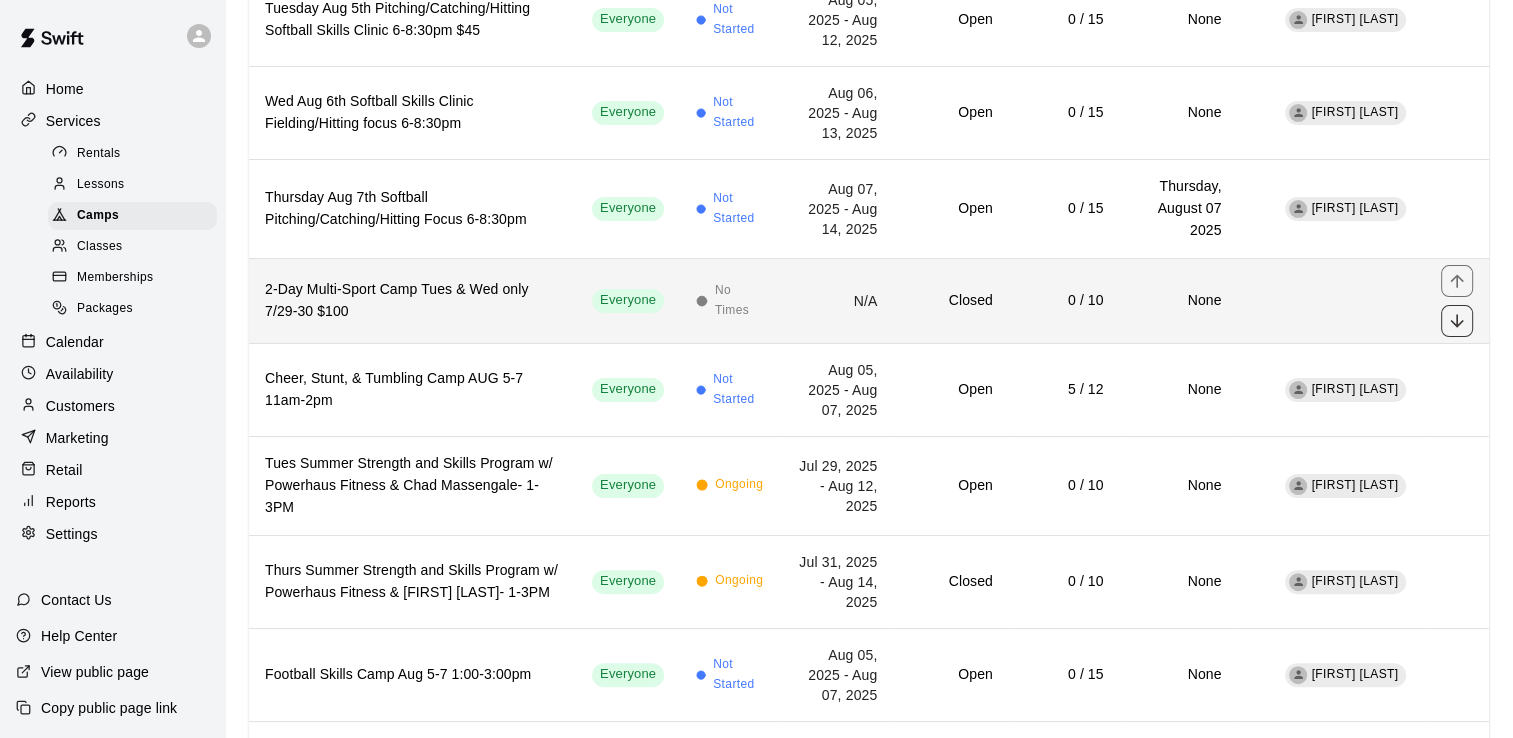 click 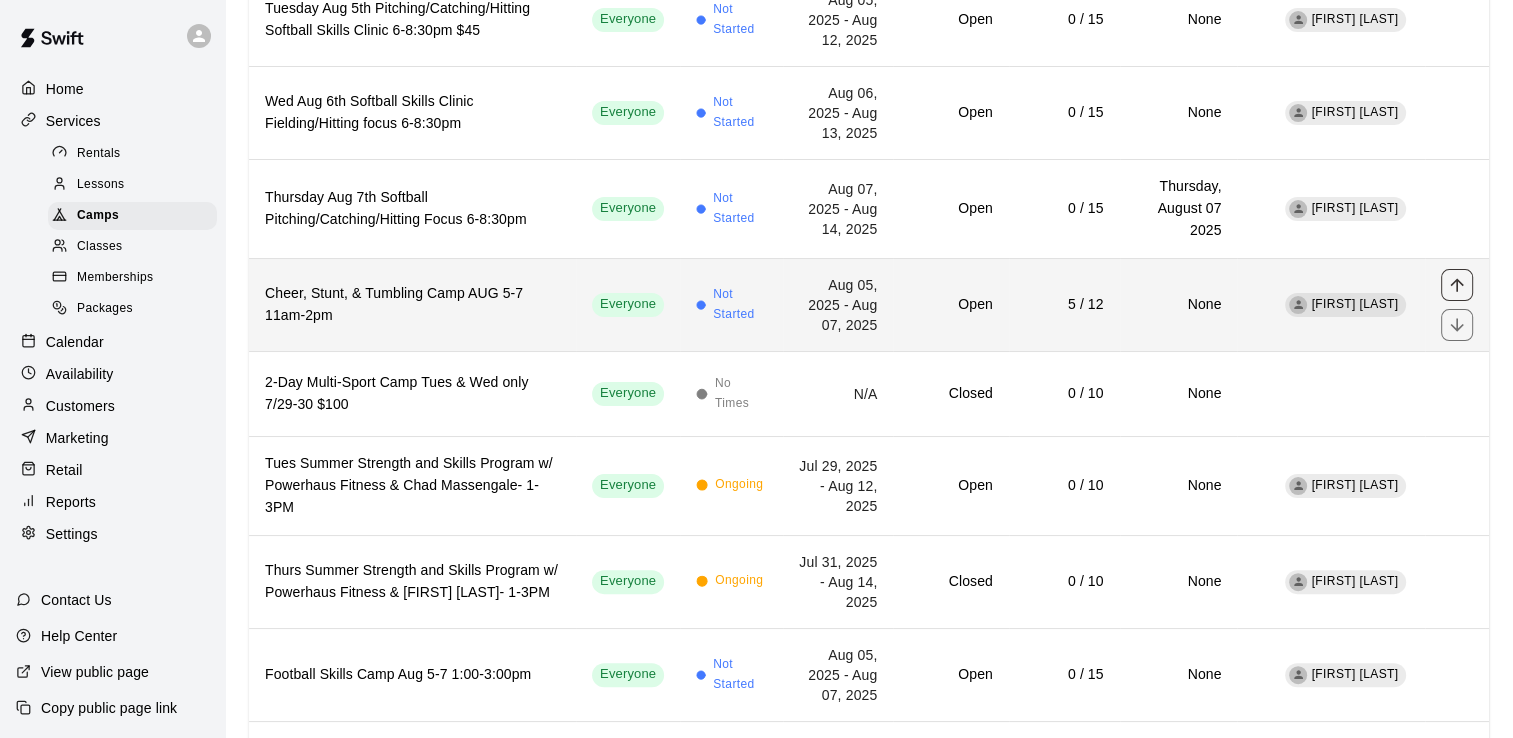 click 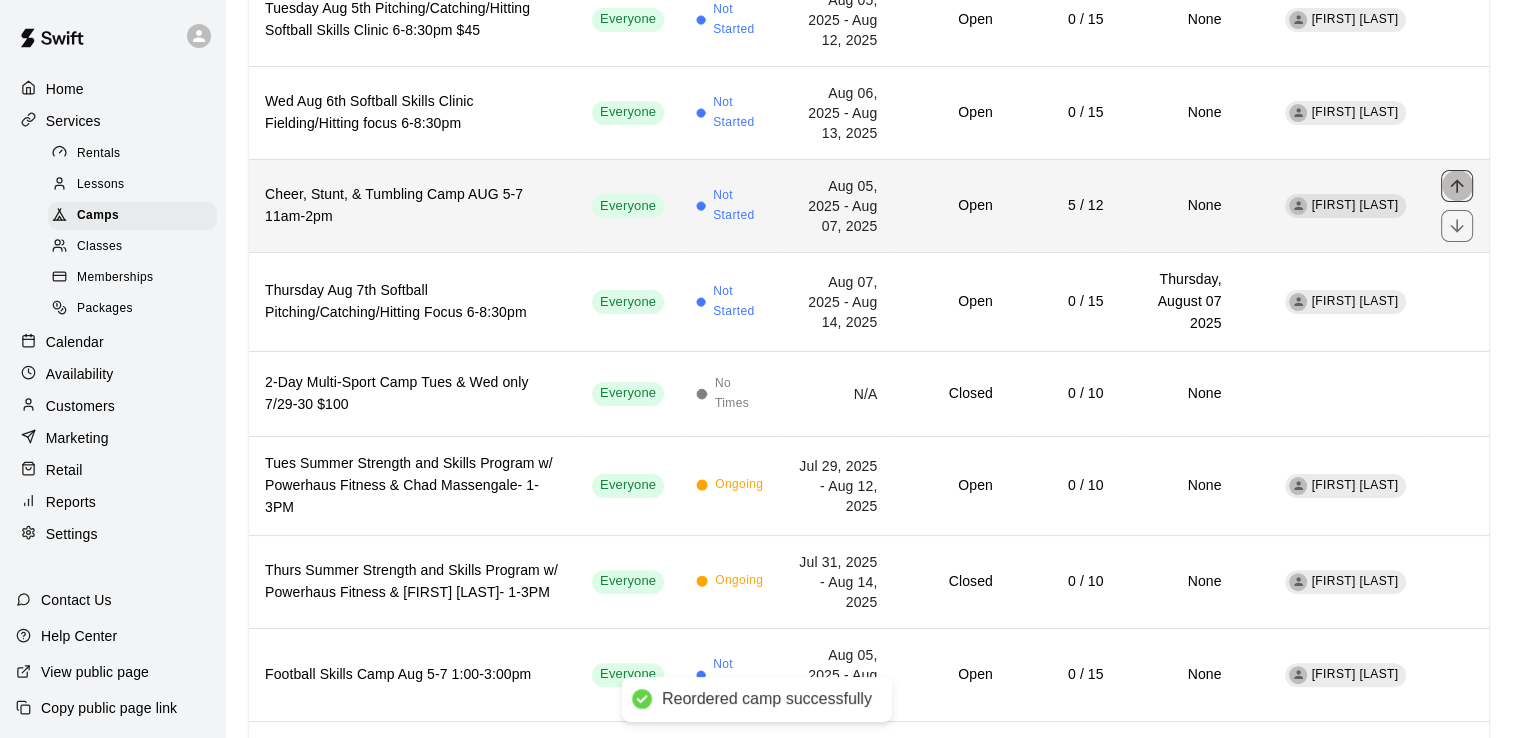 click 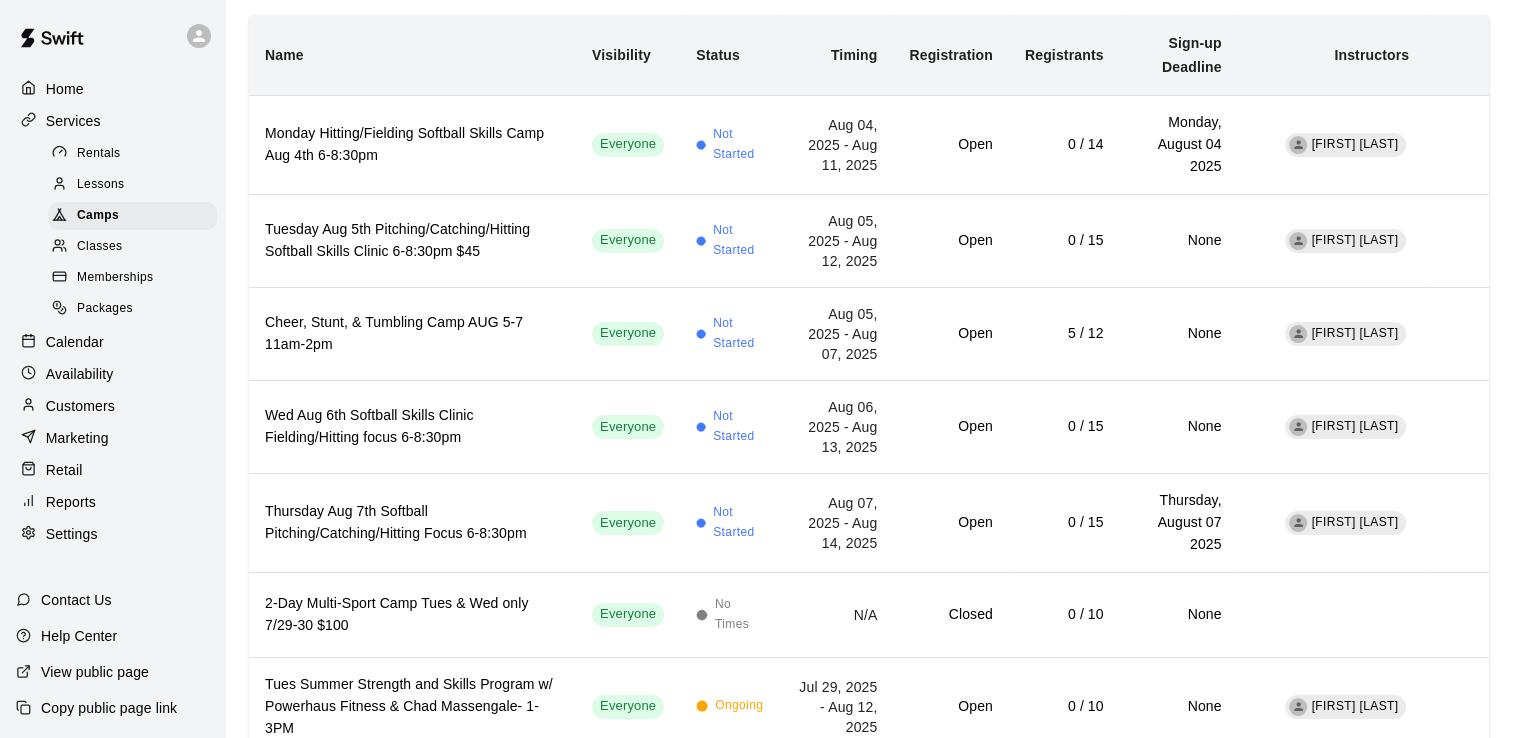 scroll, scrollTop: 183, scrollLeft: 0, axis: vertical 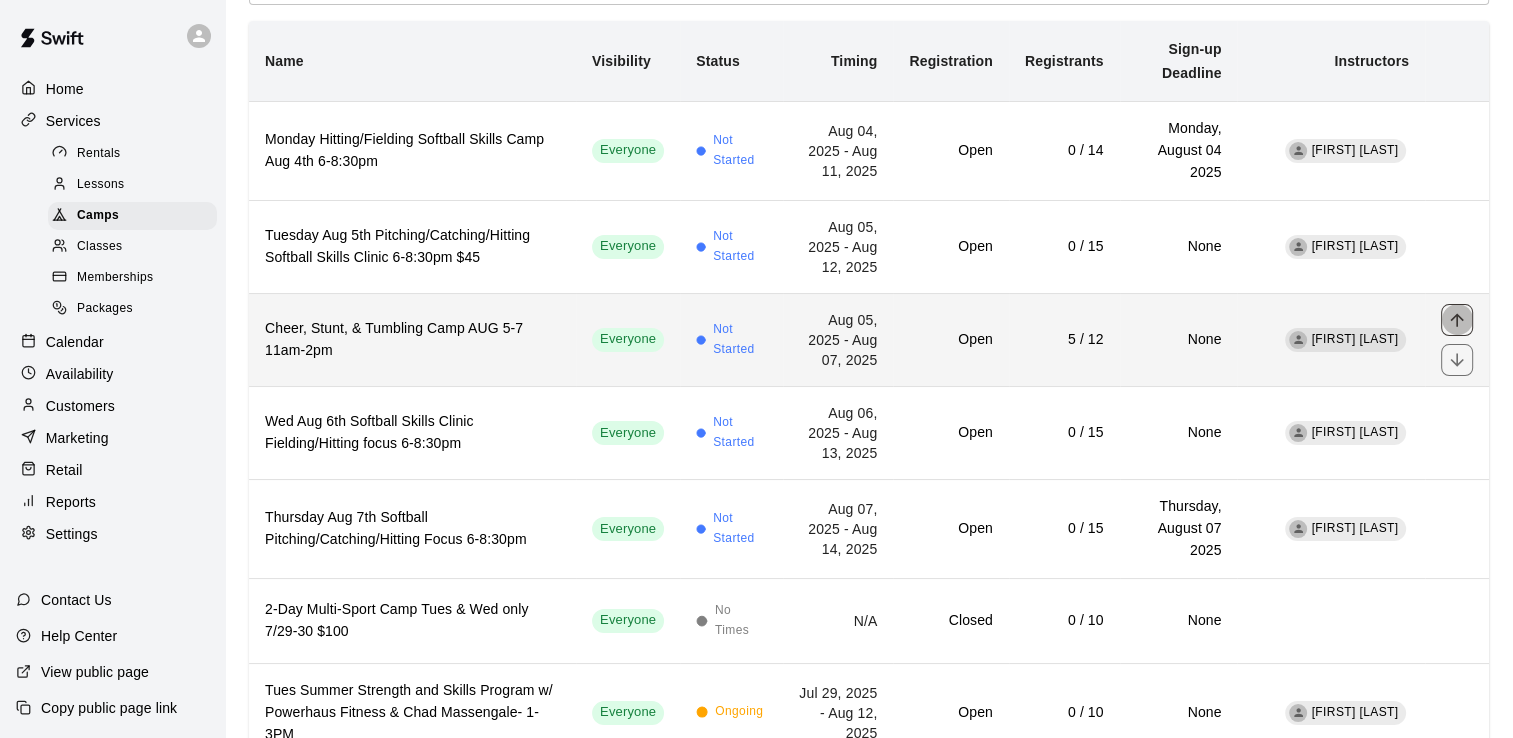click 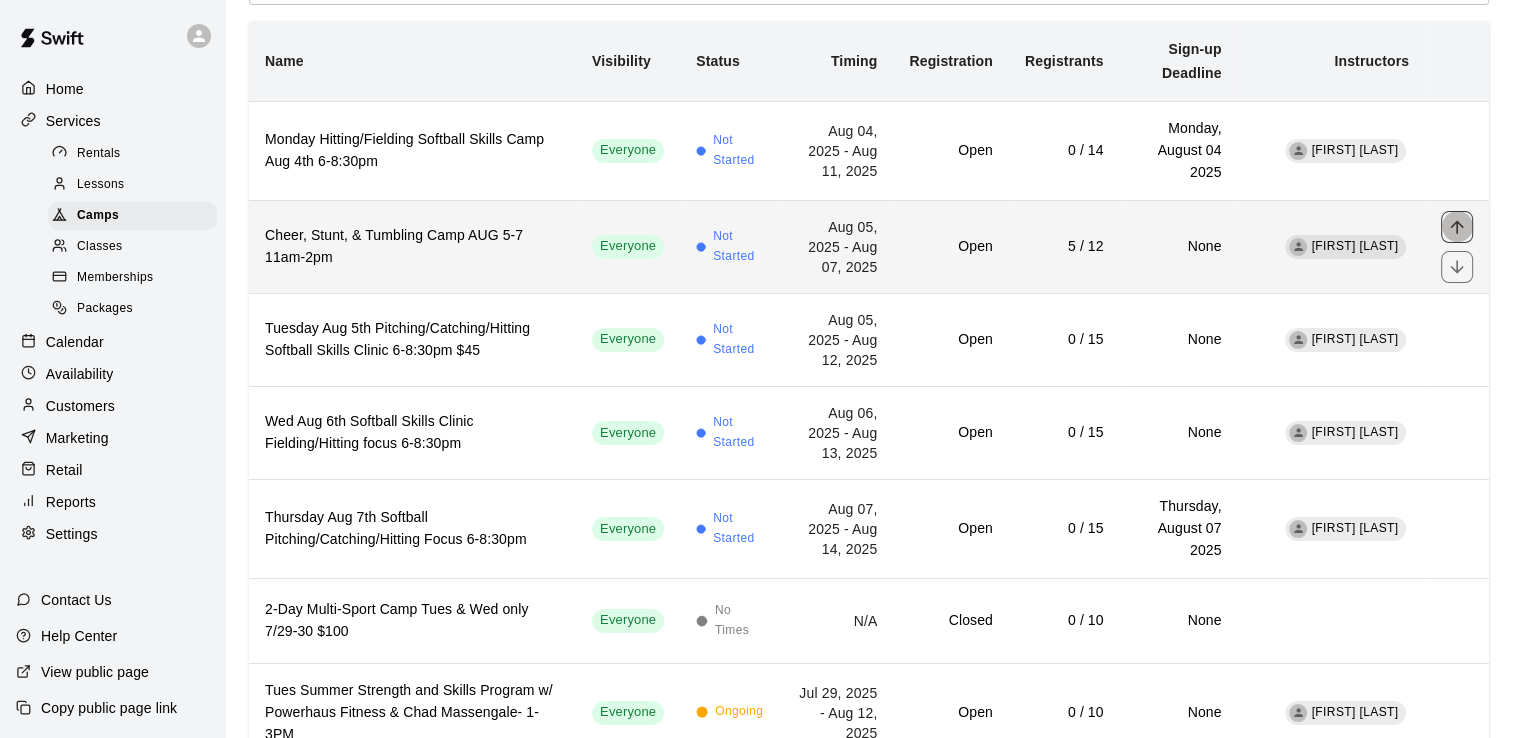 click 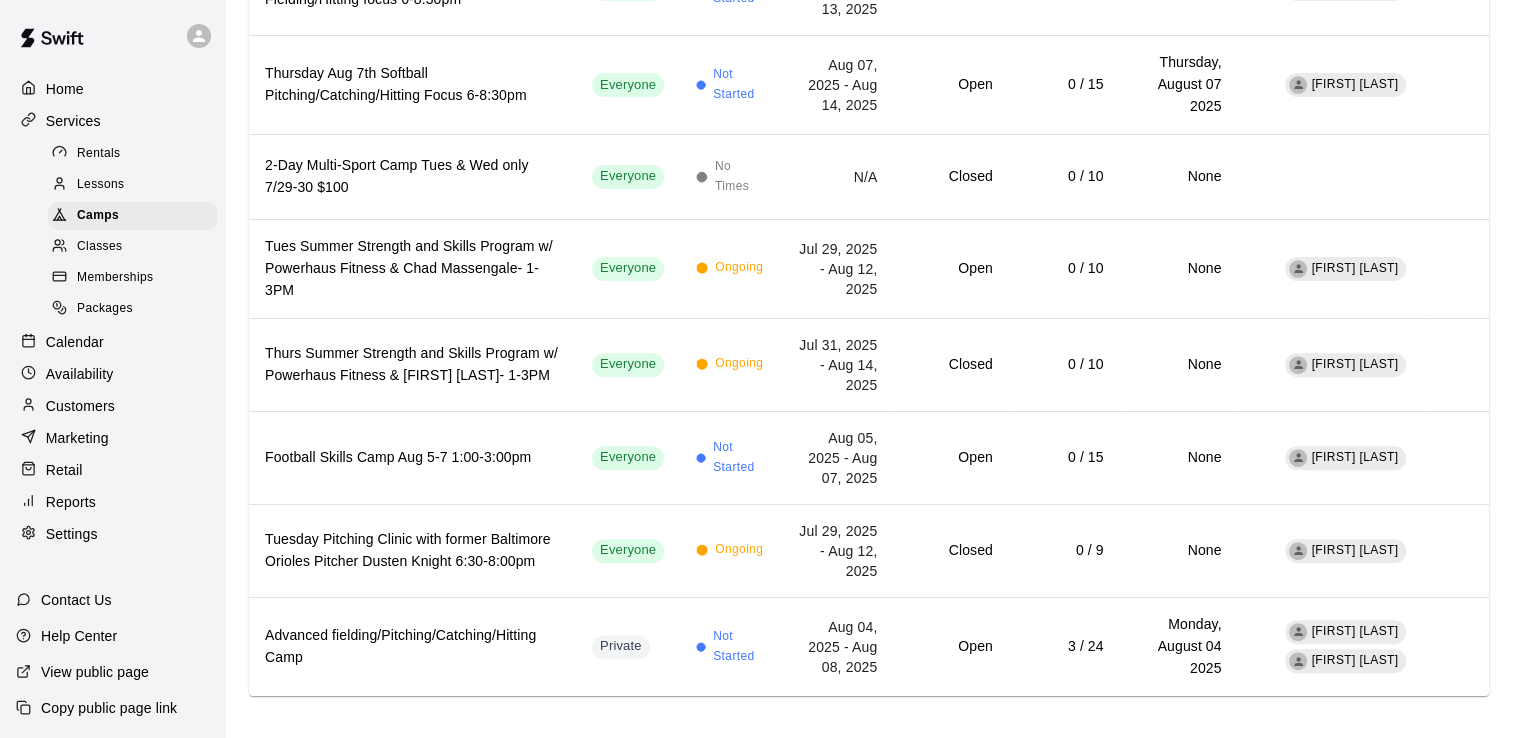 scroll, scrollTop: 631, scrollLeft: 0, axis: vertical 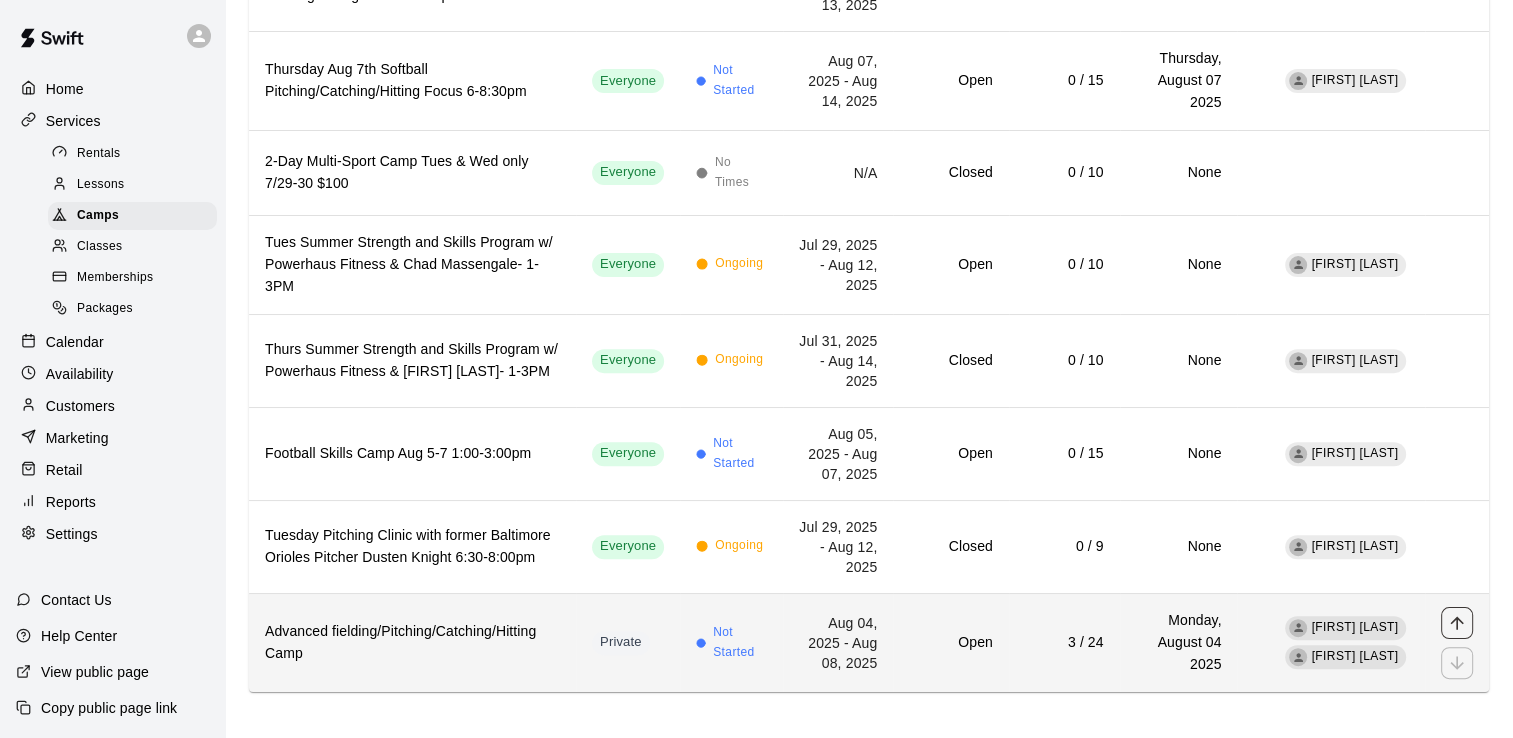 click 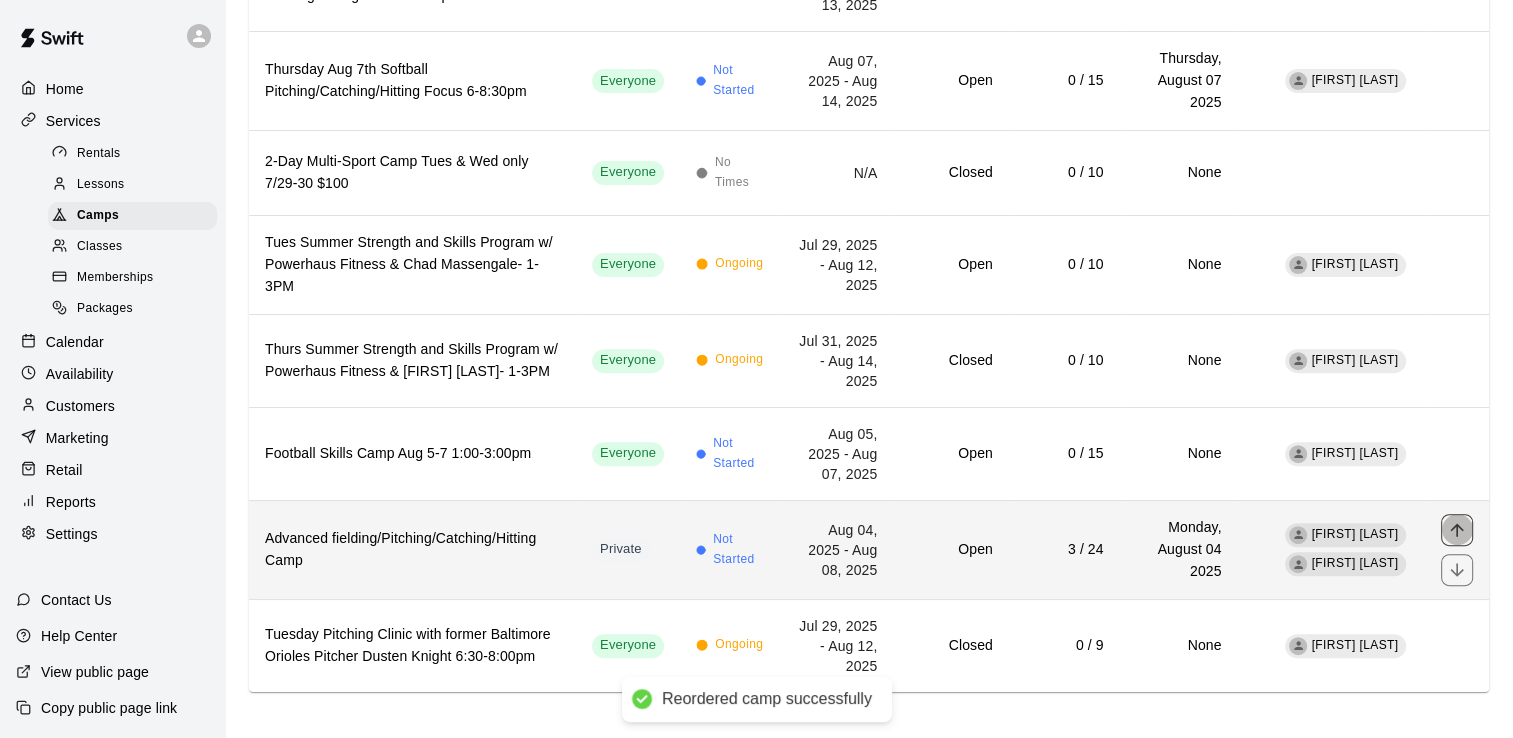 click 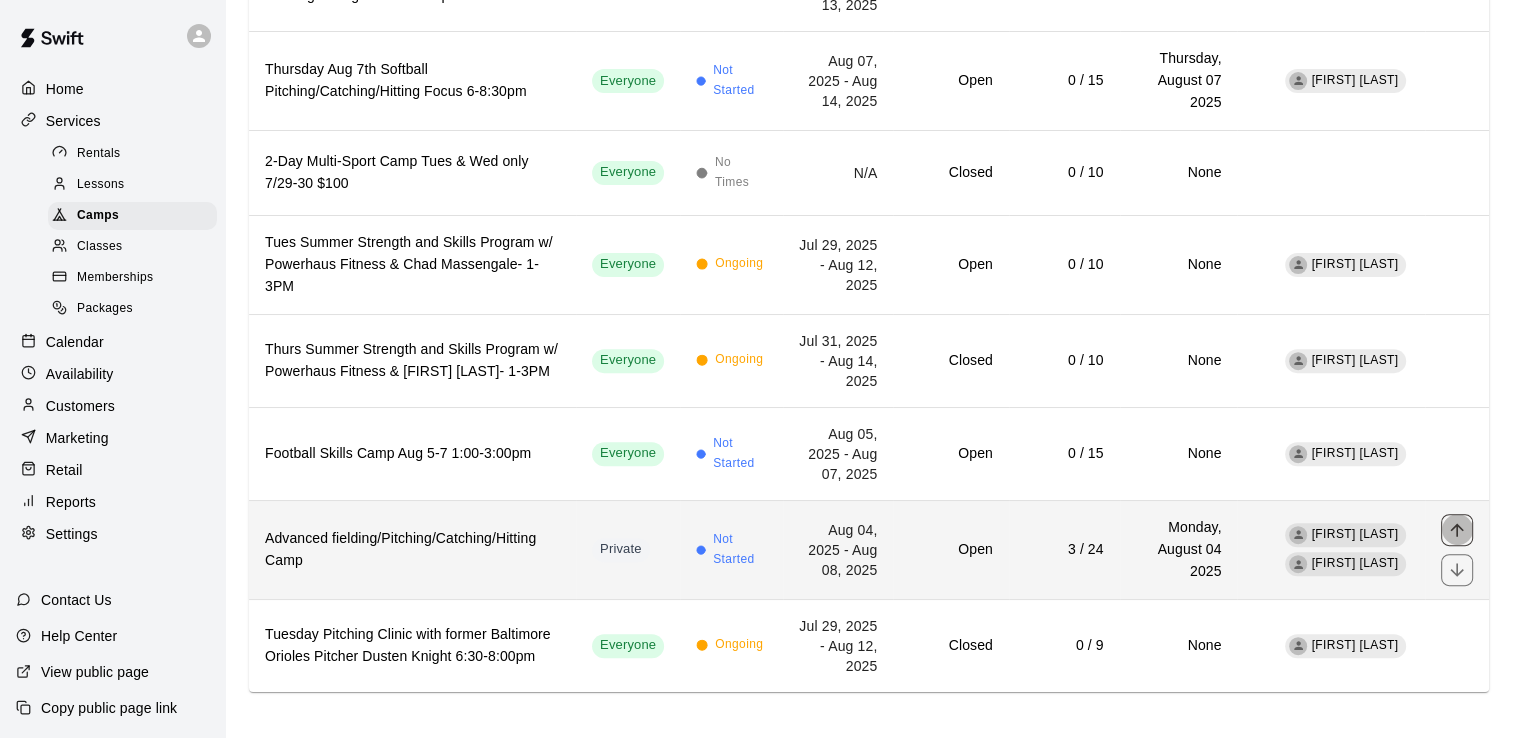 click 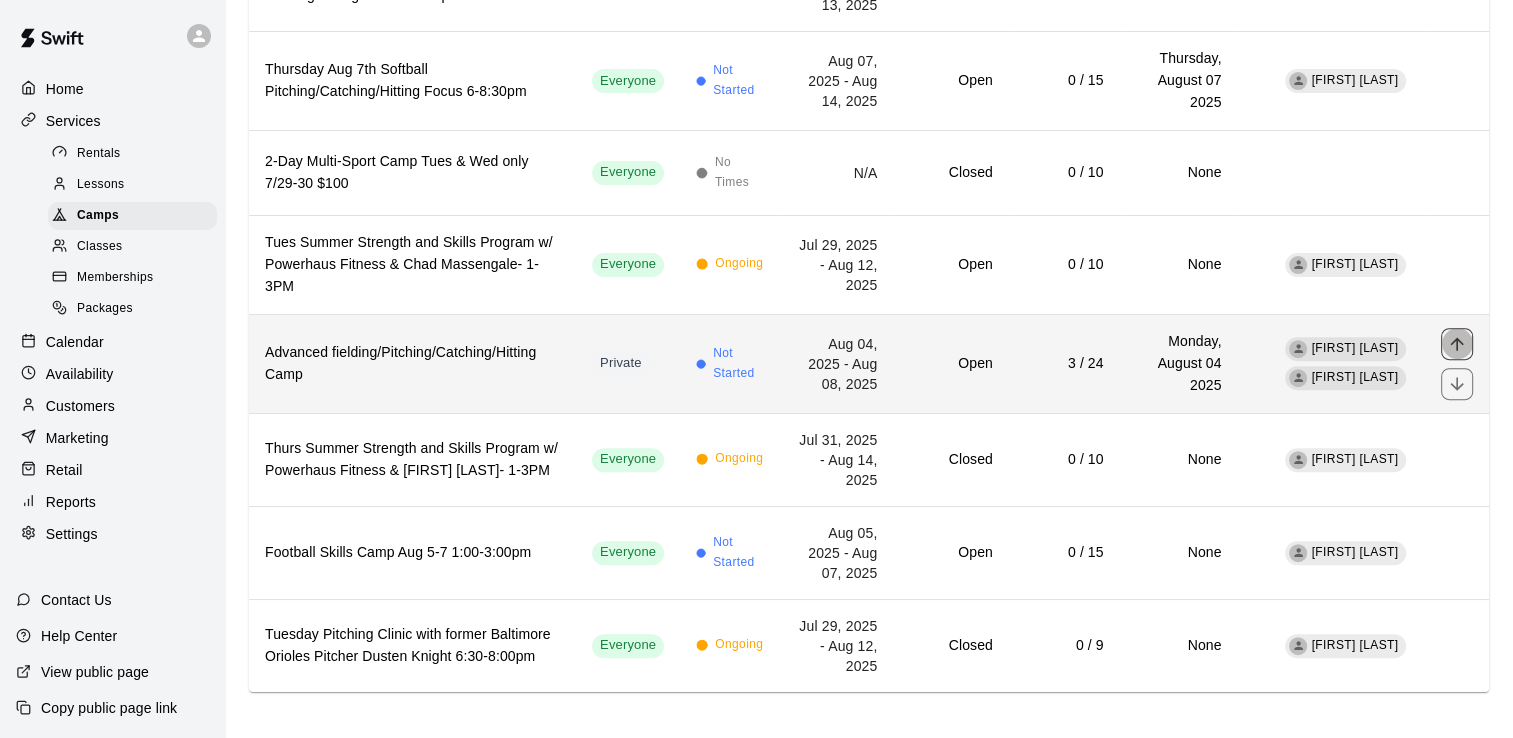 click 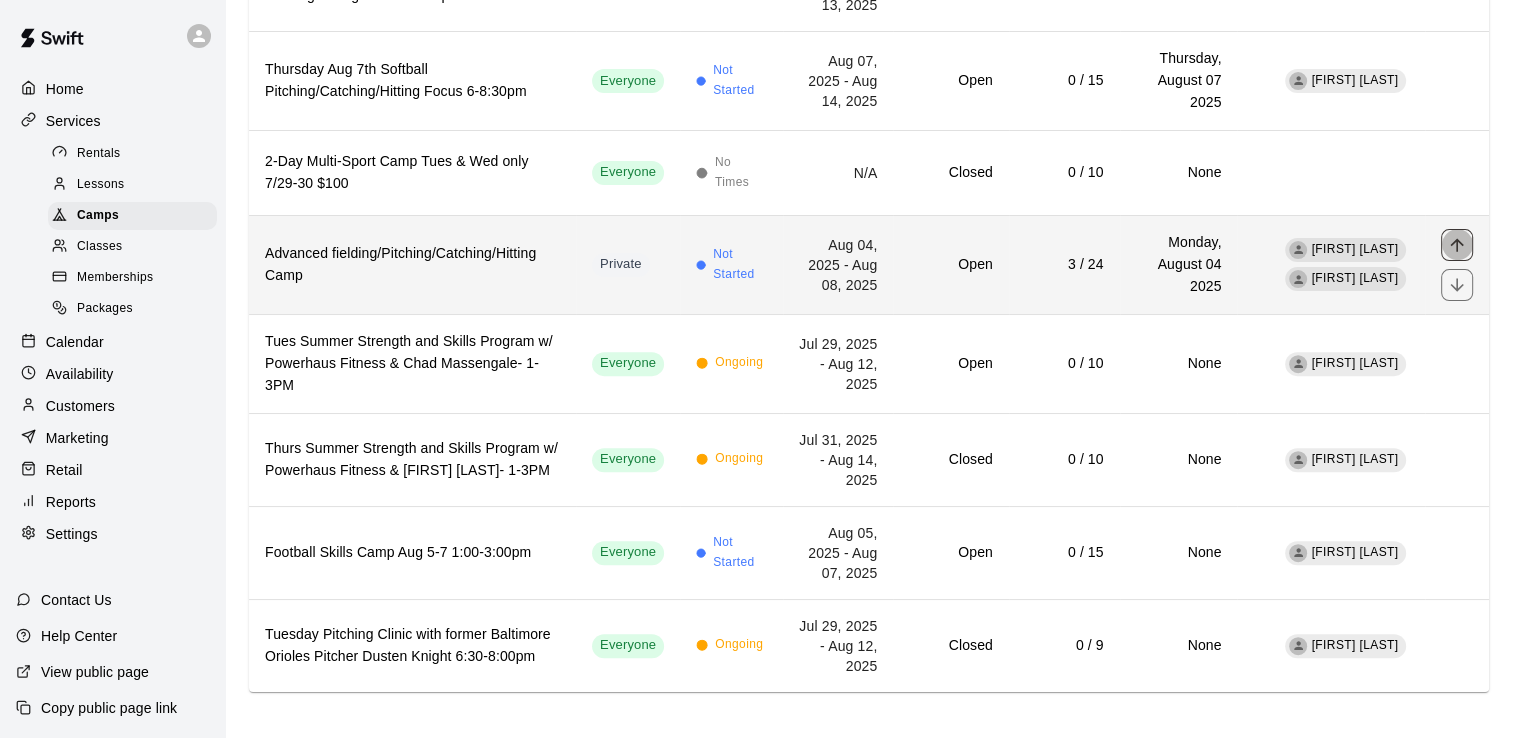 click 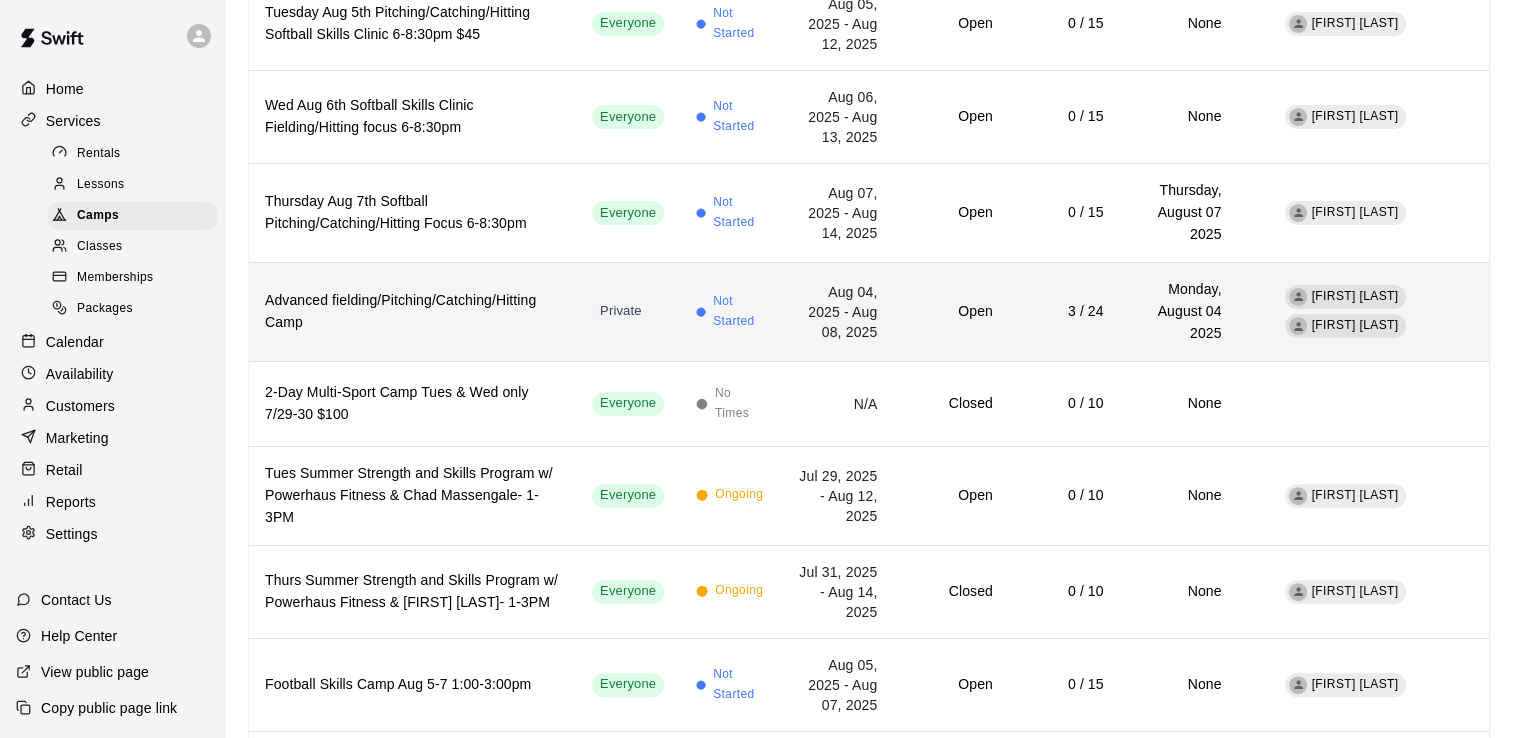 scroll, scrollTop: 497, scrollLeft: 0, axis: vertical 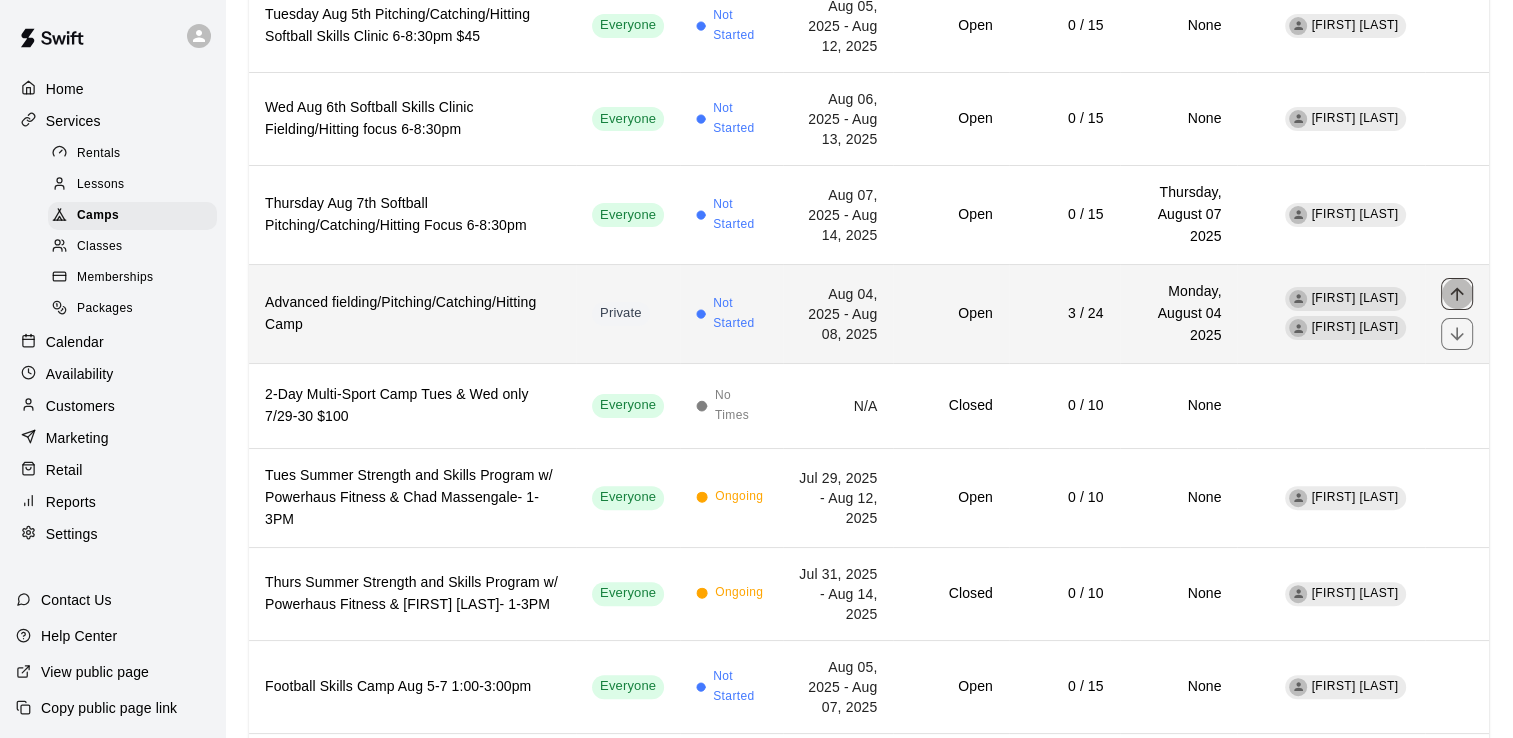 click 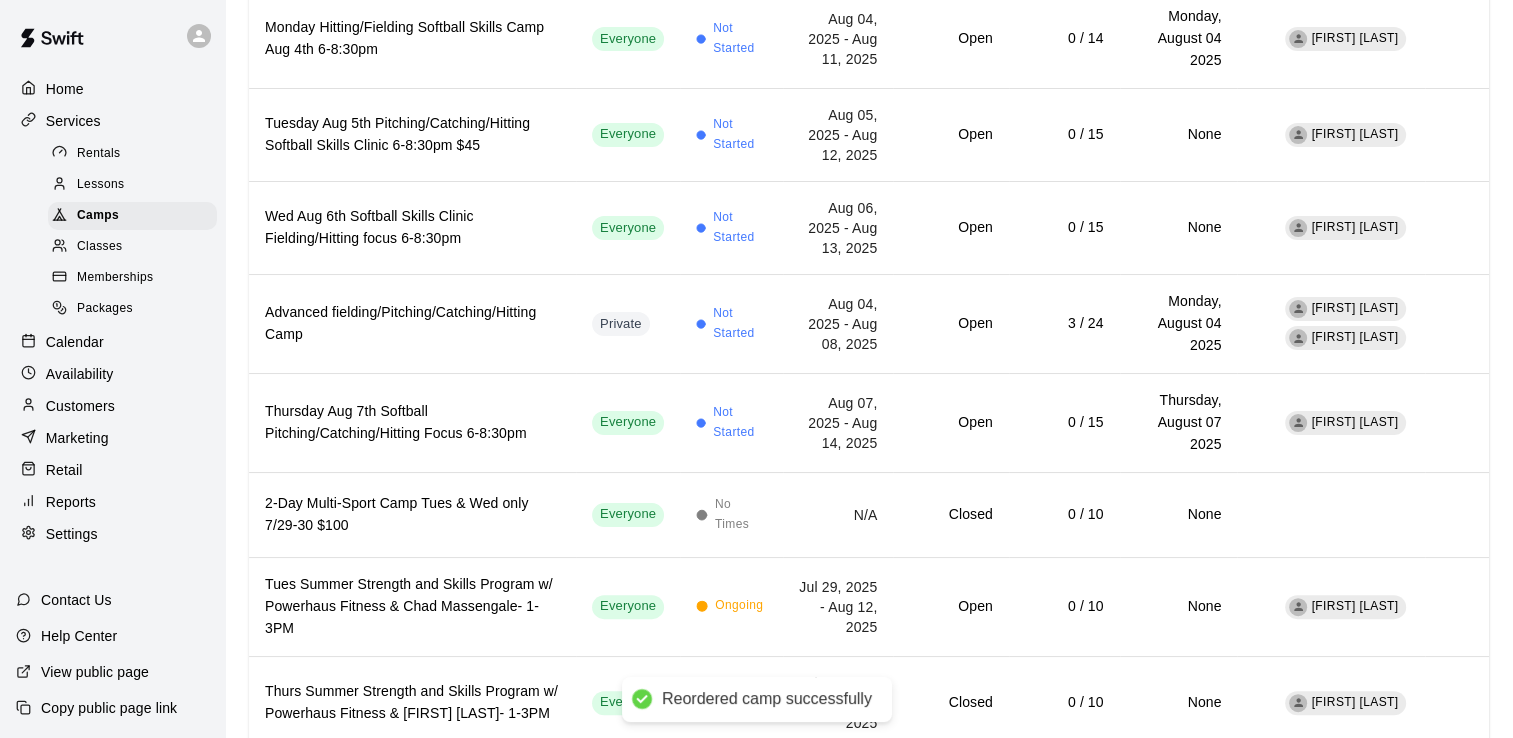scroll, scrollTop: 362, scrollLeft: 0, axis: vertical 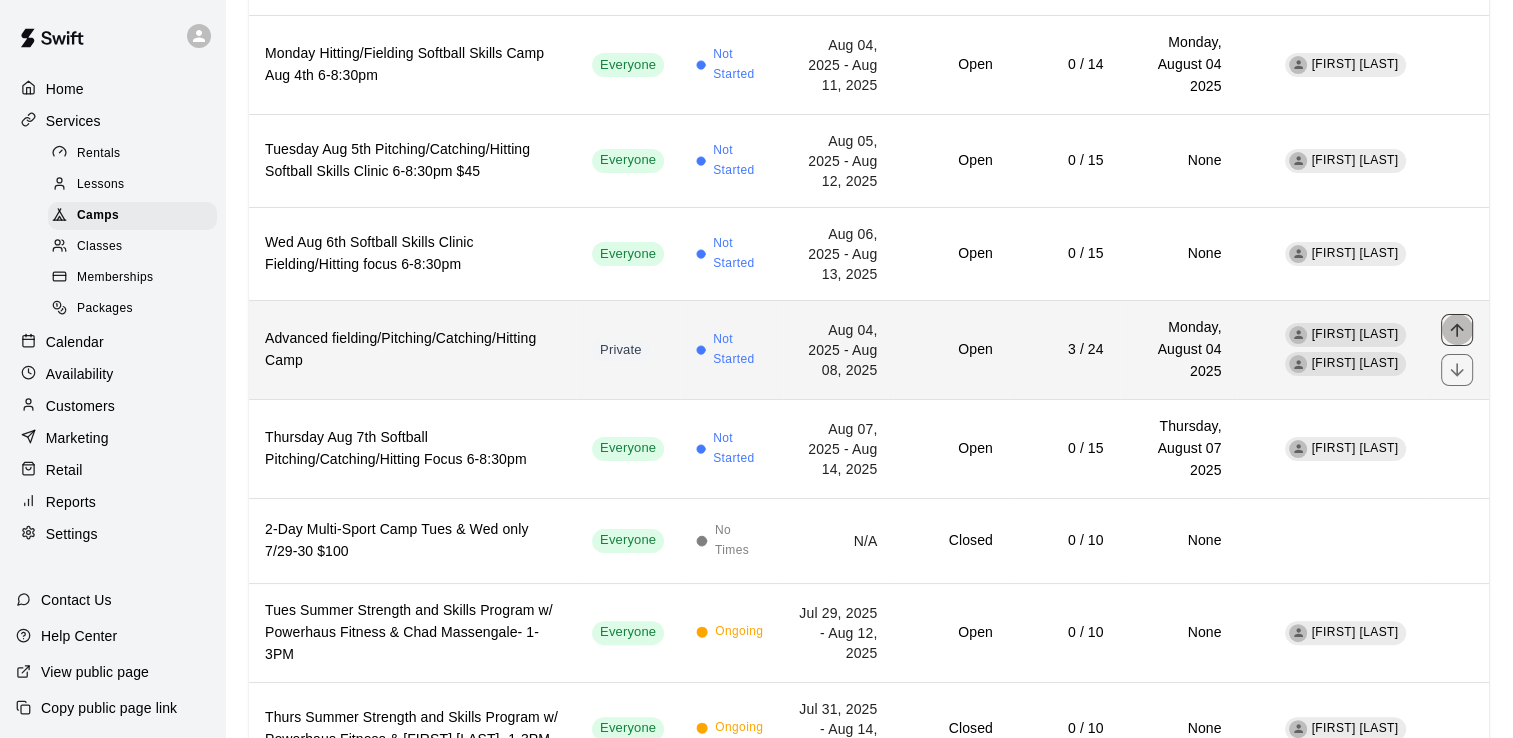 click 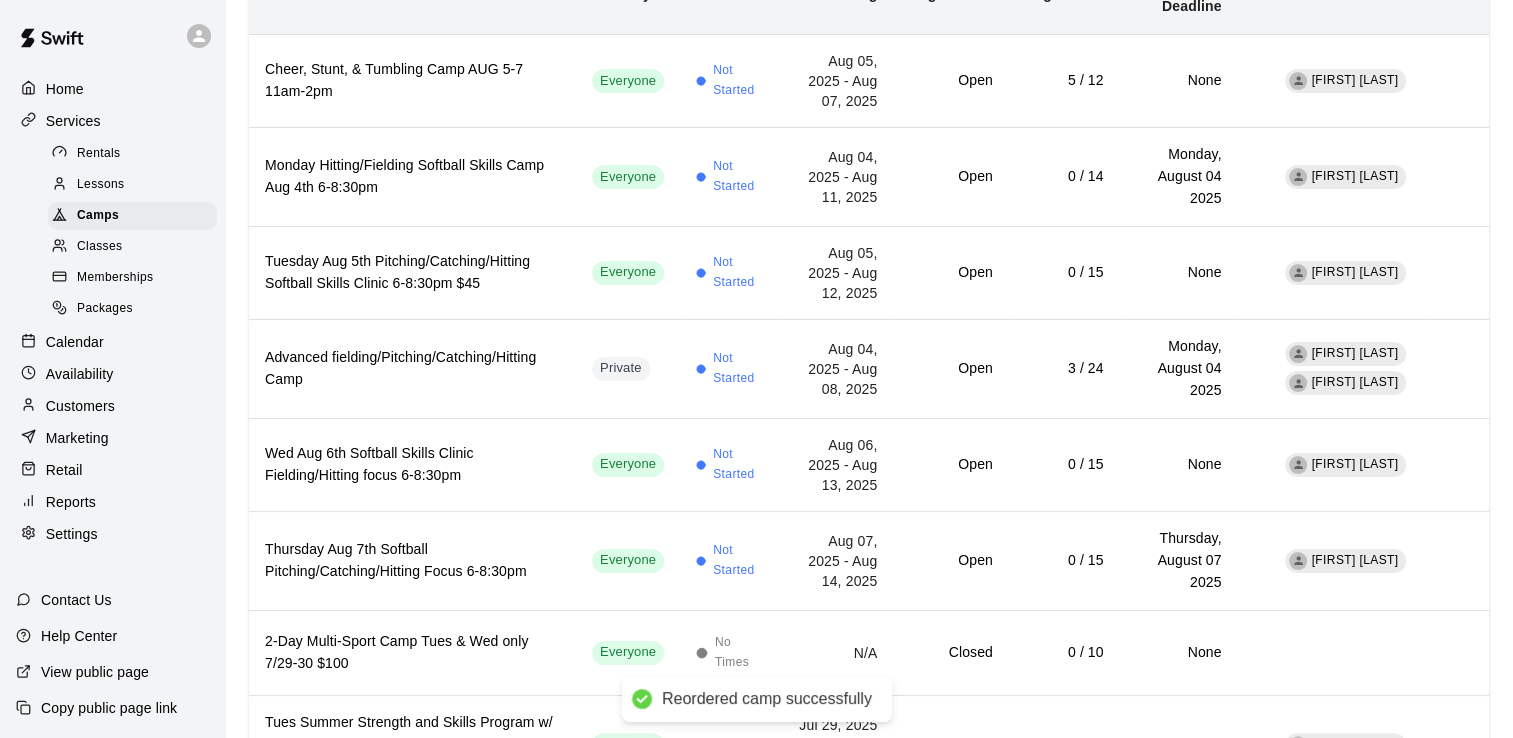 scroll, scrollTop: 204, scrollLeft: 0, axis: vertical 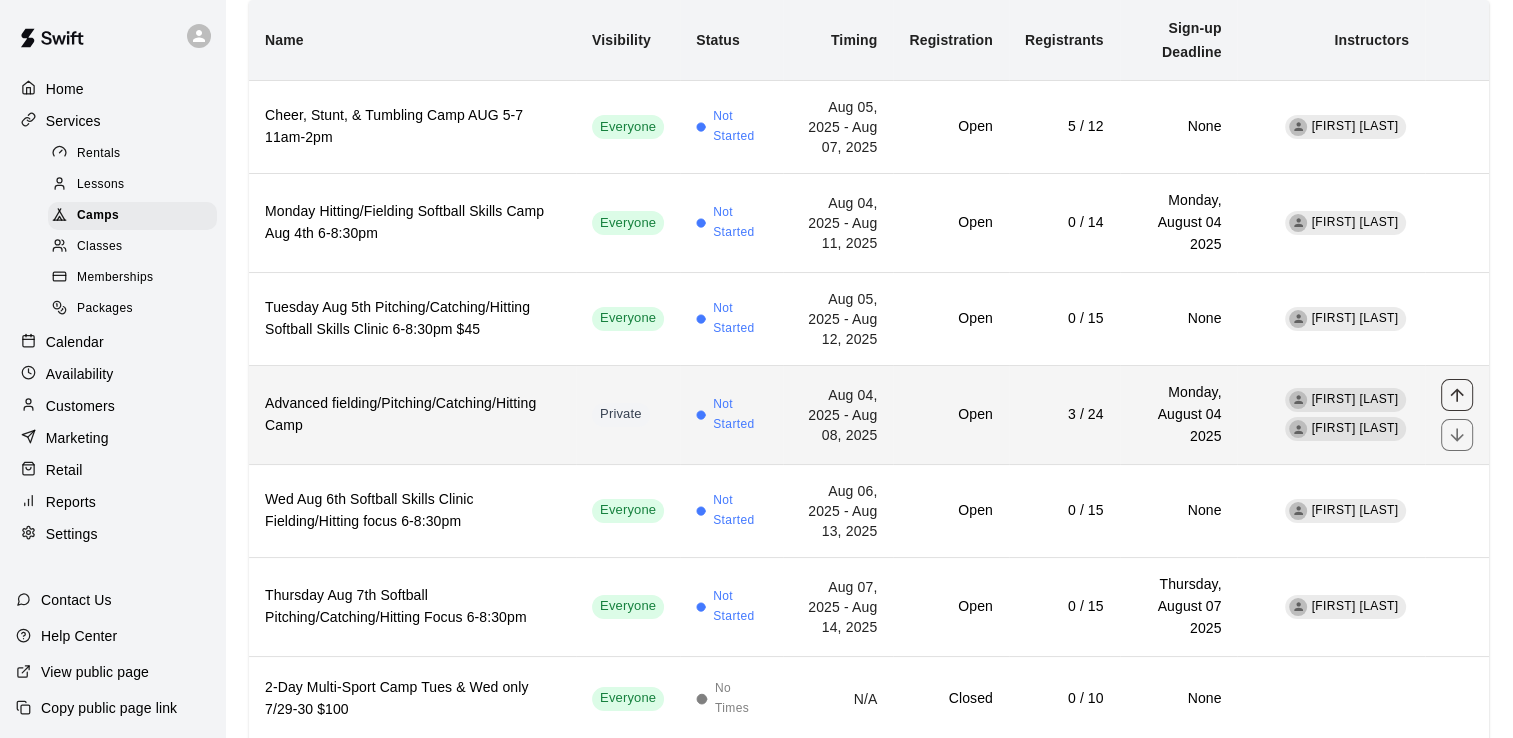 click 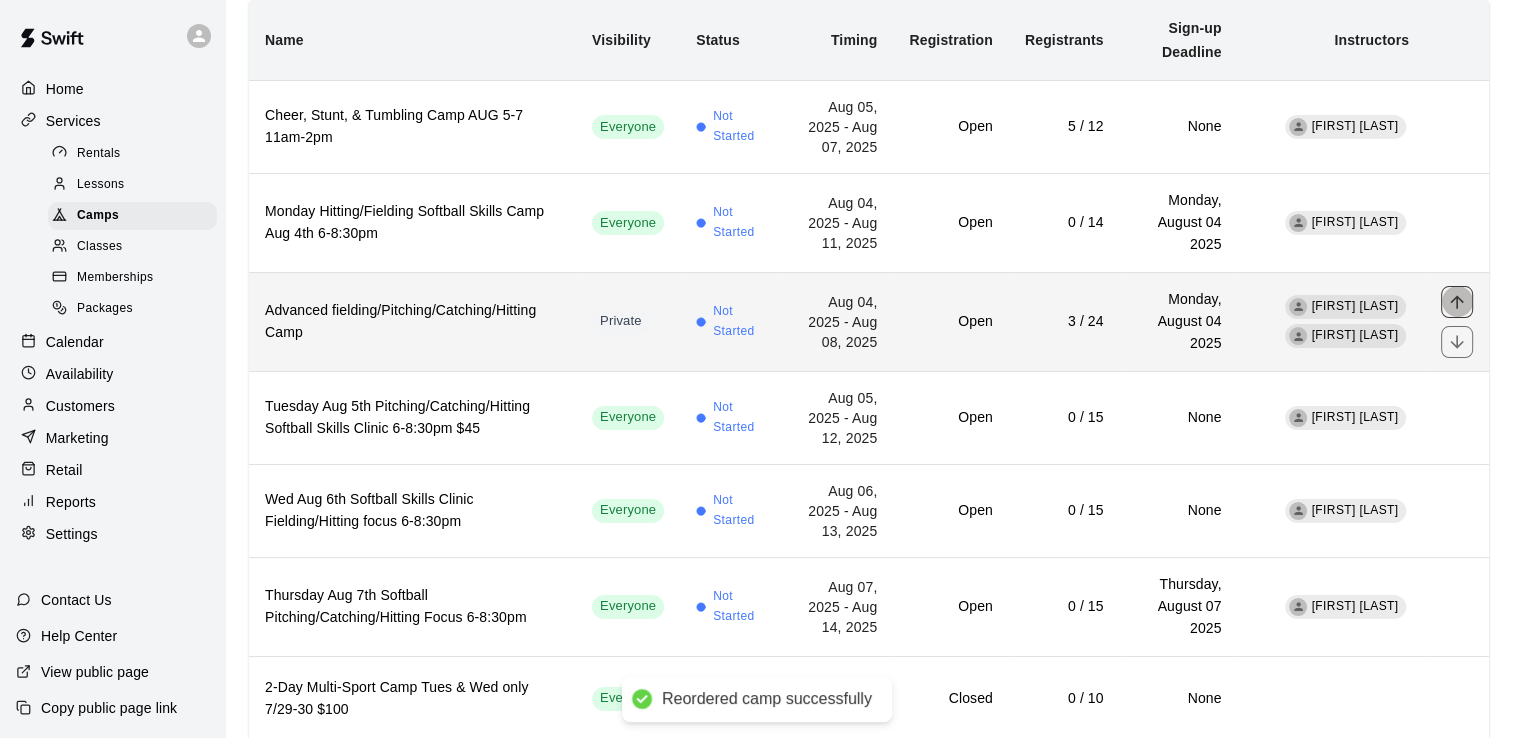 click 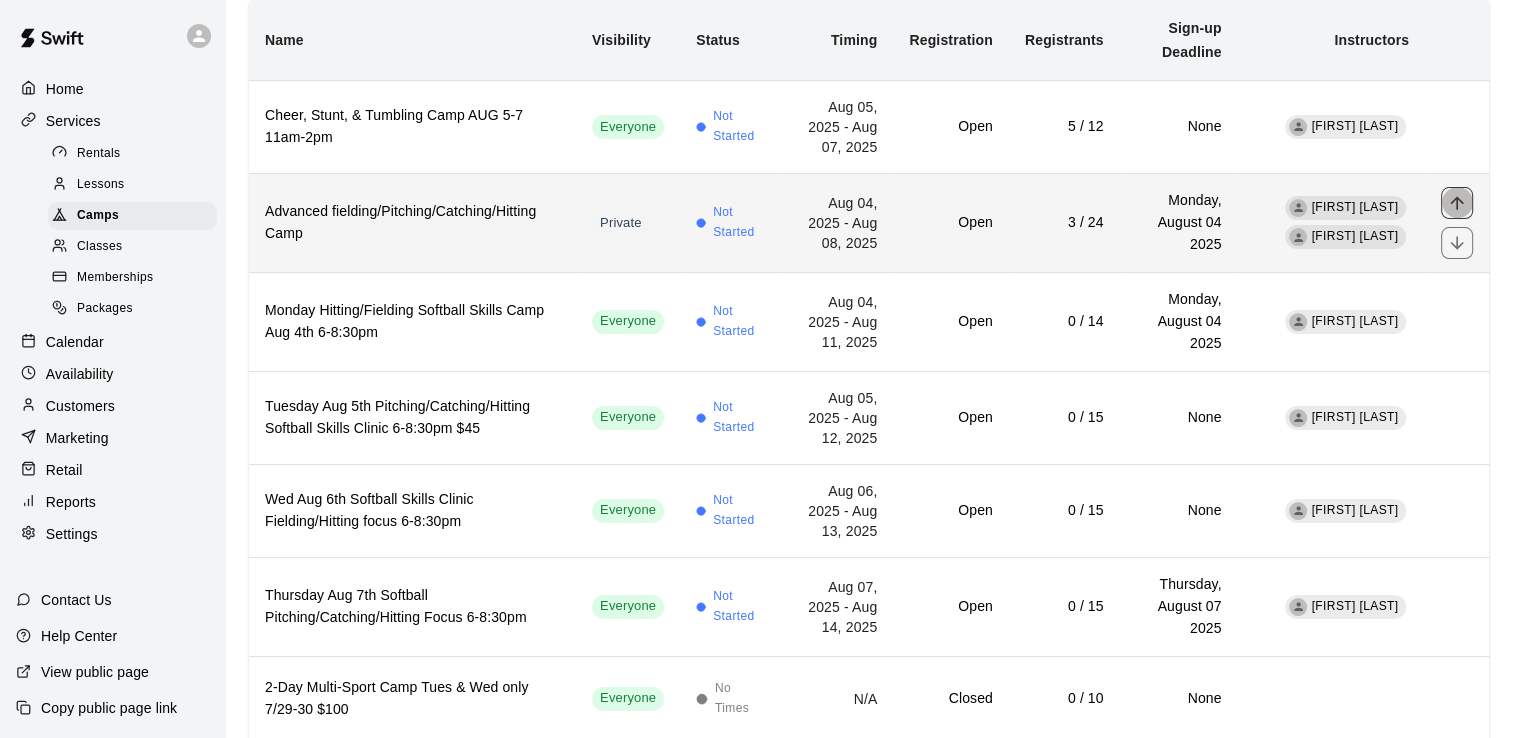 click 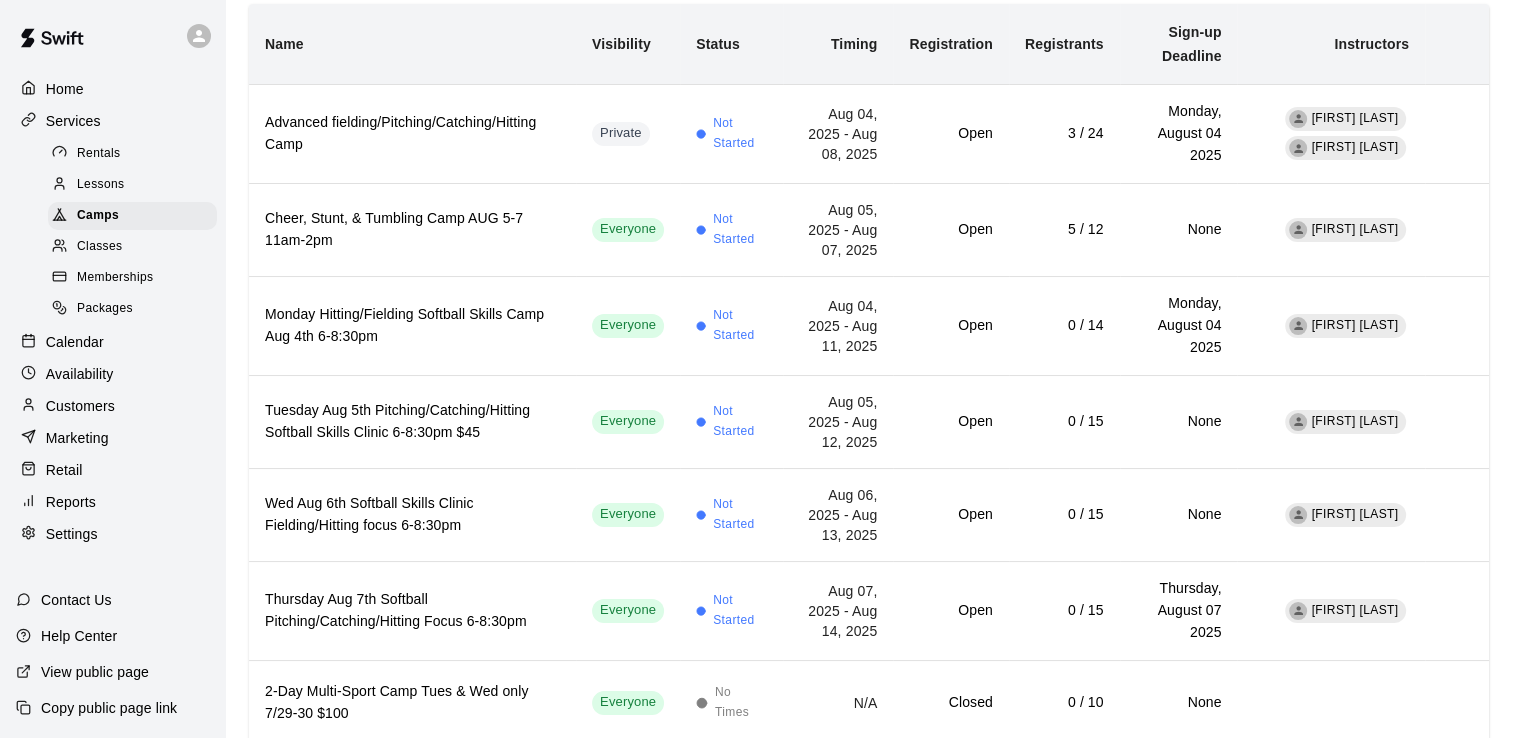 scroll, scrollTop: 204, scrollLeft: 0, axis: vertical 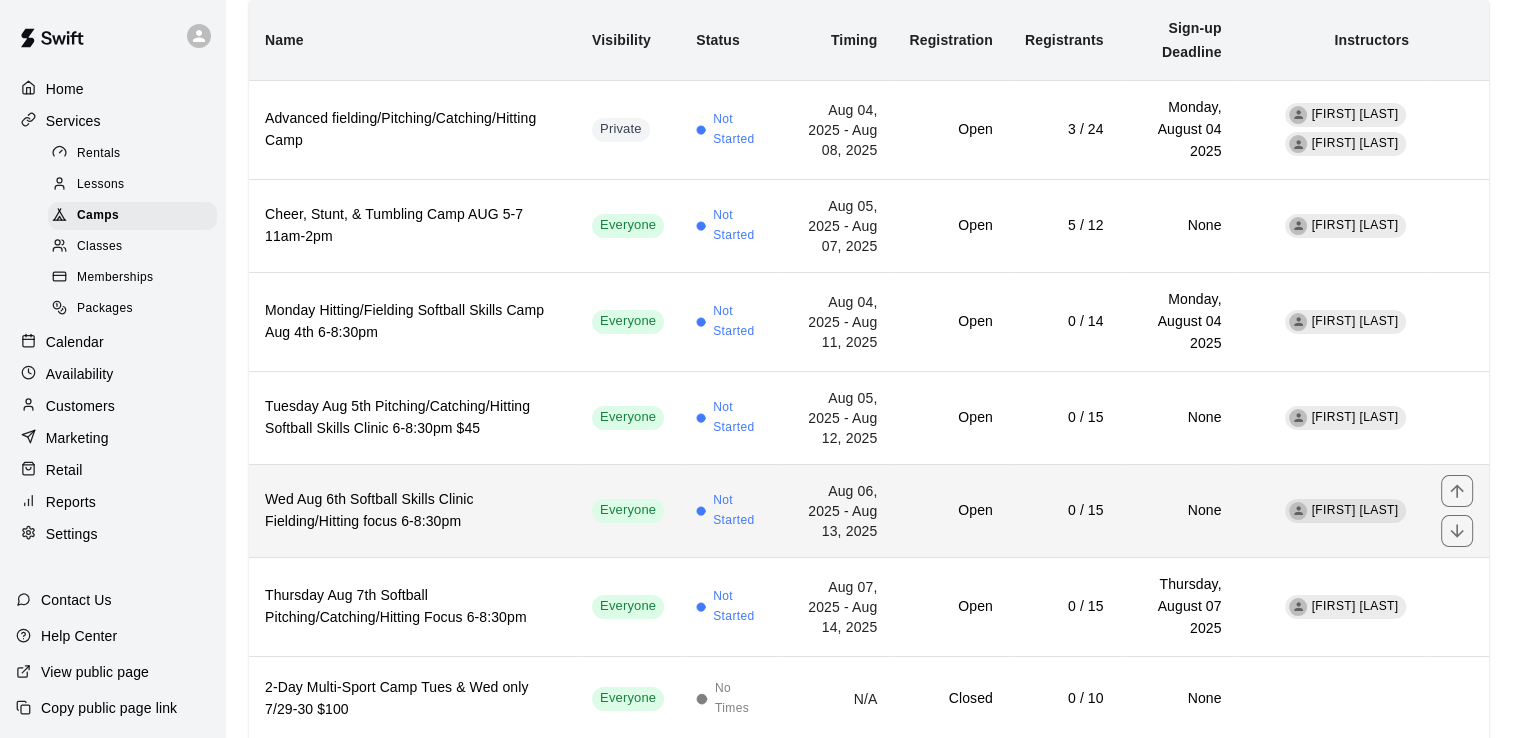 click on "Wed Aug 6th Softball Skills Clinic Fielding/Hitting focus 6-8:30pm" at bounding box center (412, 511) 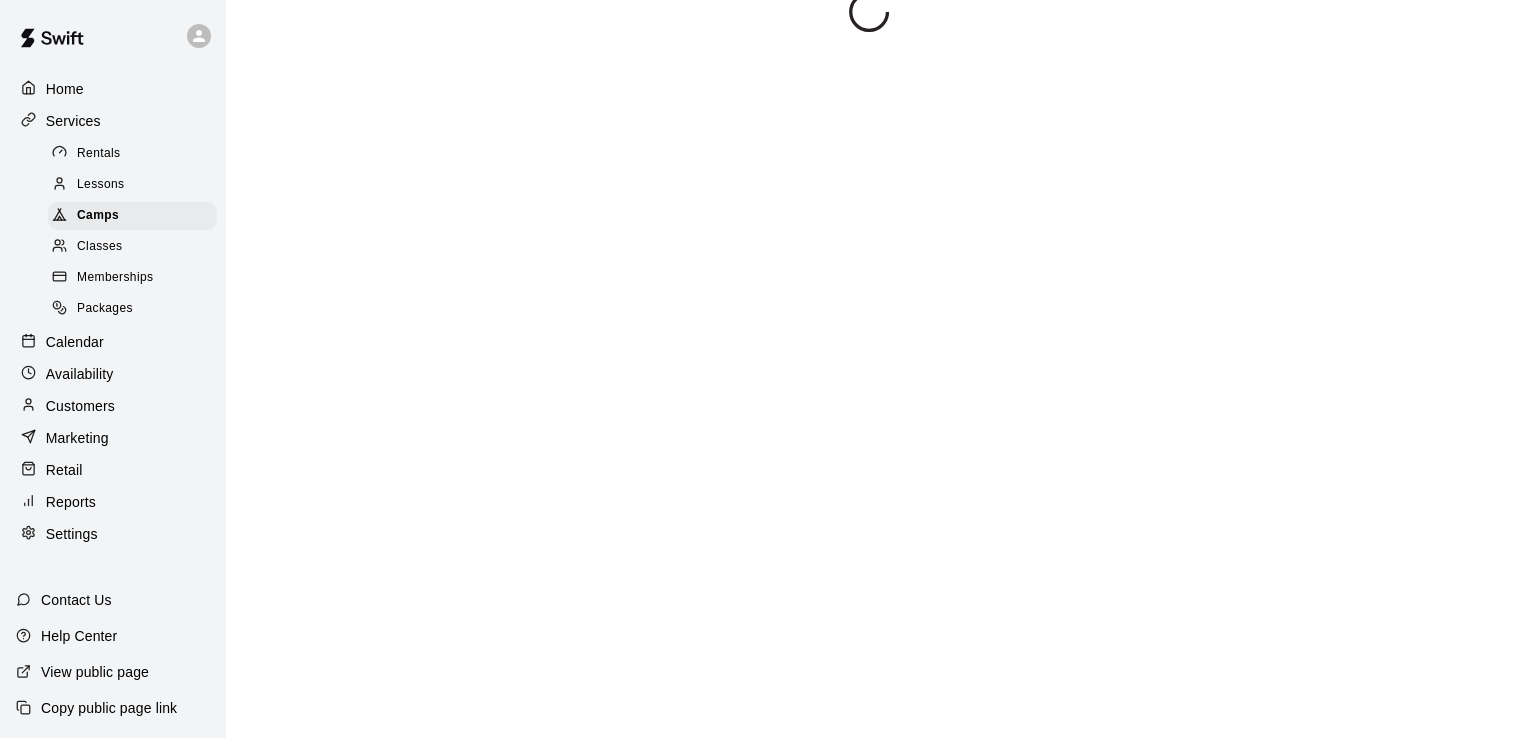 scroll, scrollTop: 0, scrollLeft: 0, axis: both 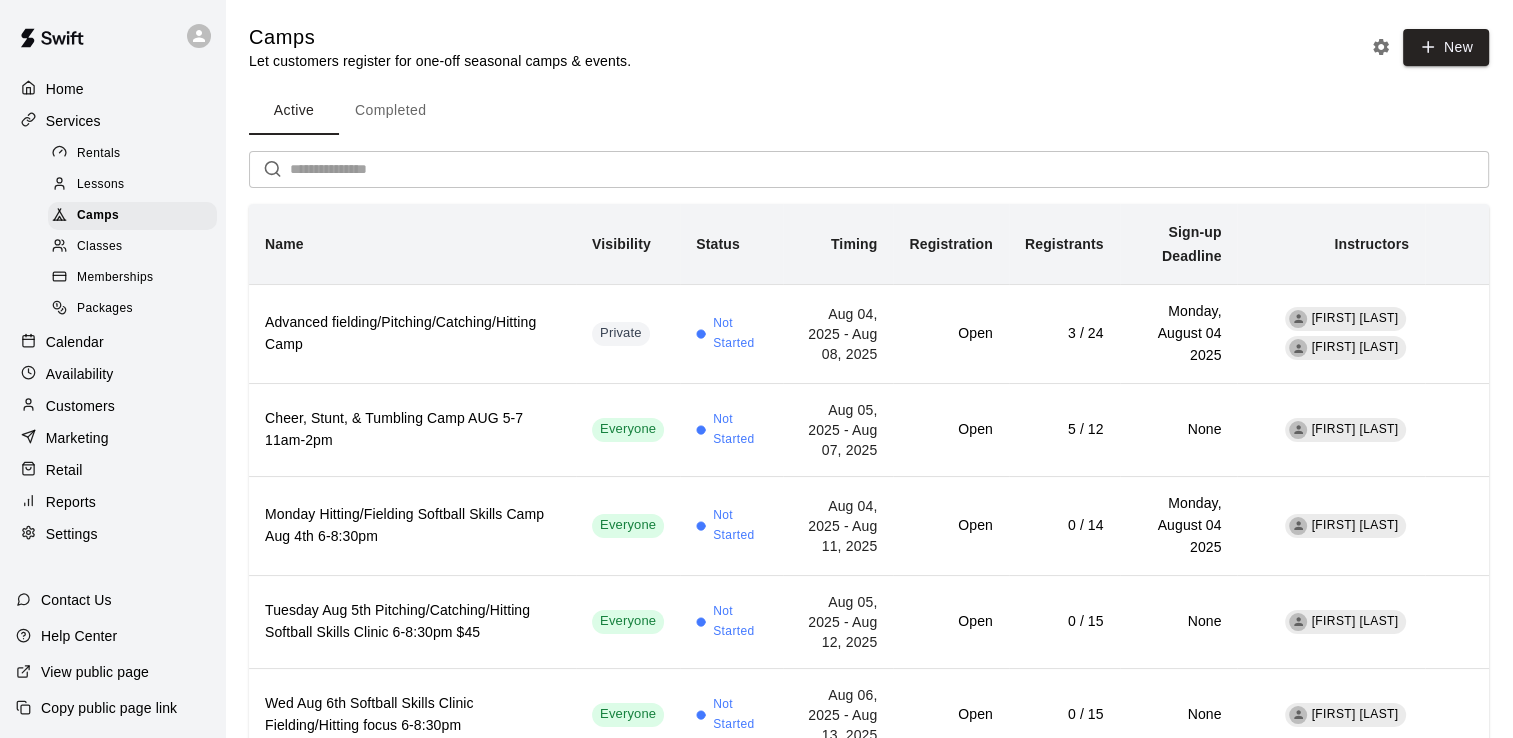 click on "Home" at bounding box center [65, 89] 